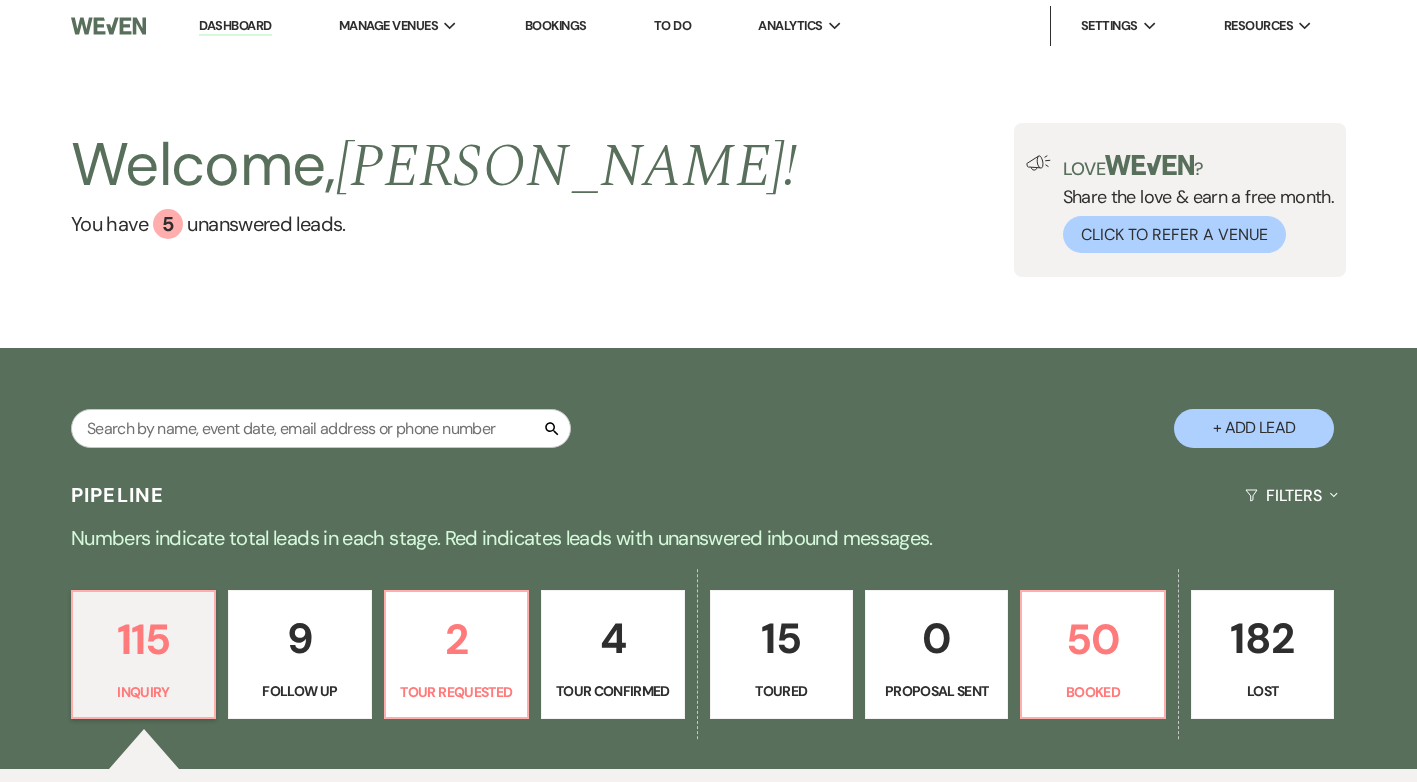 scroll, scrollTop: 700, scrollLeft: 0, axis: vertical 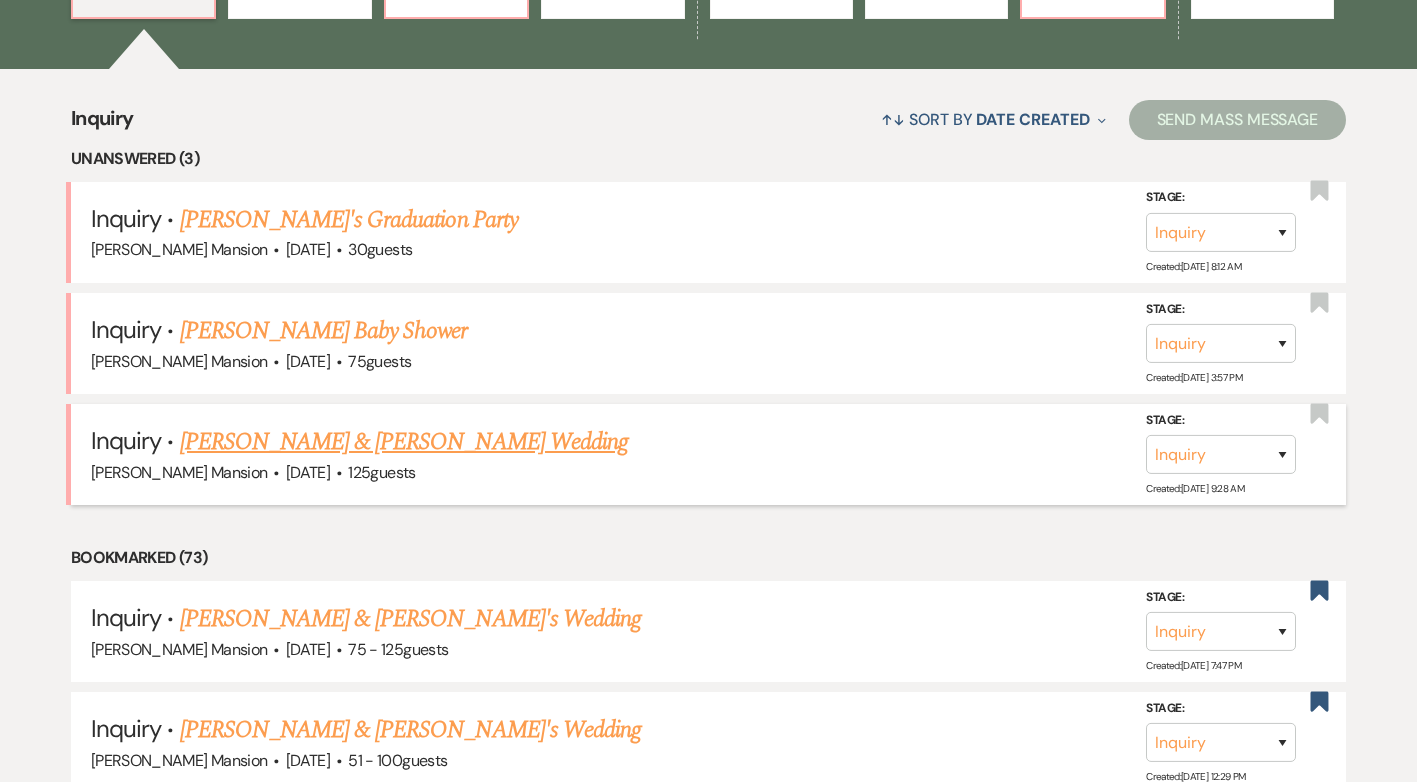 click on "[PERSON_NAME] & [PERSON_NAME] Wedding" at bounding box center (404, 442) 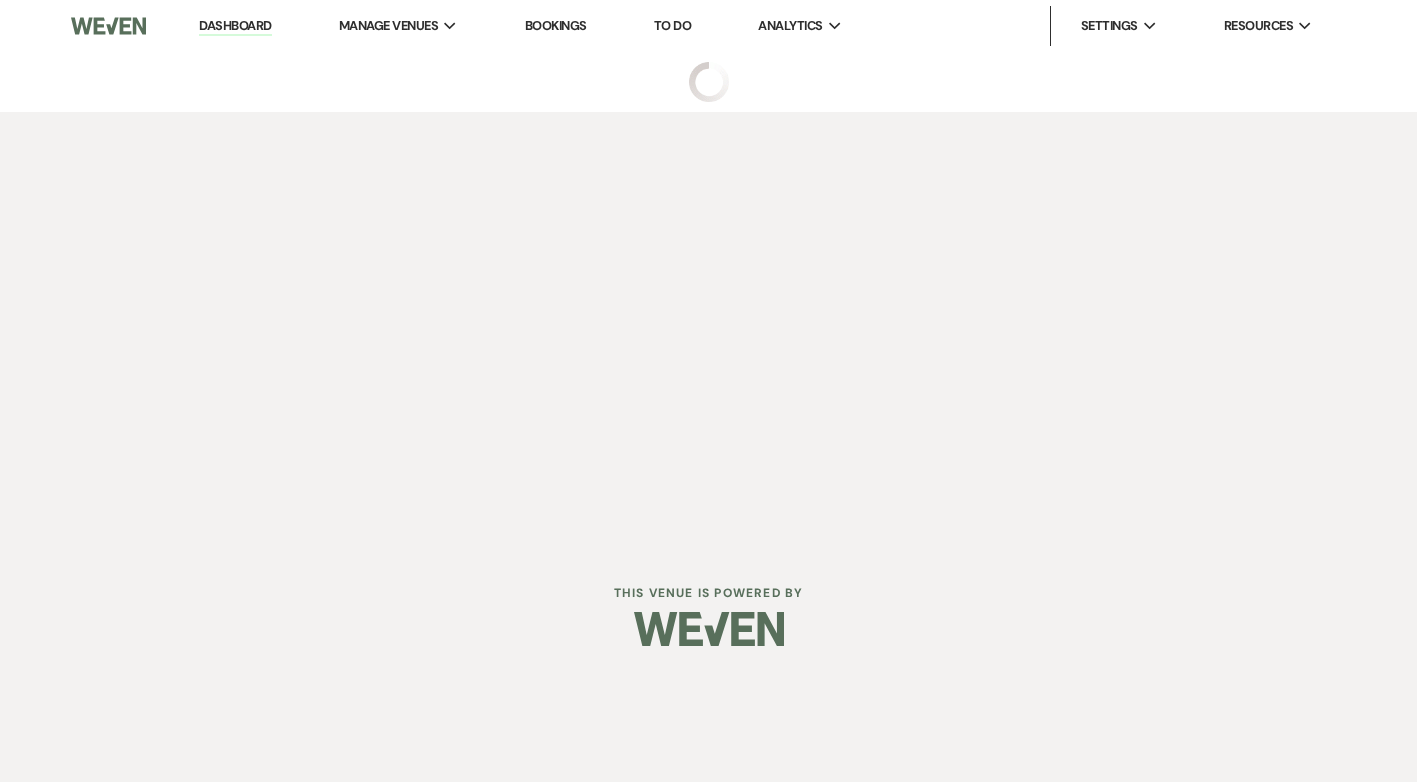 scroll, scrollTop: 0, scrollLeft: 0, axis: both 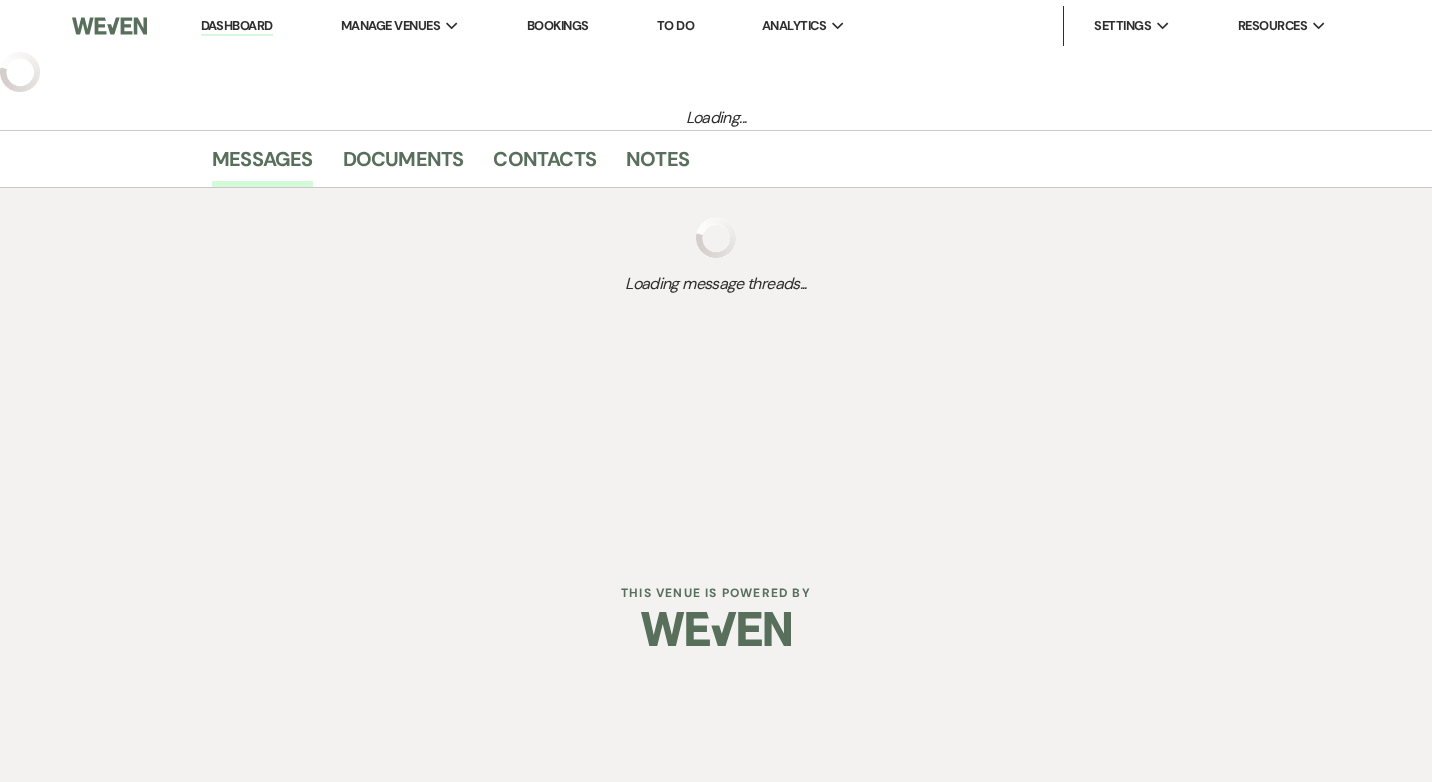 select on "5" 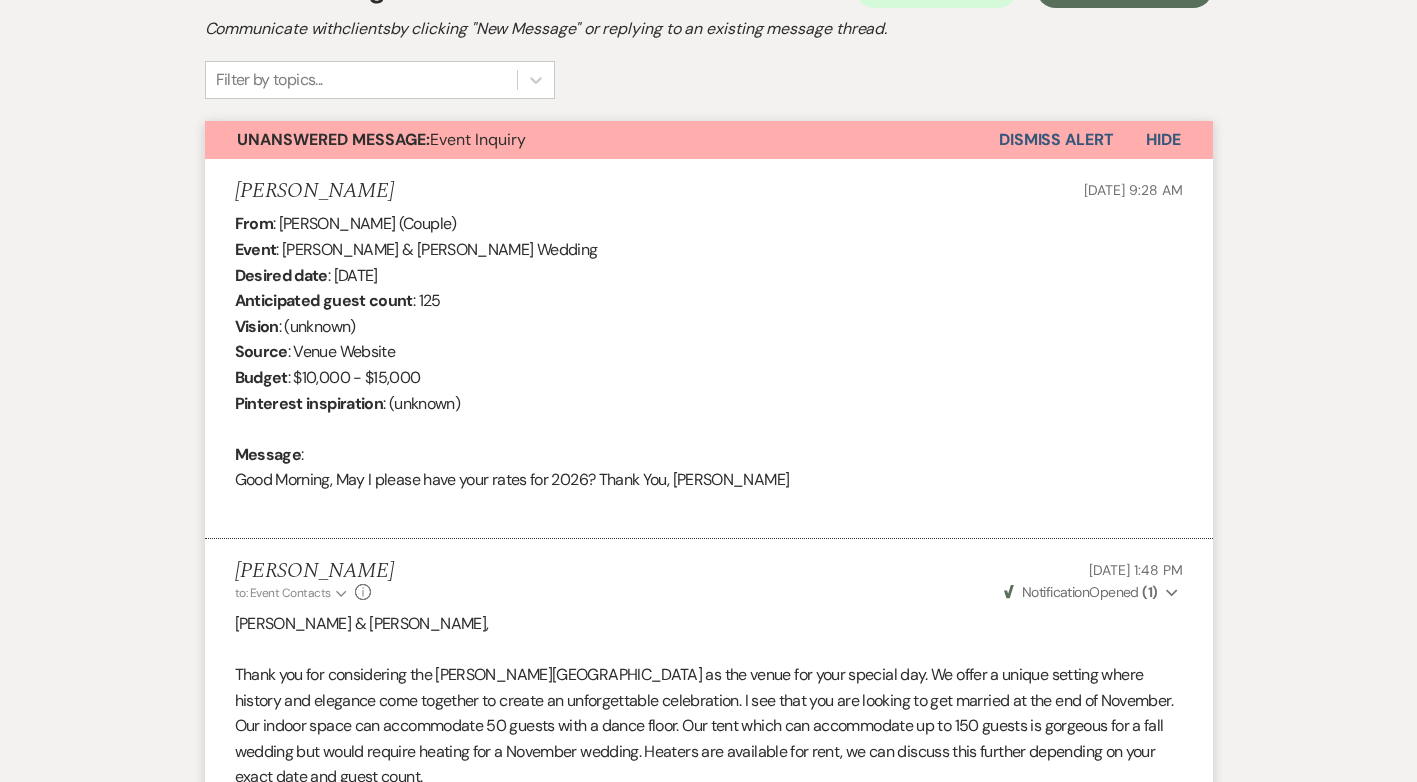 scroll, scrollTop: 0, scrollLeft: 0, axis: both 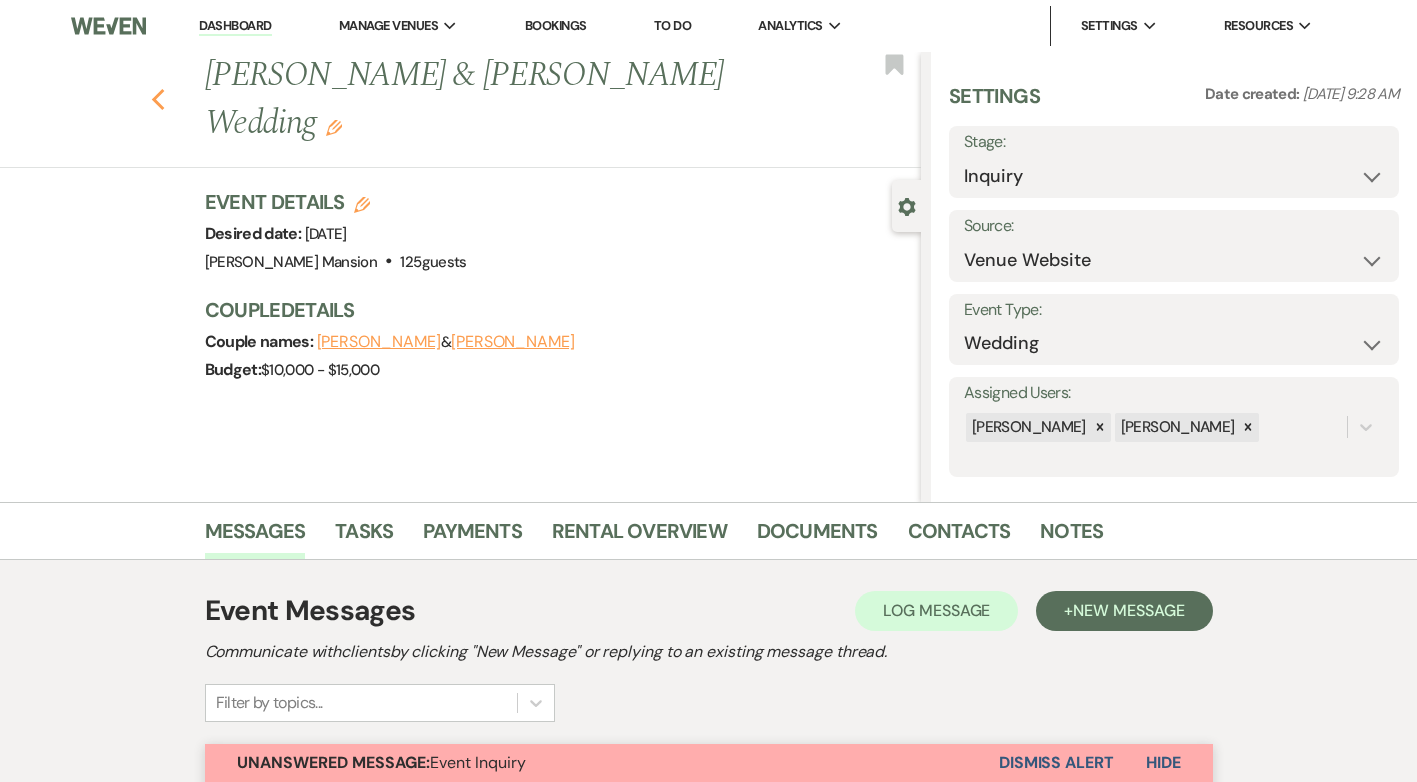 click on "Previous" 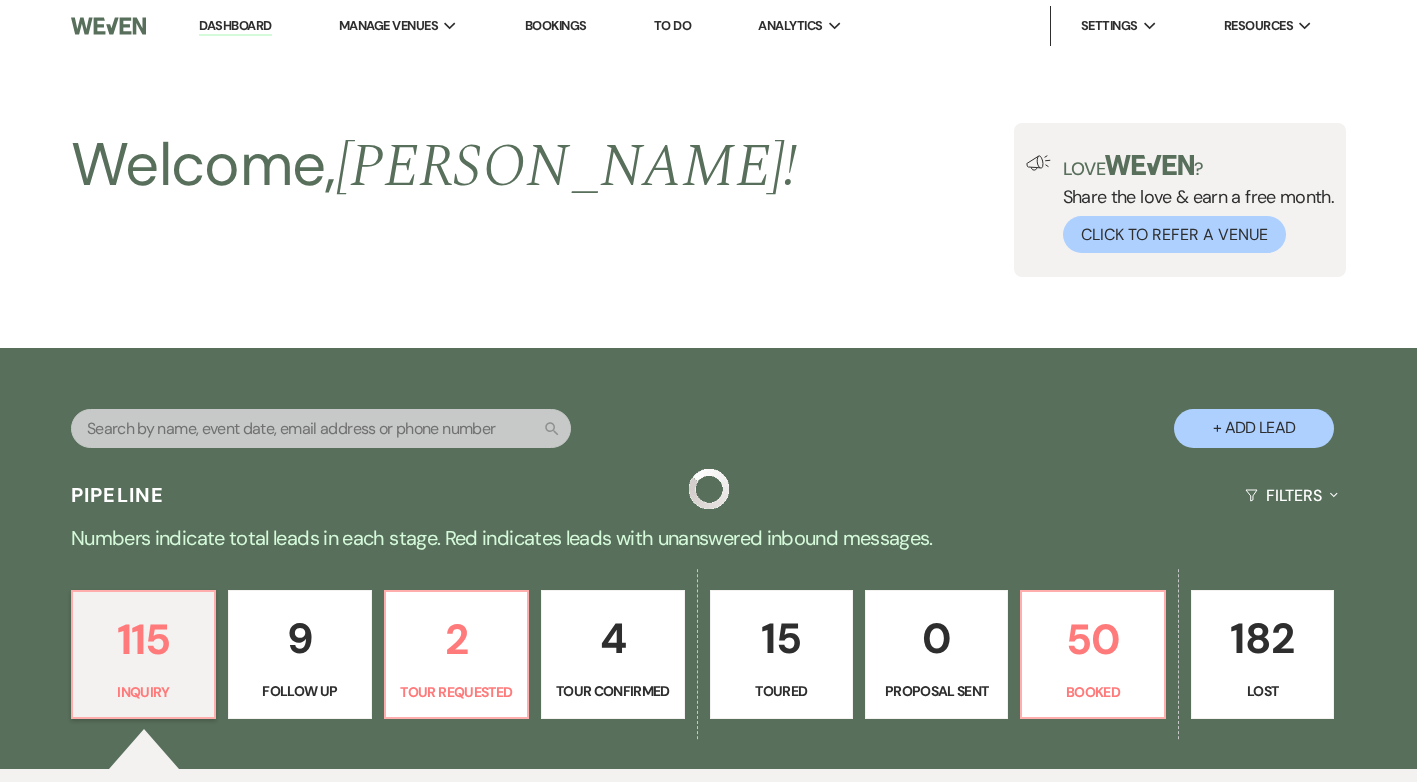 scroll, scrollTop: 700, scrollLeft: 0, axis: vertical 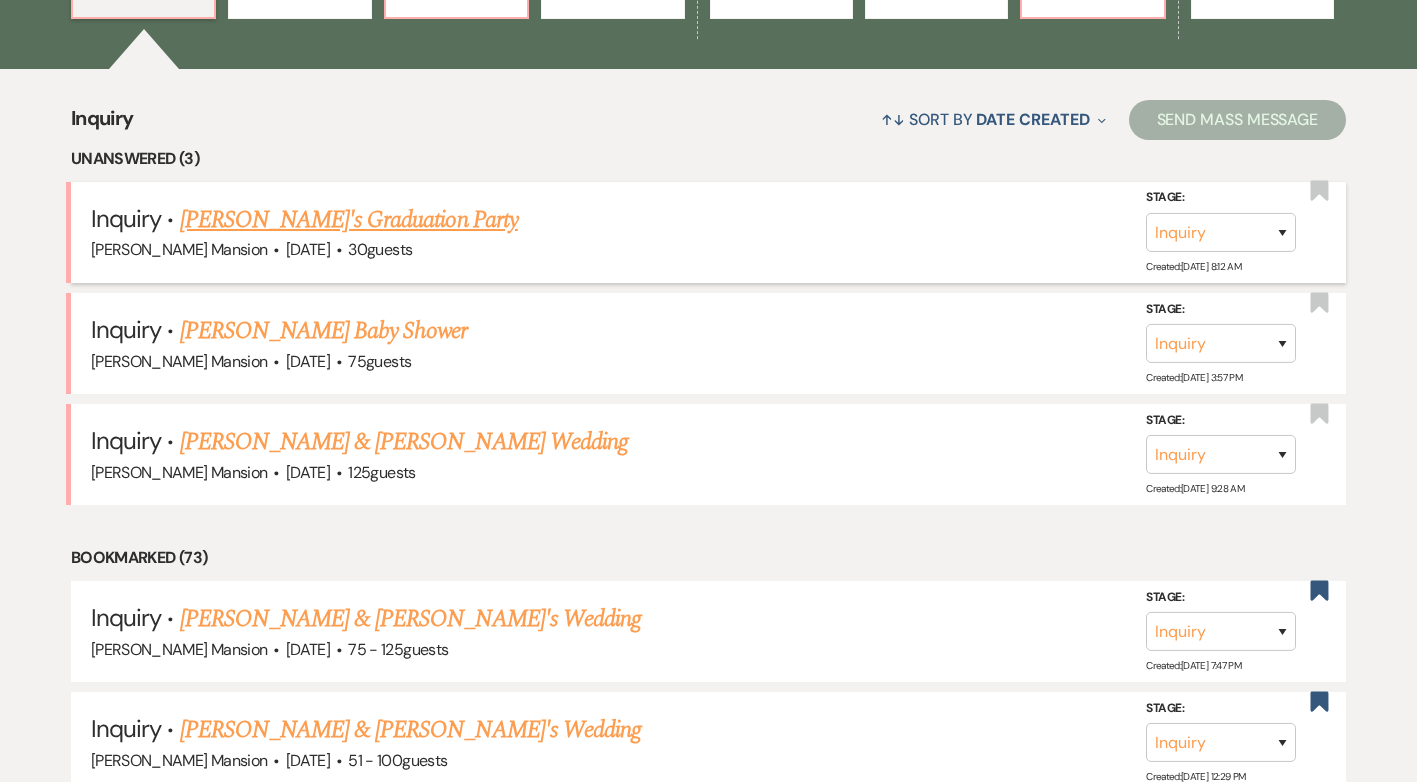 click on "[PERSON_NAME]'s Graduation Party" at bounding box center [349, 220] 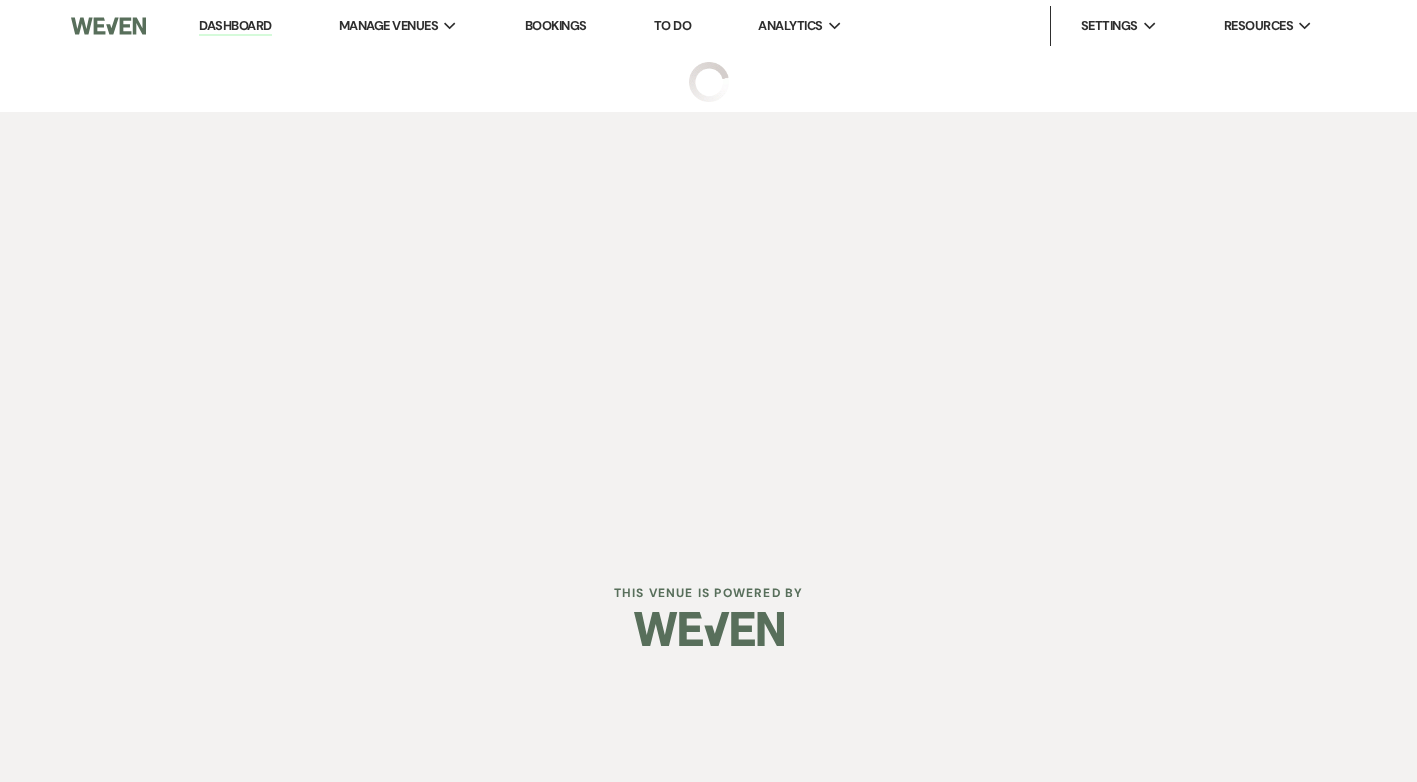 scroll, scrollTop: 0, scrollLeft: 0, axis: both 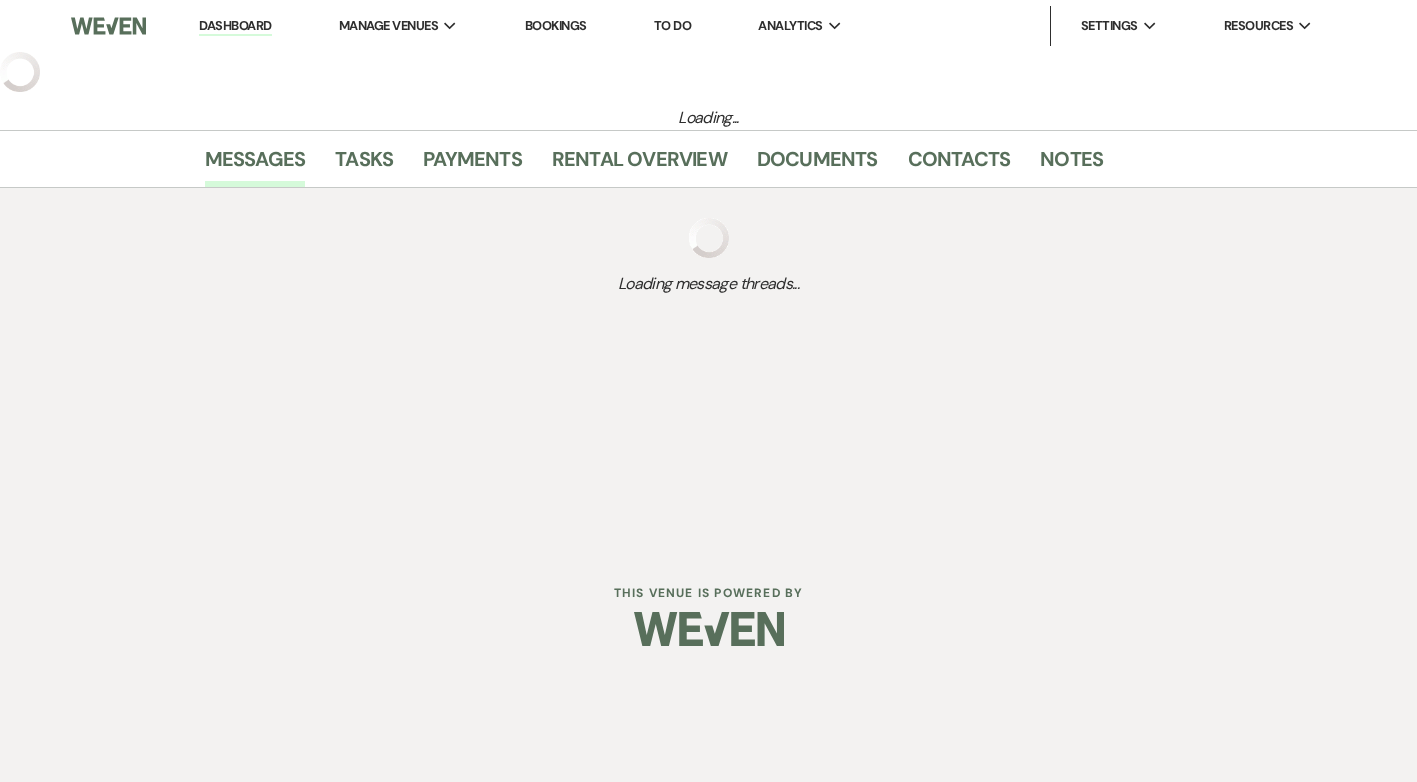 select on "5" 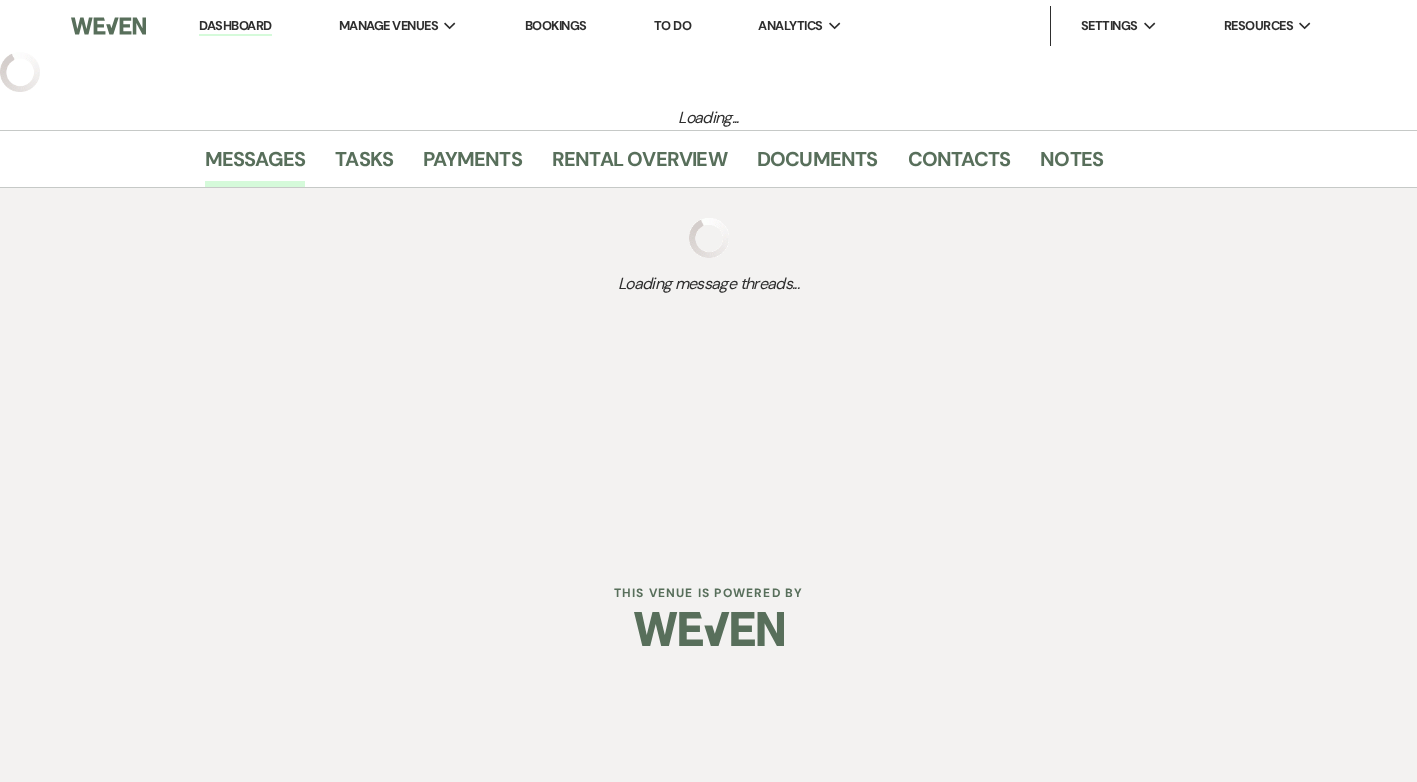 select on "19" 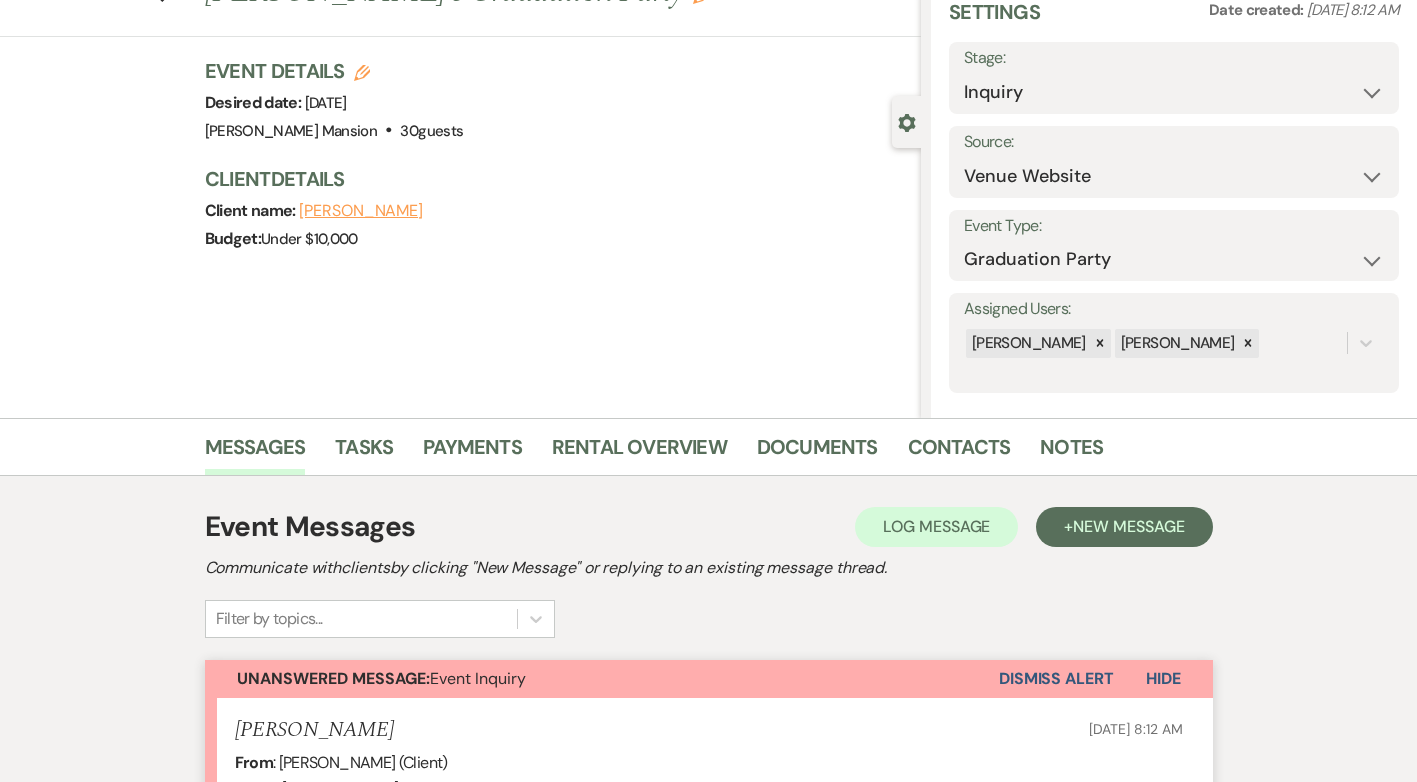 scroll, scrollTop: 0, scrollLeft: 0, axis: both 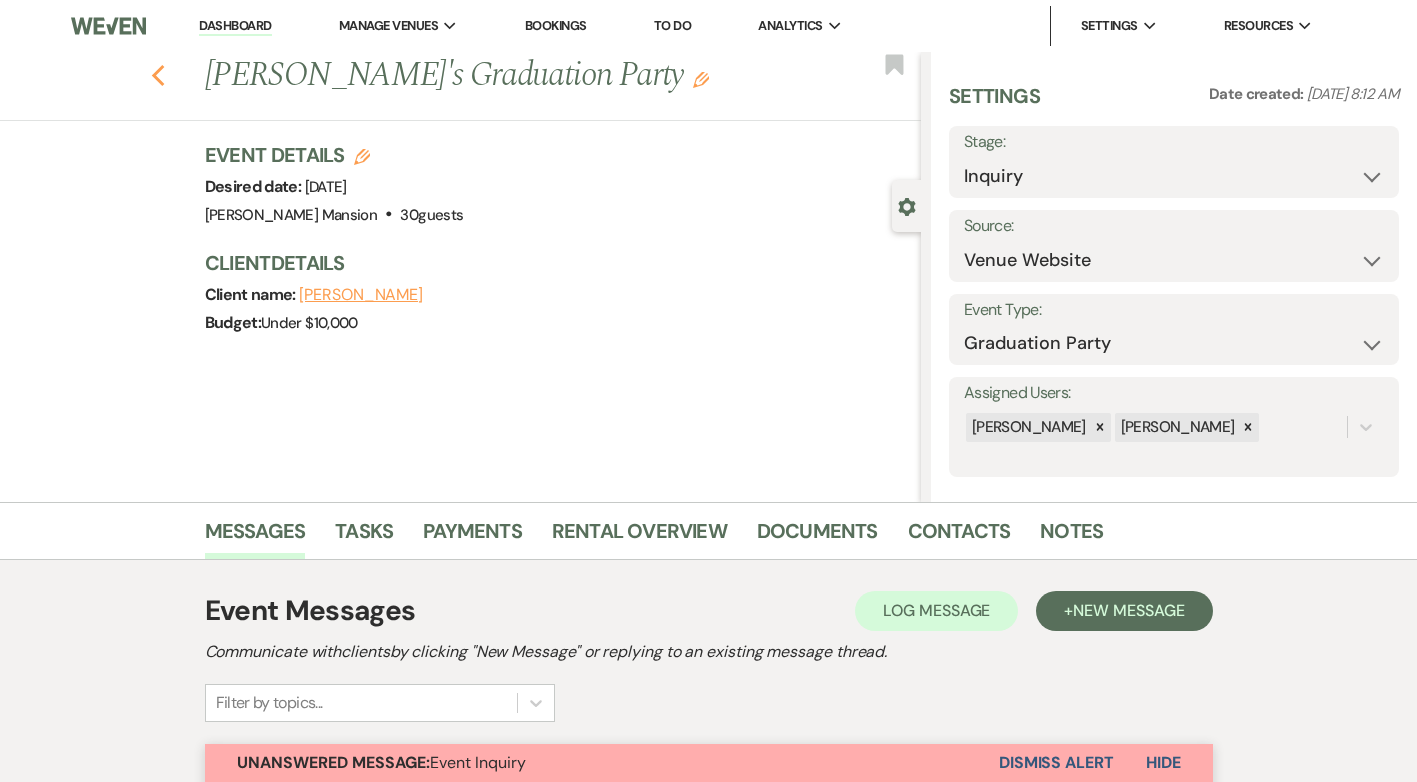 click on "Previous" 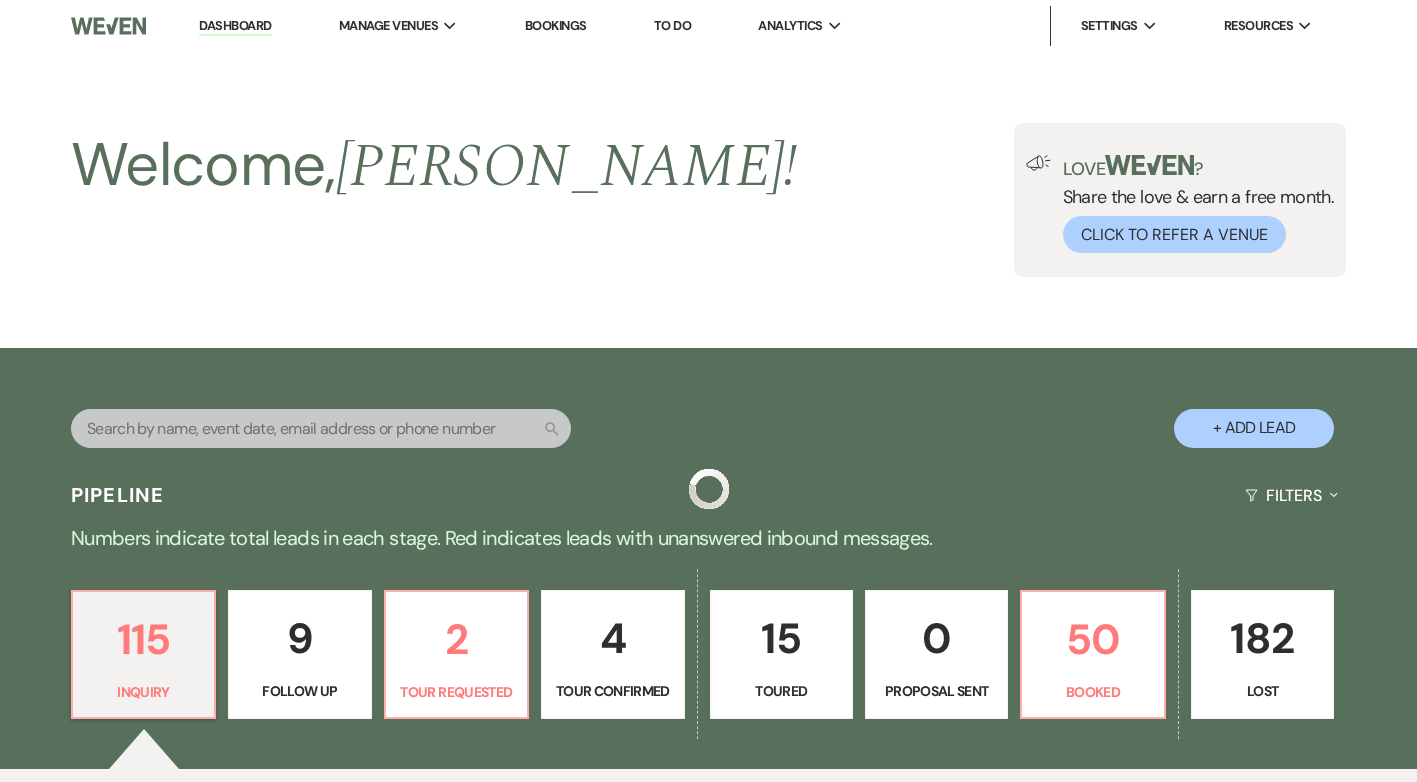 scroll, scrollTop: 700, scrollLeft: 0, axis: vertical 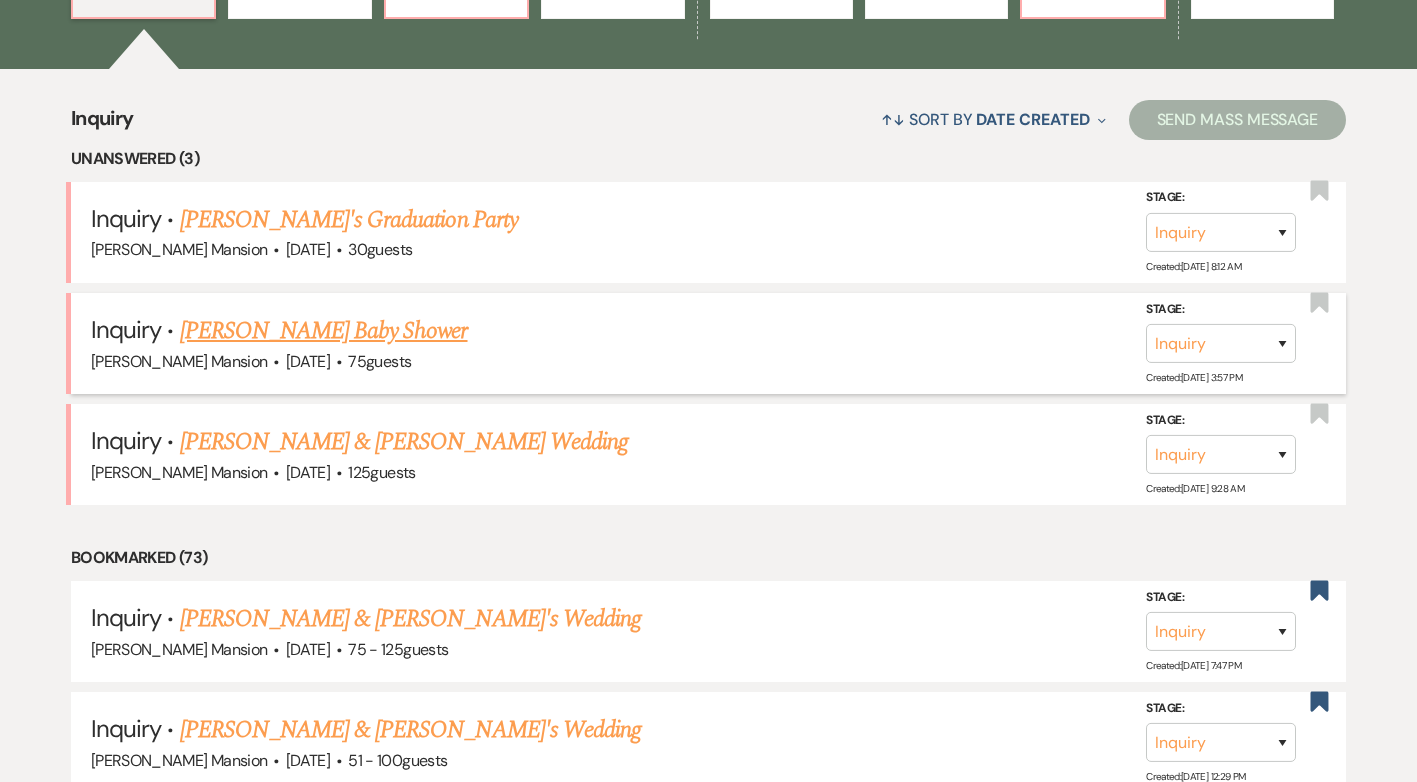 click on "[PERSON_NAME] Baby Shower" at bounding box center (324, 331) 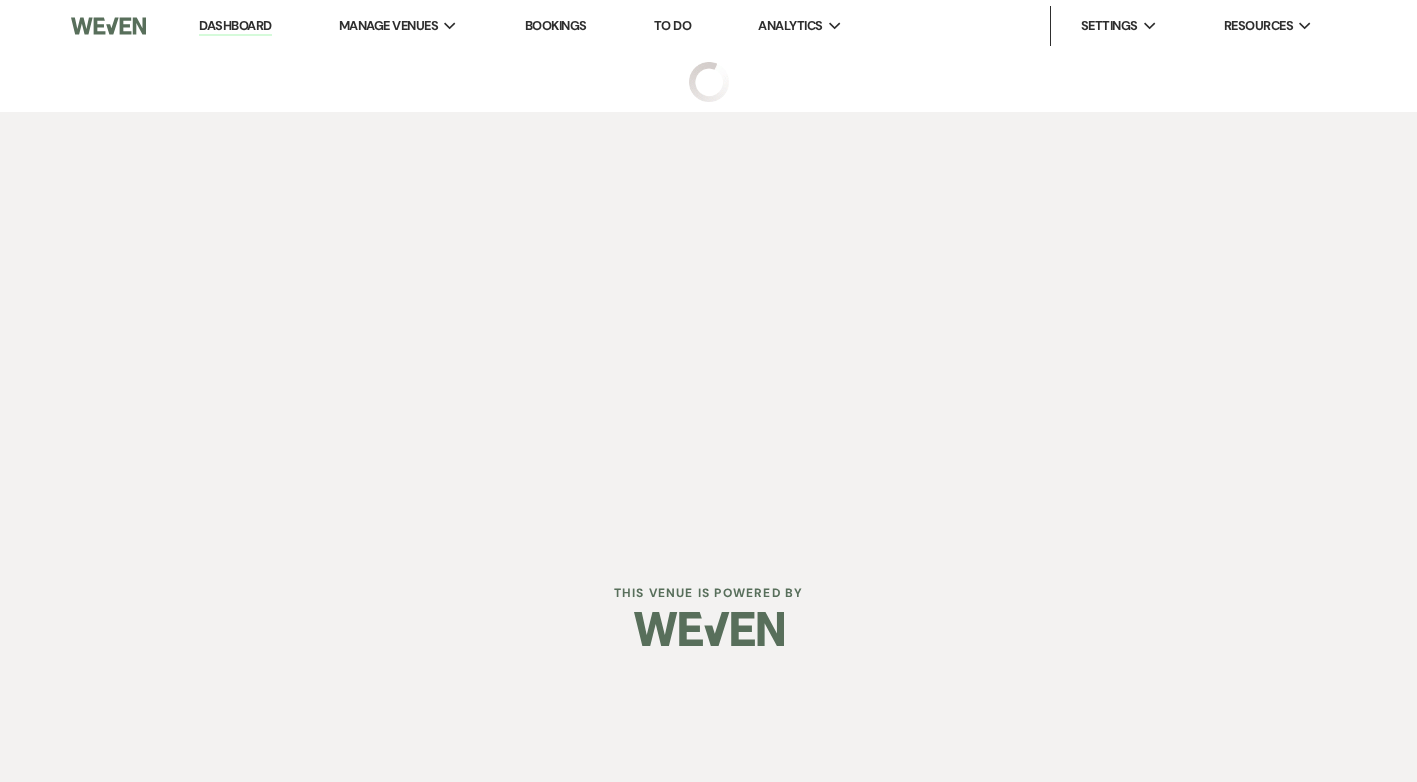scroll, scrollTop: 0, scrollLeft: 0, axis: both 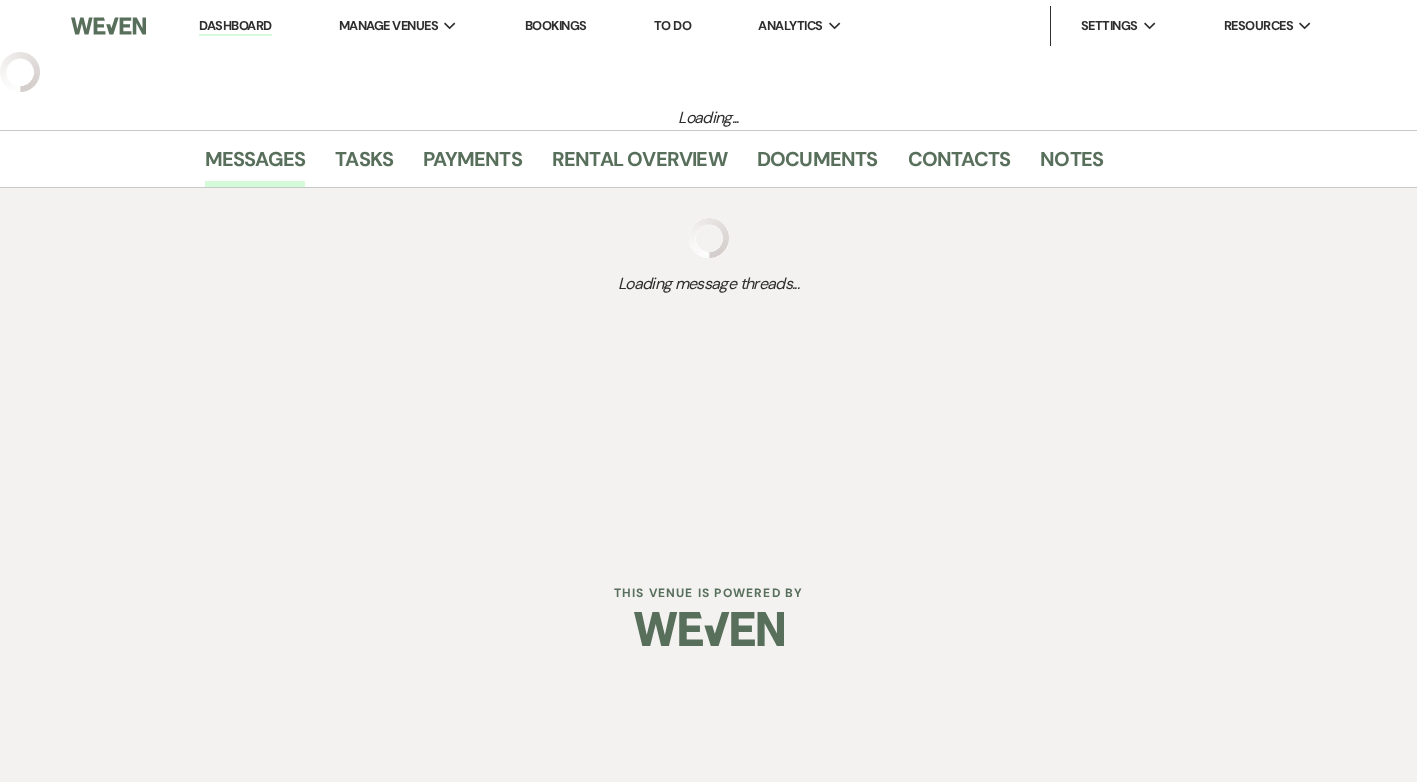 select on "5" 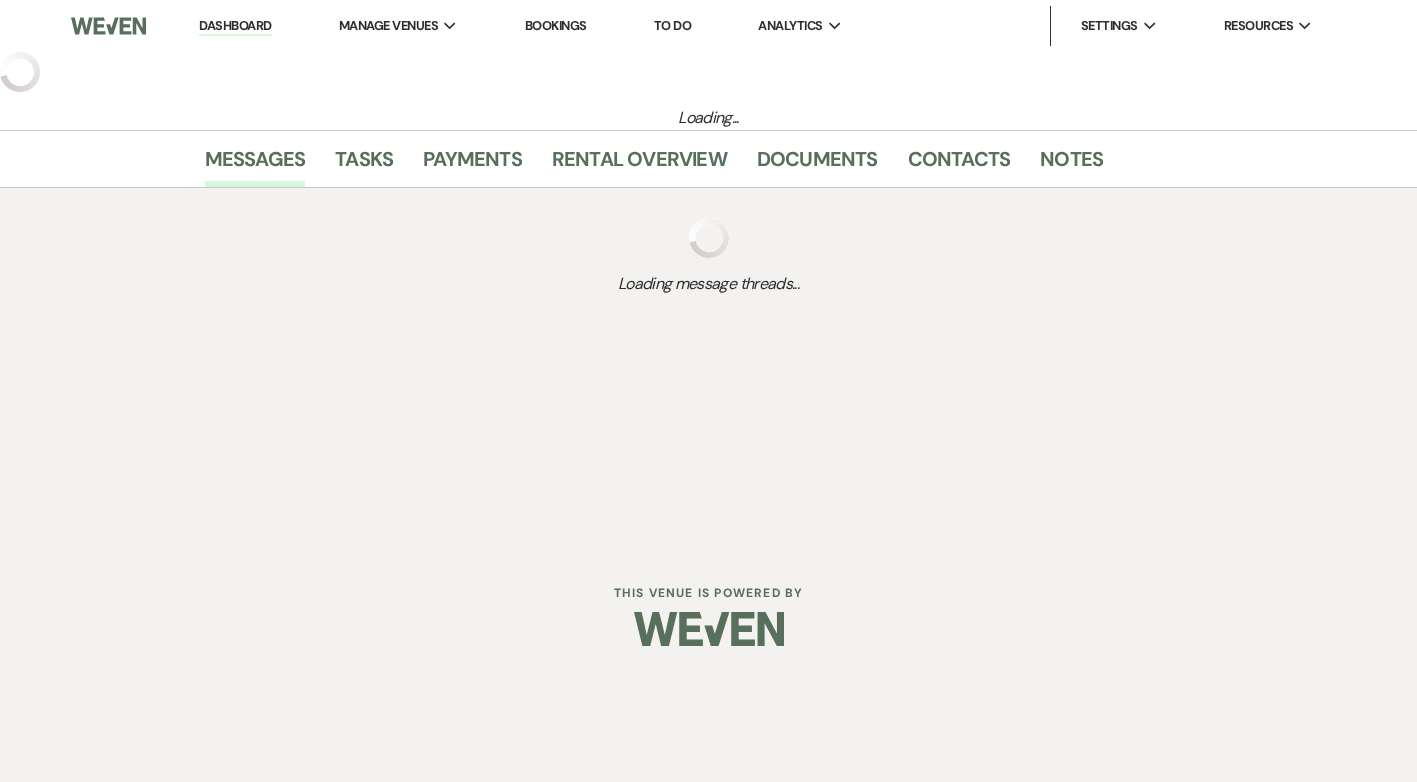 select on "3" 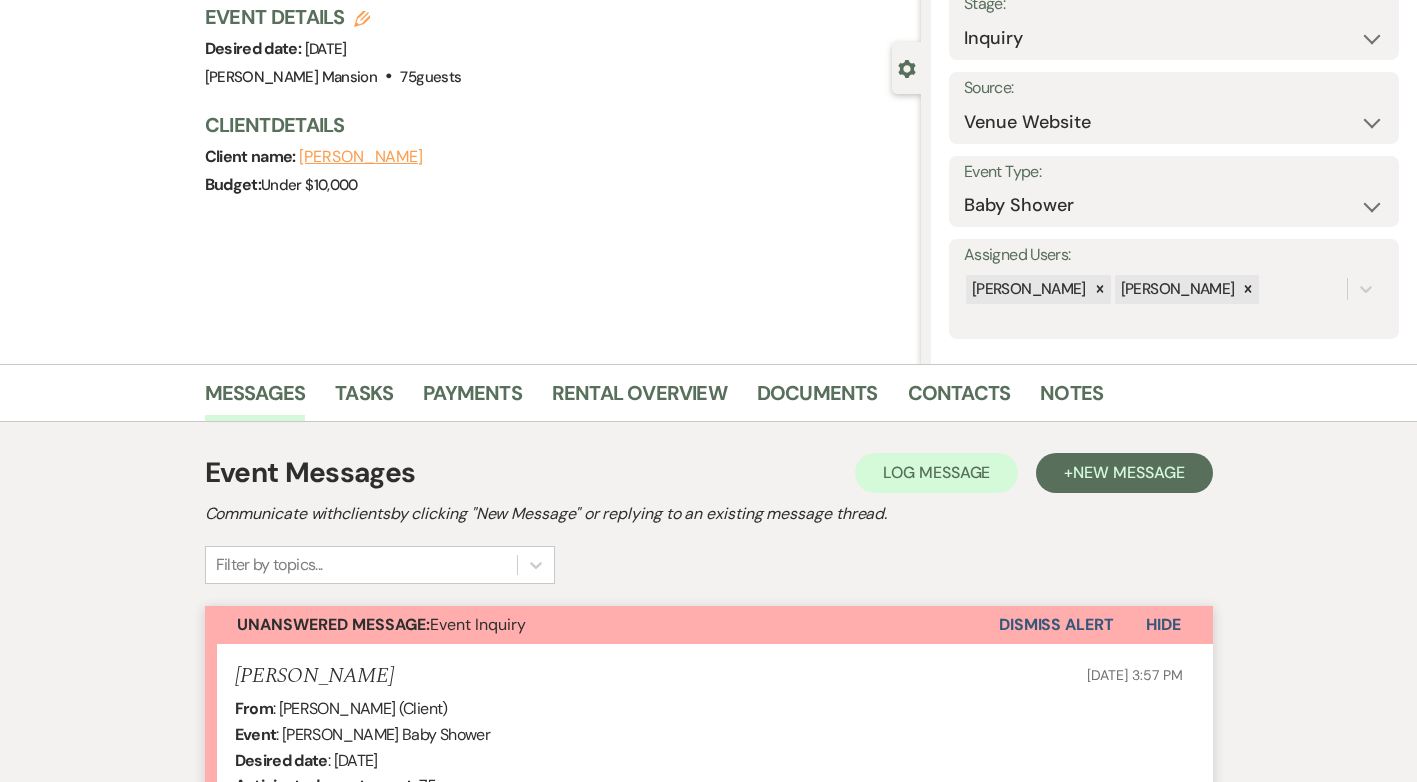 scroll, scrollTop: 0, scrollLeft: 0, axis: both 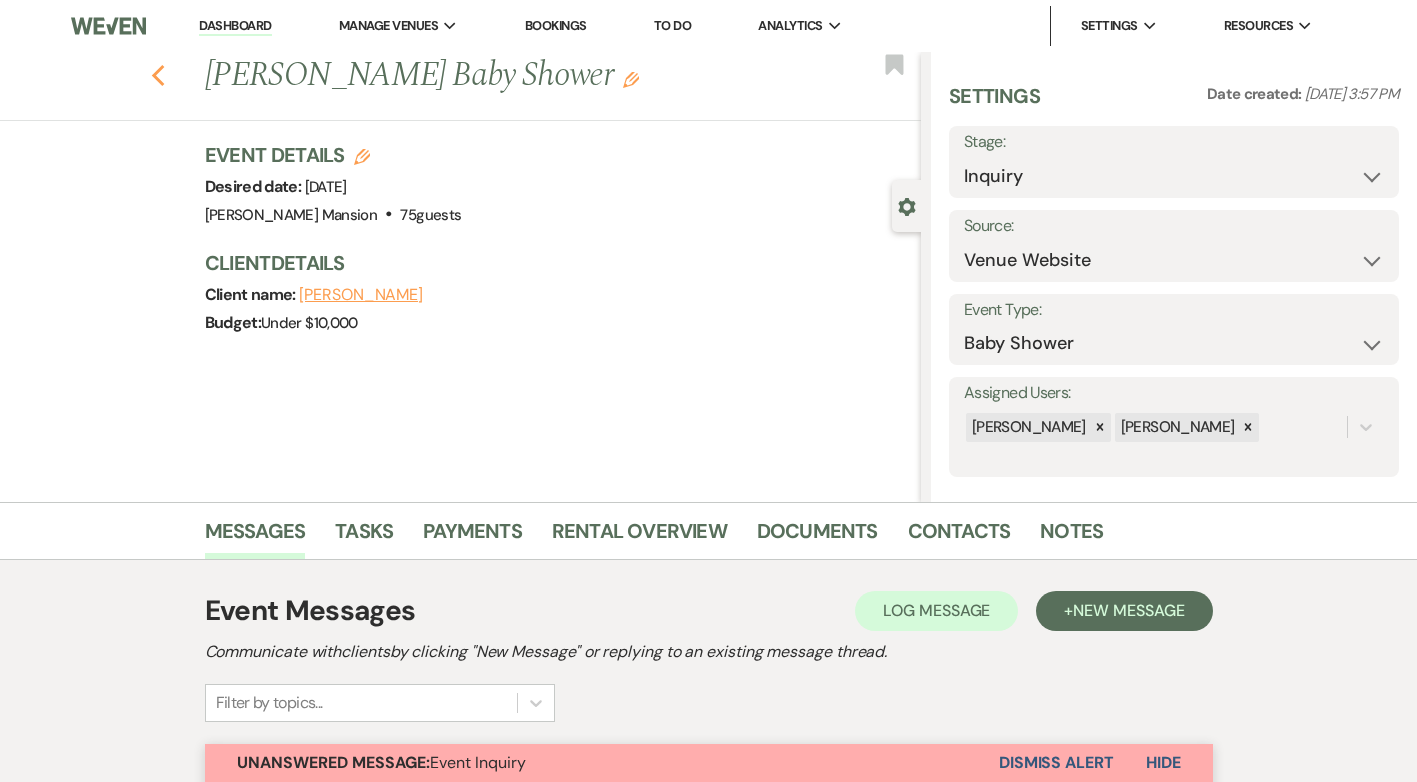 click 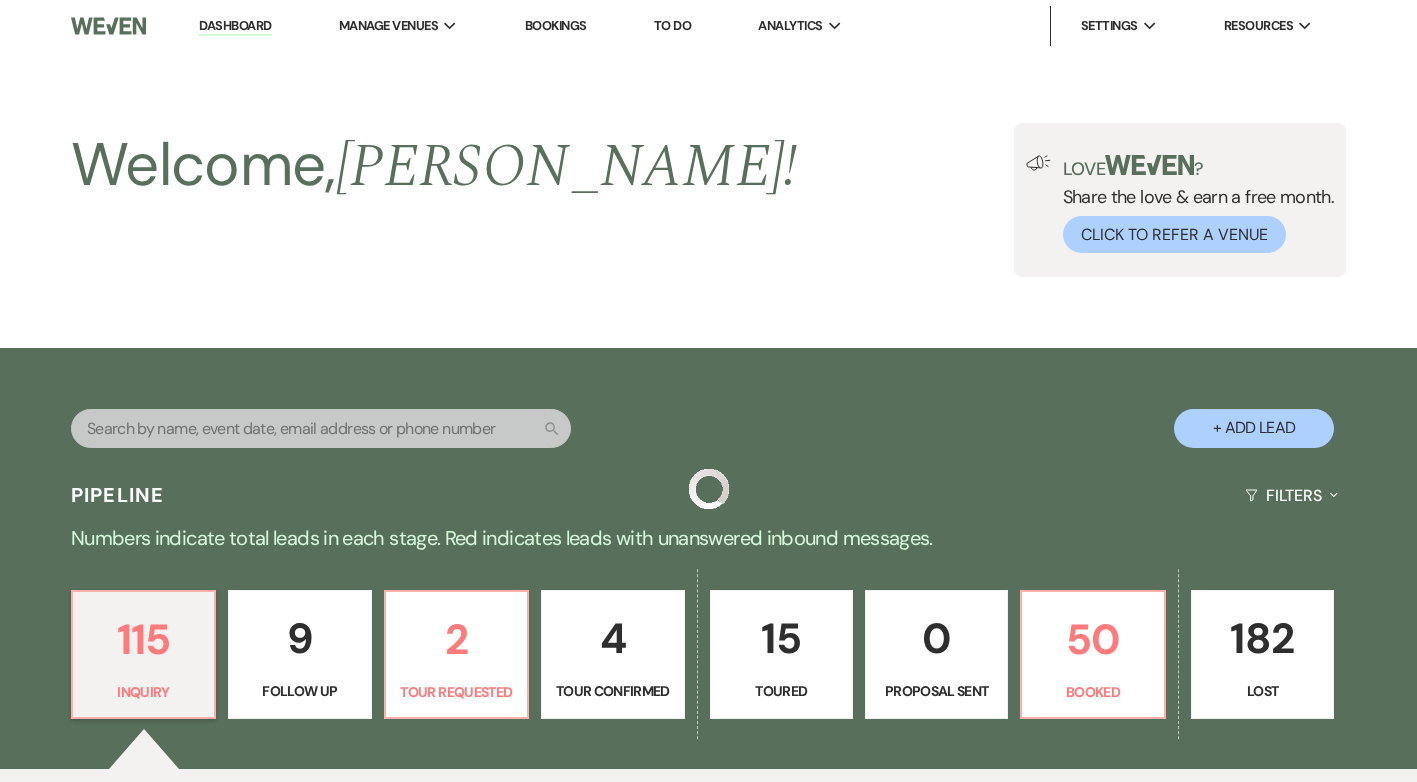 scroll, scrollTop: 700, scrollLeft: 0, axis: vertical 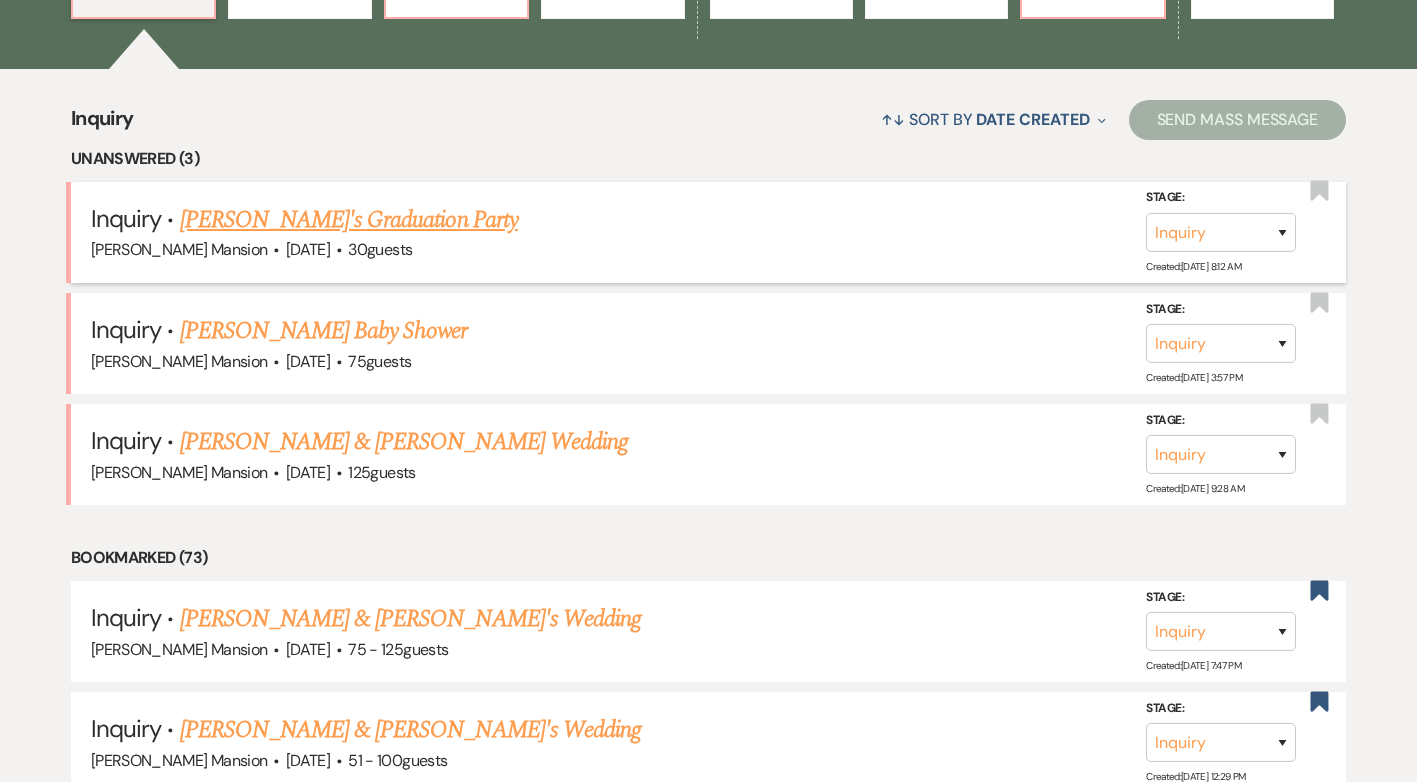 click on "[PERSON_NAME]'s Graduation Party" at bounding box center [349, 220] 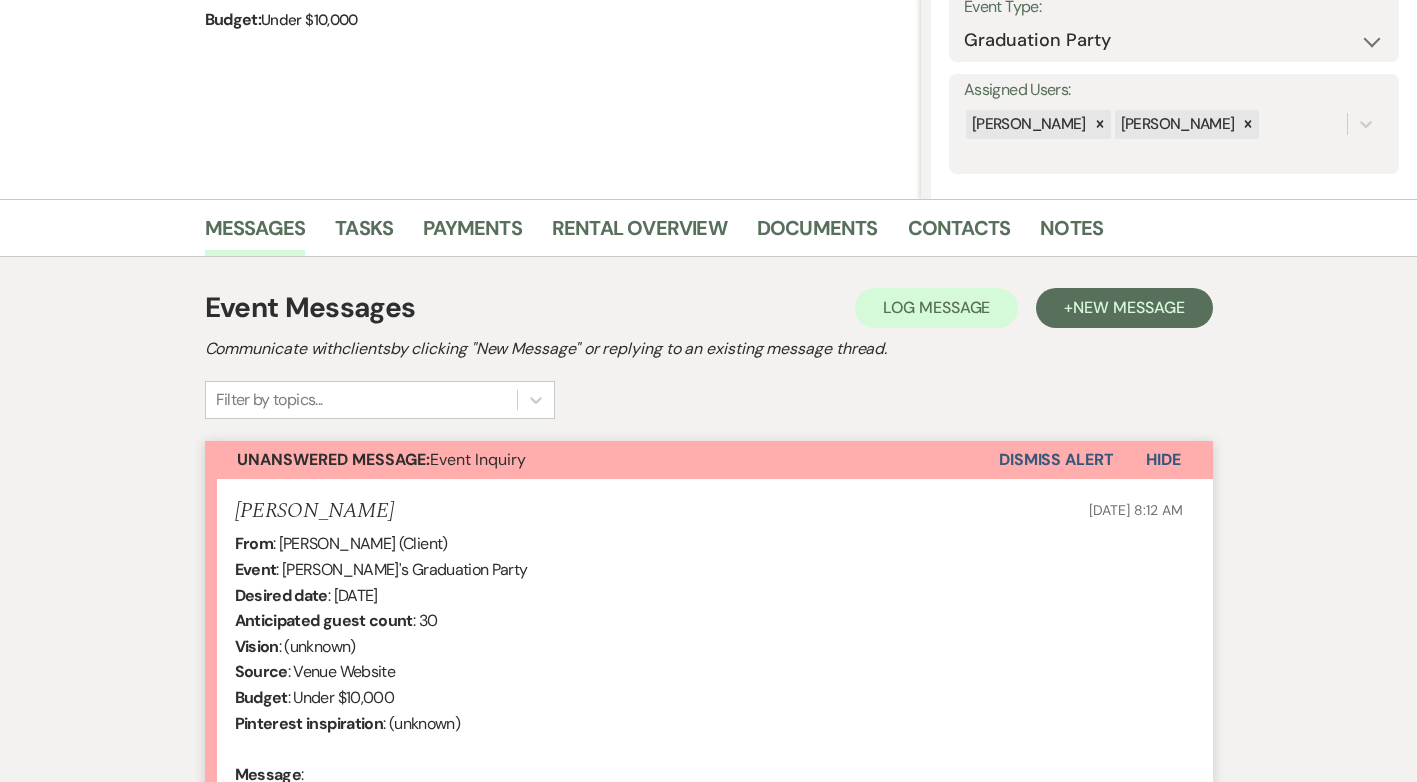scroll, scrollTop: 0, scrollLeft: 0, axis: both 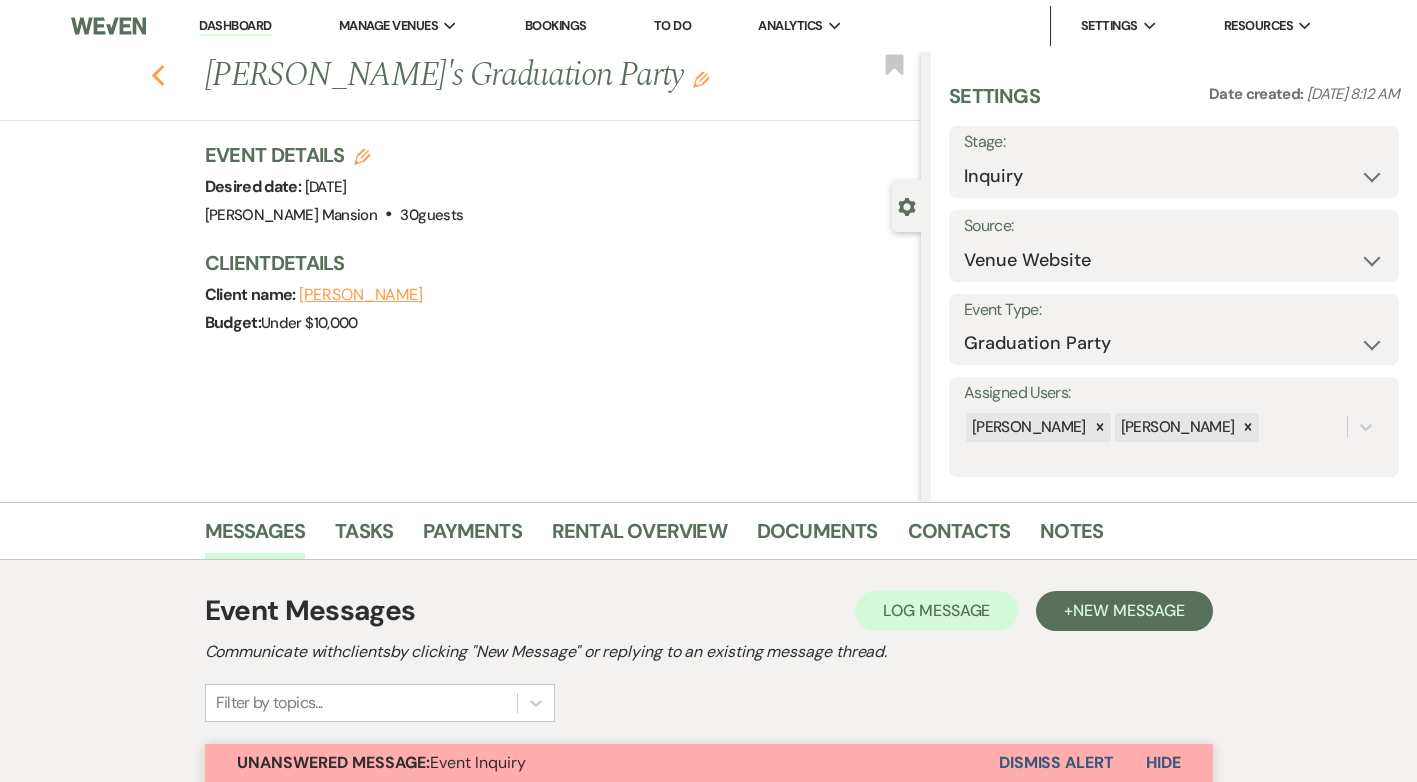 click on "Previous" 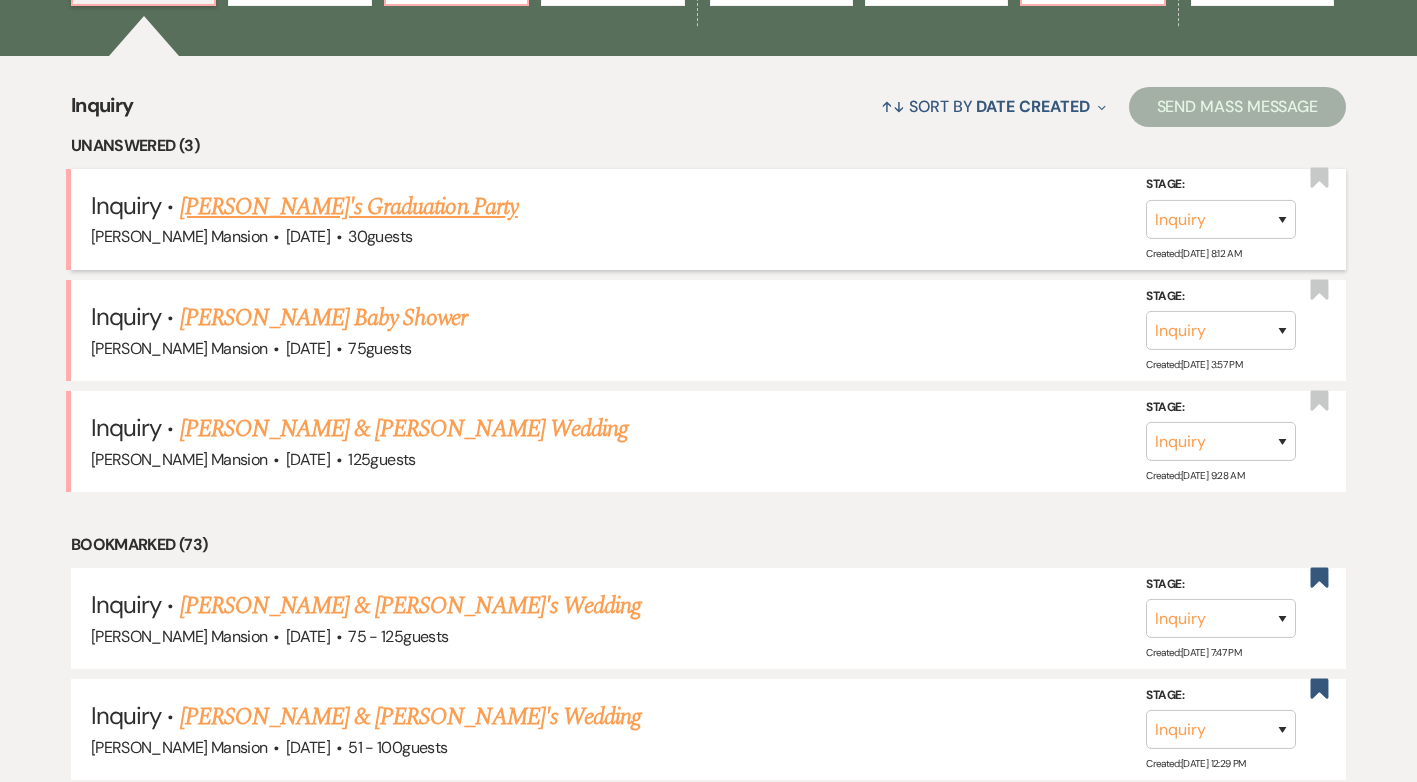 scroll, scrollTop: 700, scrollLeft: 0, axis: vertical 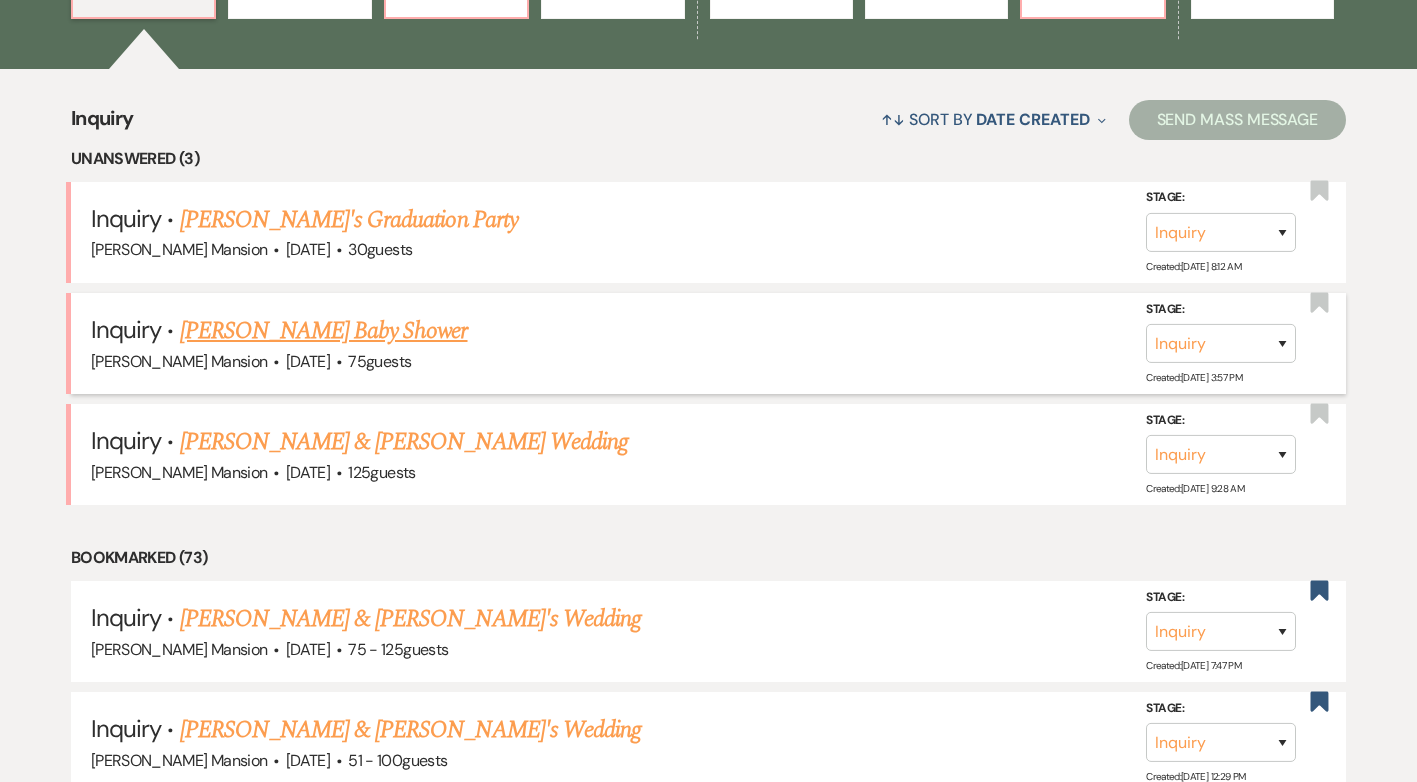 click on "[PERSON_NAME] Baby Shower" at bounding box center (324, 331) 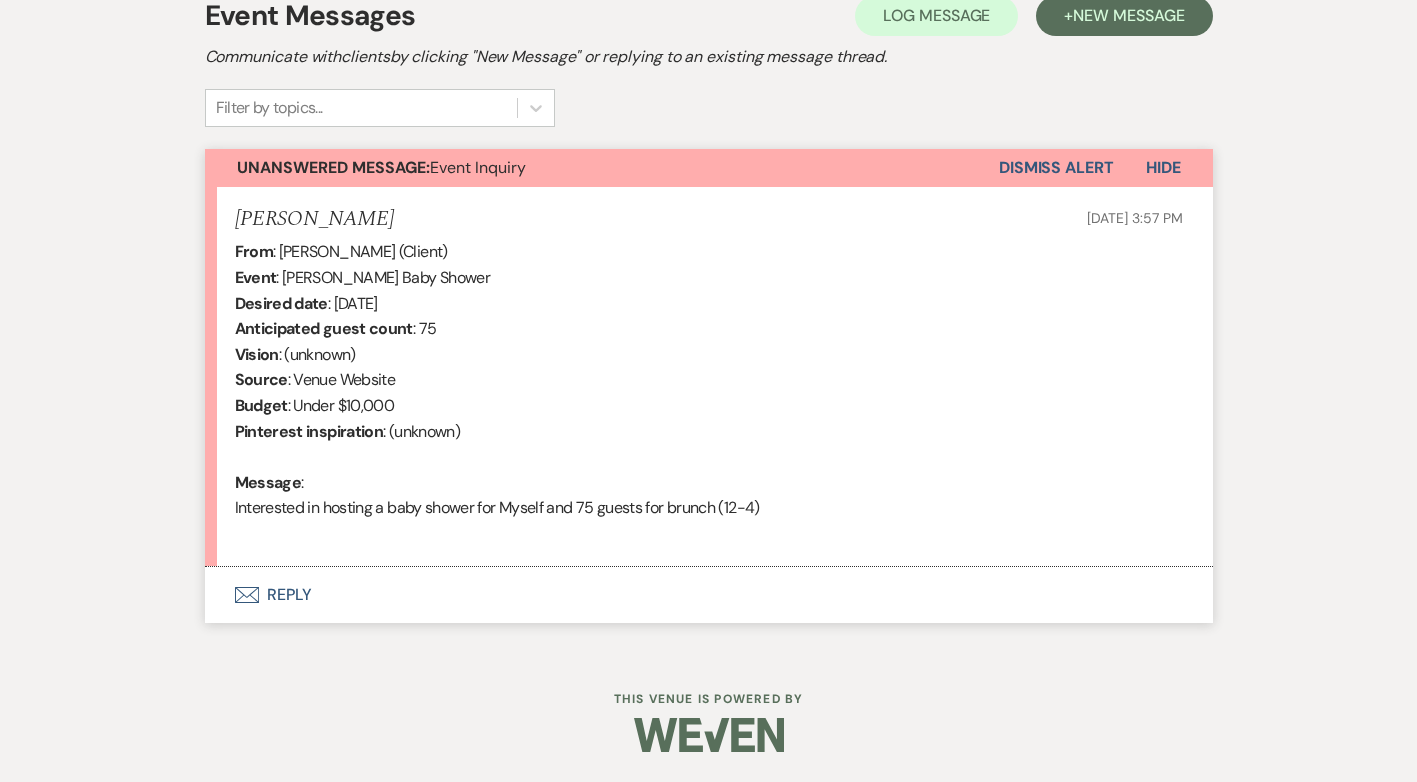 scroll, scrollTop: 0, scrollLeft: 0, axis: both 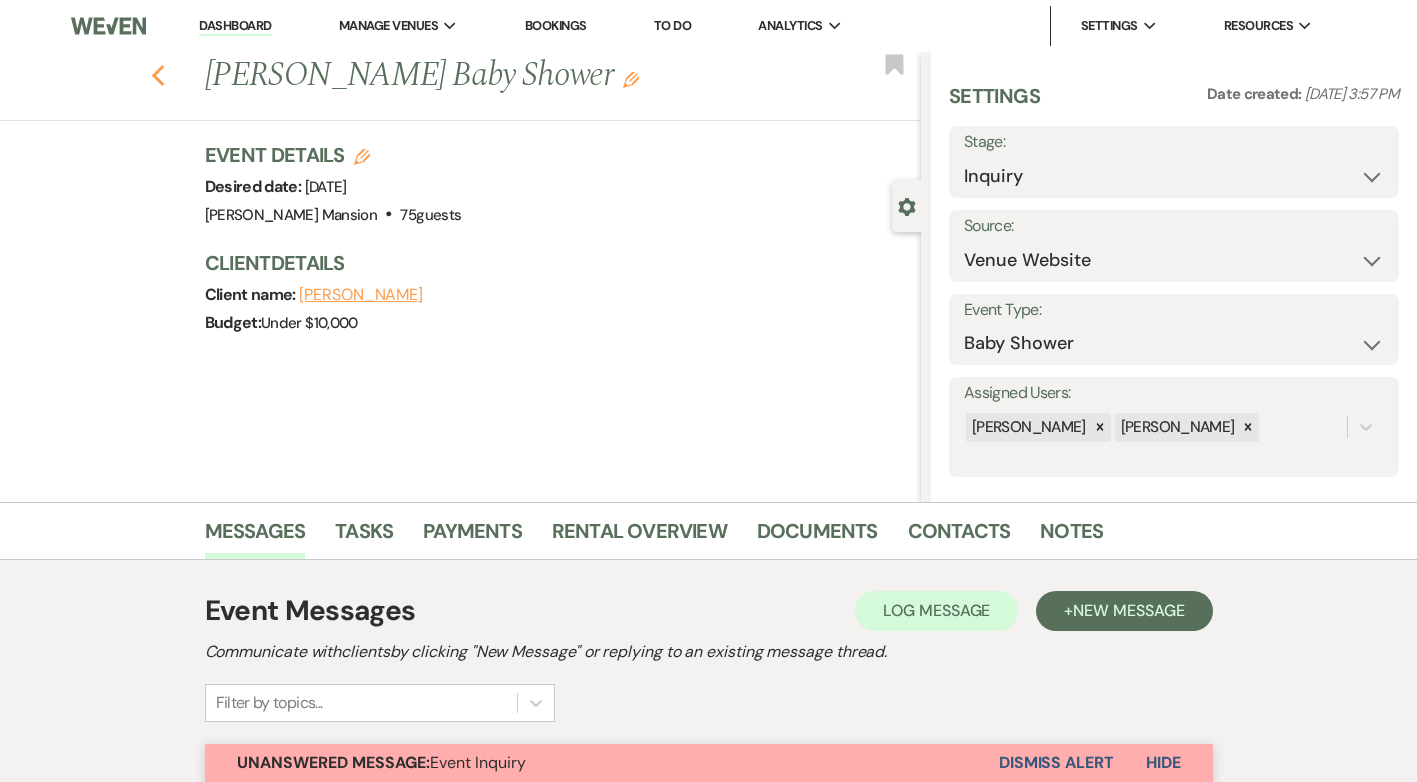 click on "Previous" 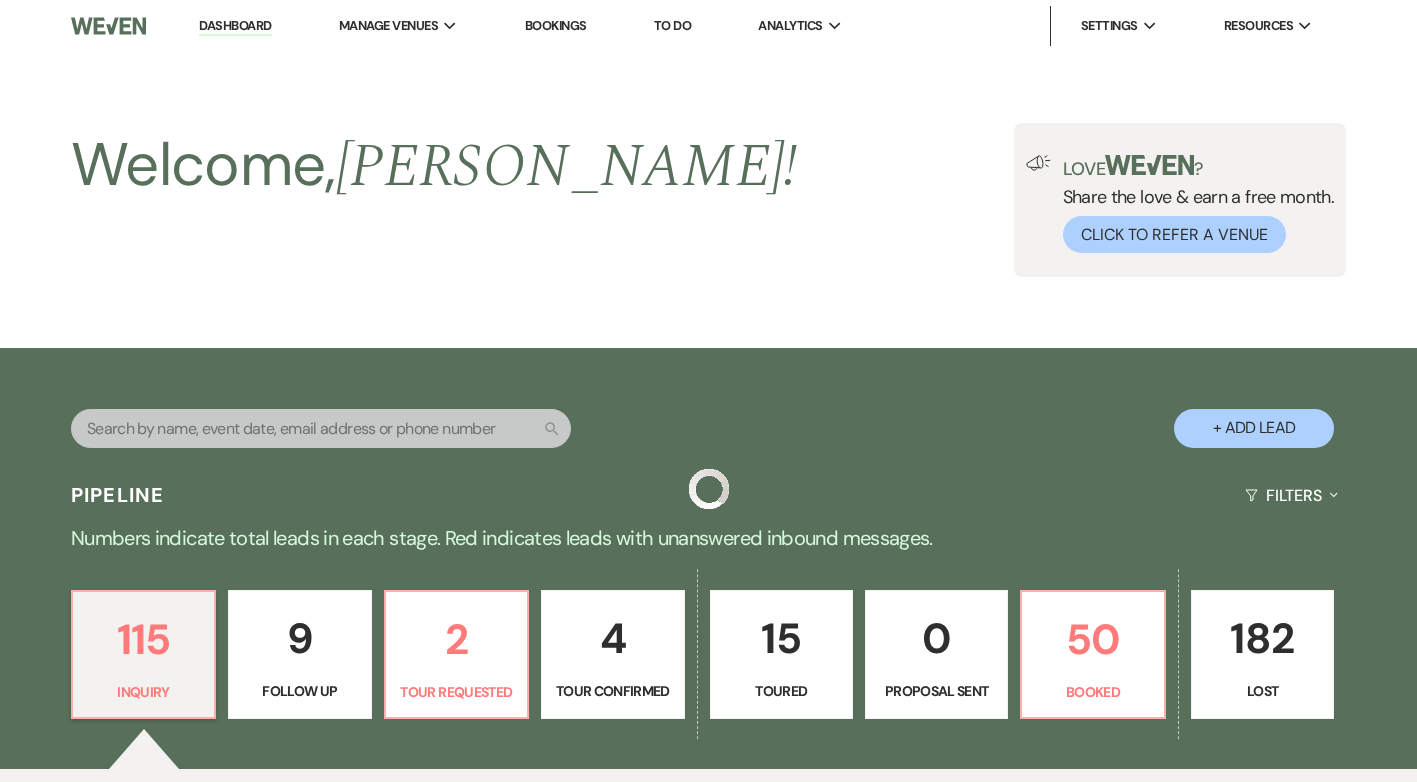 scroll, scrollTop: 700, scrollLeft: 0, axis: vertical 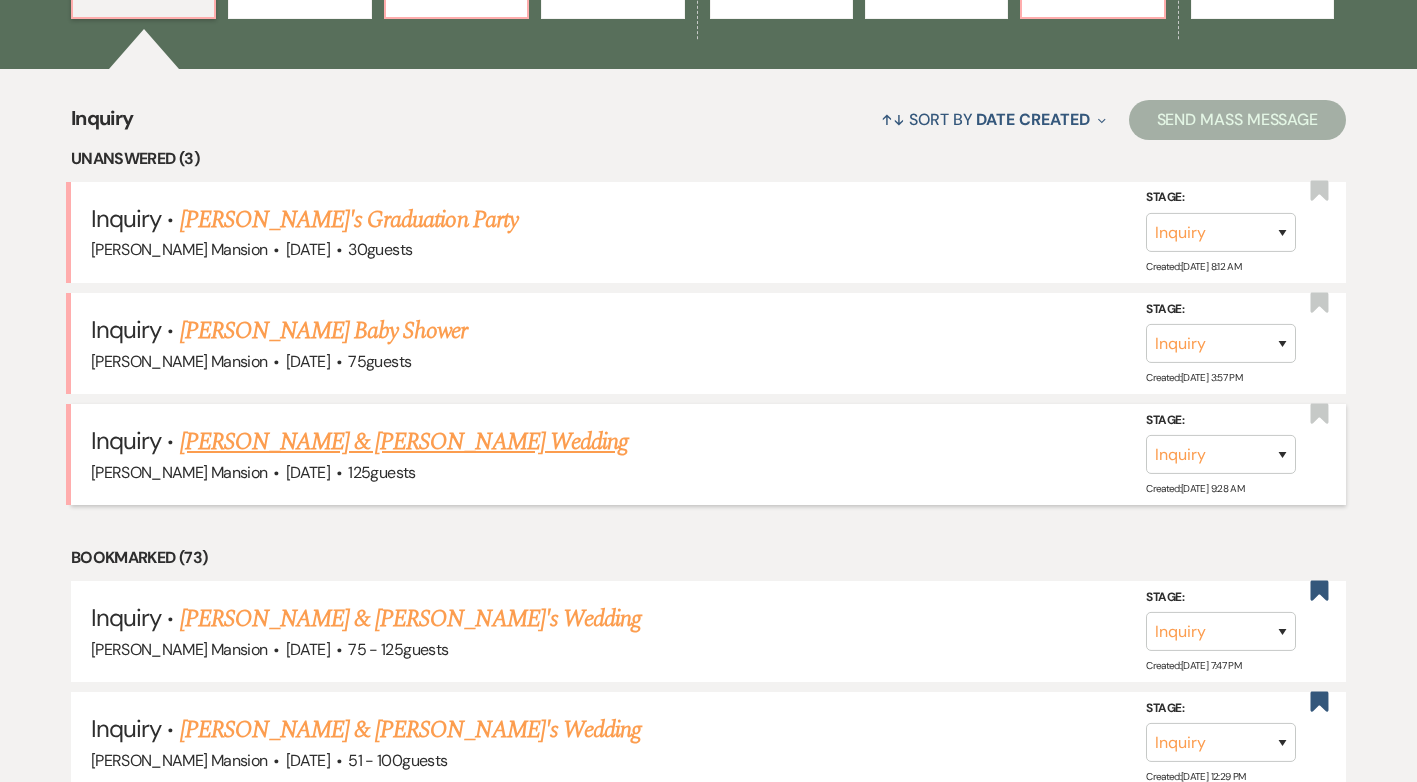click on "[PERSON_NAME] & [PERSON_NAME] Wedding" at bounding box center [404, 442] 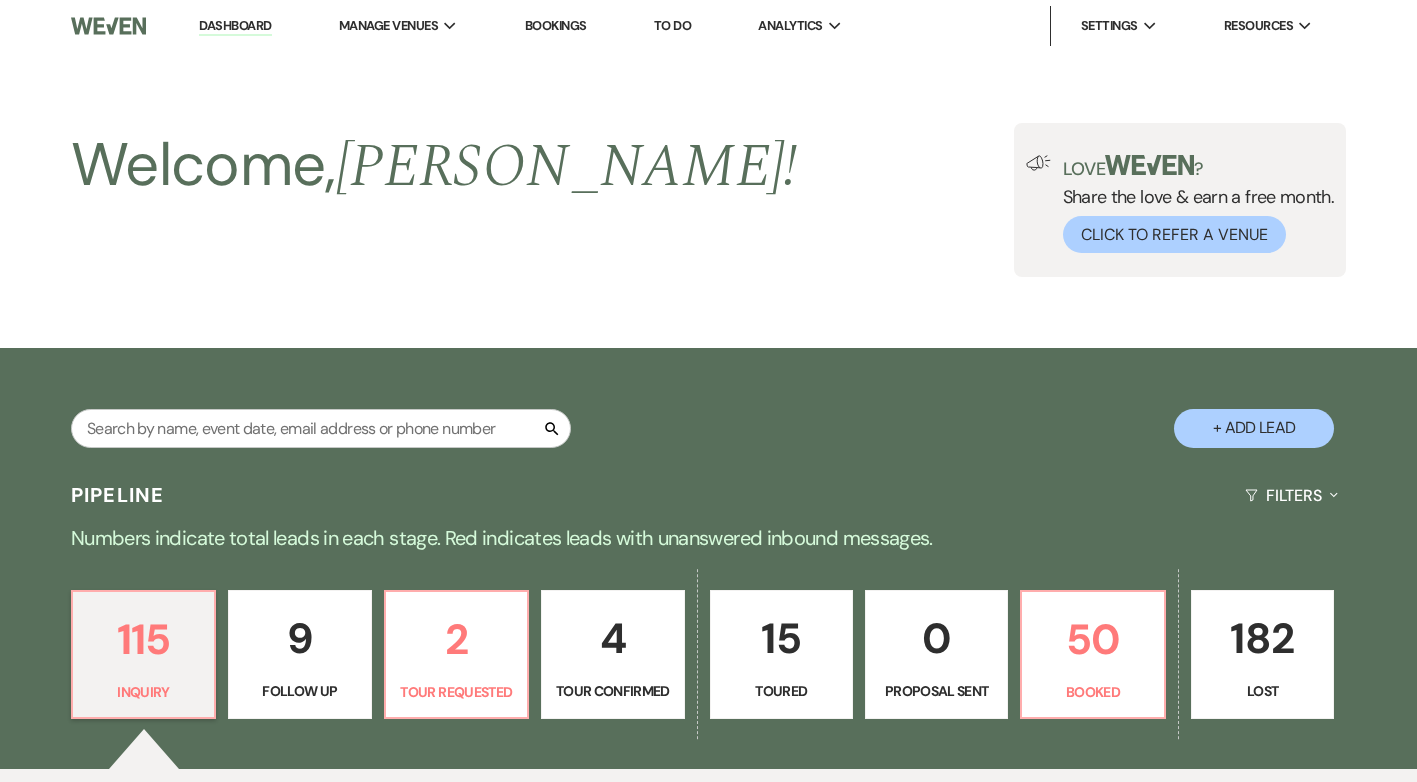 select on "5" 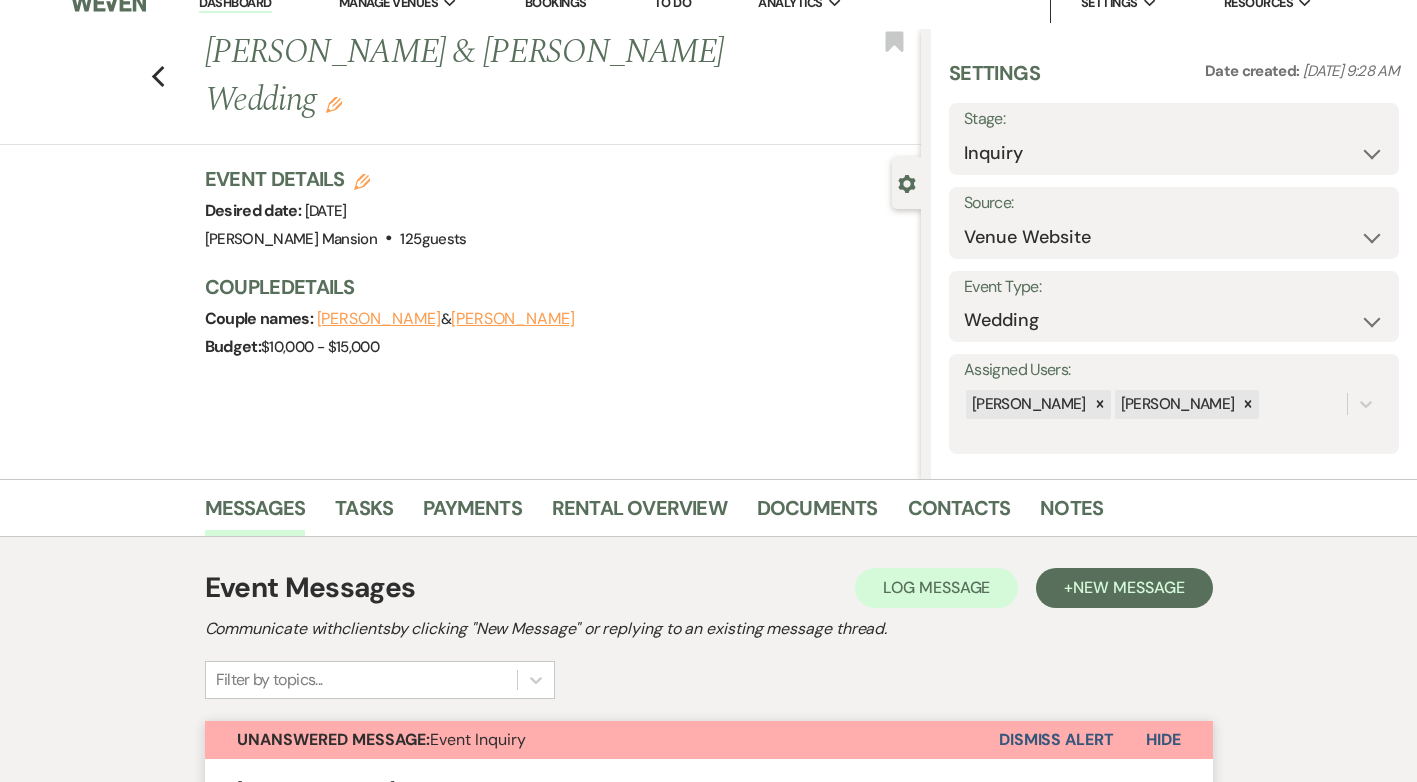 scroll, scrollTop: 0, scrollLeft: 0, axis: both 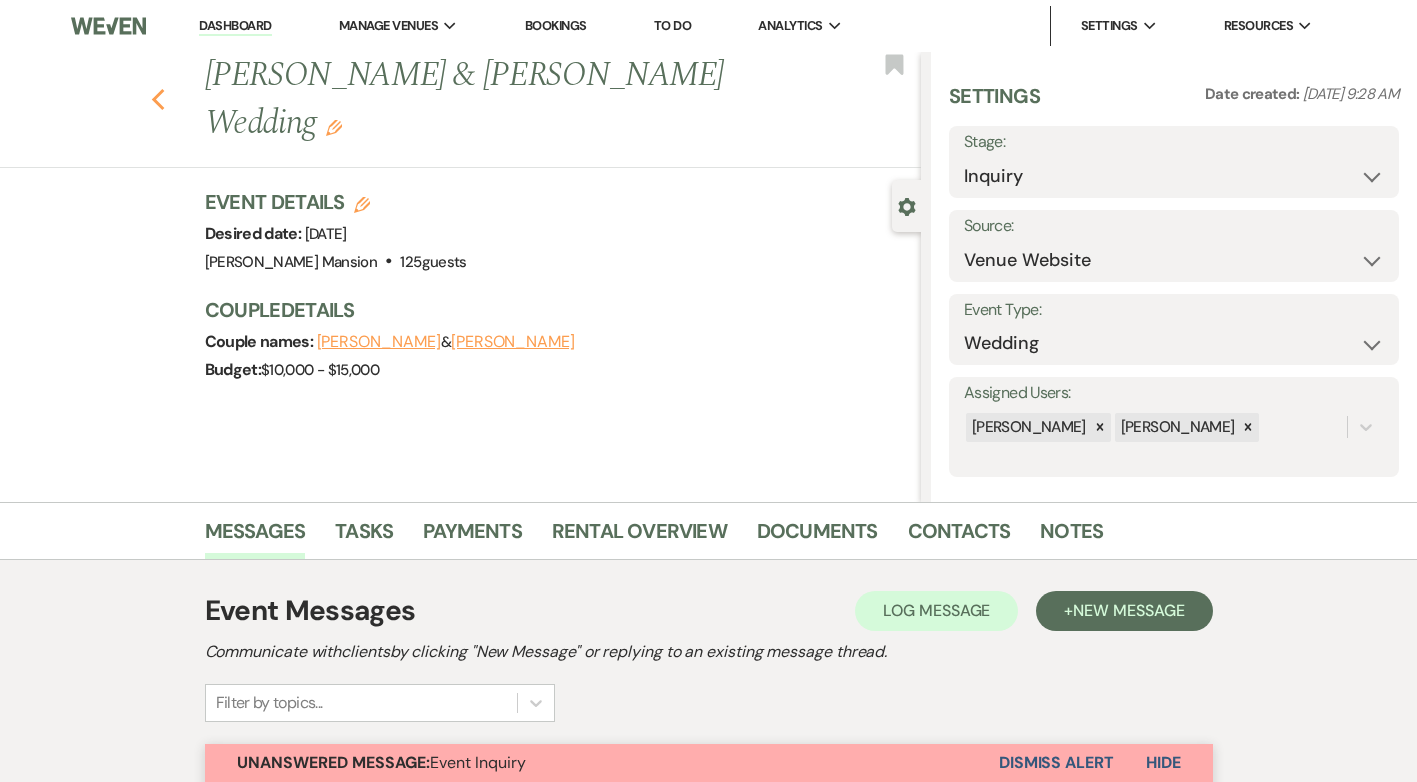 click 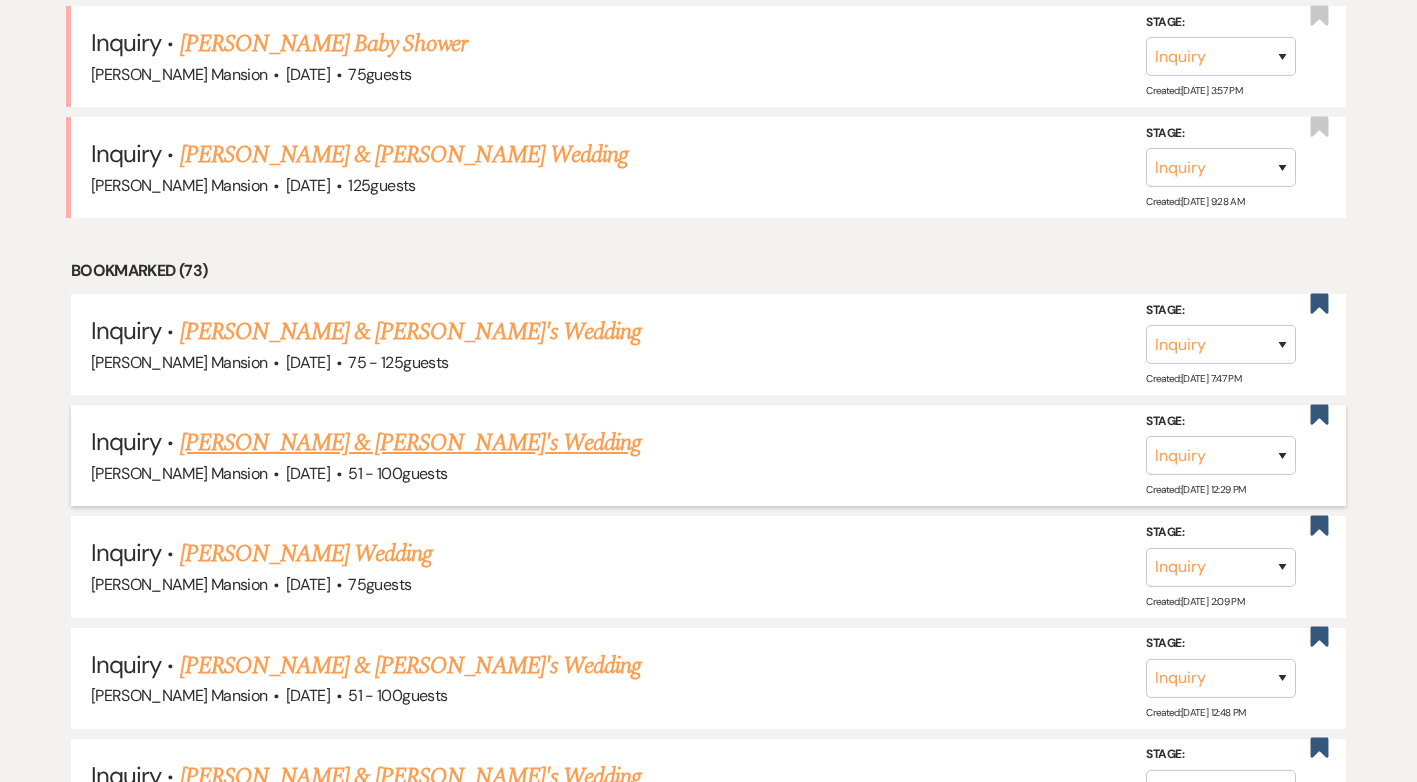 scroll, scrollTop: 1000, scrollLeft: 0, axis: vertical 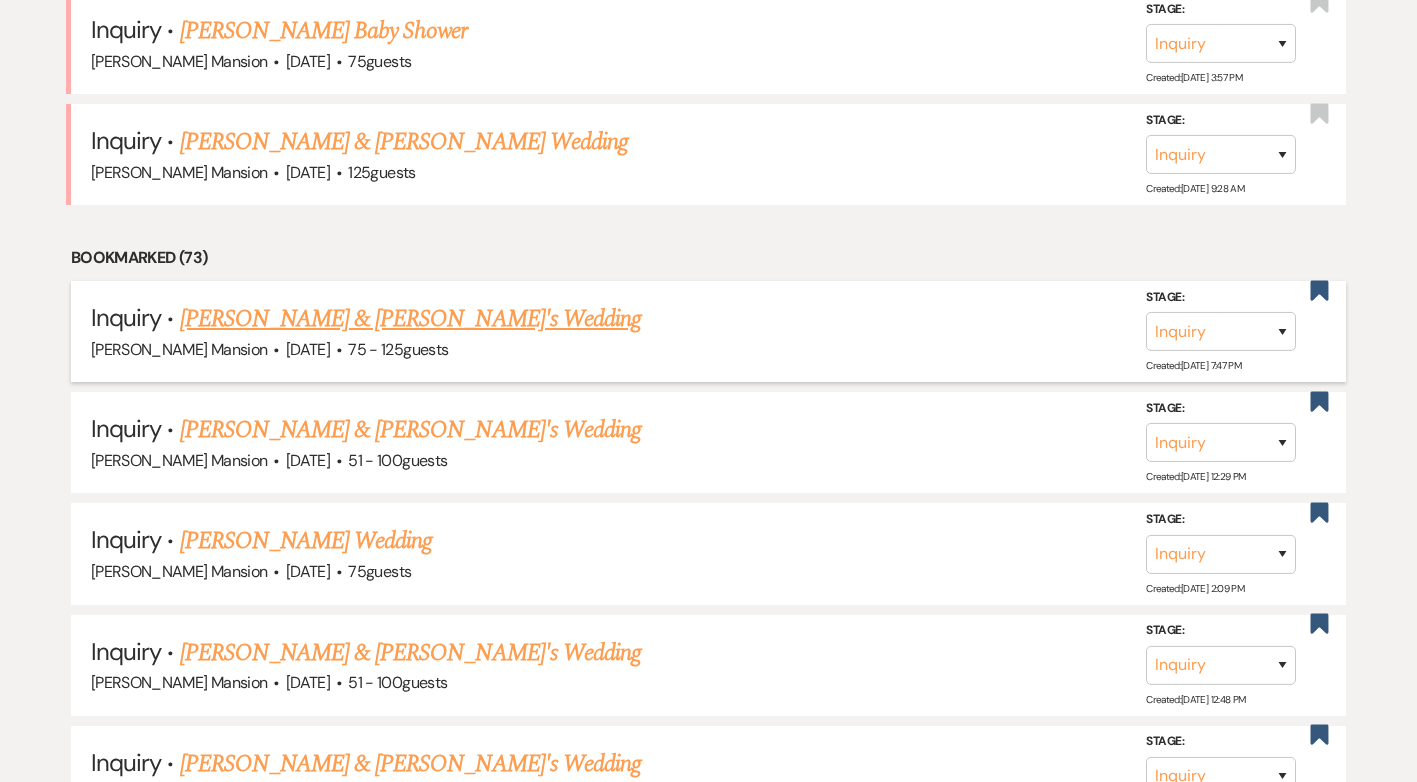 click on "[PERSON_NAME] & [PERSON_NAME]'s Wedding" at bounding box center [411, 319] 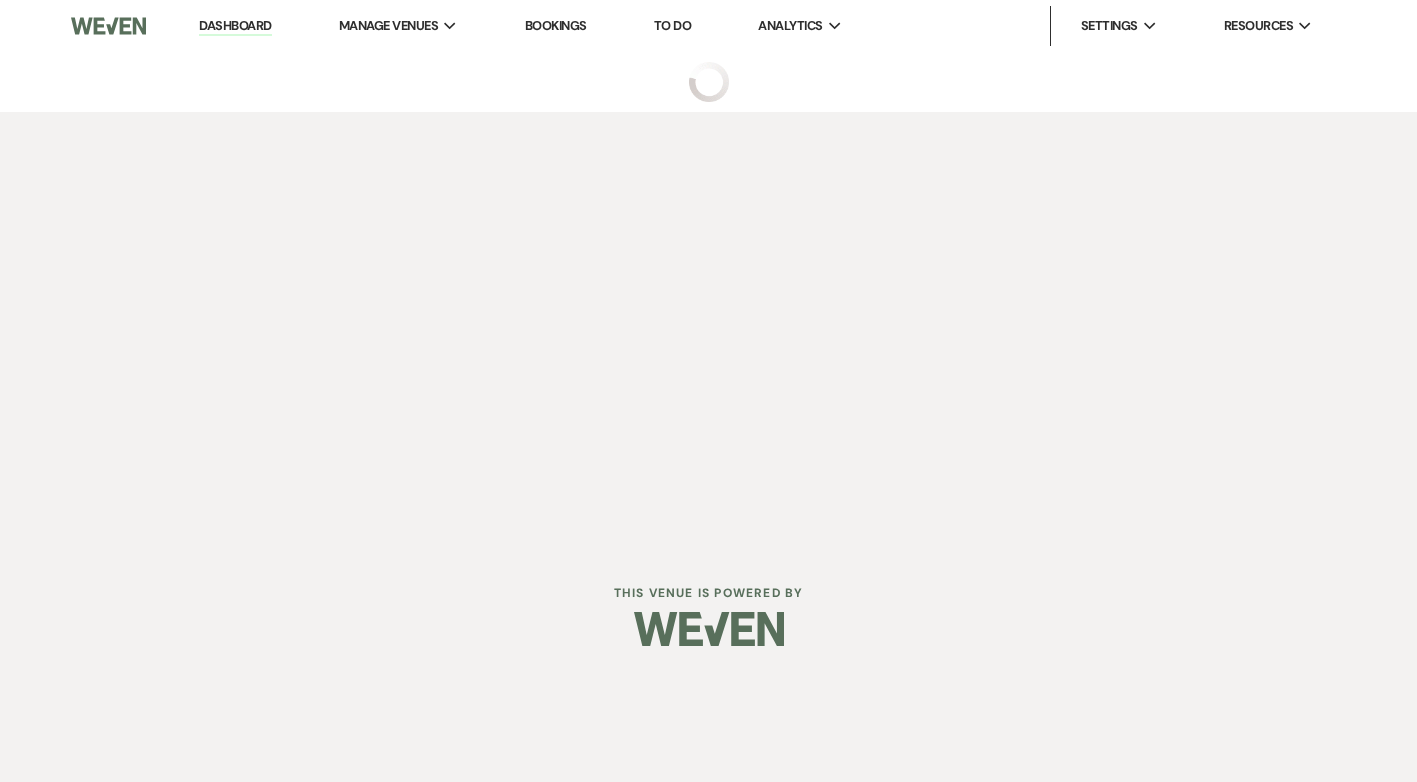 scroll, scrollTop: 0, scrollLeft: 0, axis: both 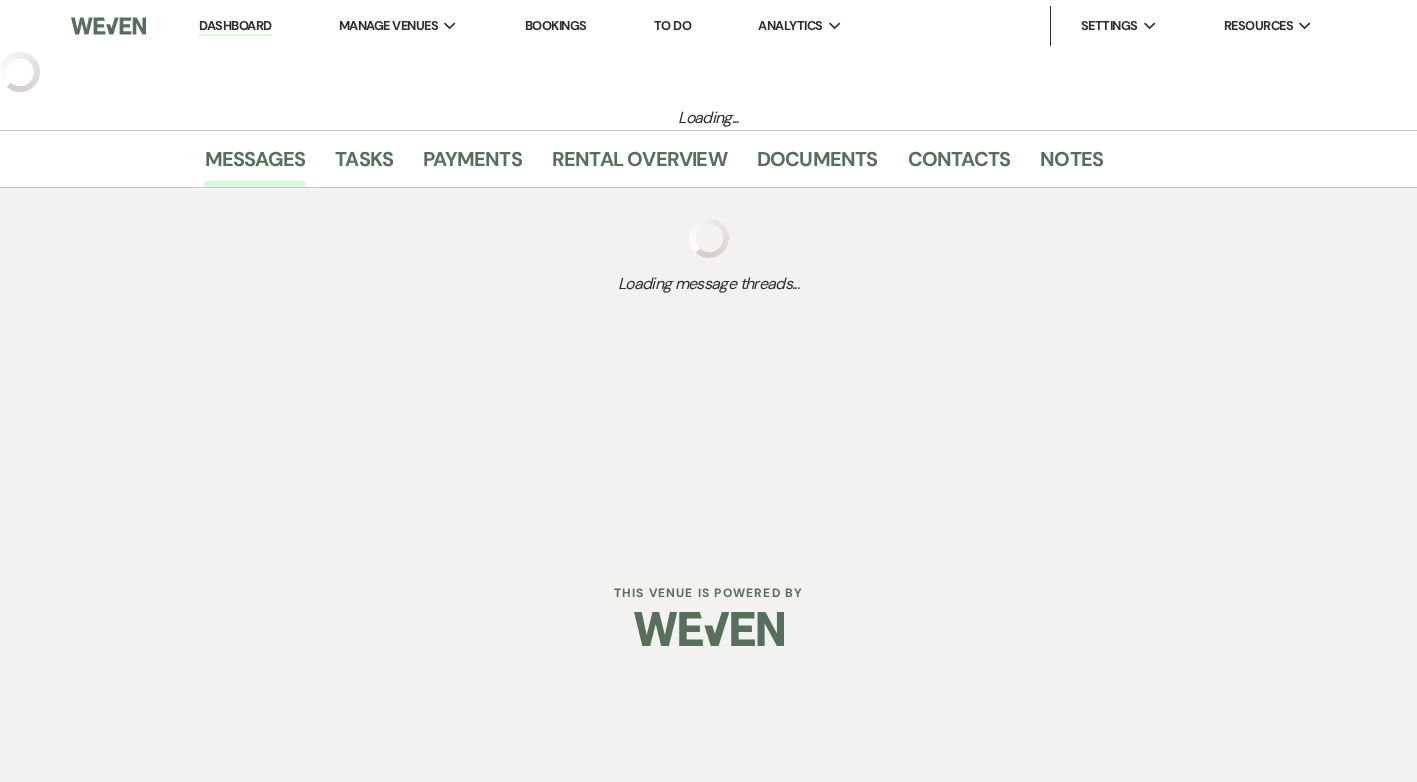 select on "3" 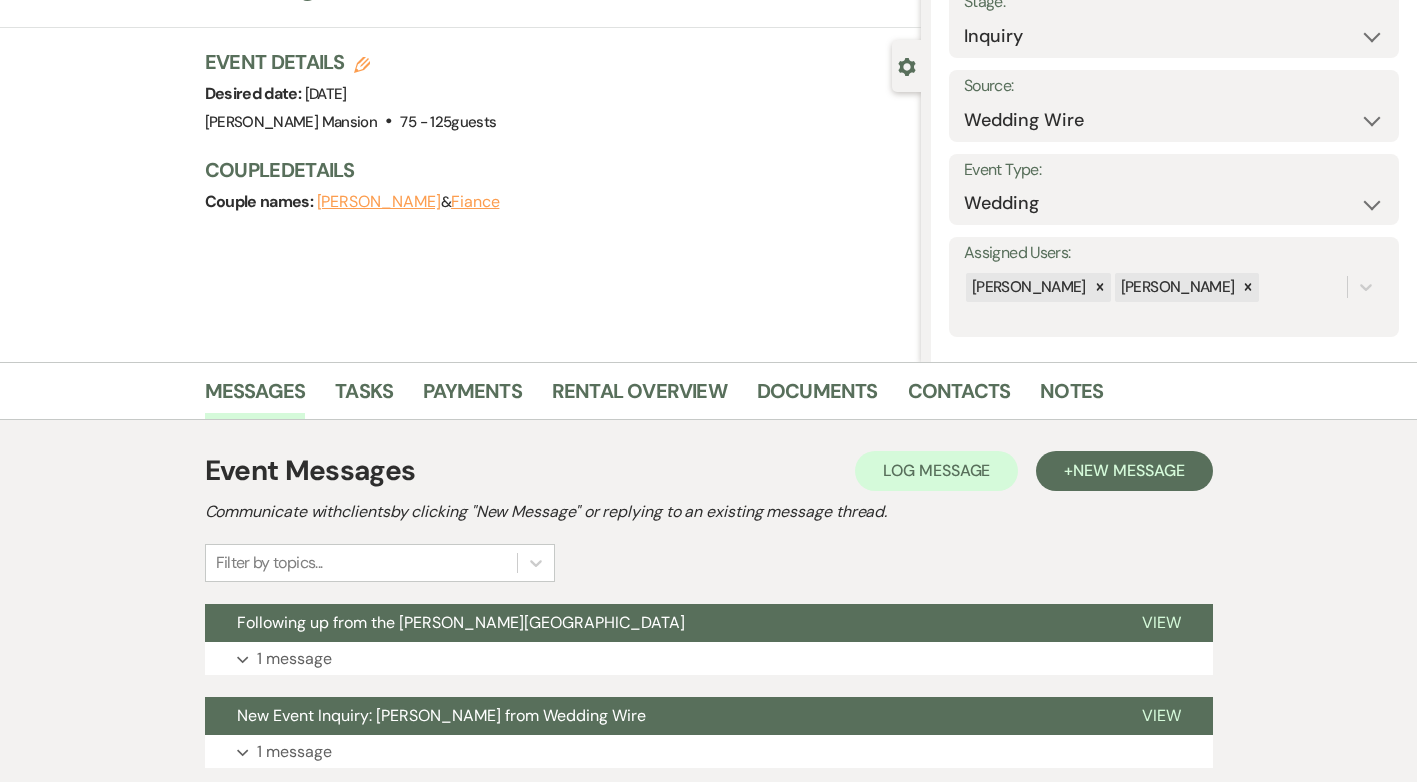 scroll, scrollTop: 285, scrollLeft: 0, axis: vertical 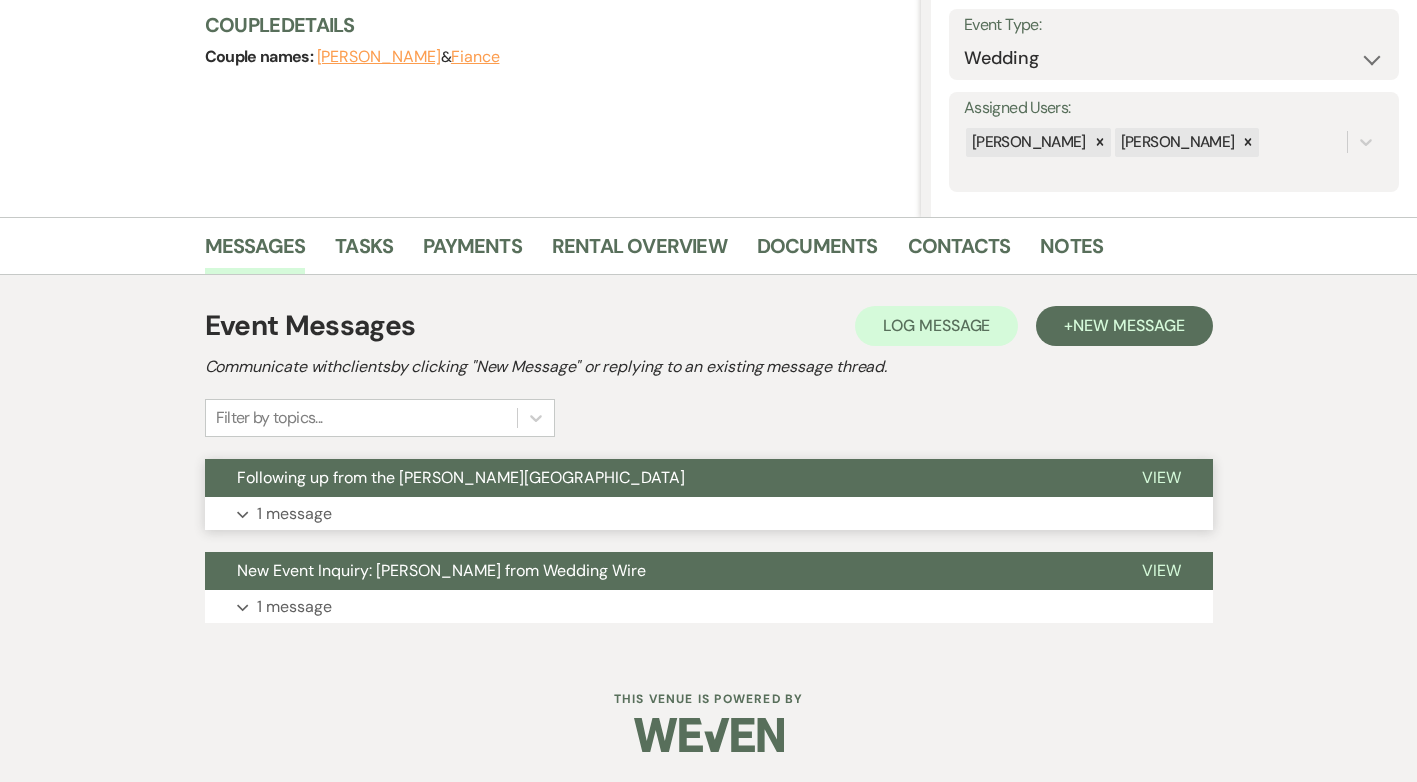 click on "1 message" at bounding box center (294, 514) 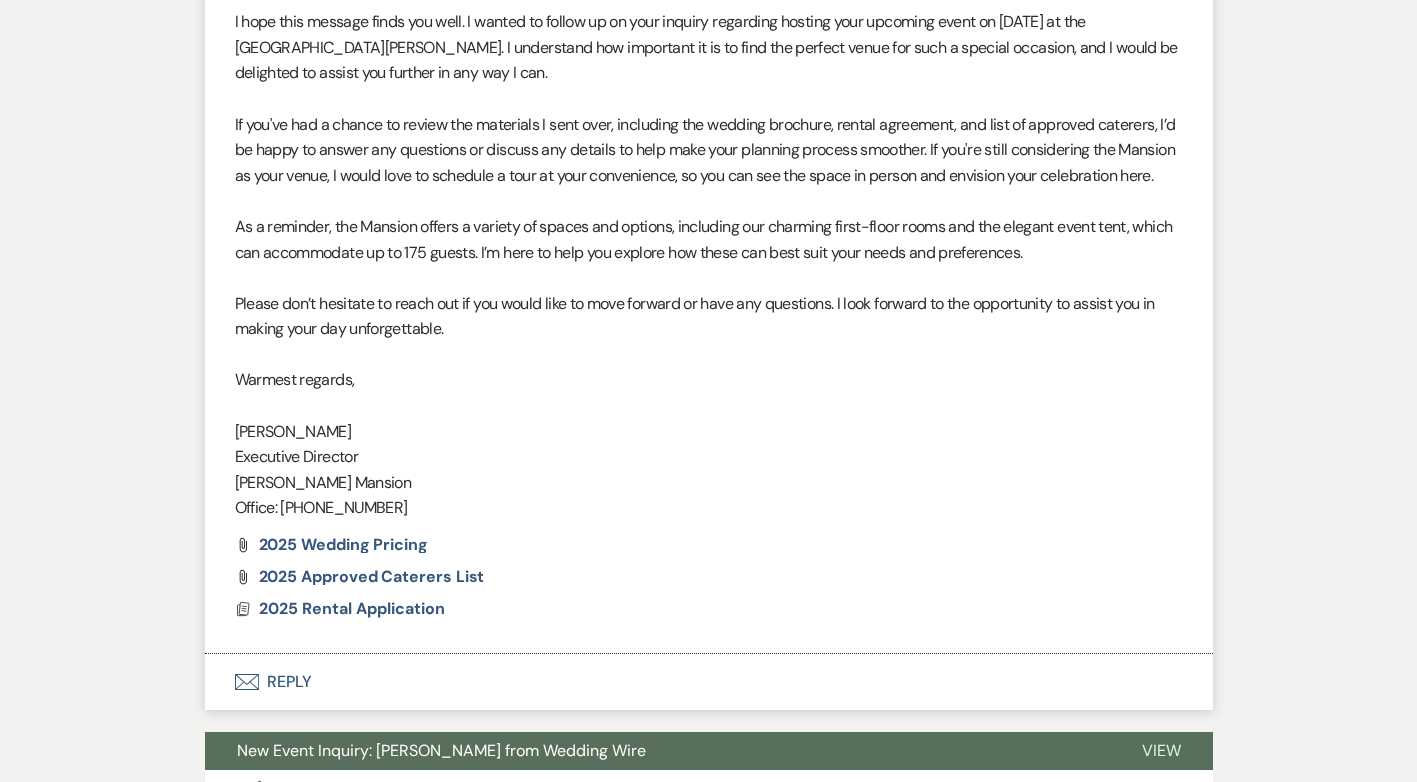 scroll, scrollTop: 701, scrollLeft: 0, axis: vertical 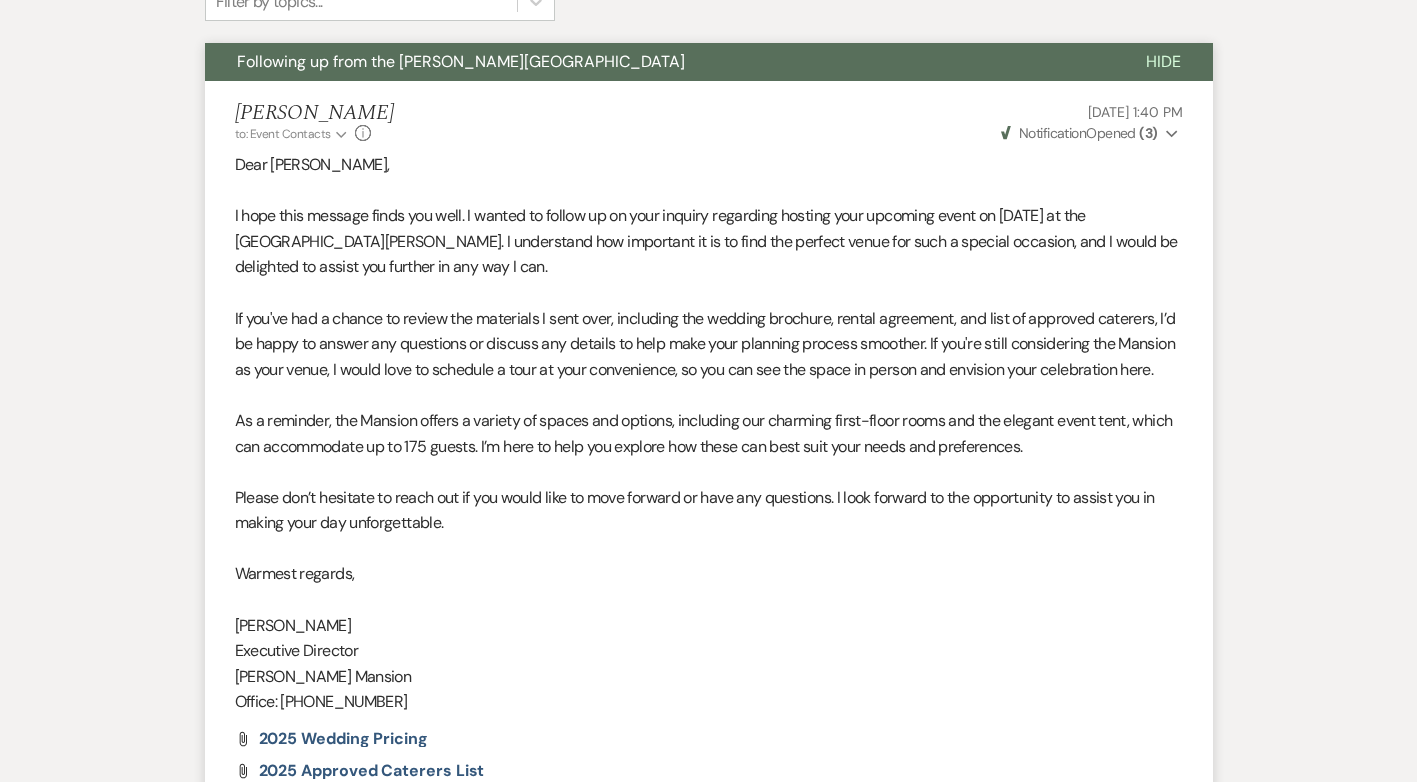 click on "As a reminder, the Mansion offers a variety of spaces and options, including our charming first-floor rooms and the elegant event tent, which can accommodate up to 175 guests. I’m here to help you explore how these can best suit your needs and preferences." at bounding box center [709, 433] 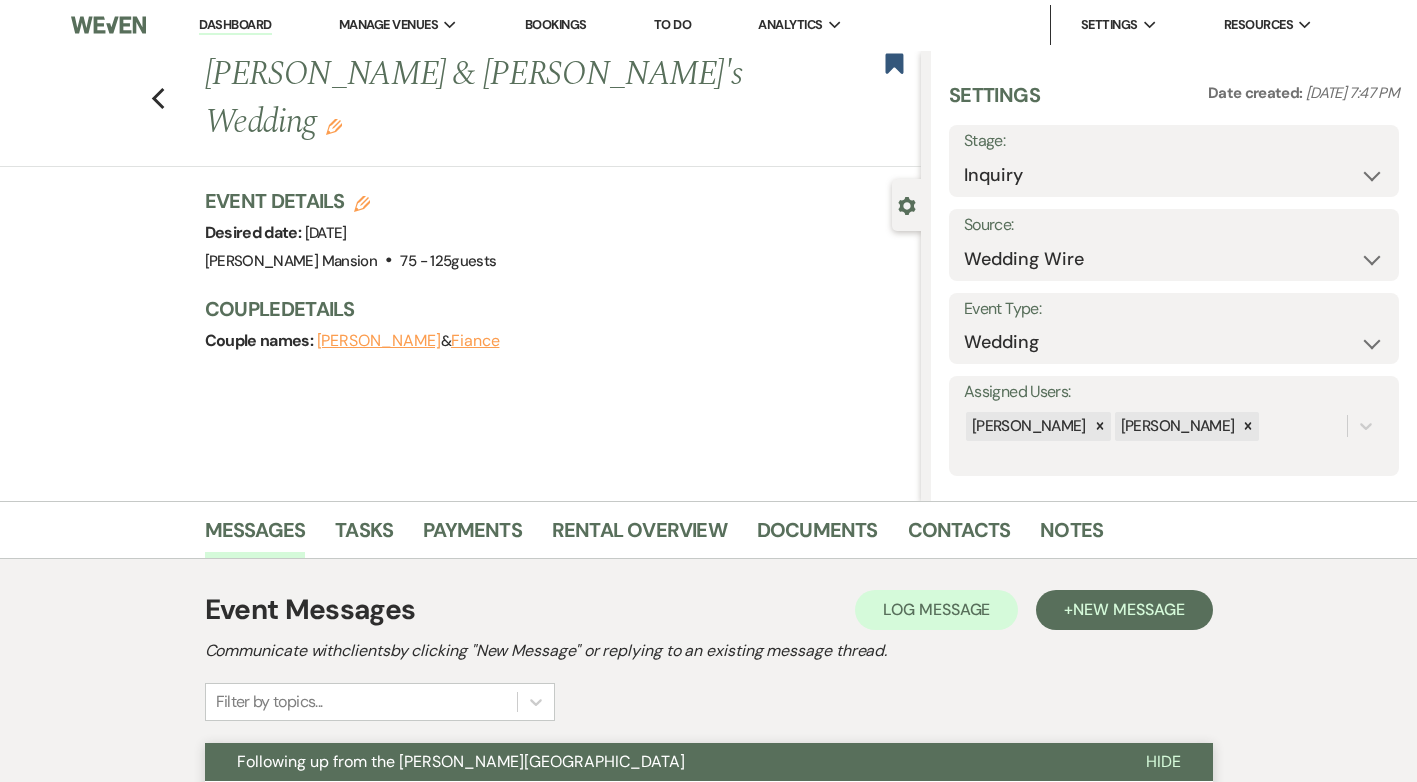 scroll, scrollTop: 0, scrollLeft: 0, axis: both 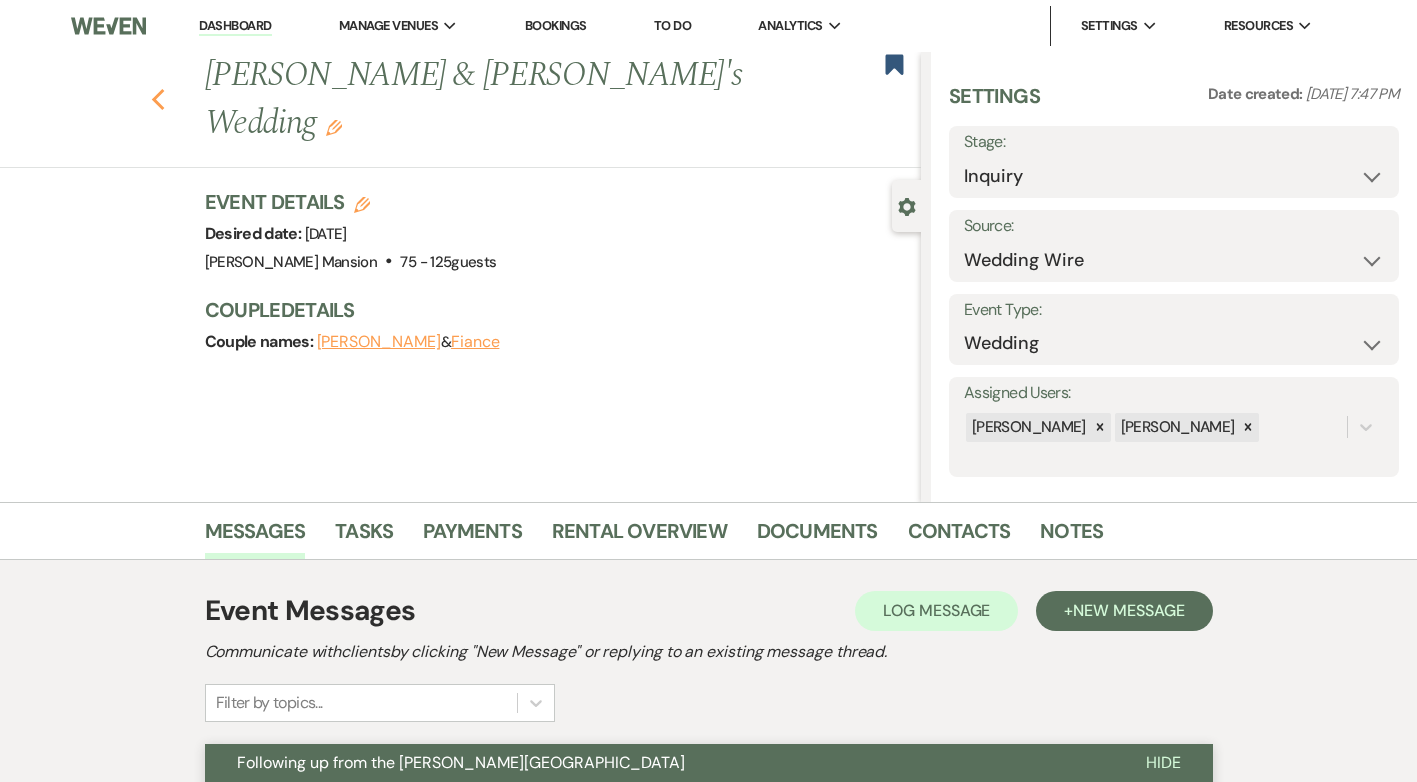 click on "Previous" 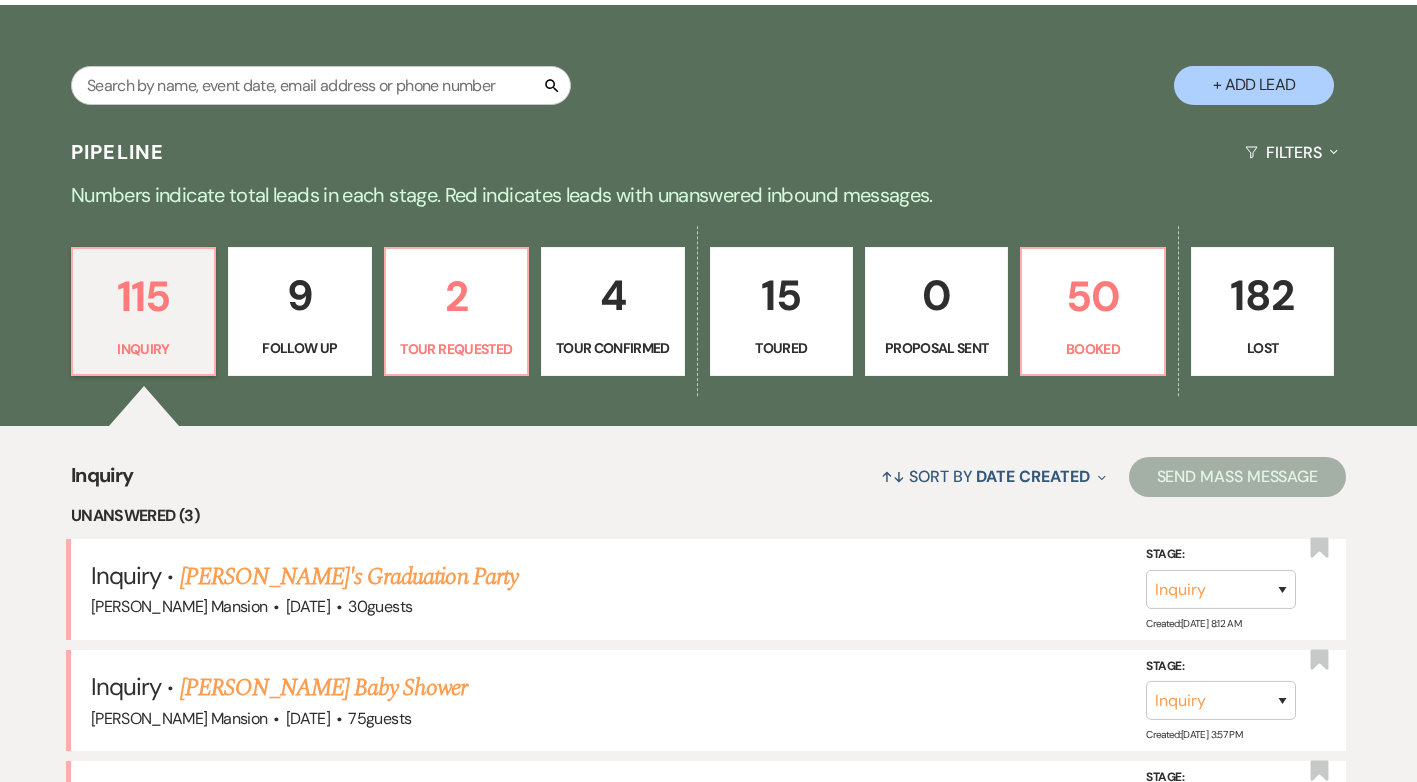 scroll, scrollTop: 200, scrollLeft: 0, axis: vertical 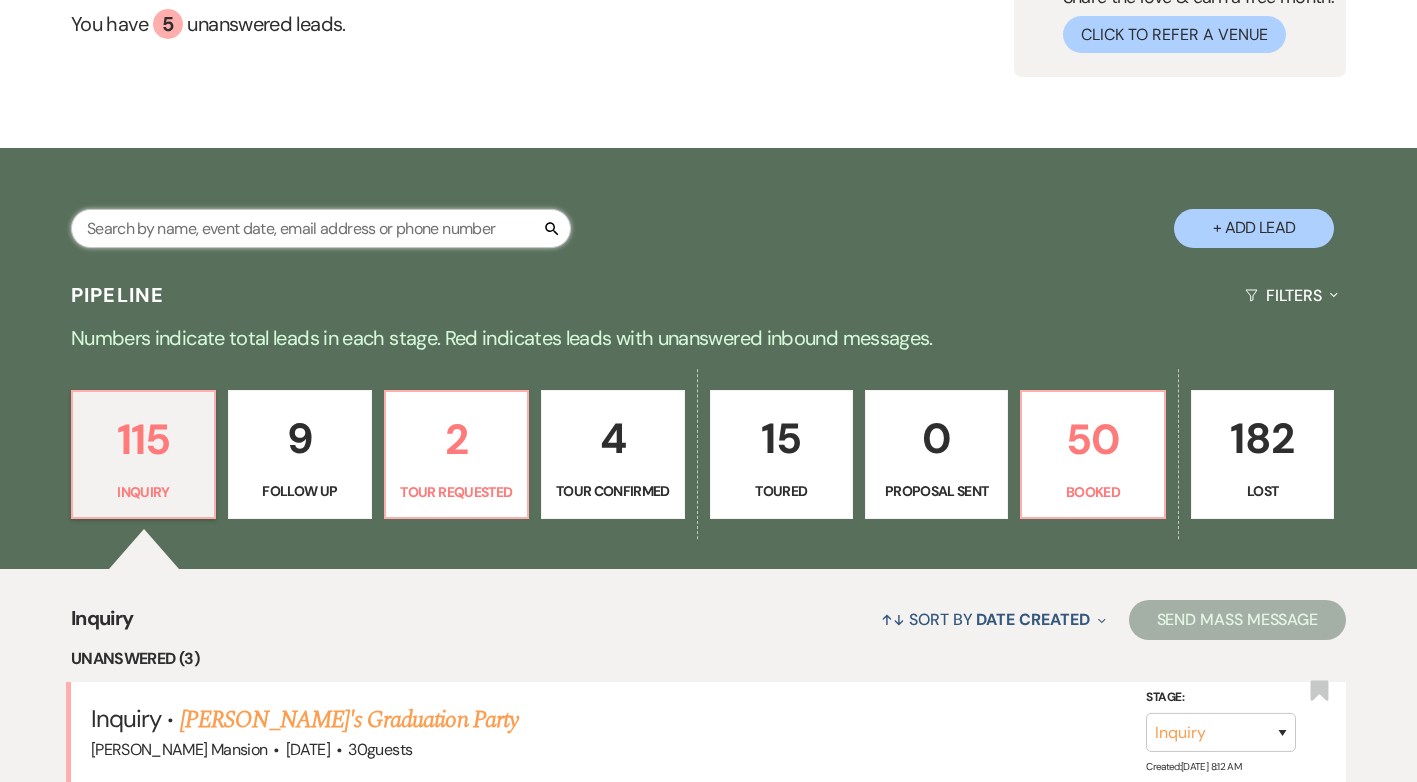 click at bounding box center [321, 228] 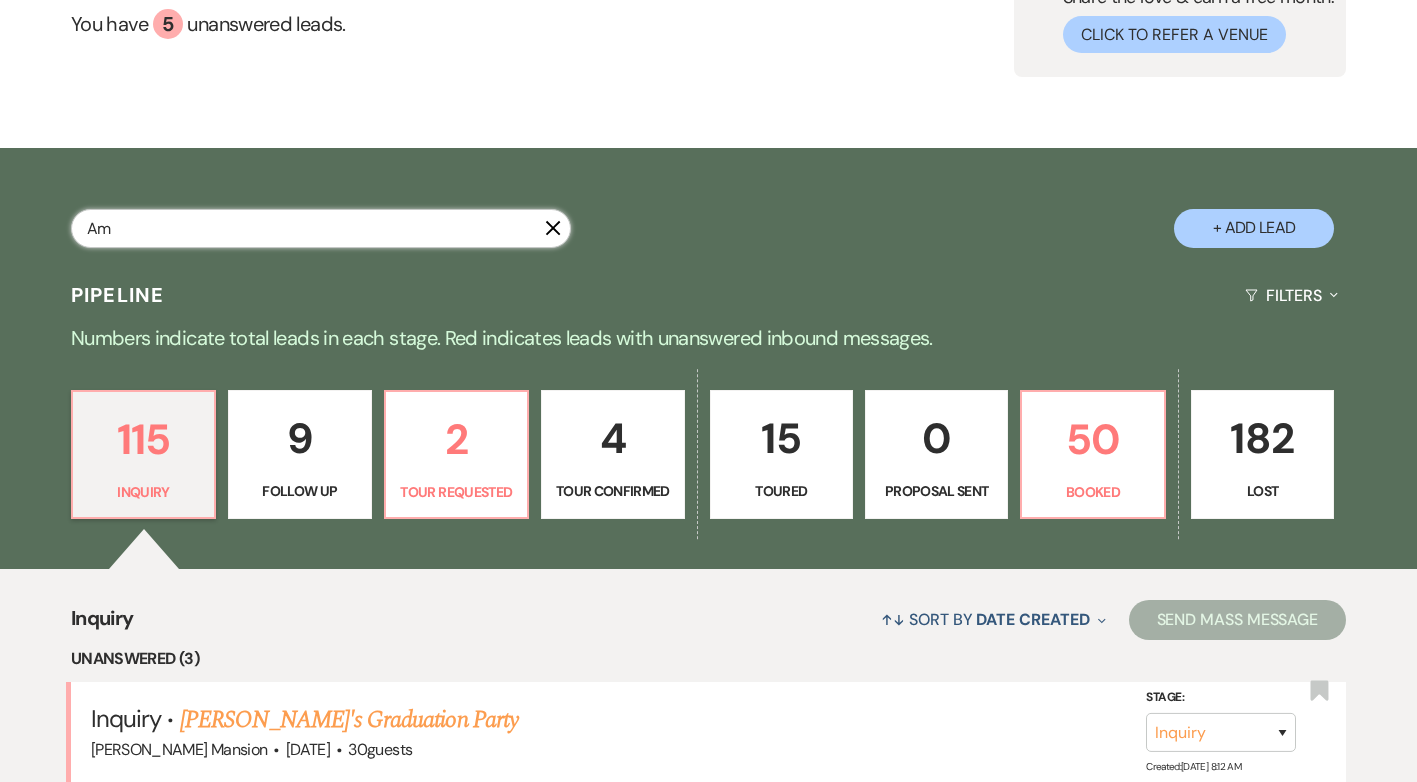 type on "[PERSON_NAME]" 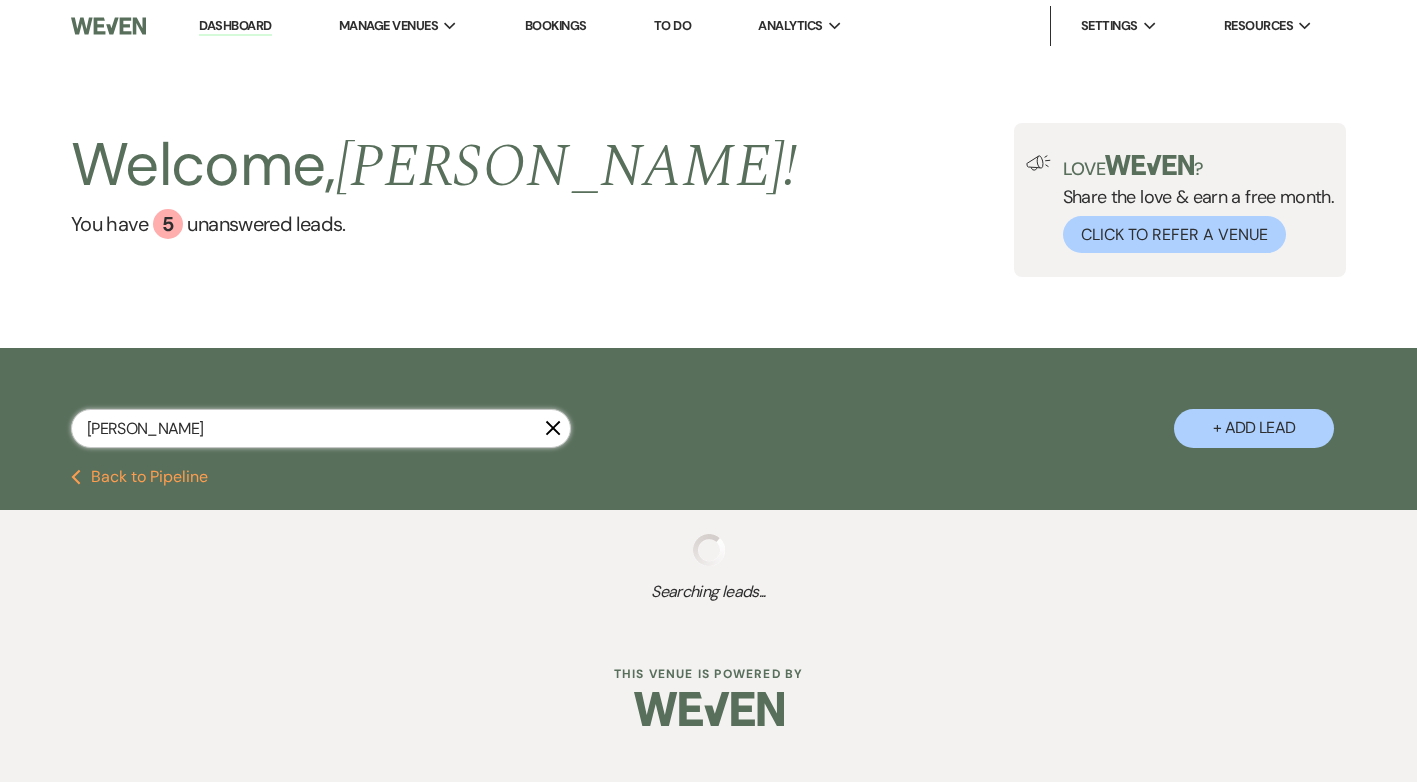 scroll, scrollTop: 0, scrollLeft: 0, axis: both 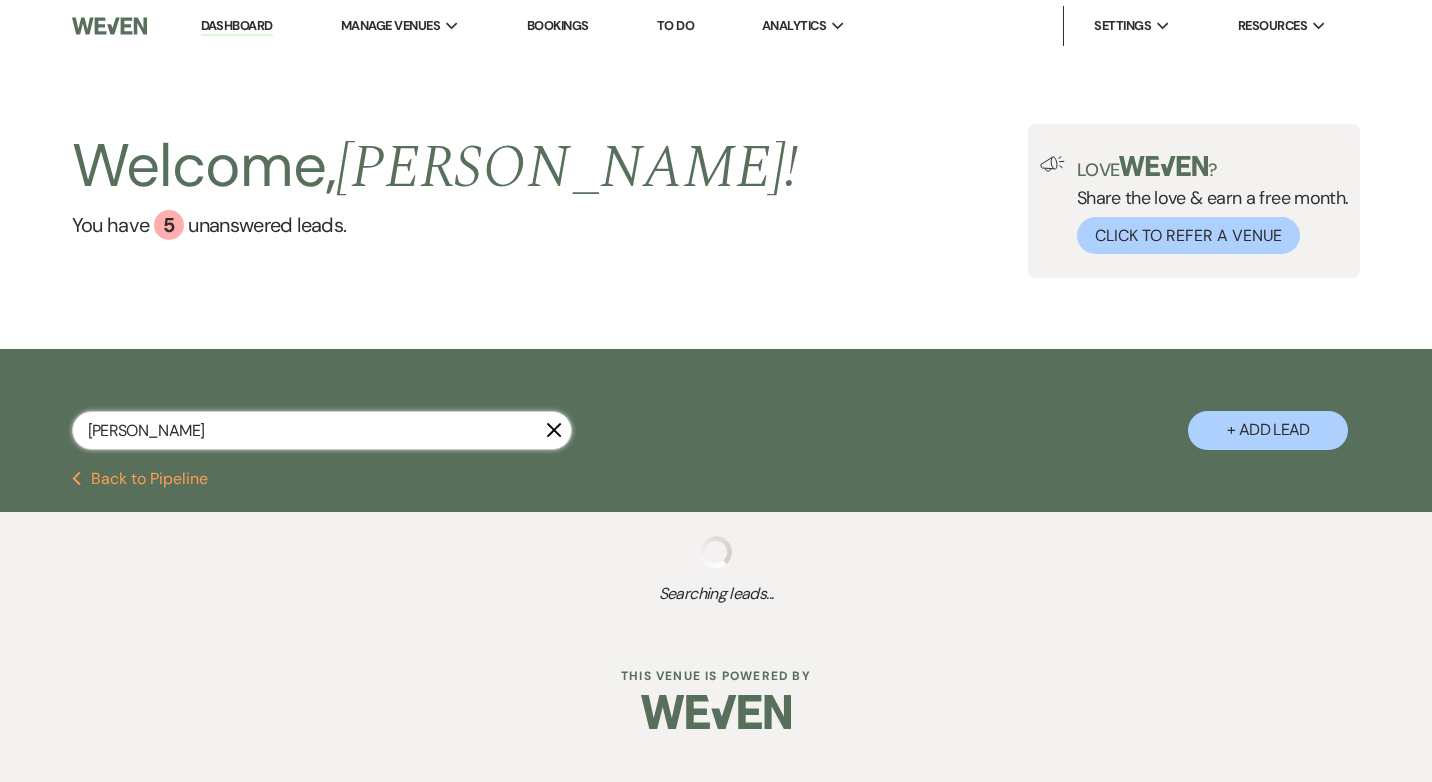 select on "8" 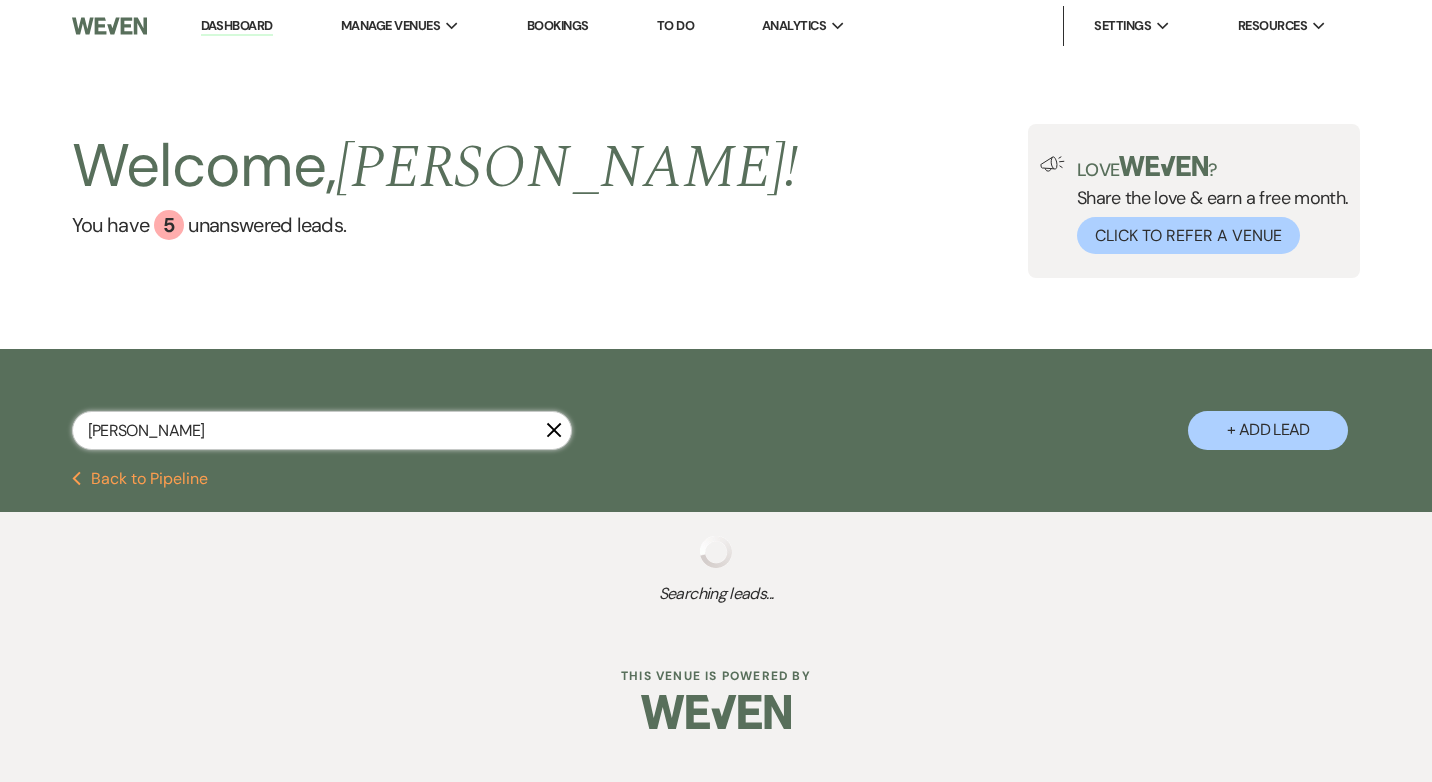 select on "5" 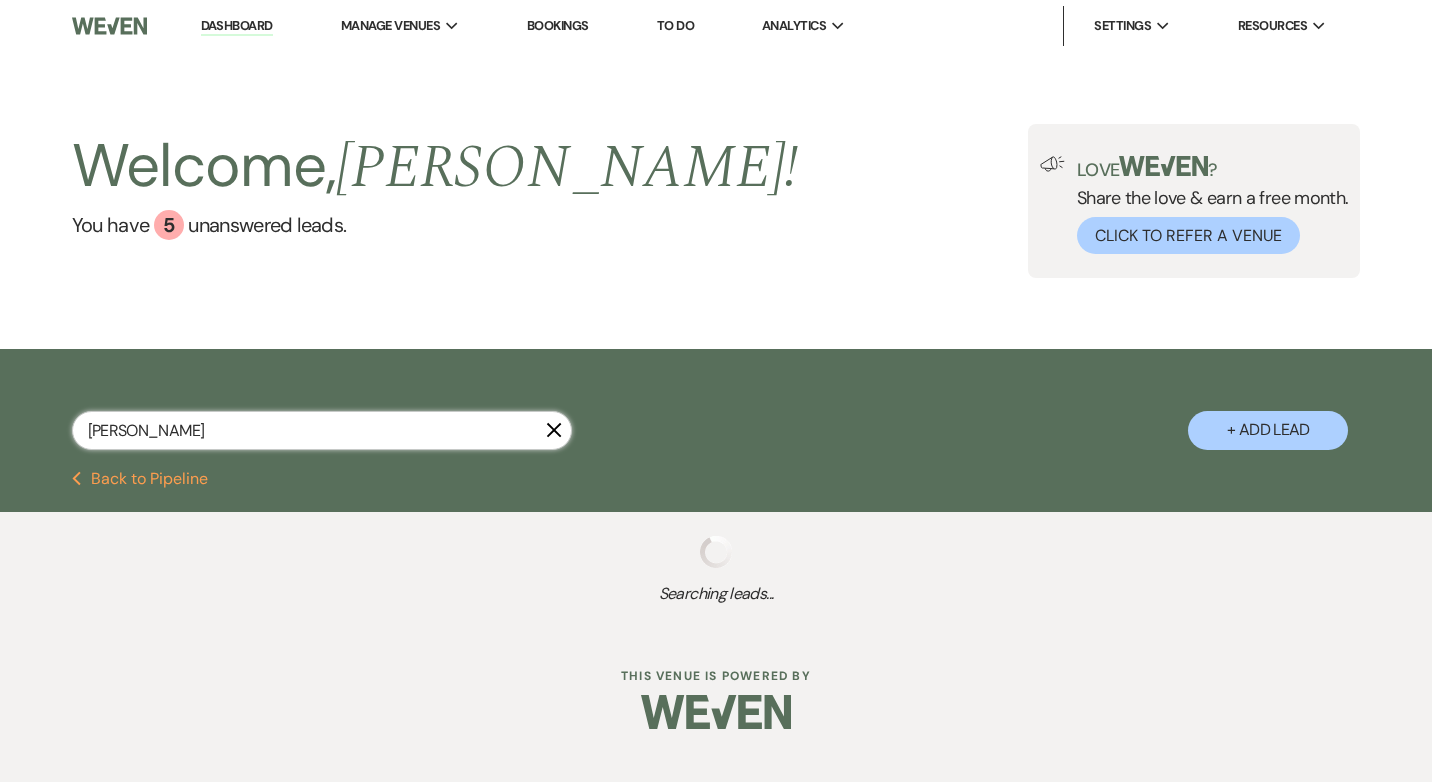 select on "8" 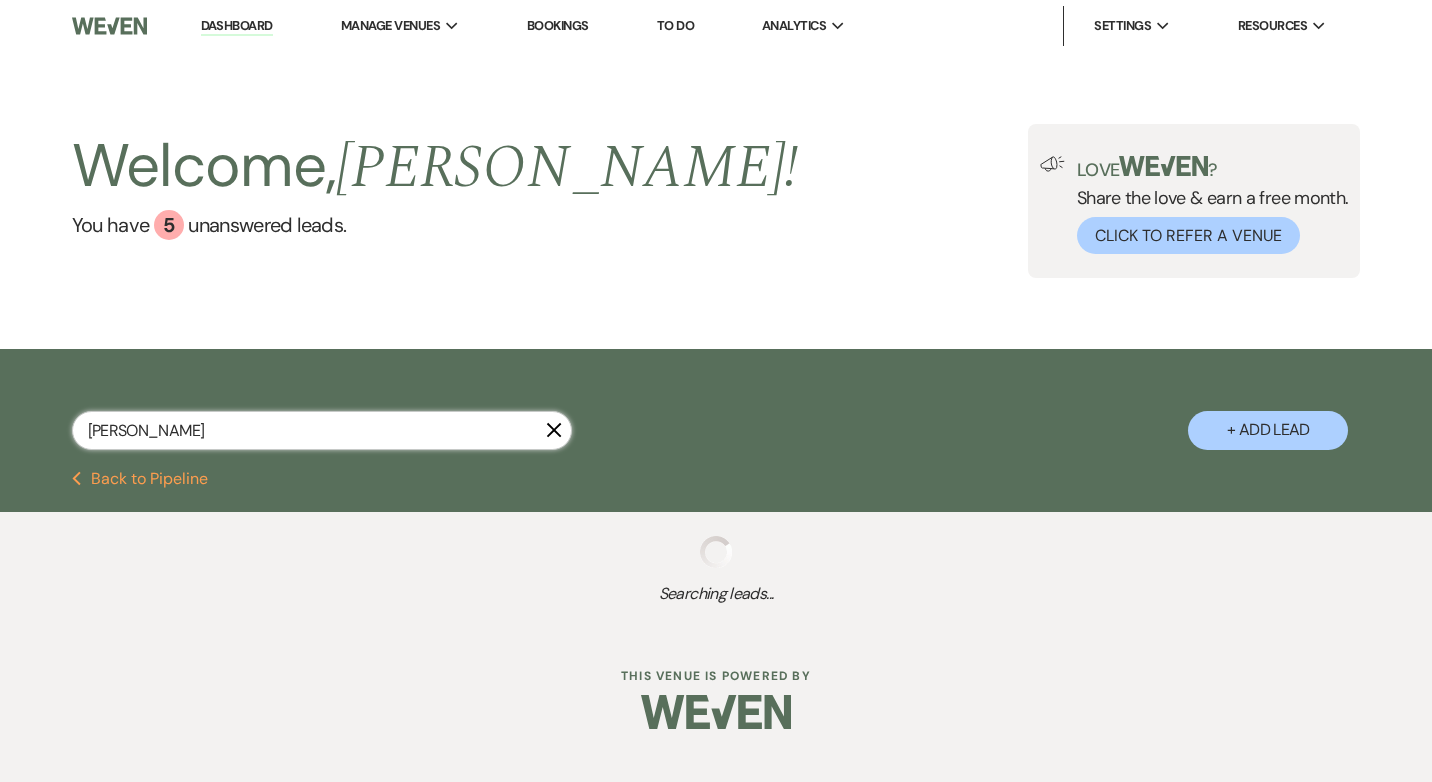 select on "5" 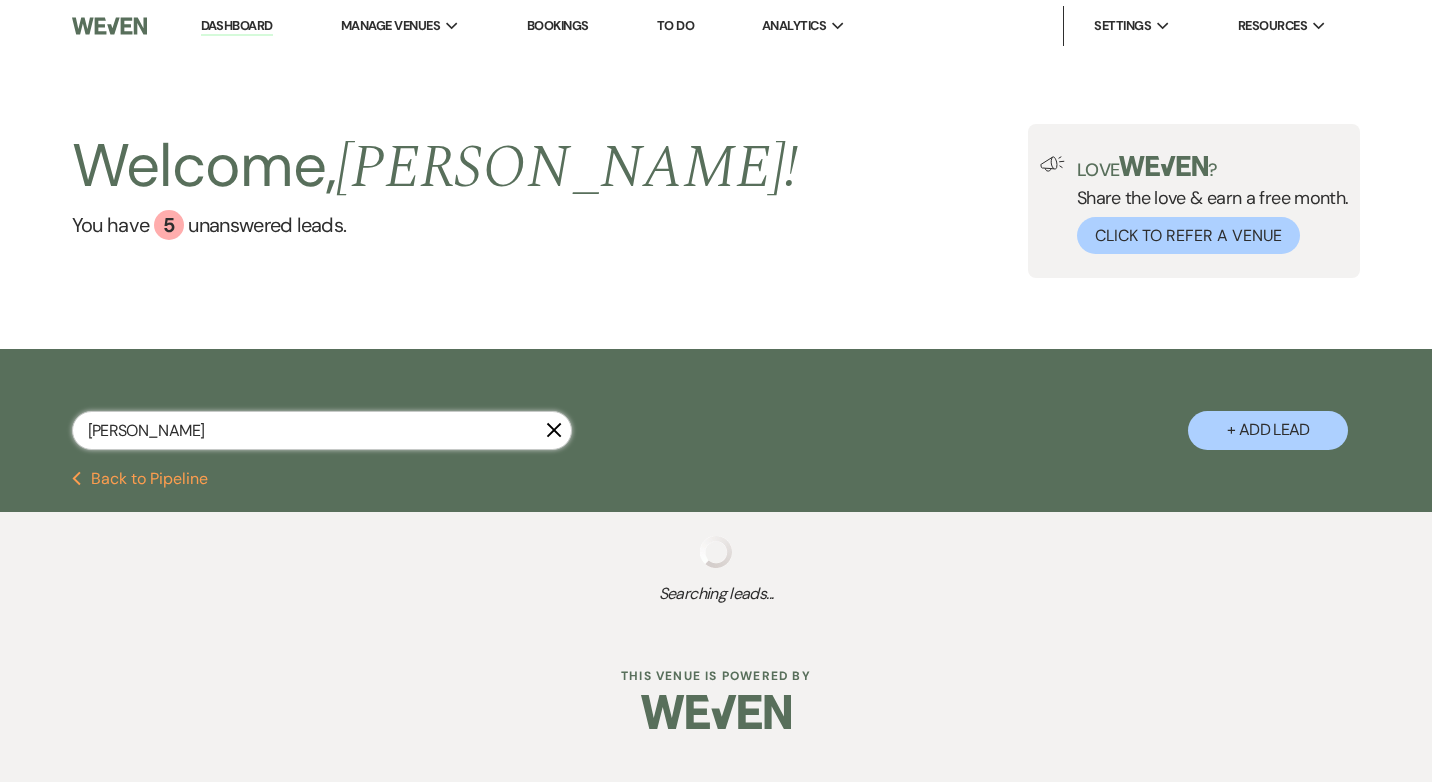 select on "8" 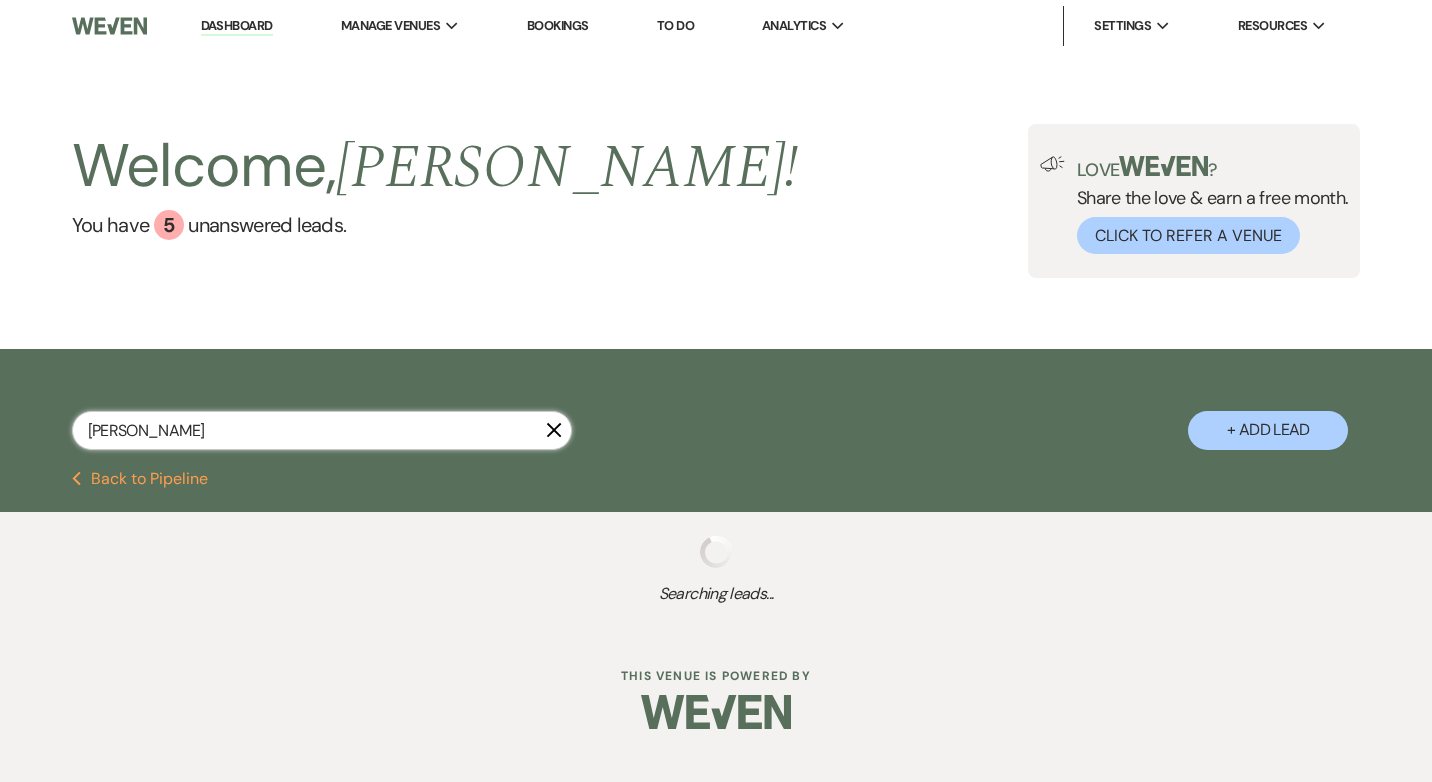 select on "5" 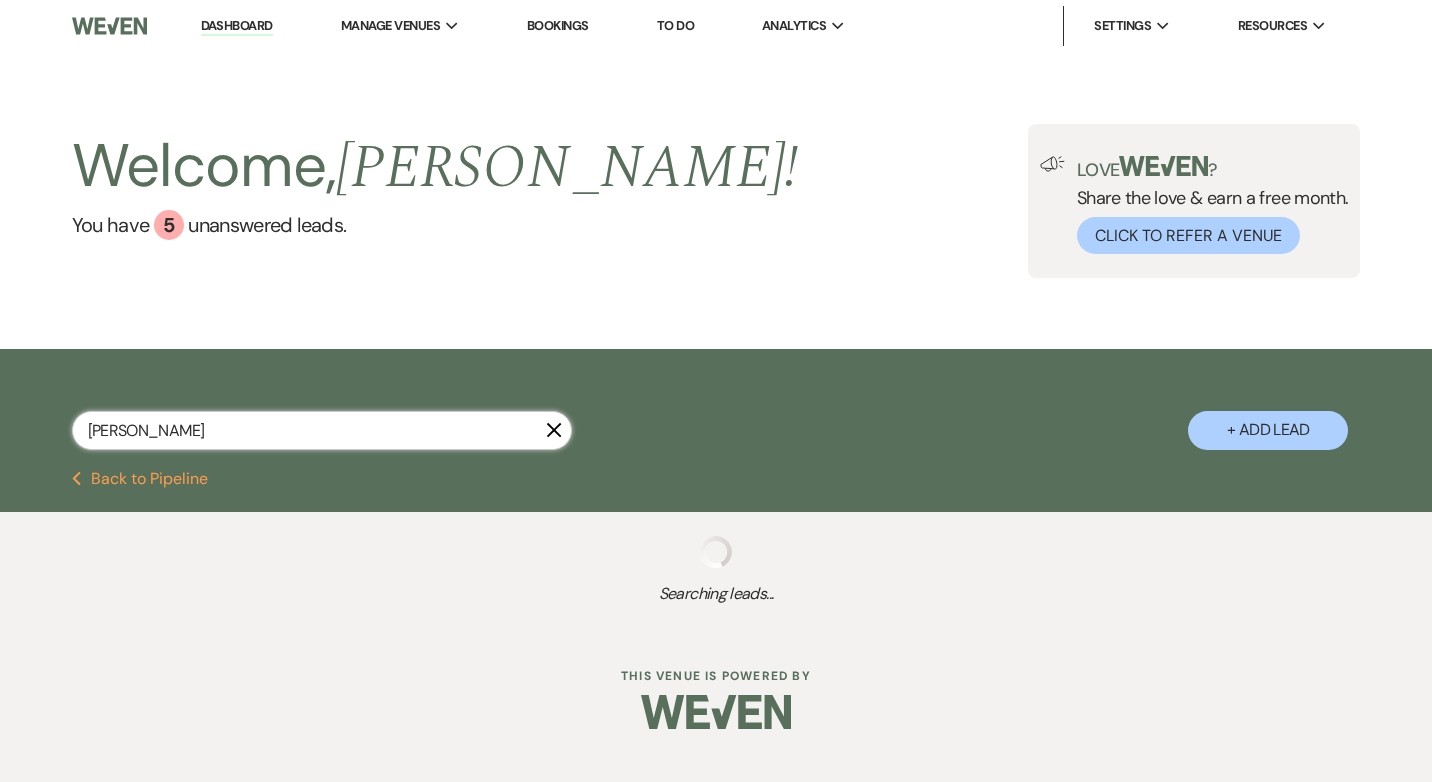 select on "8" 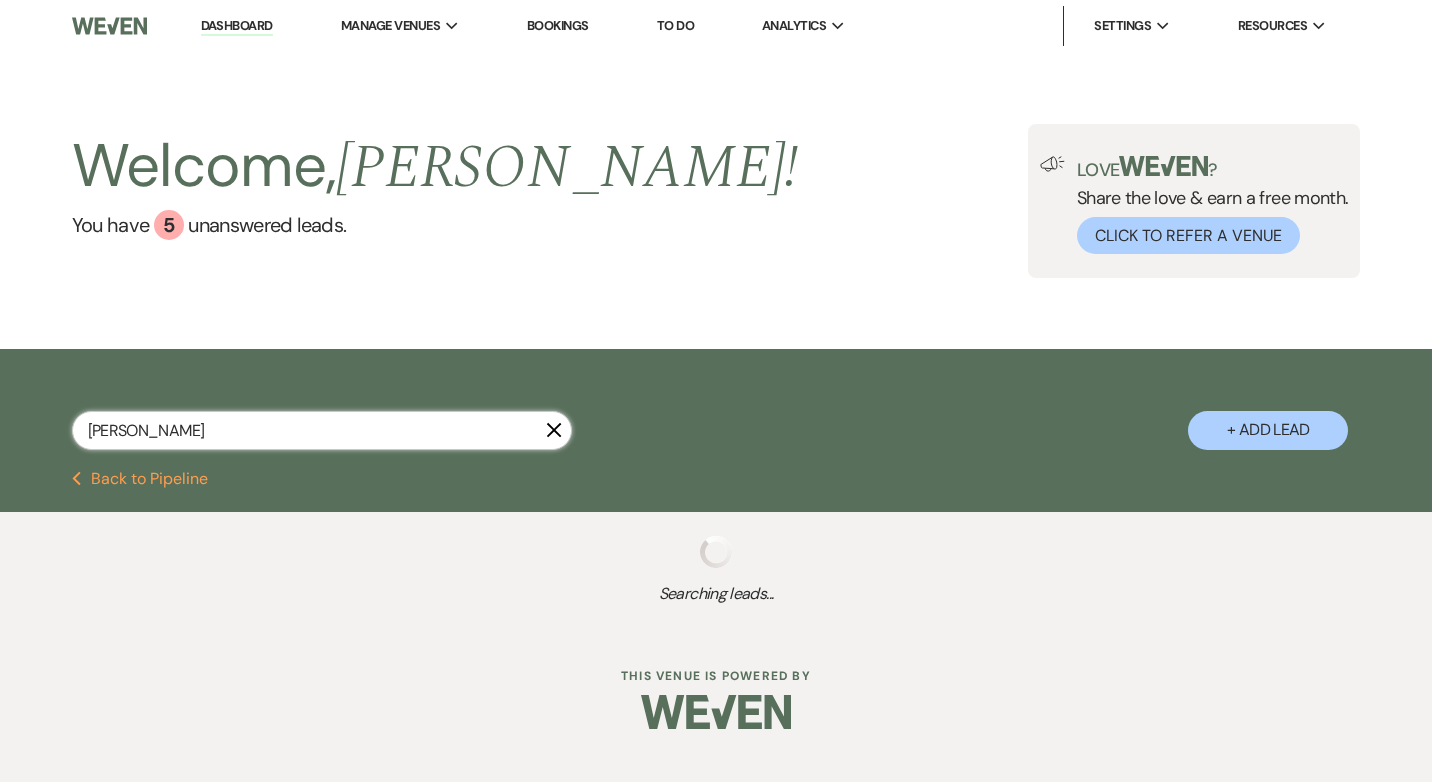 select on "5" 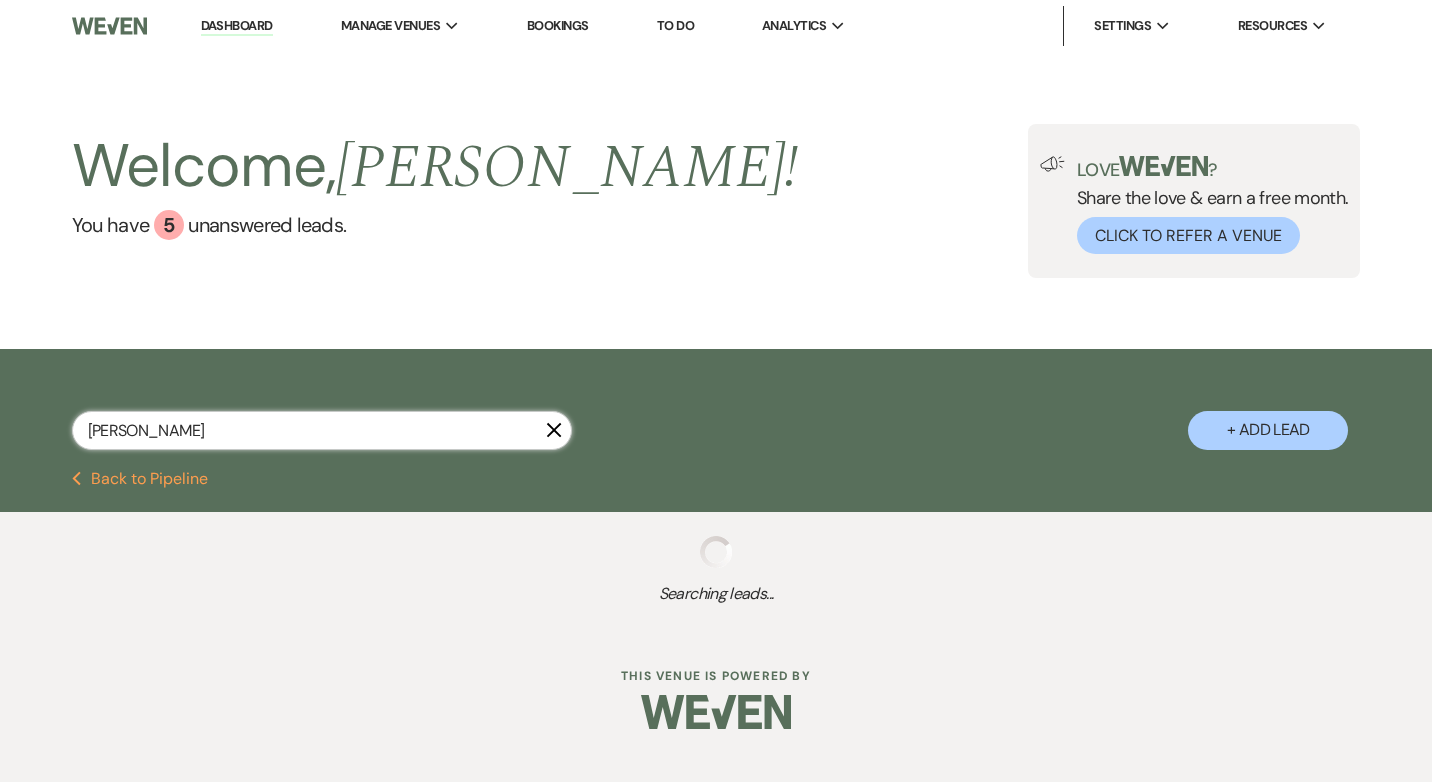 select on "5" 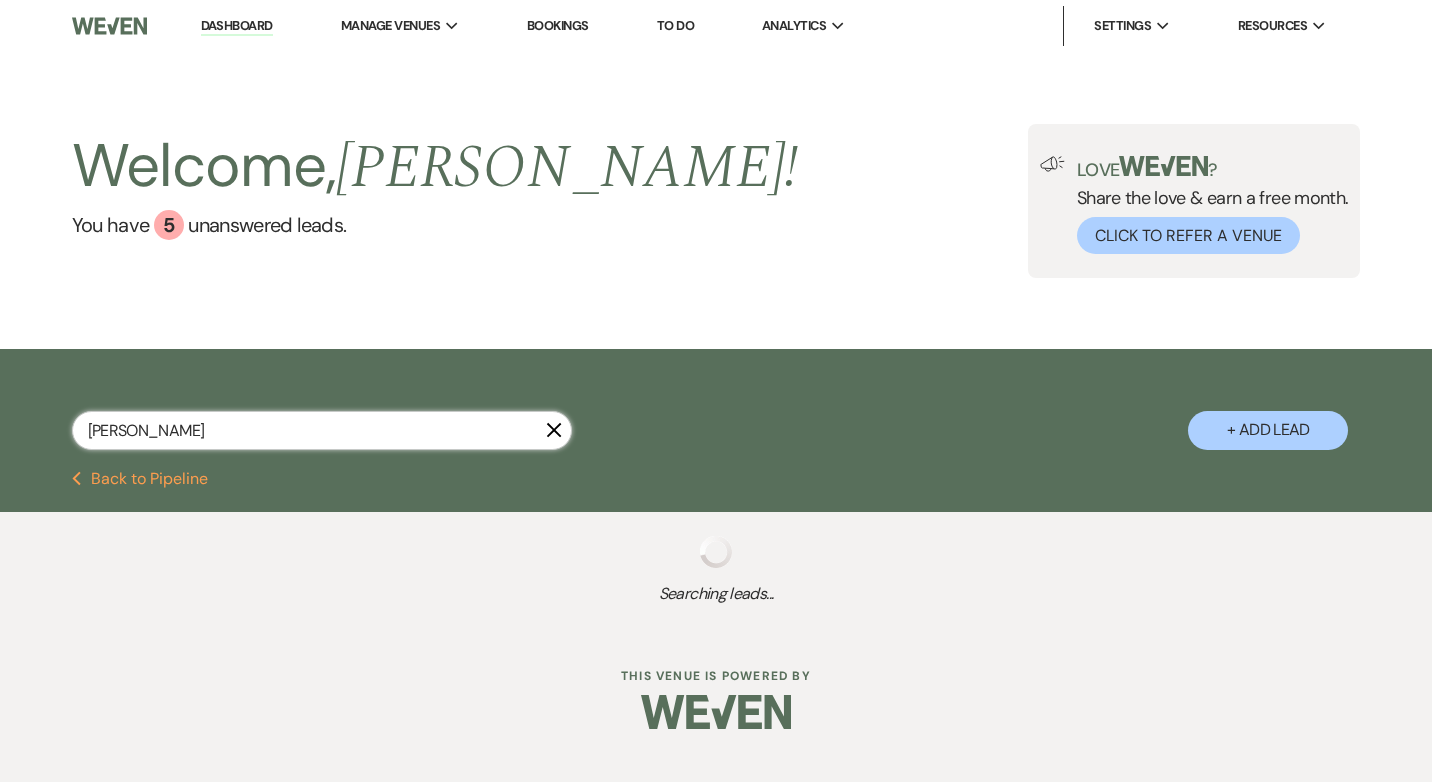select on "8" 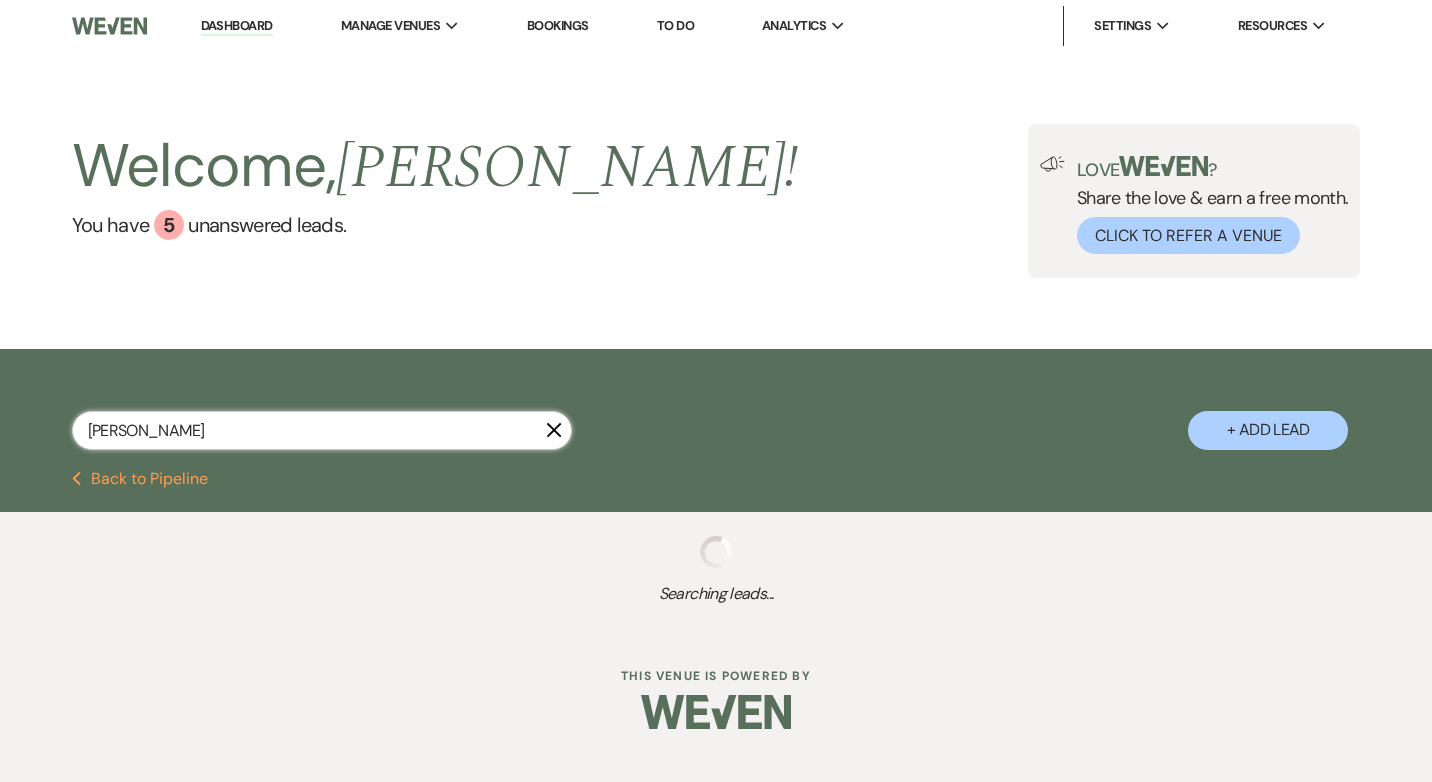 select on "5" 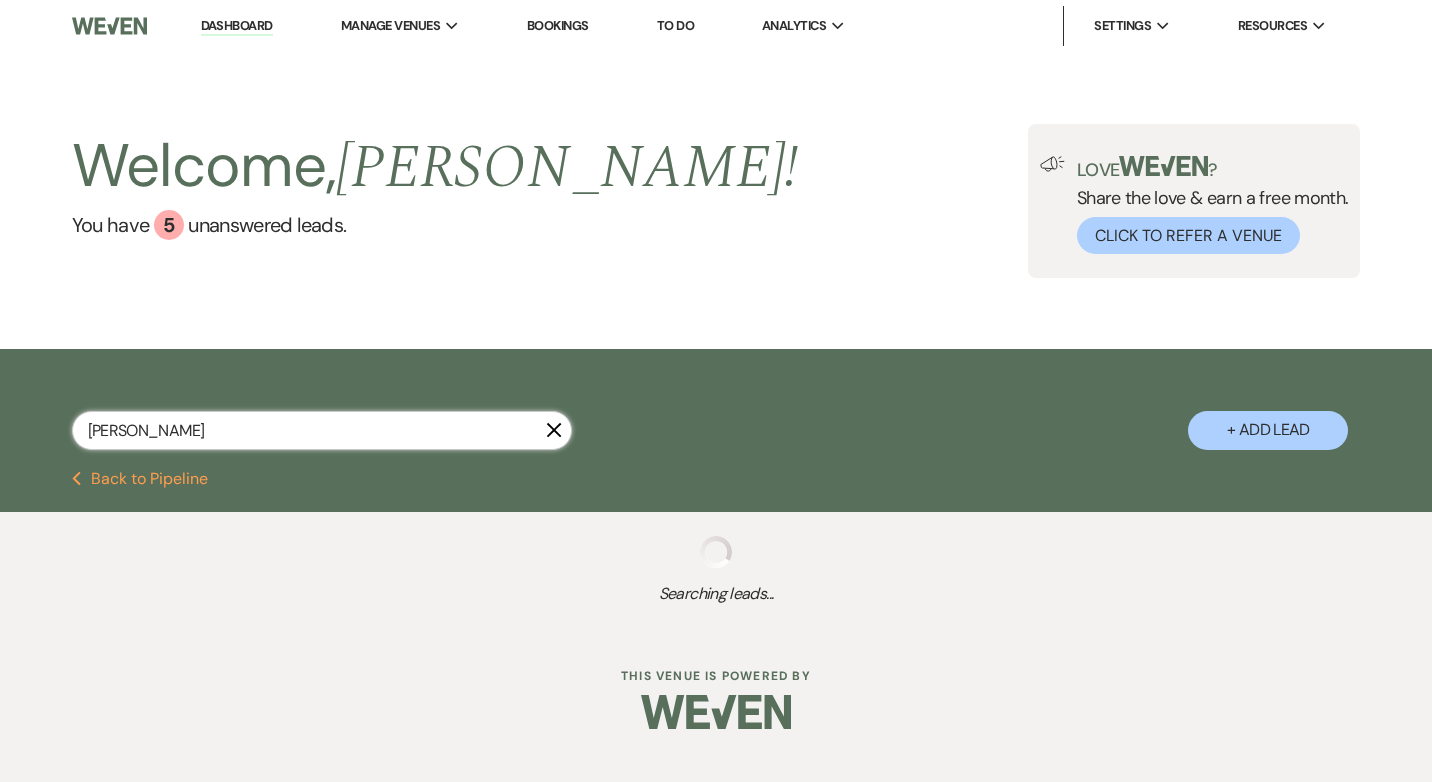 select on "8" 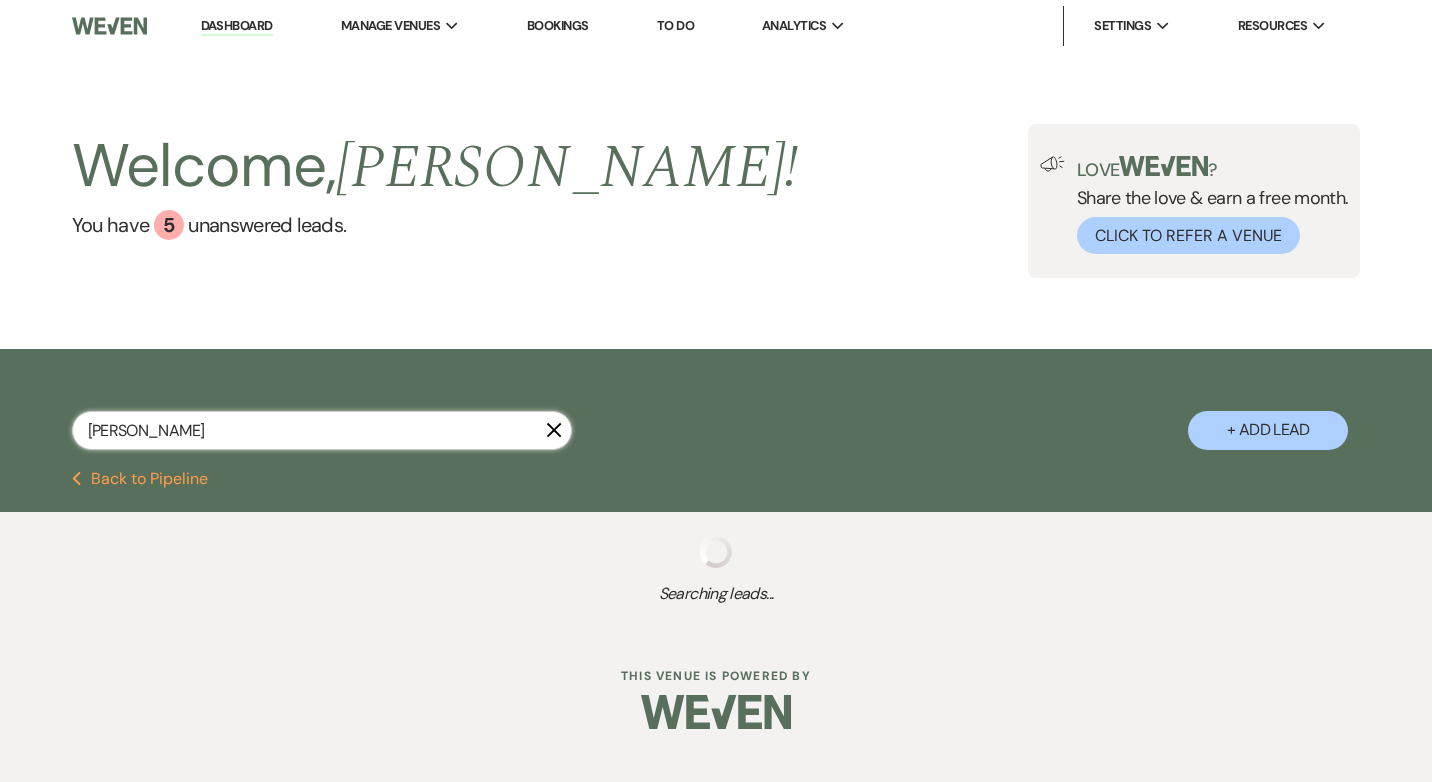 select on "5" 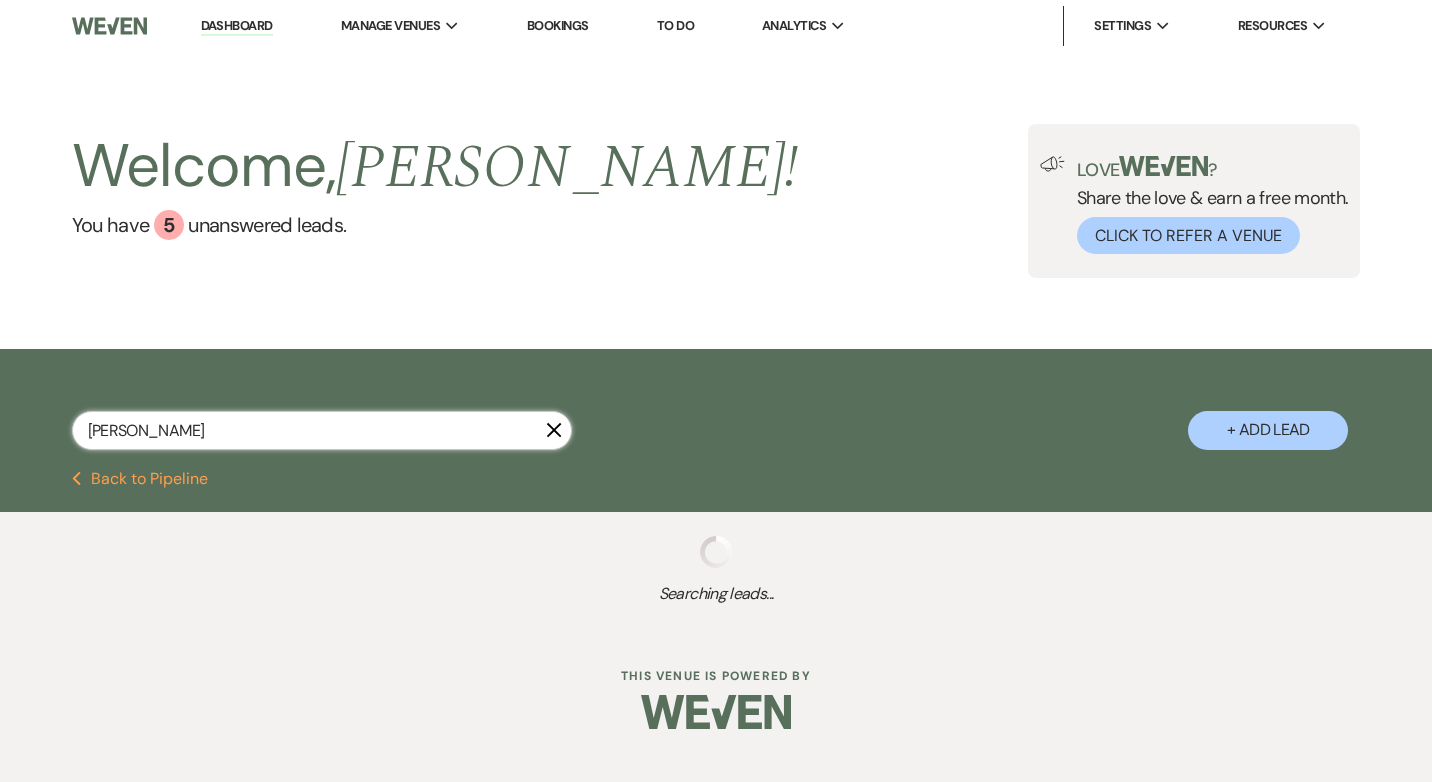 select on "8" 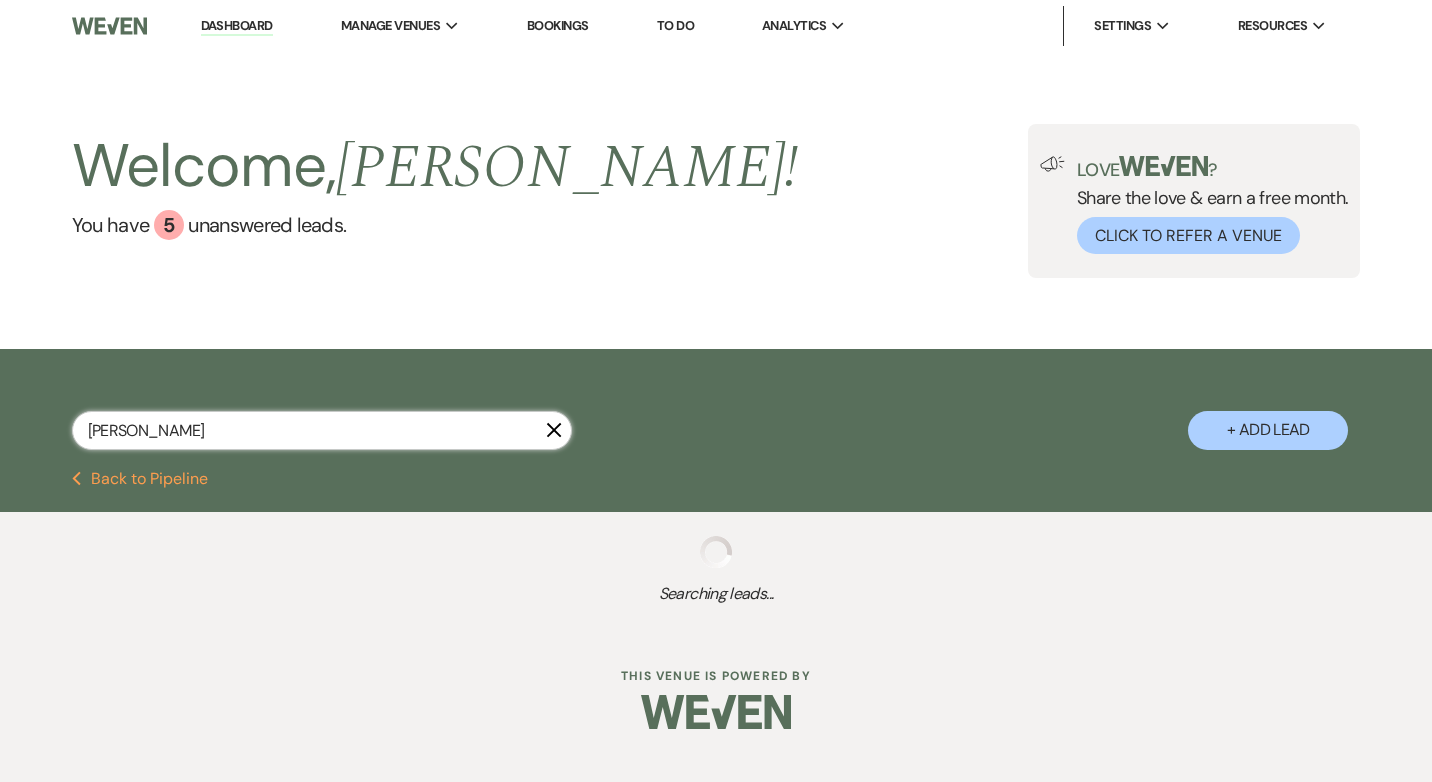 select on "5" 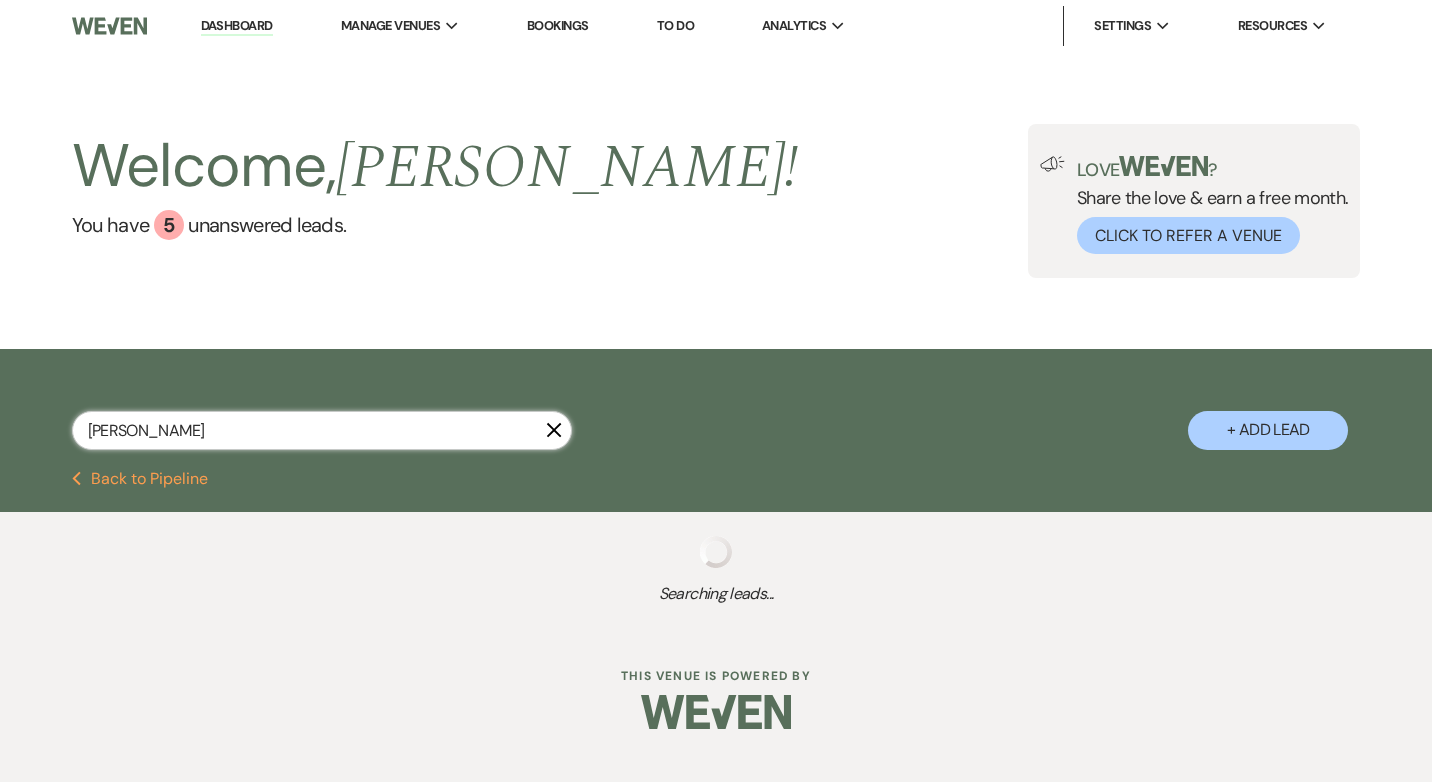 select on "8" 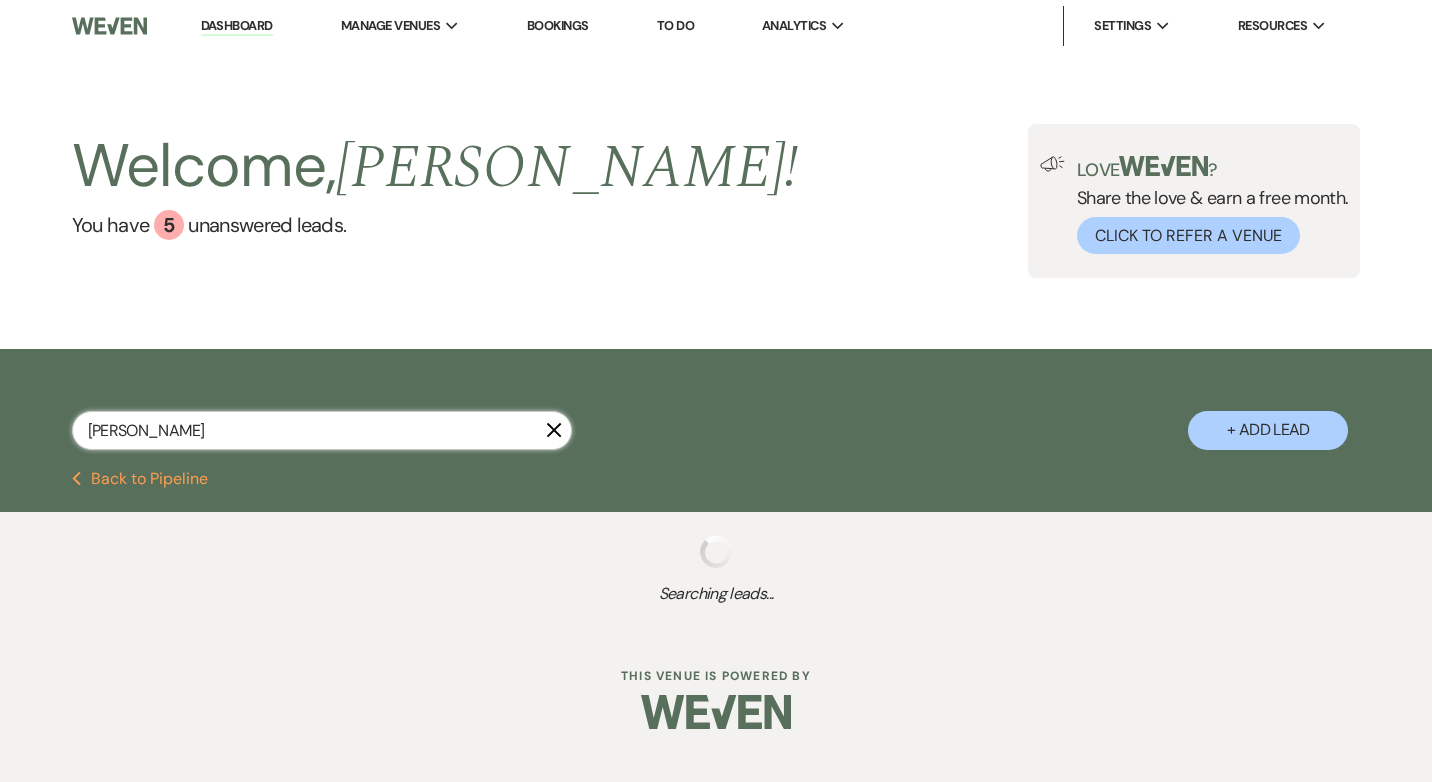 select on "5" 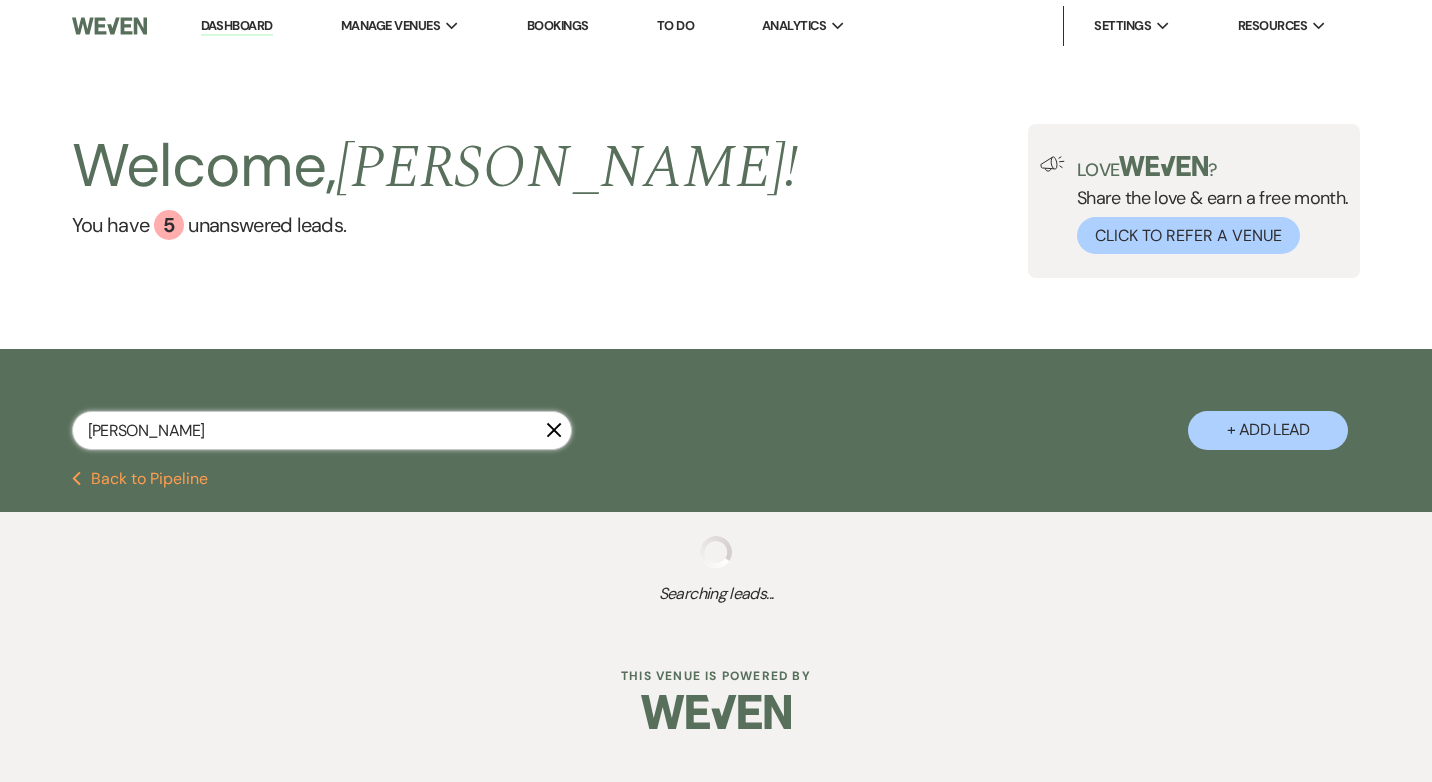 select on "8" 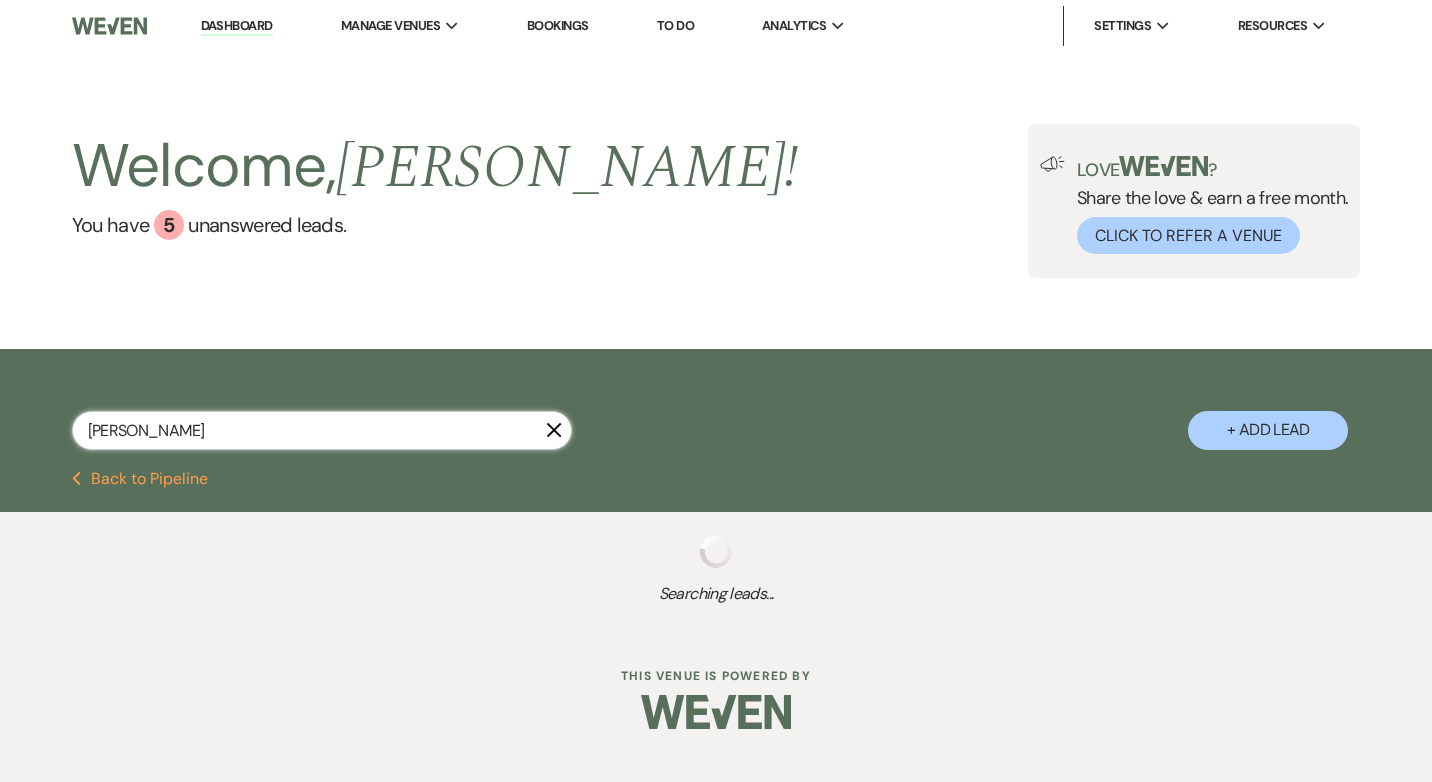 select on "5" 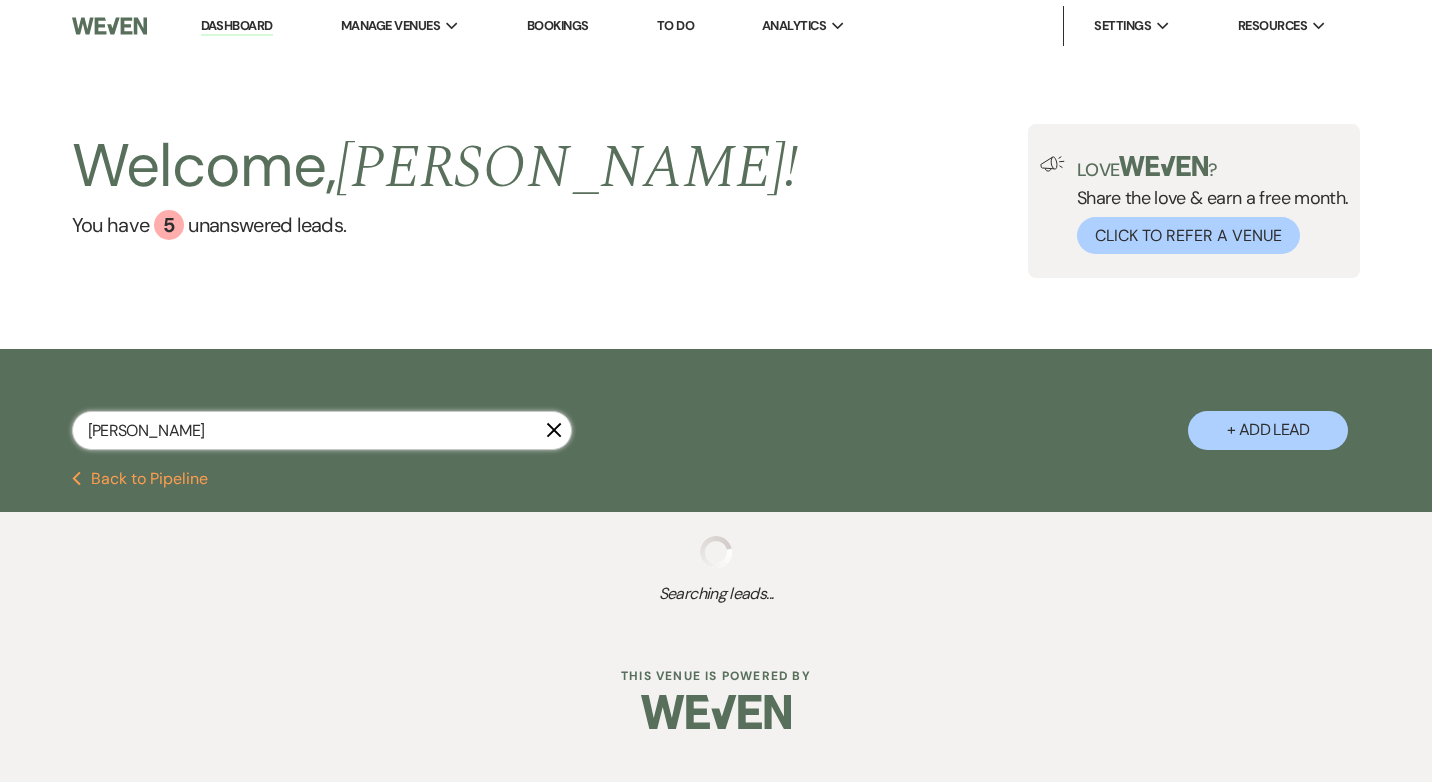 select on "8" 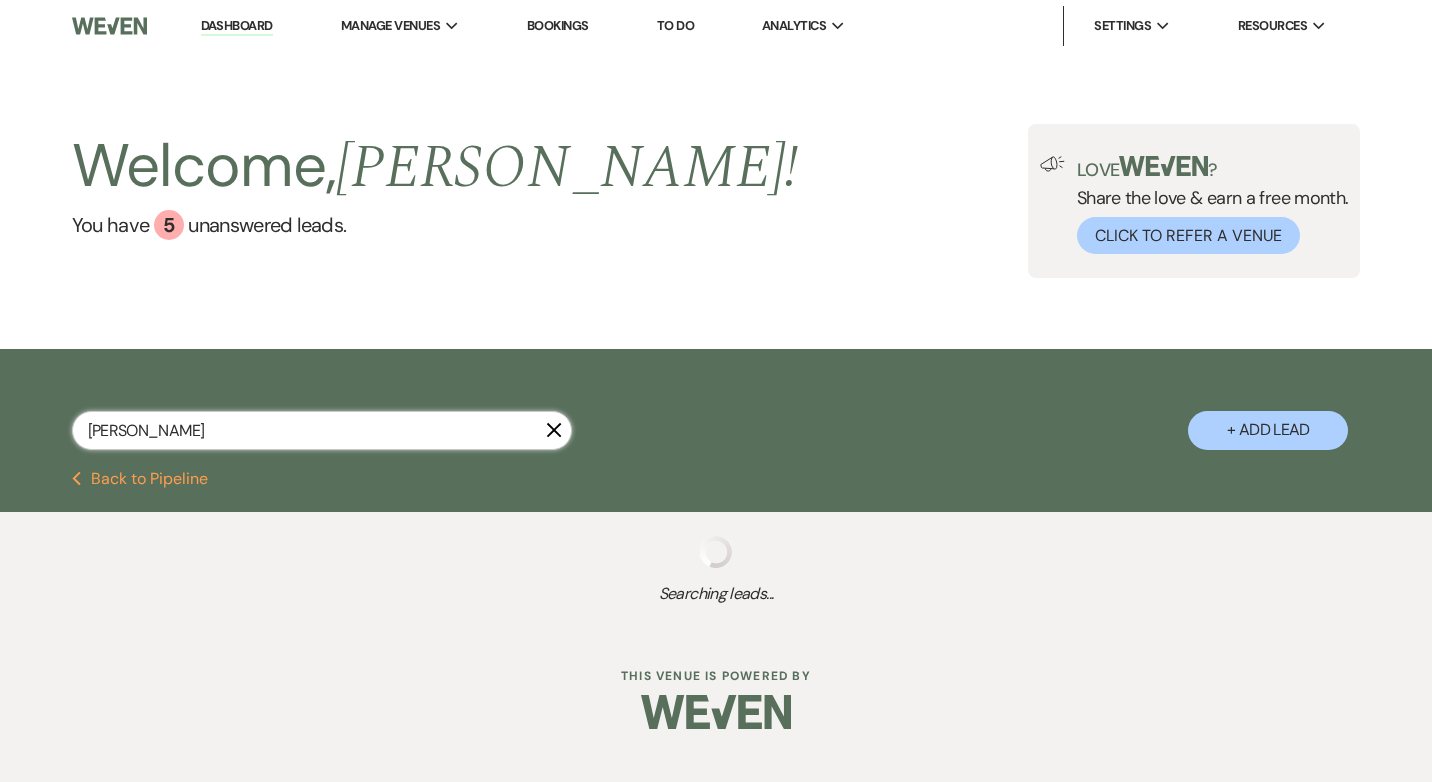 select on "5" 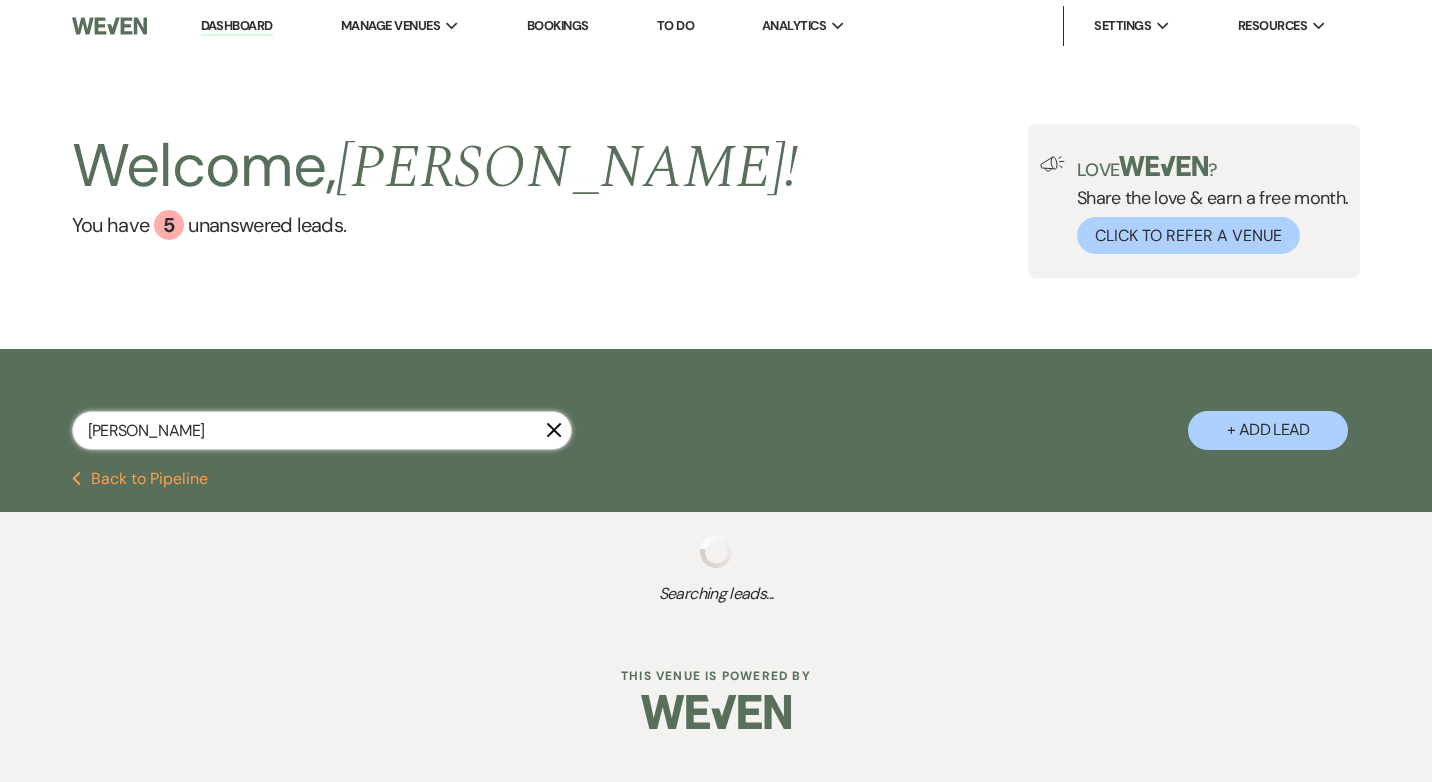 select on "8" 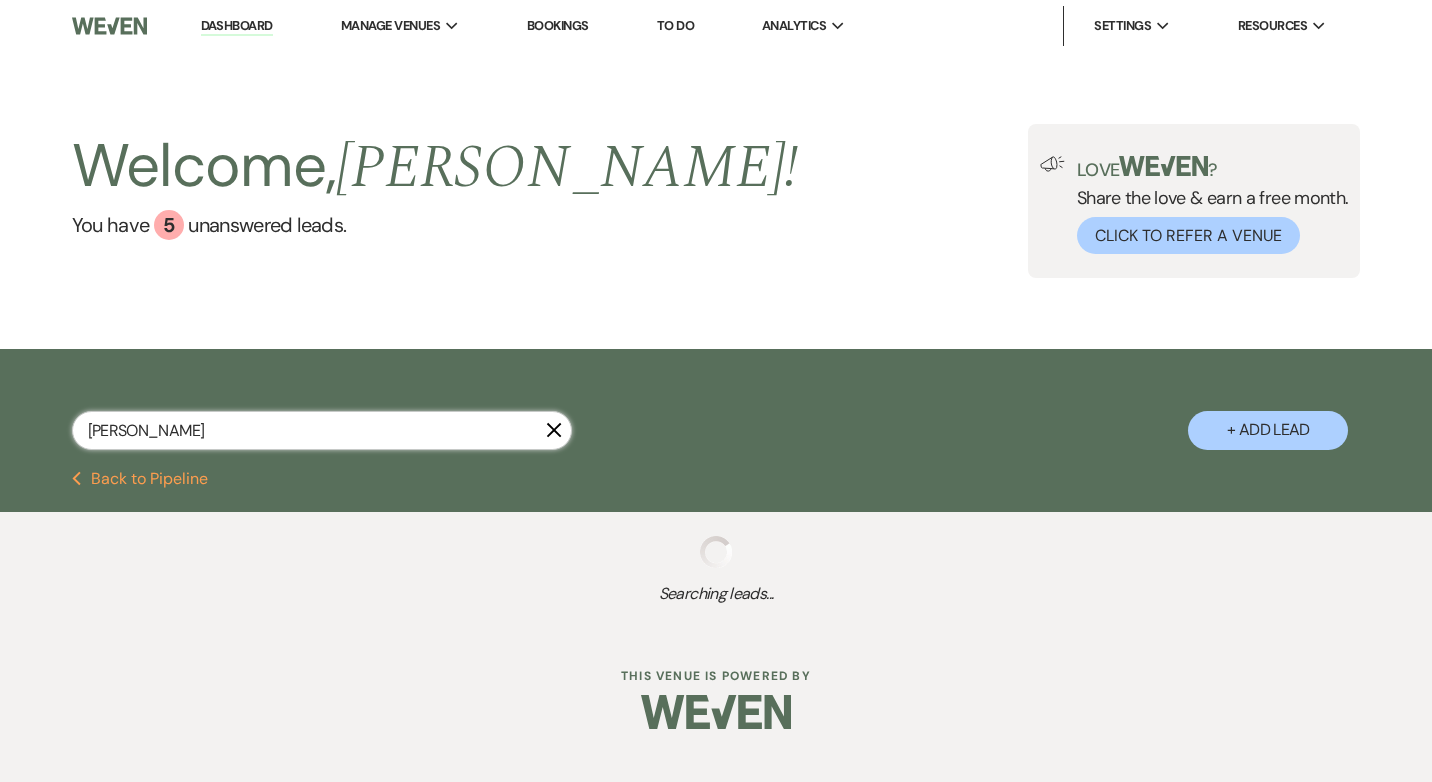 select on "11" 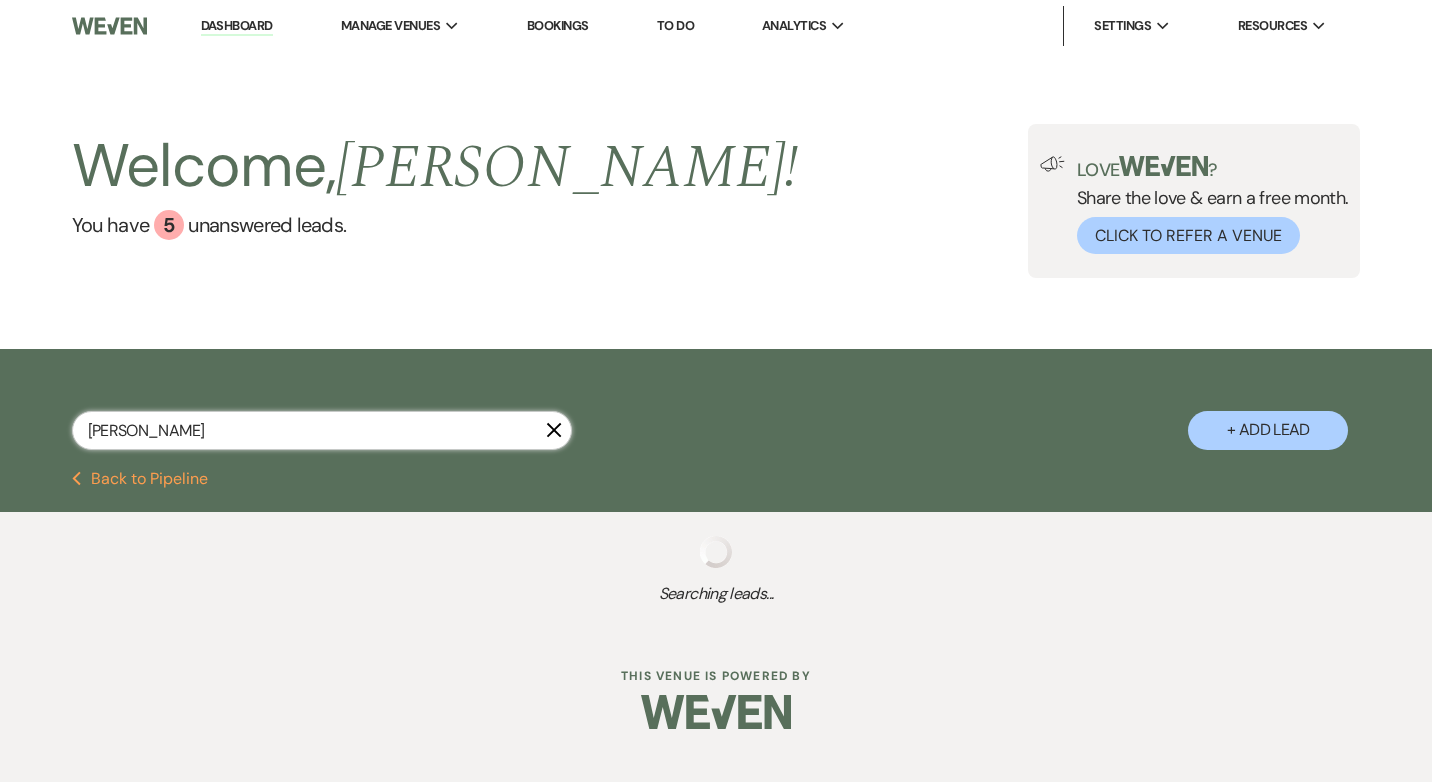 select on "8" 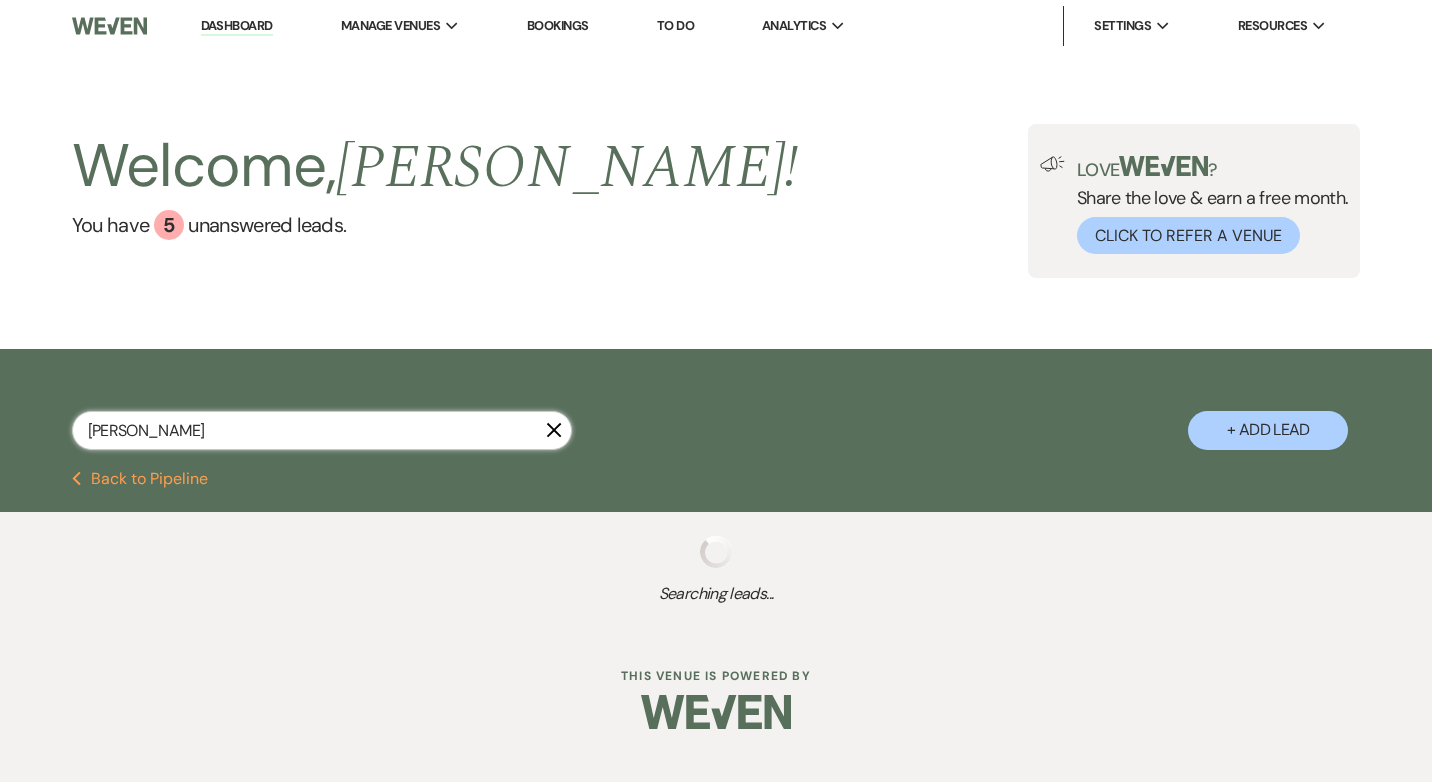 select on "5" 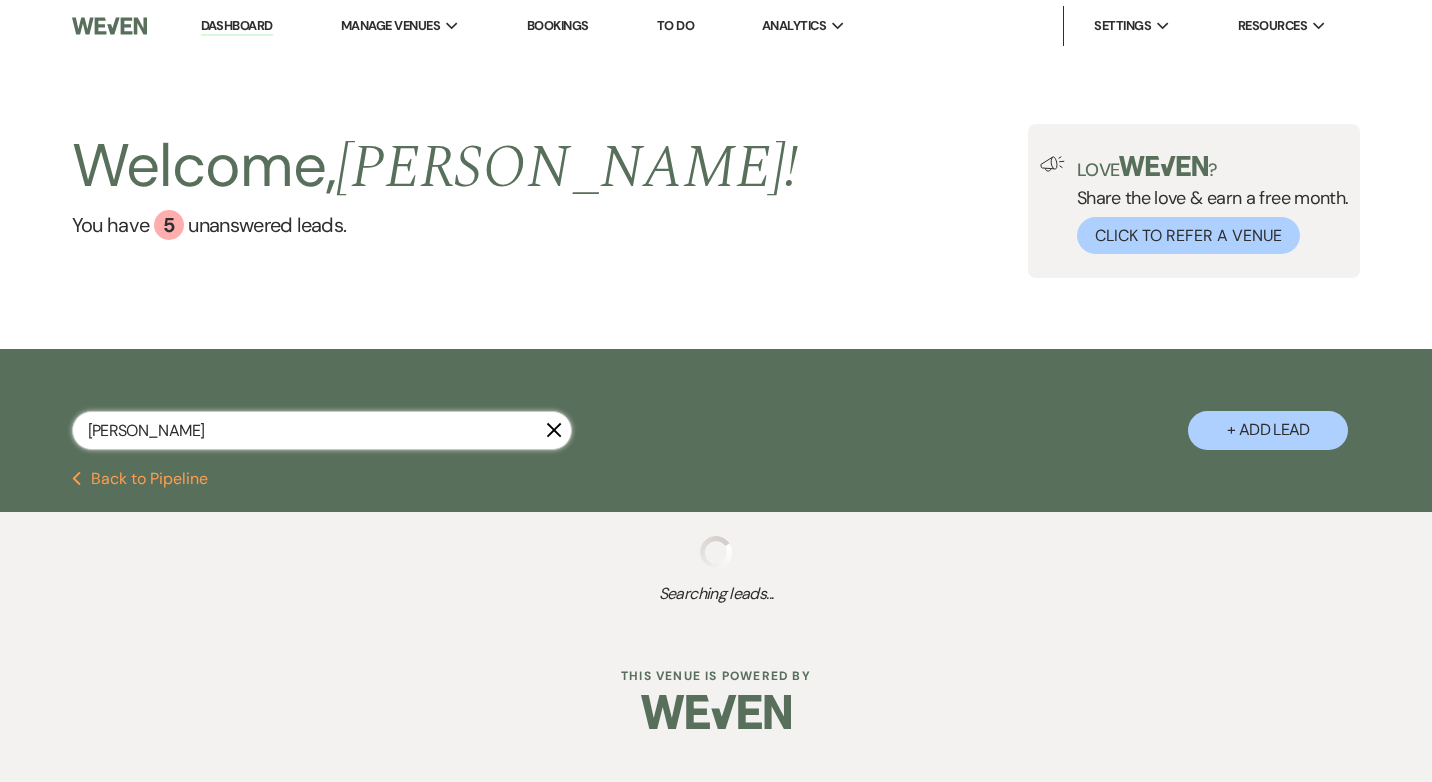 select on "8" 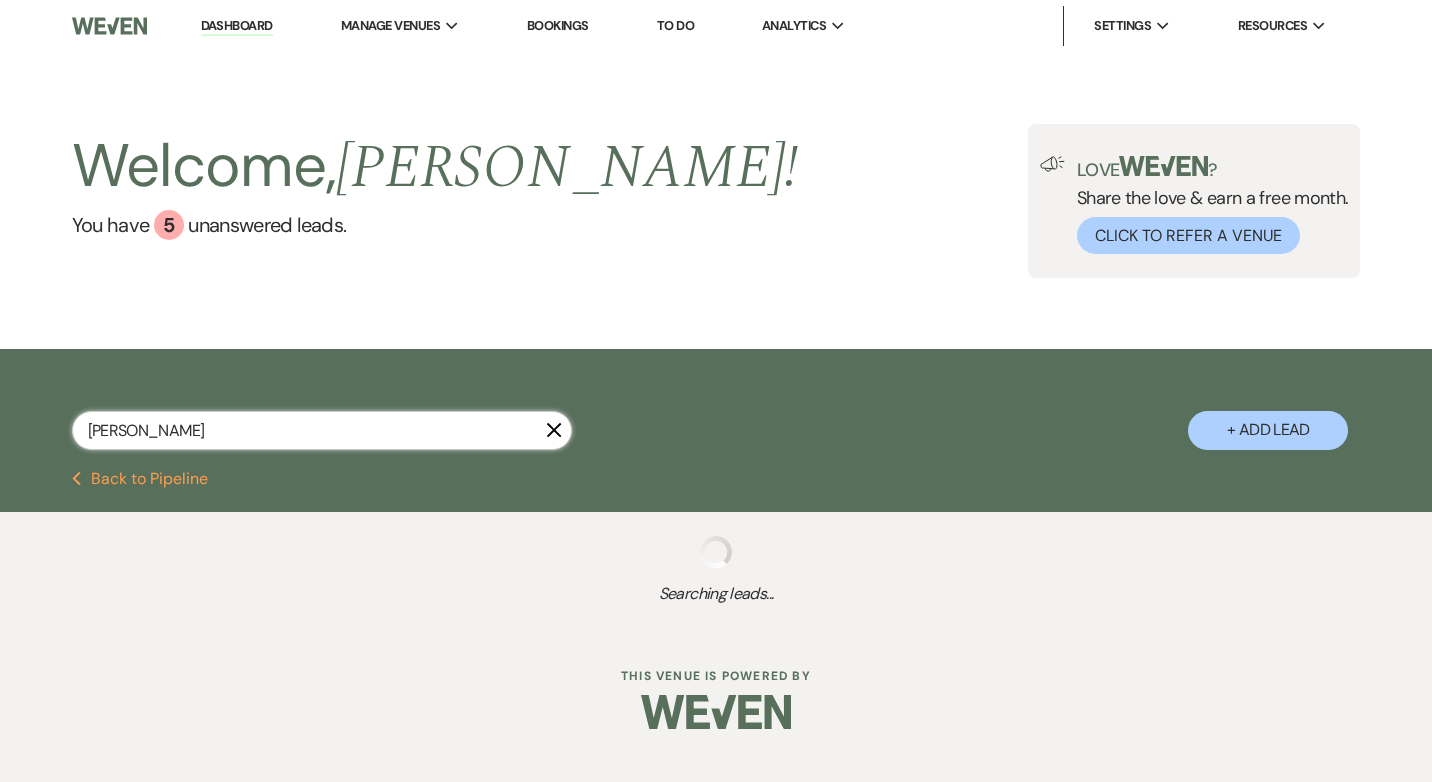 select on "5" 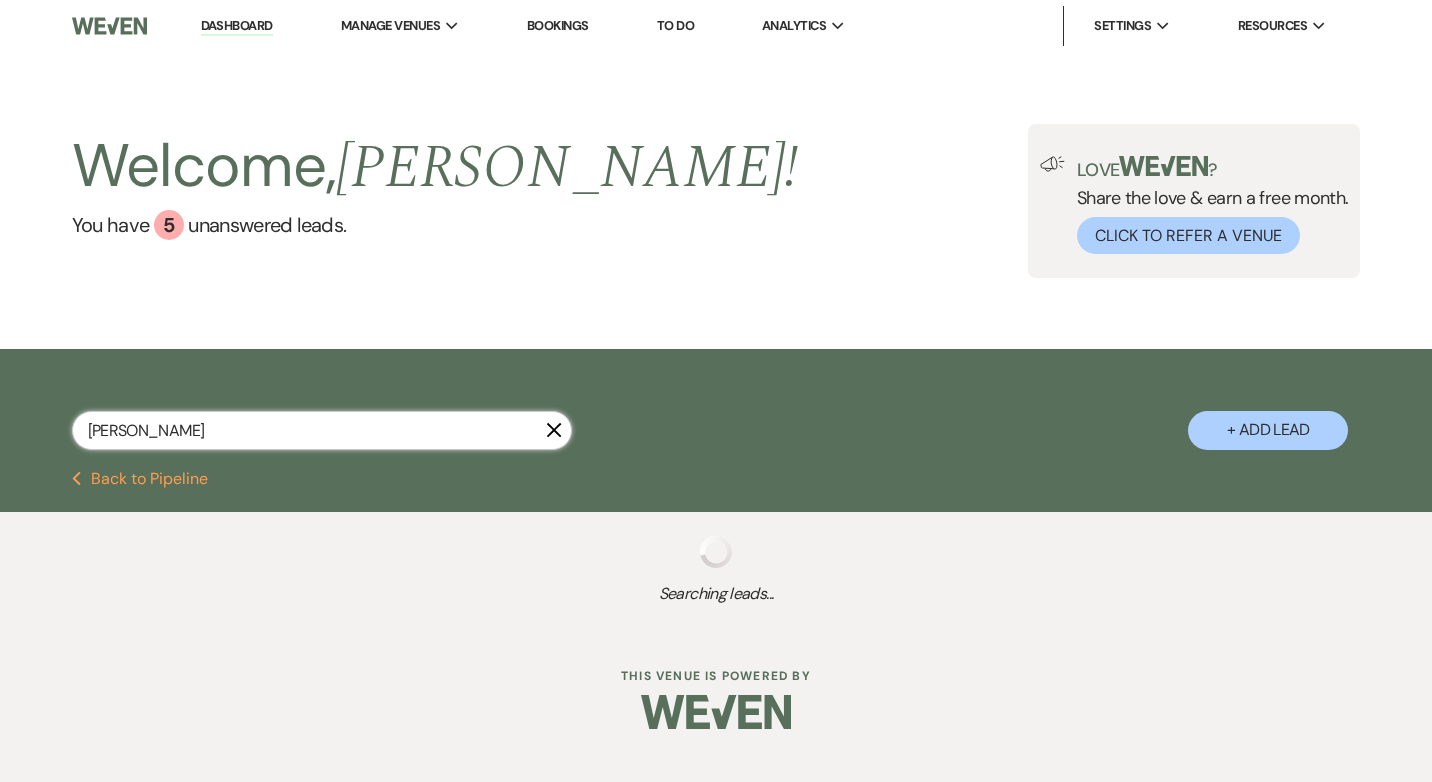 select on "8" 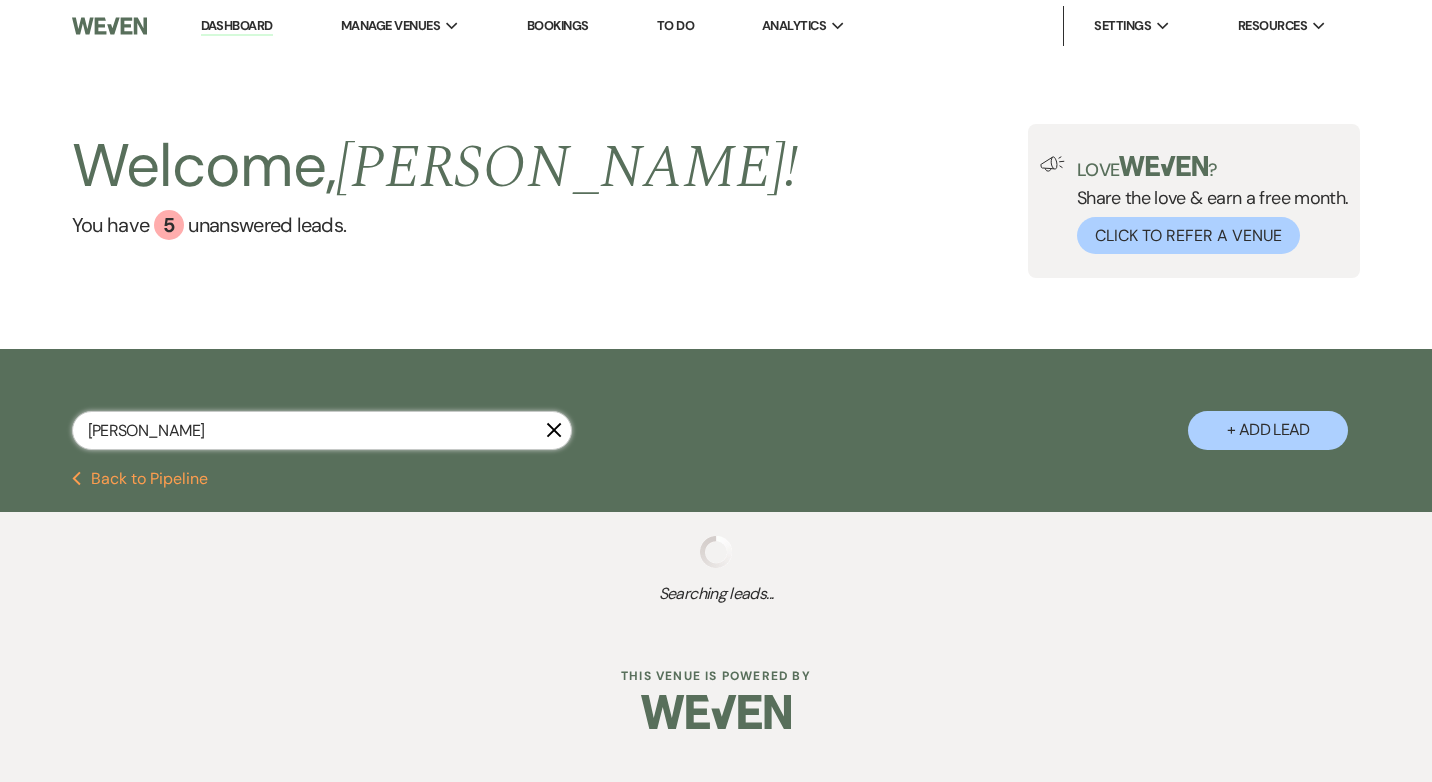 select on "5" 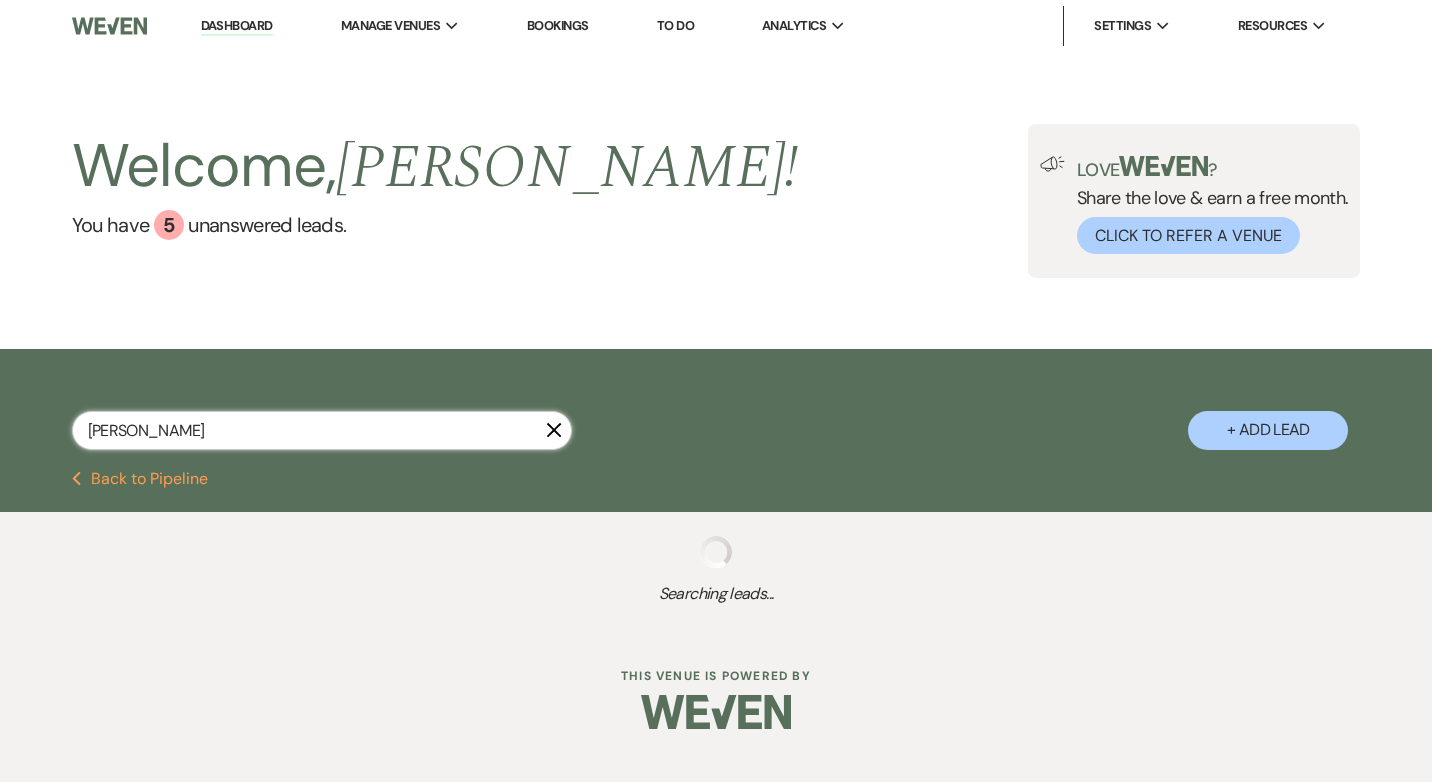 select on "8" 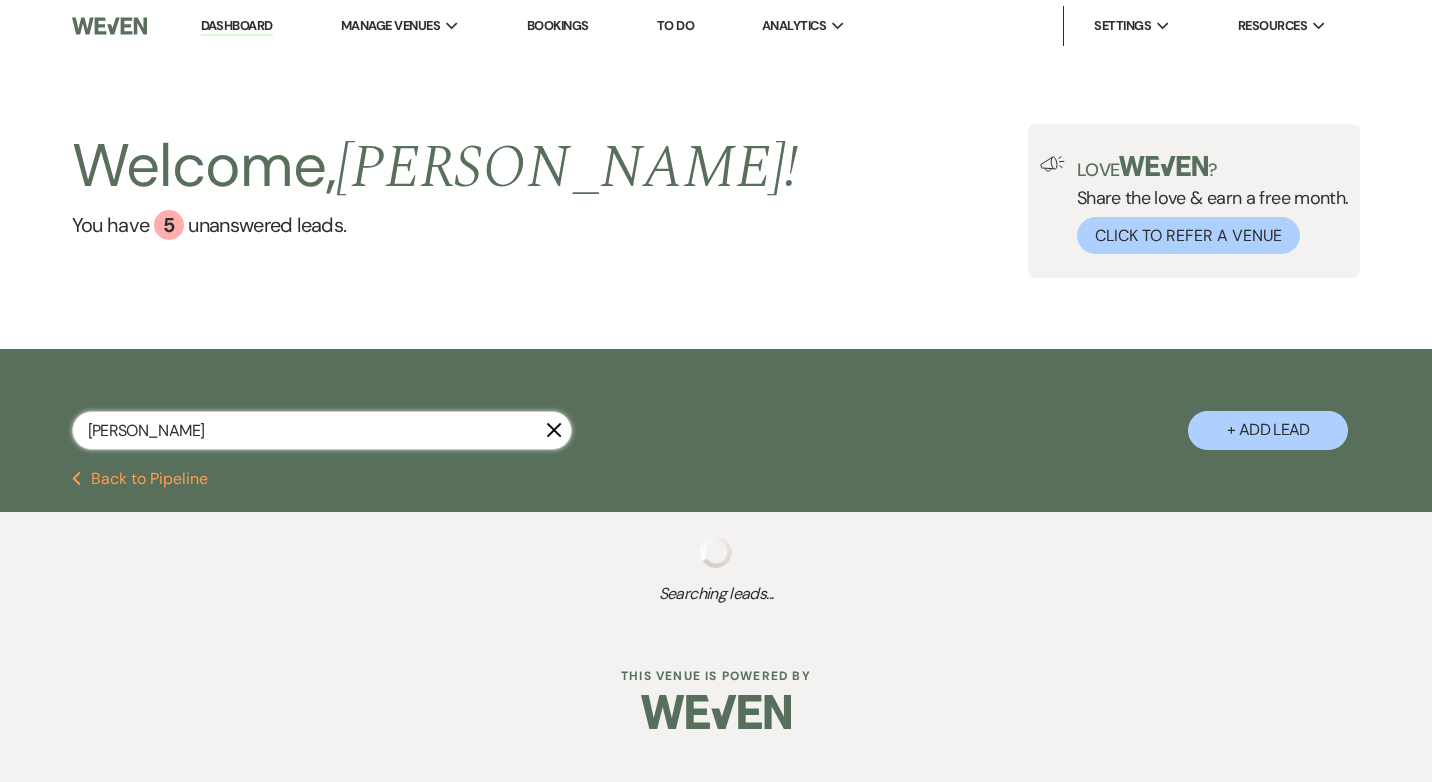 select on "6" 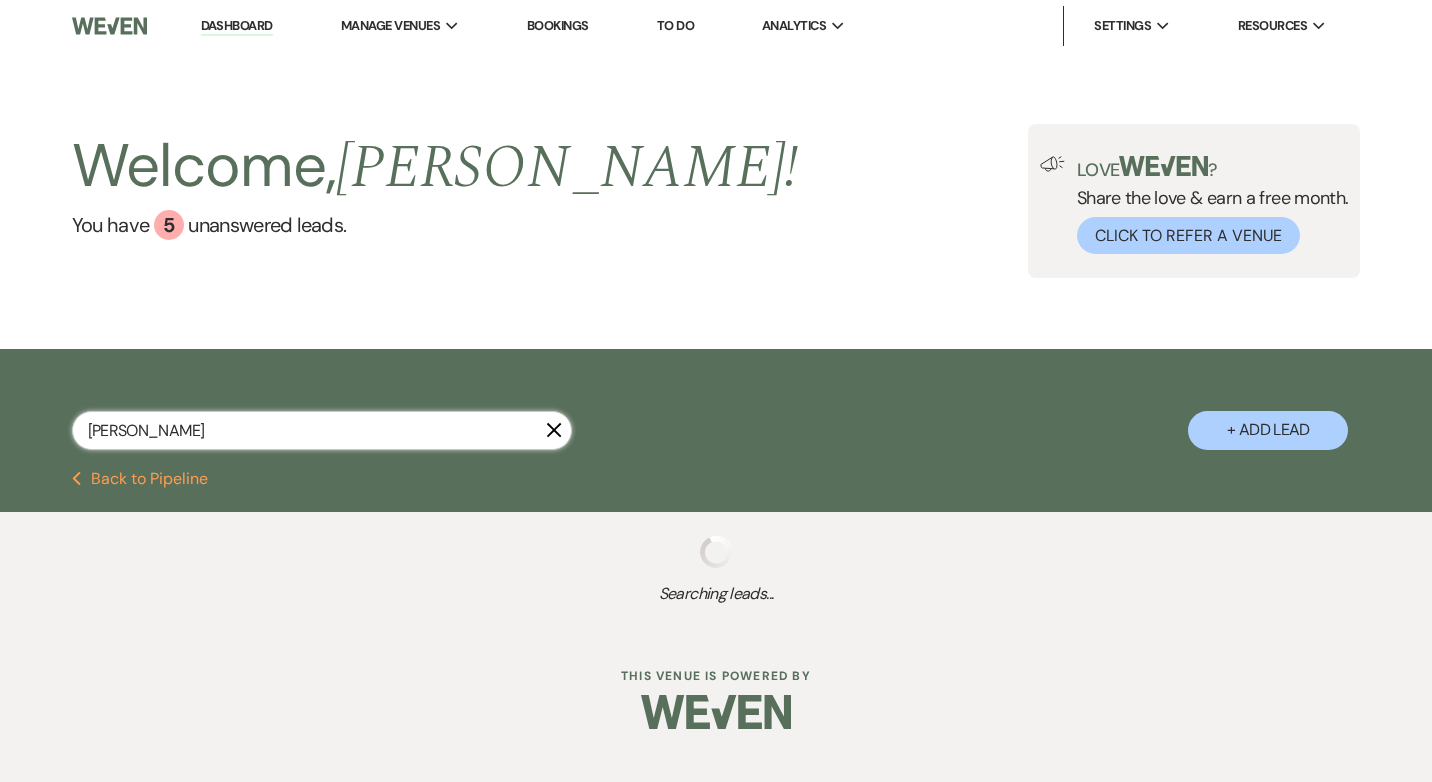 select on "8" 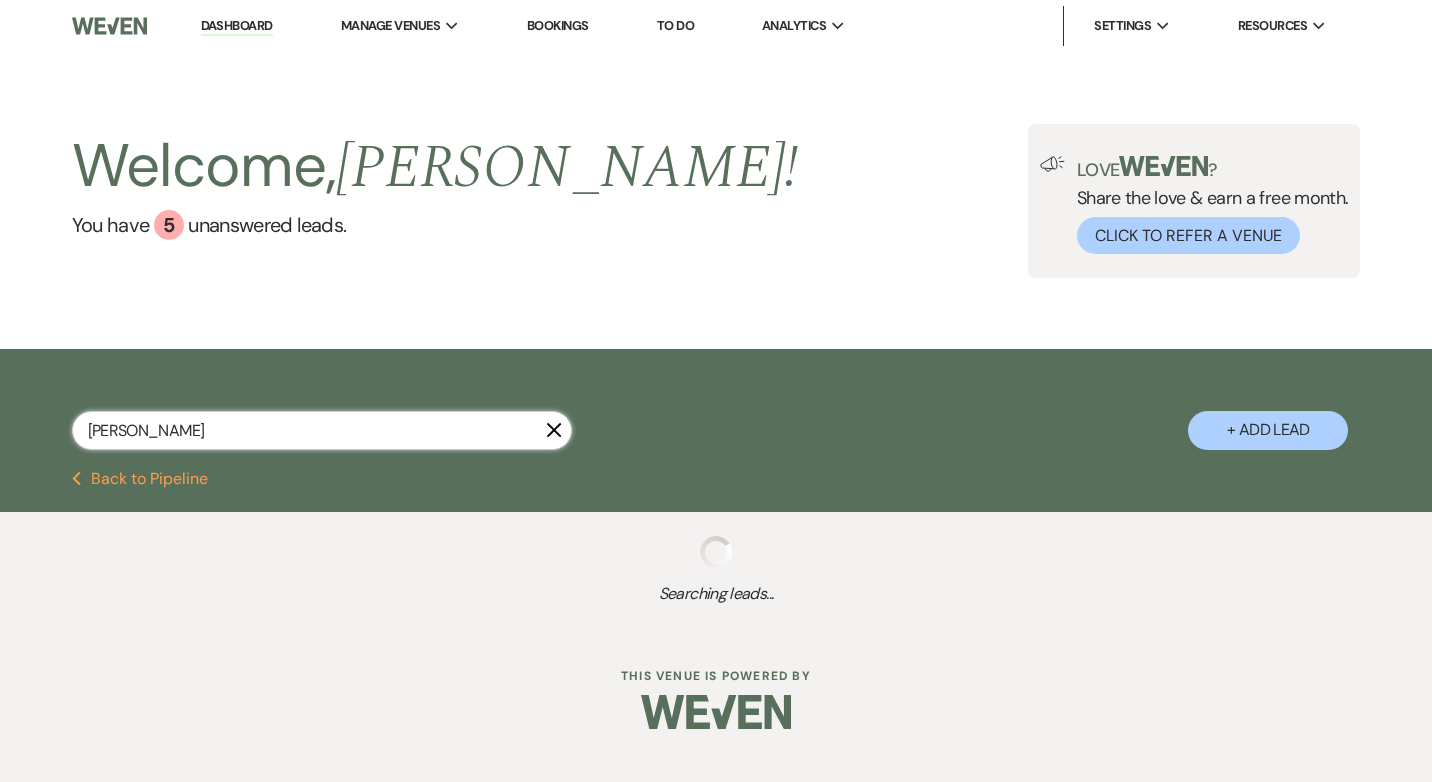 select on "5" 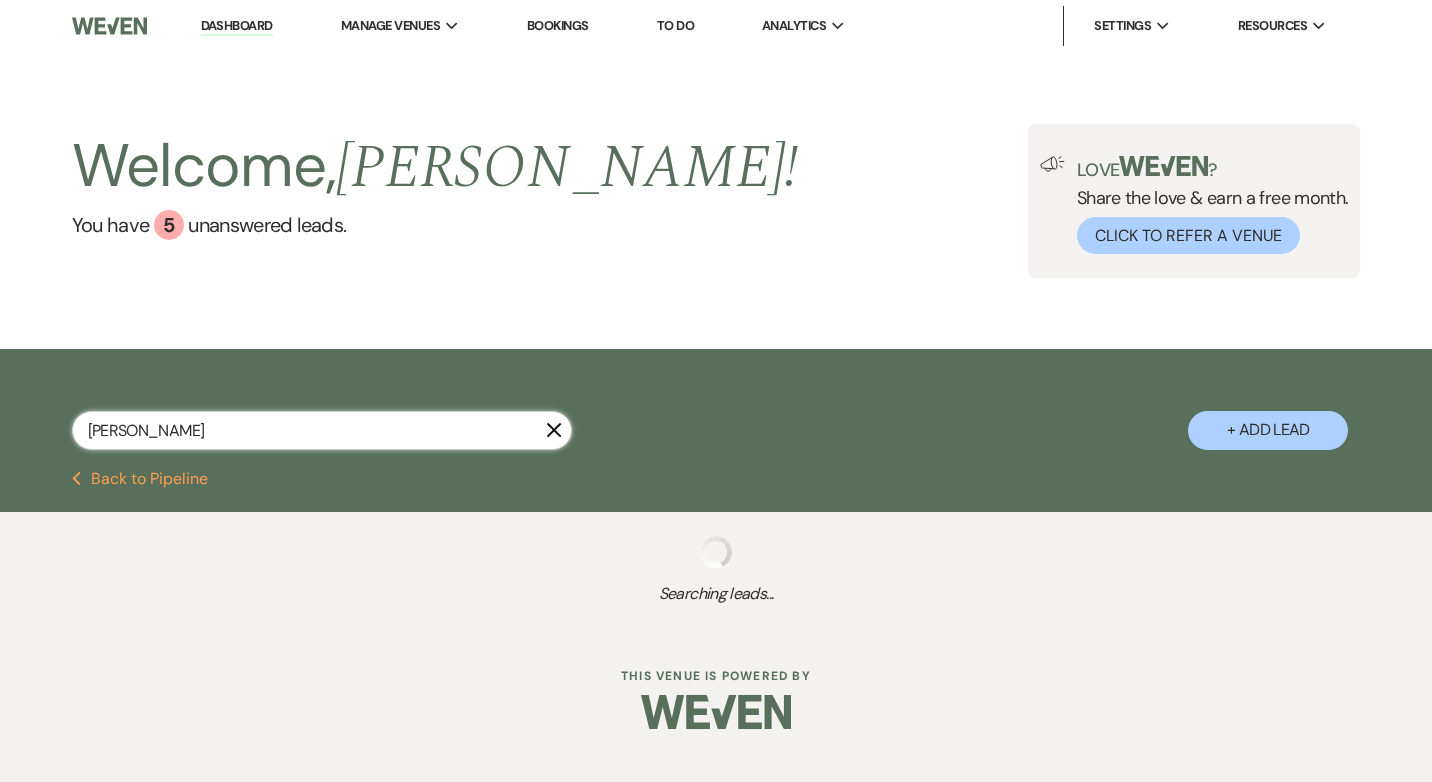 select on "8" 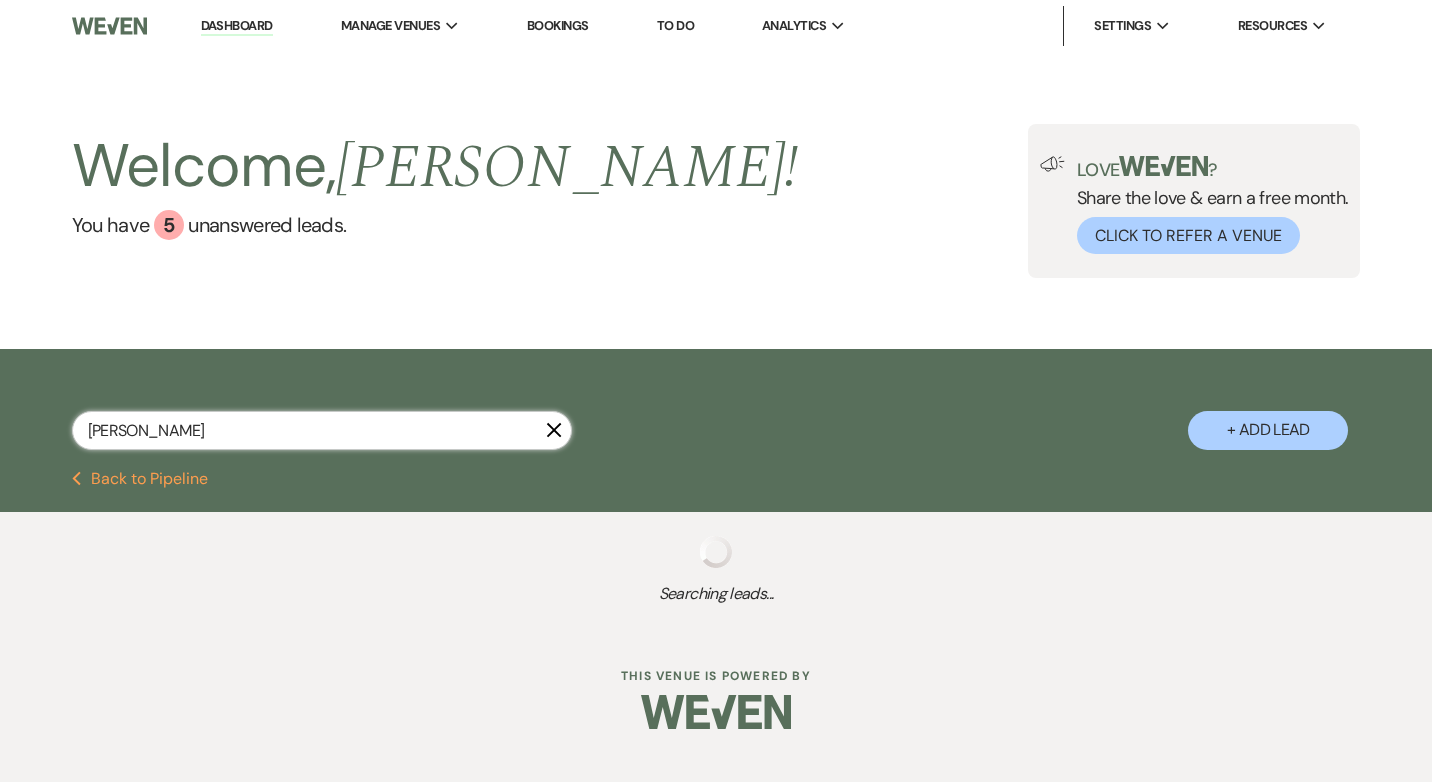 select on "5" 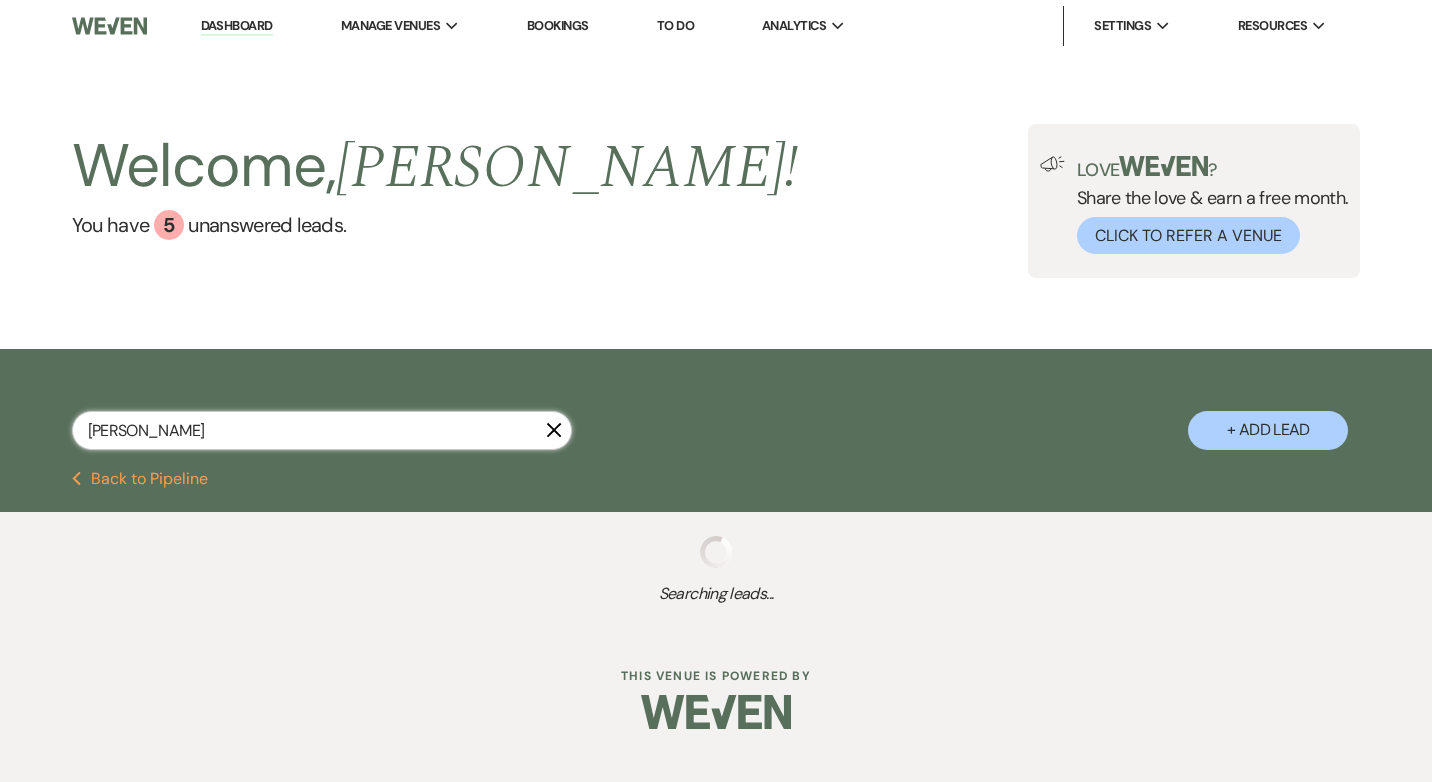 select on "8" 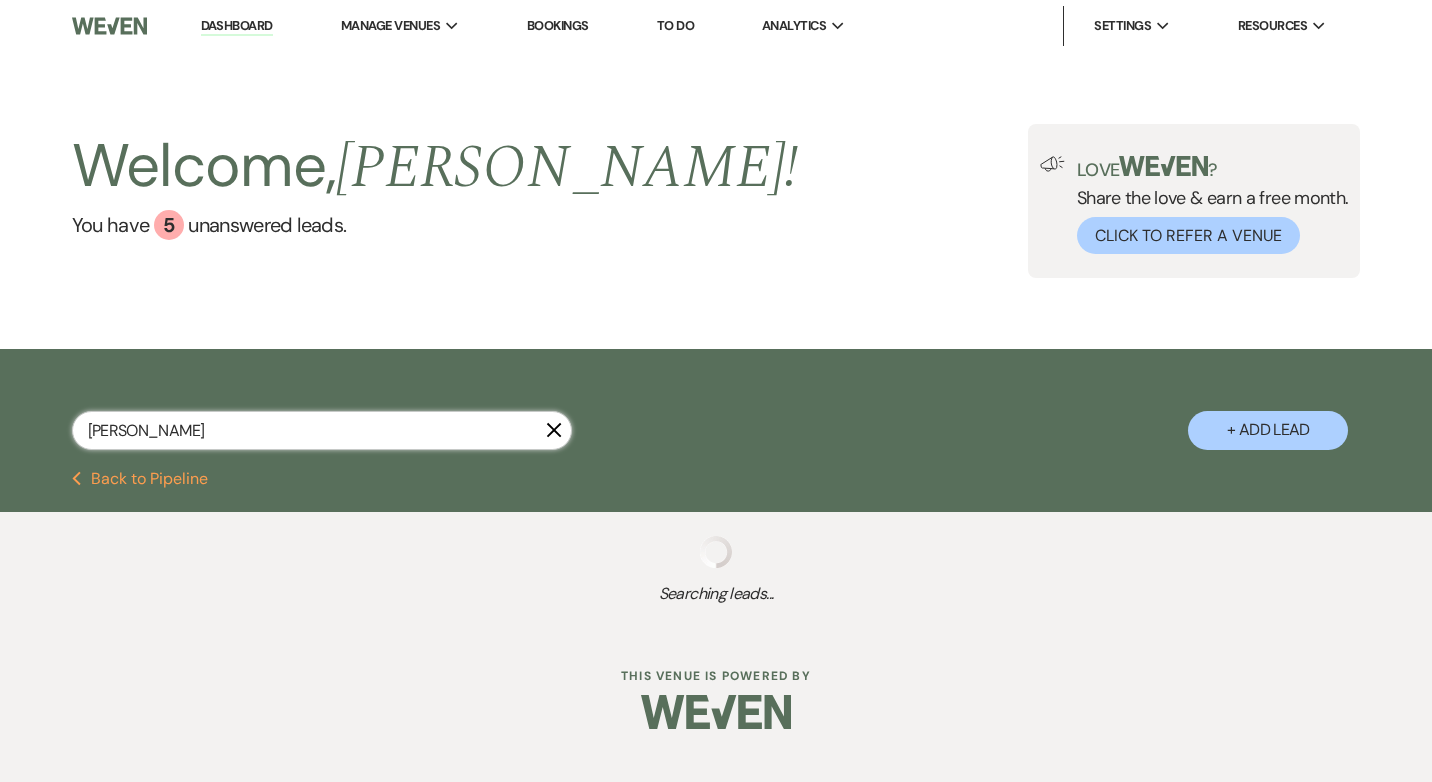 select on "5" 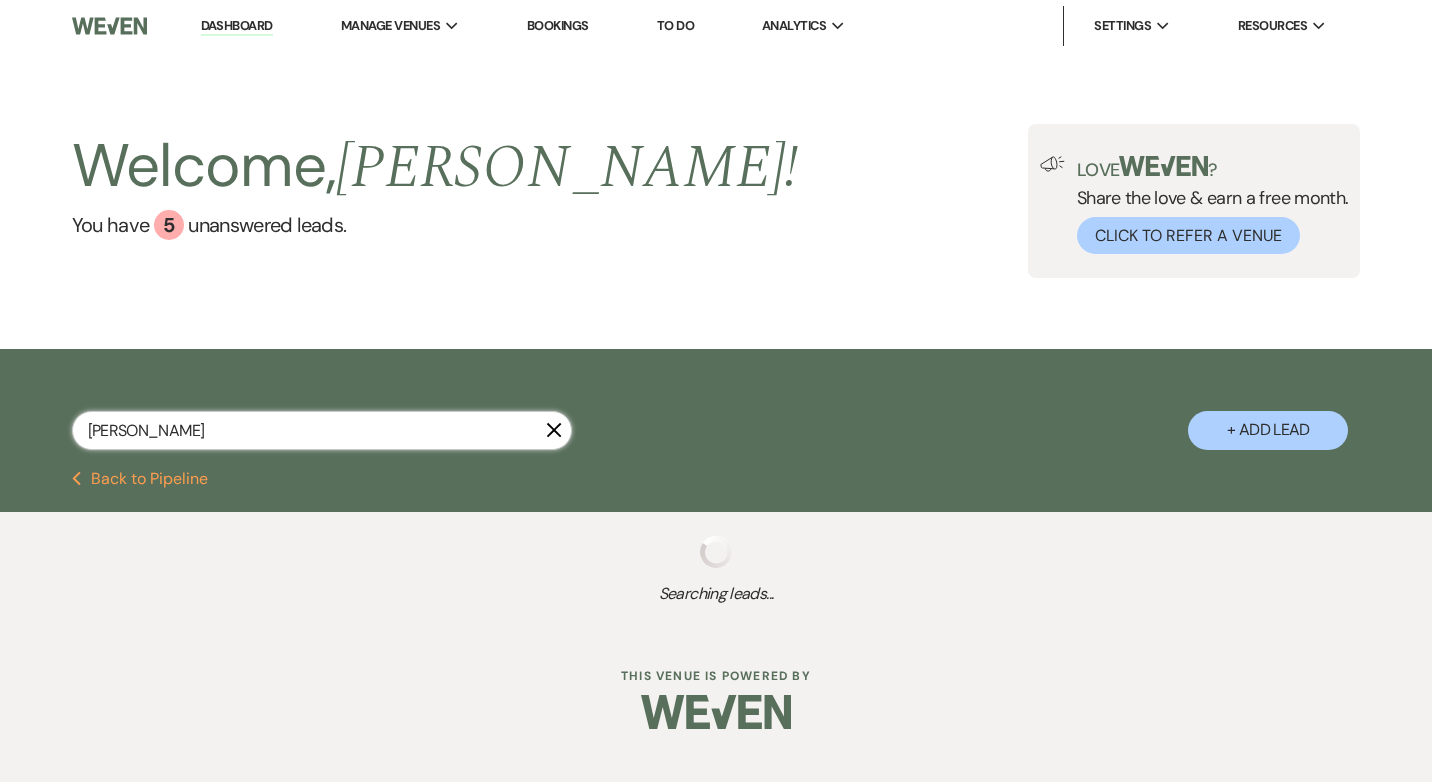 select on "8" 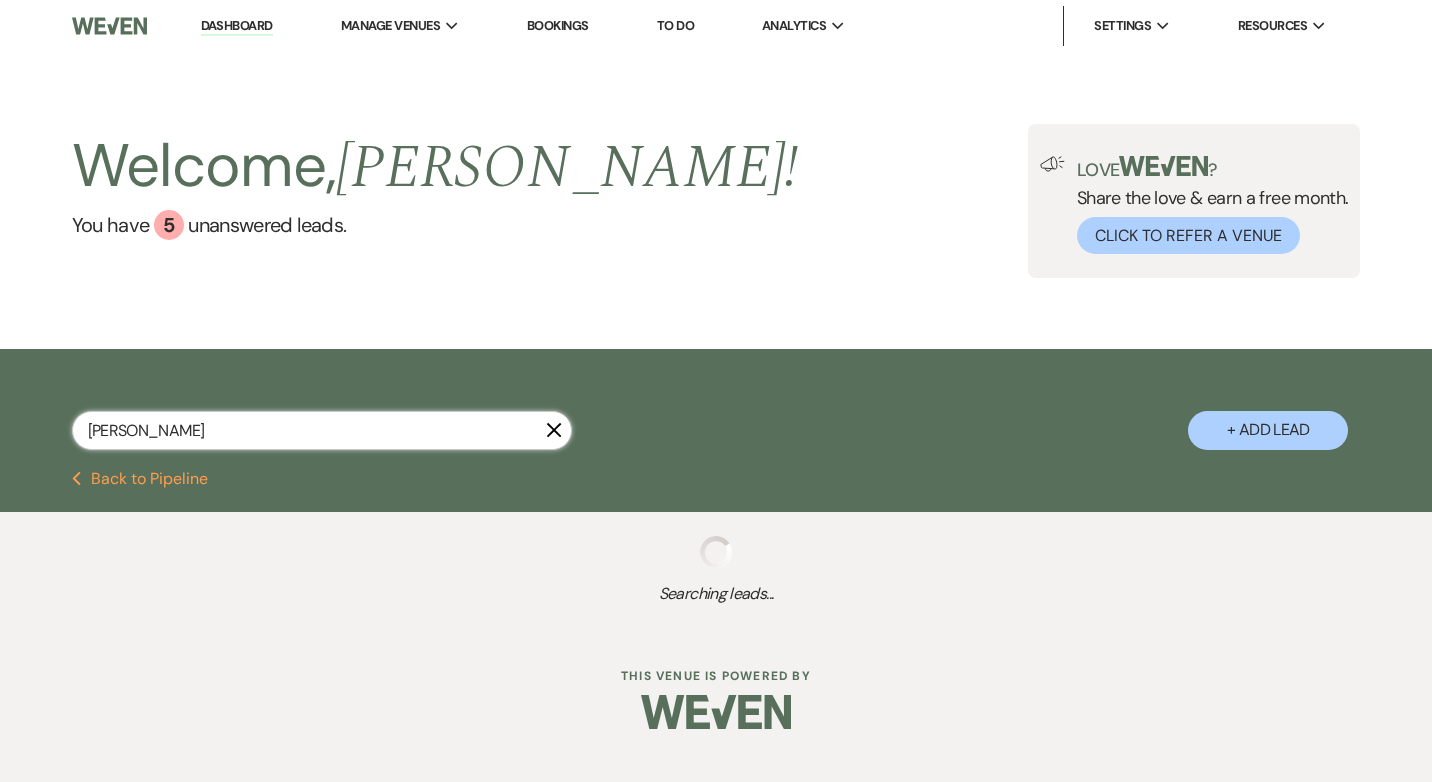 select on "5" 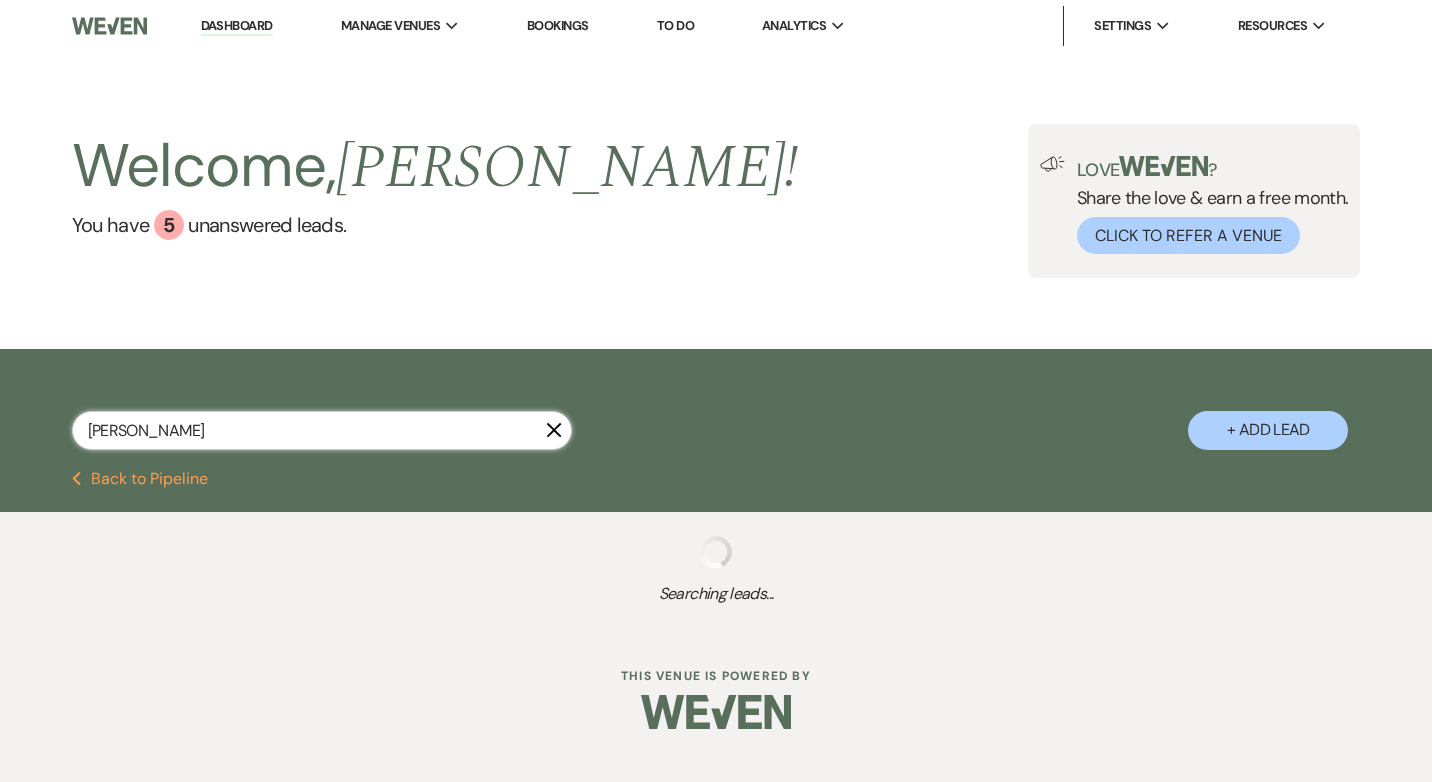 select on "8" 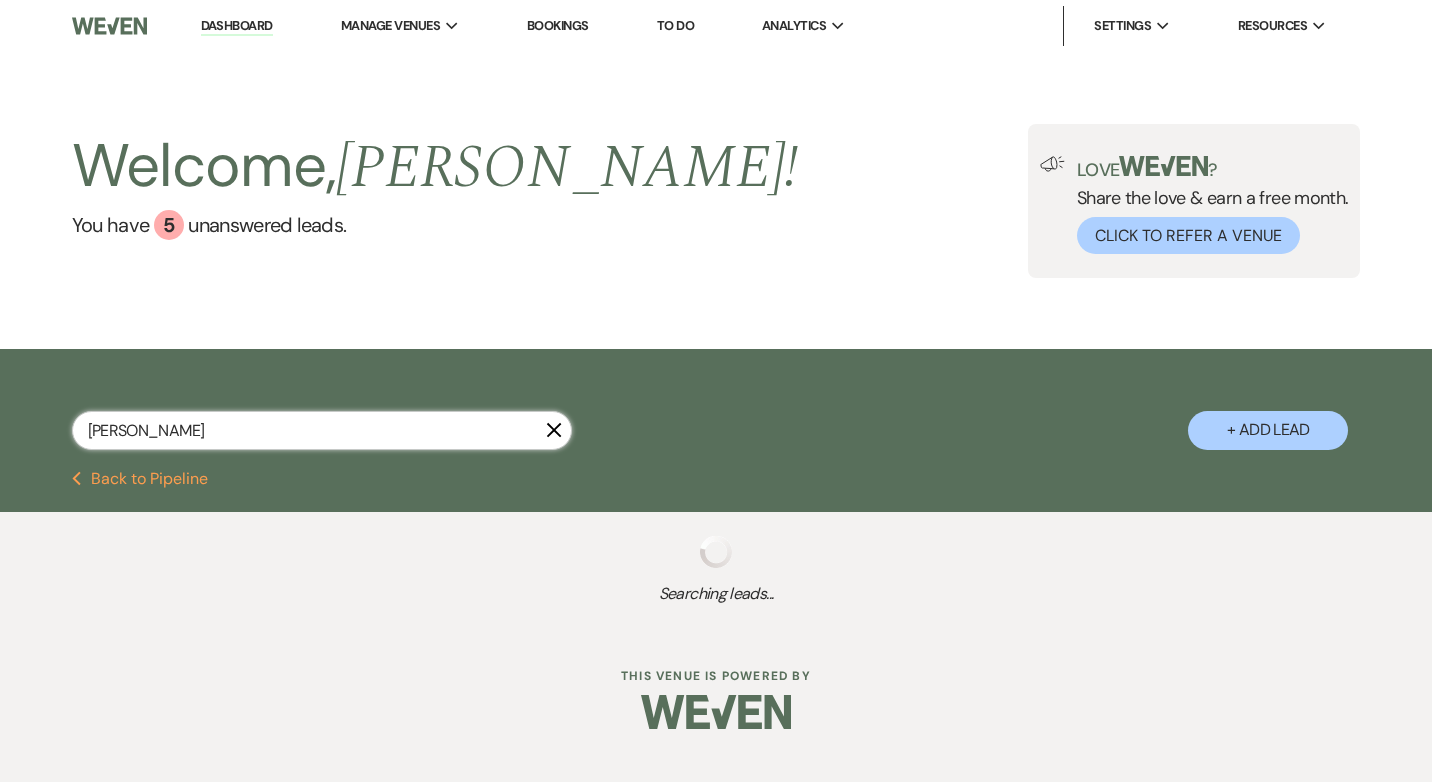 select on "4" 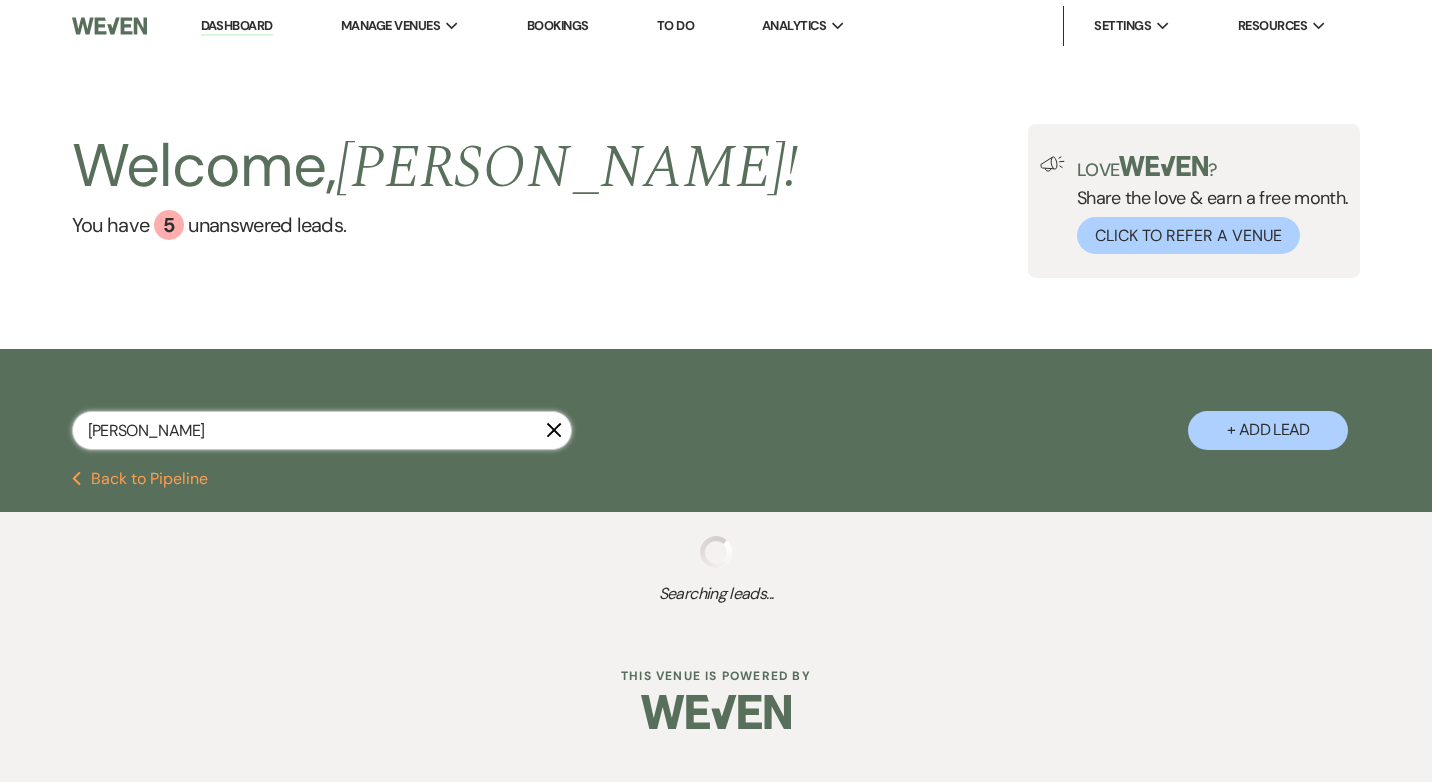select on "8" 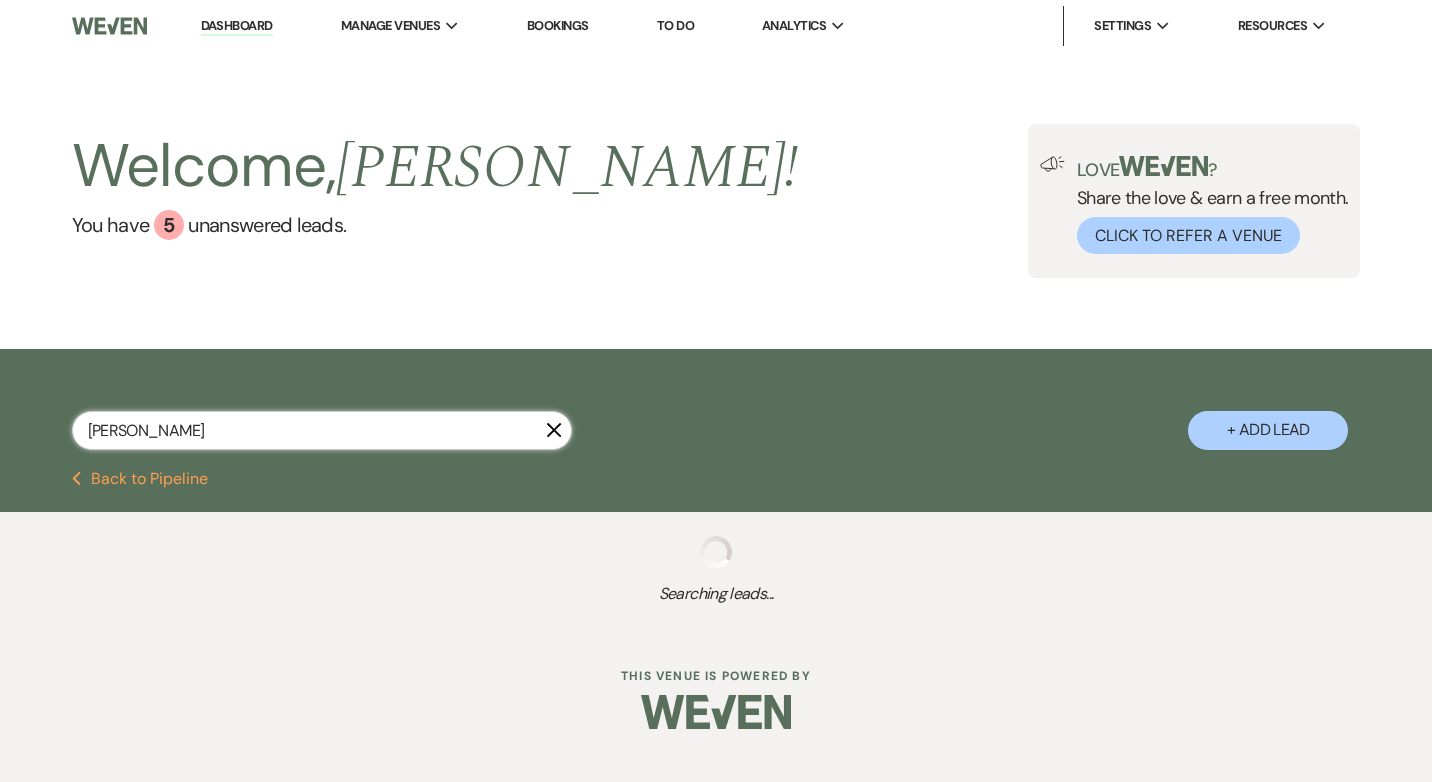 select on "5" 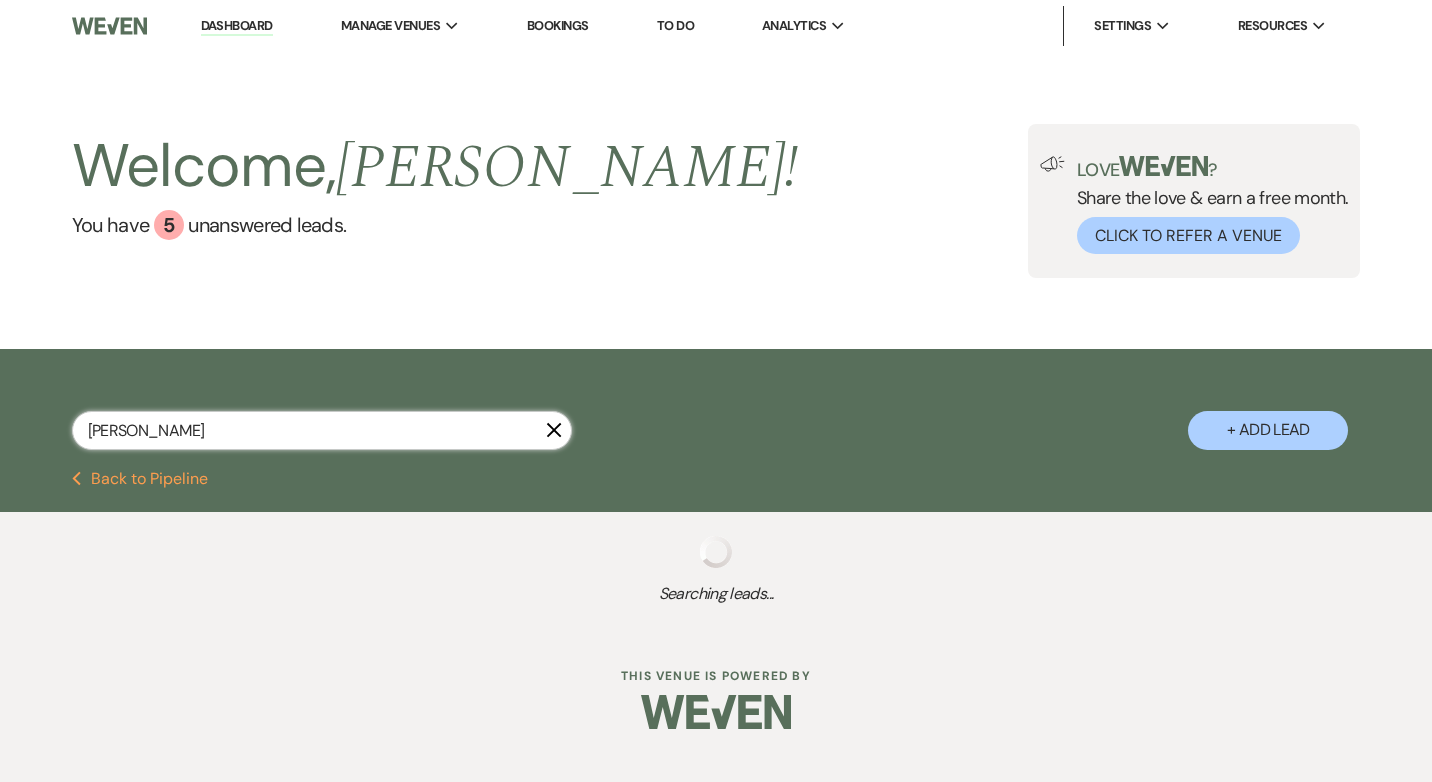select on "5" 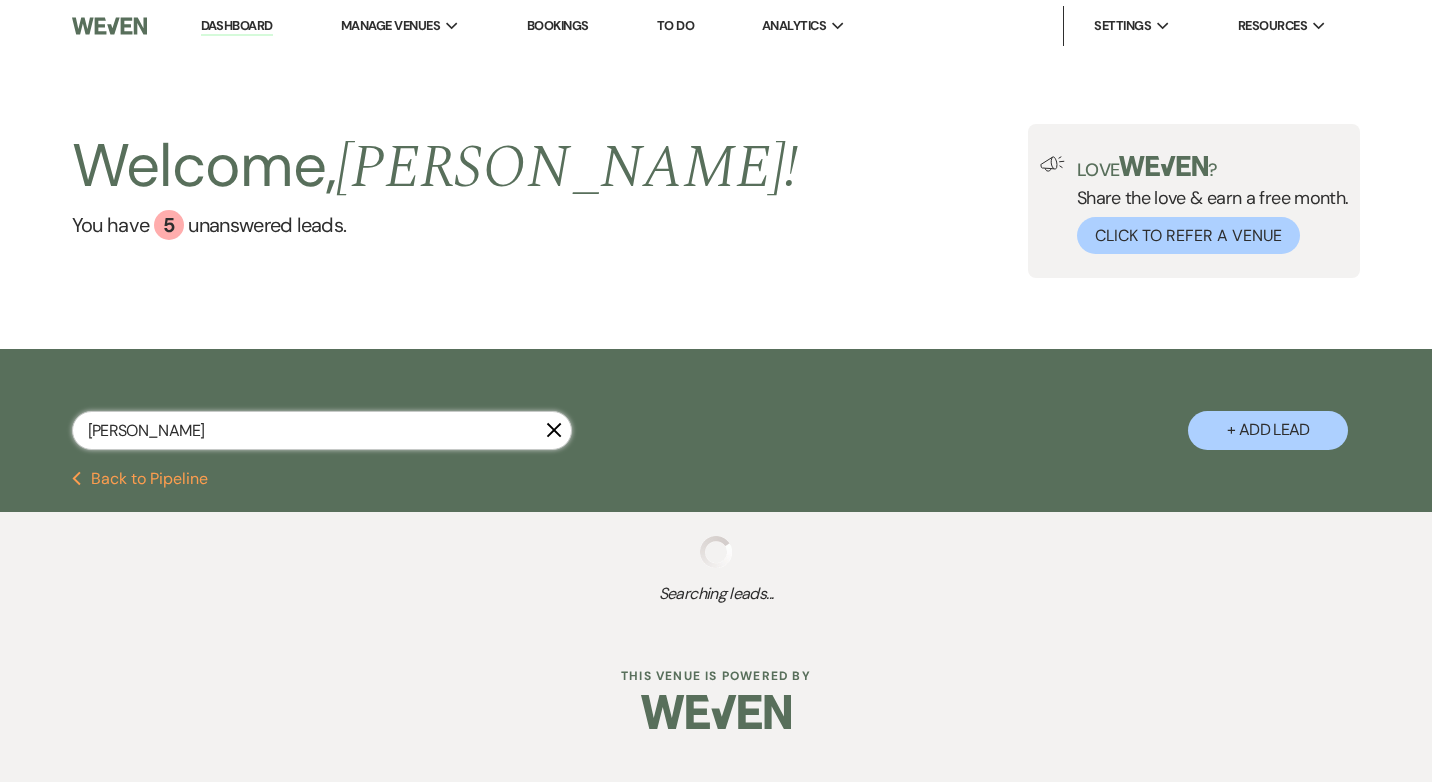 select on "8" 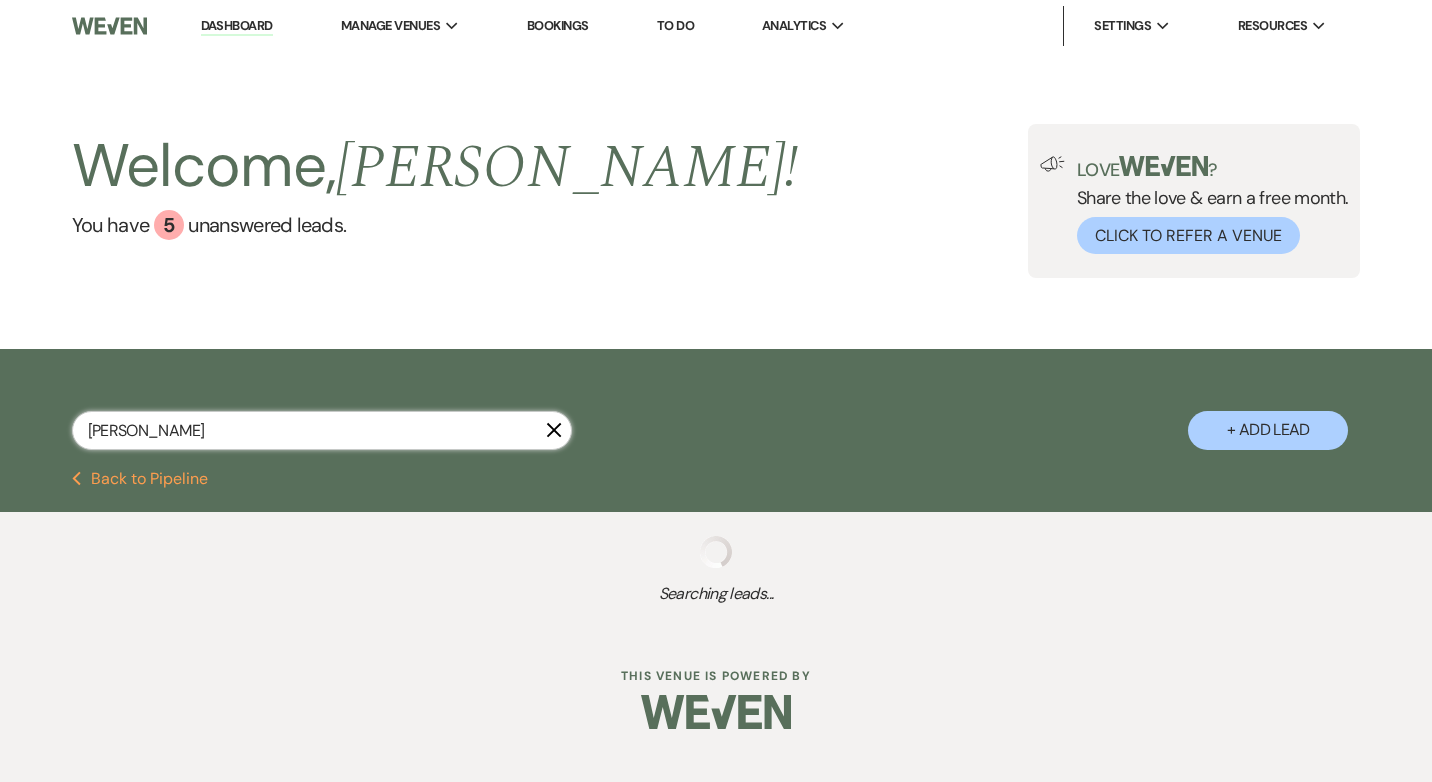 select on "5" 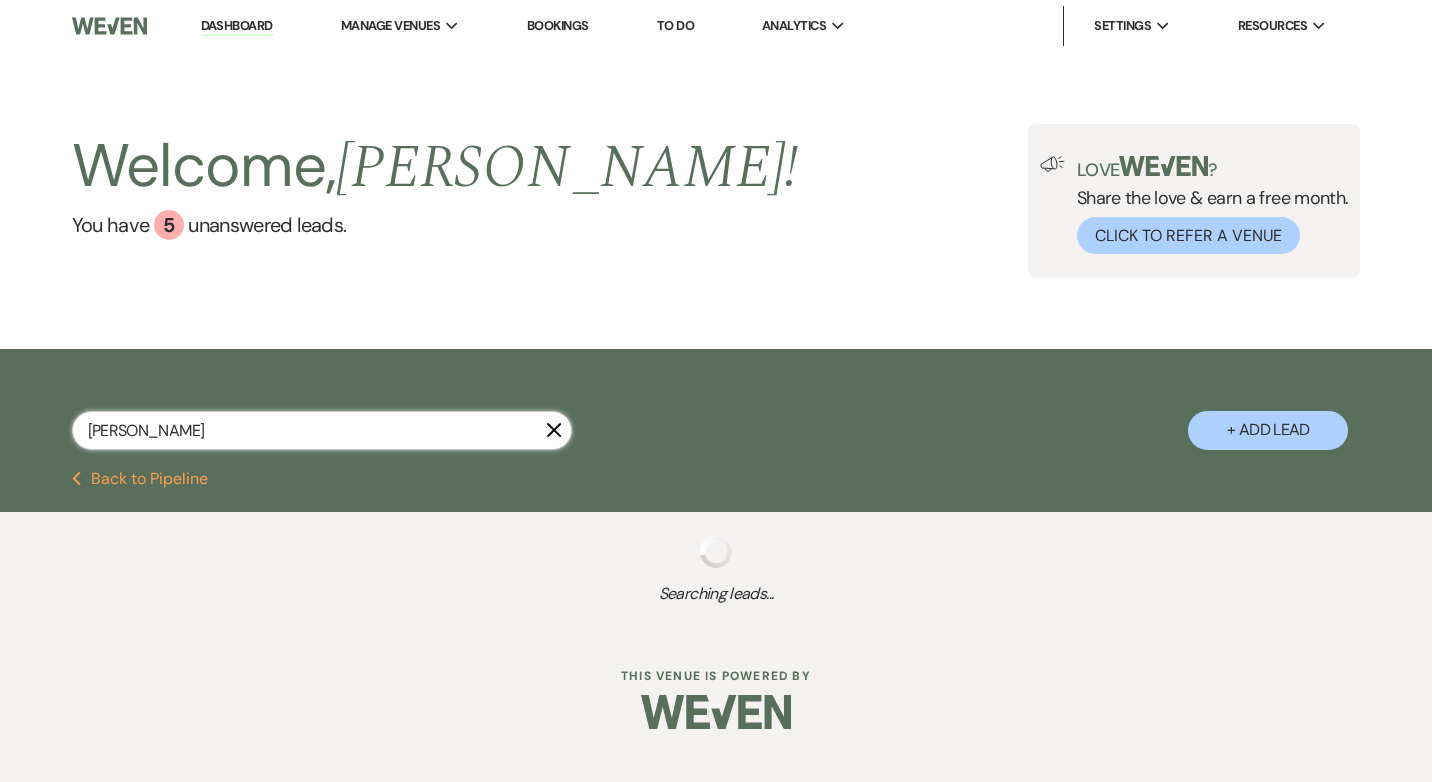 select on "8" 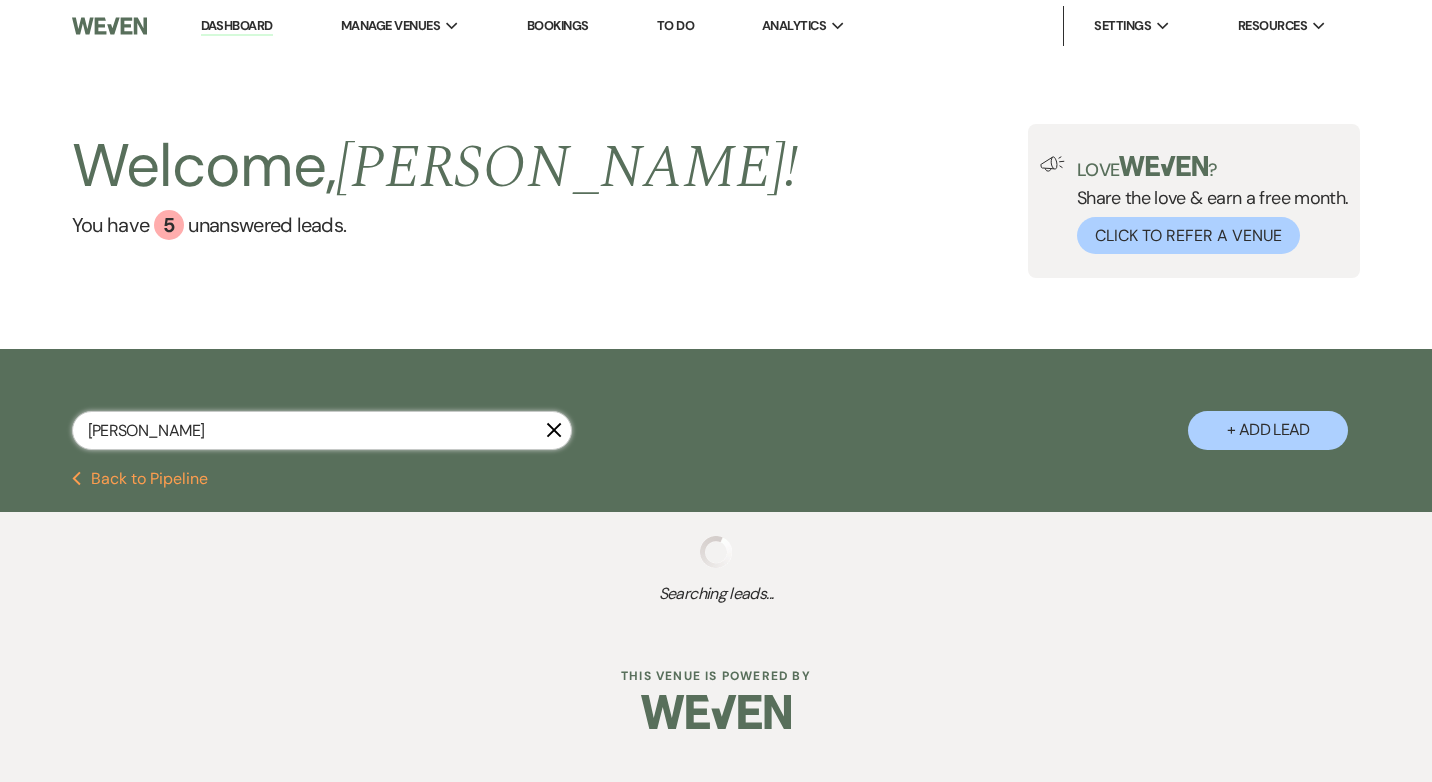 select on "5" 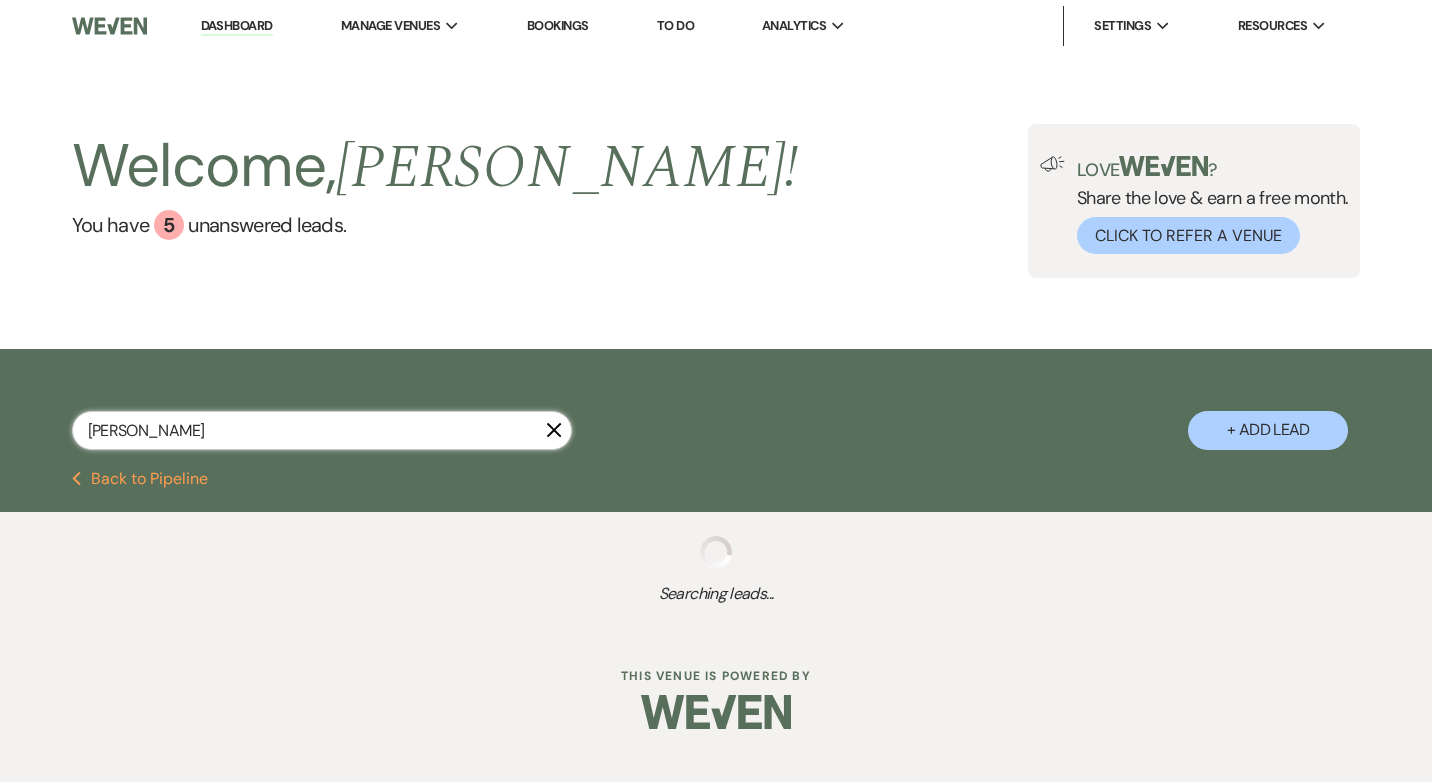 select on "8" 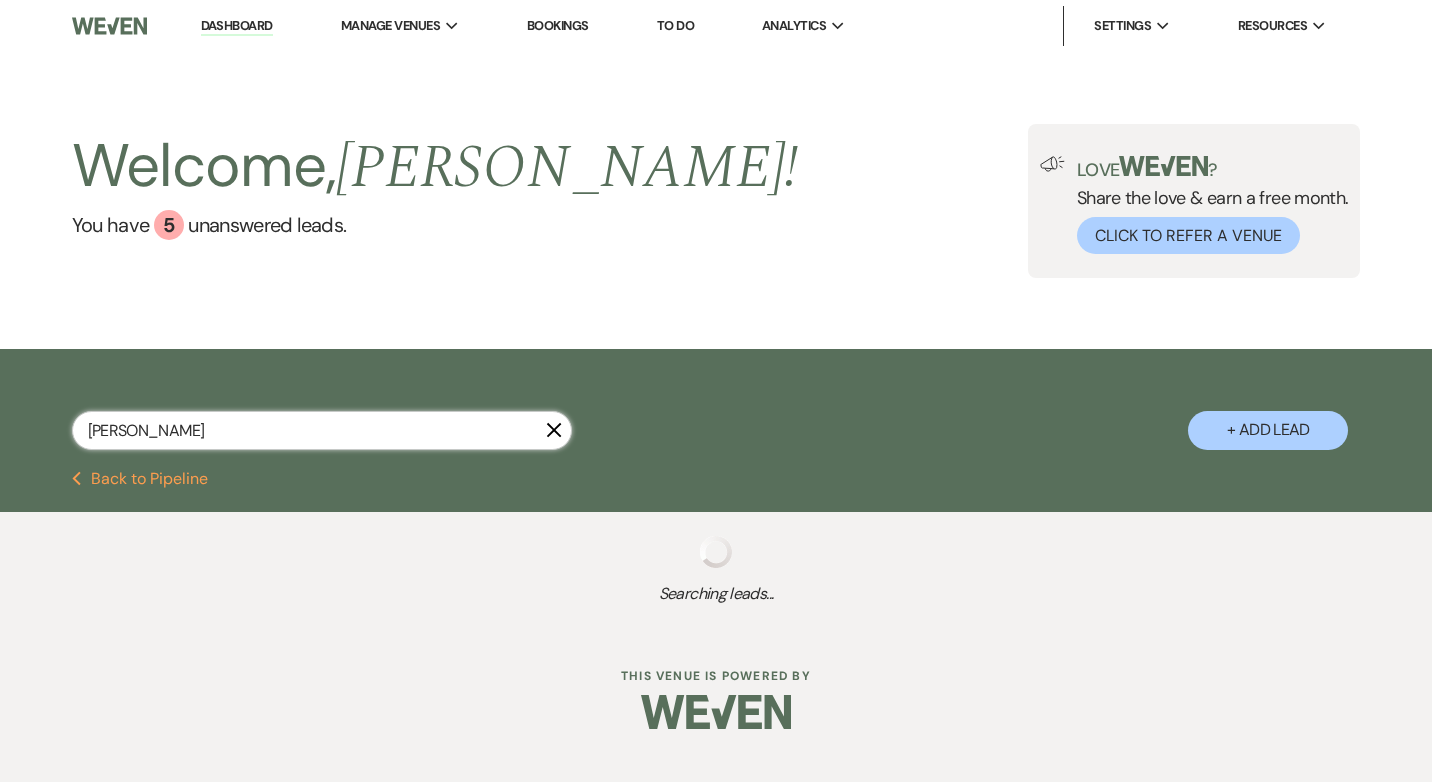 select on "5" 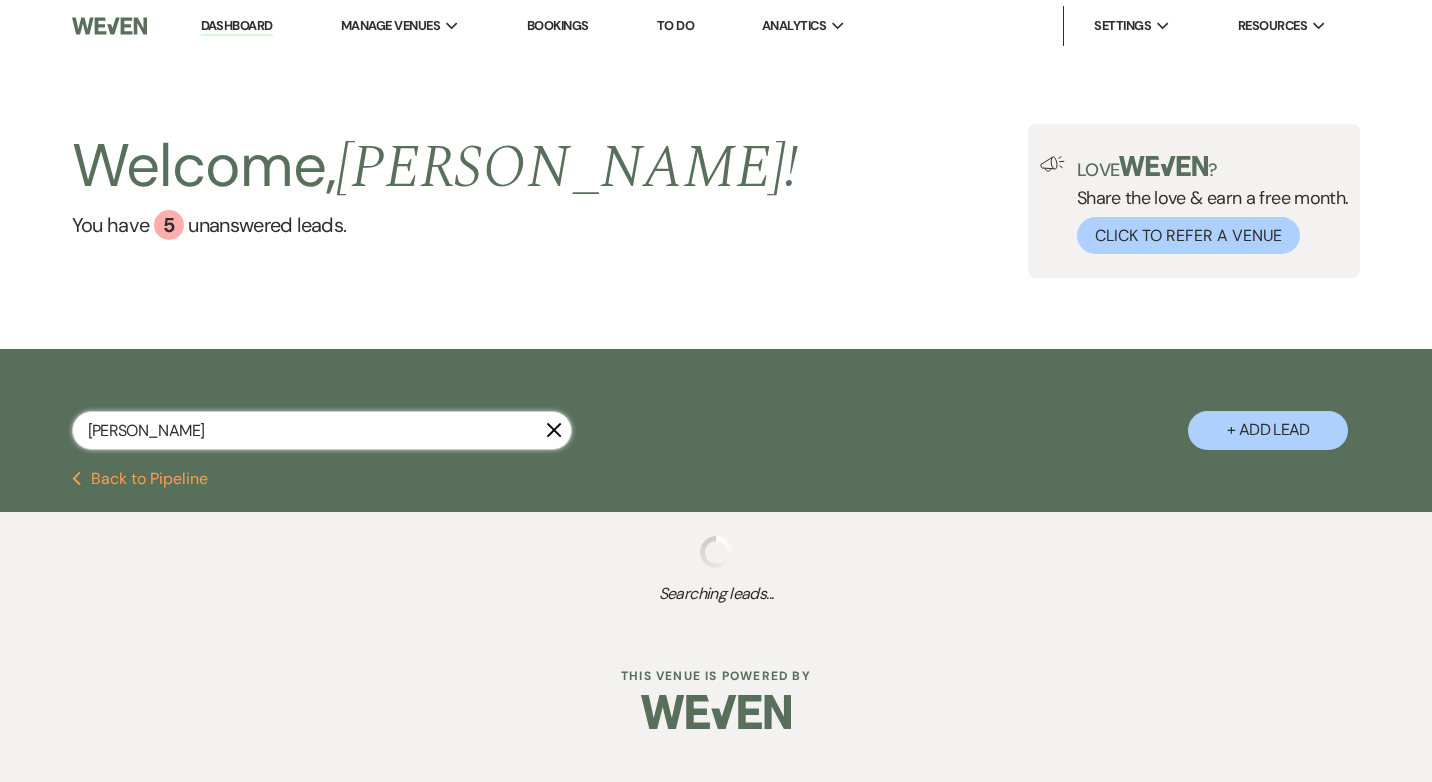select on "8" 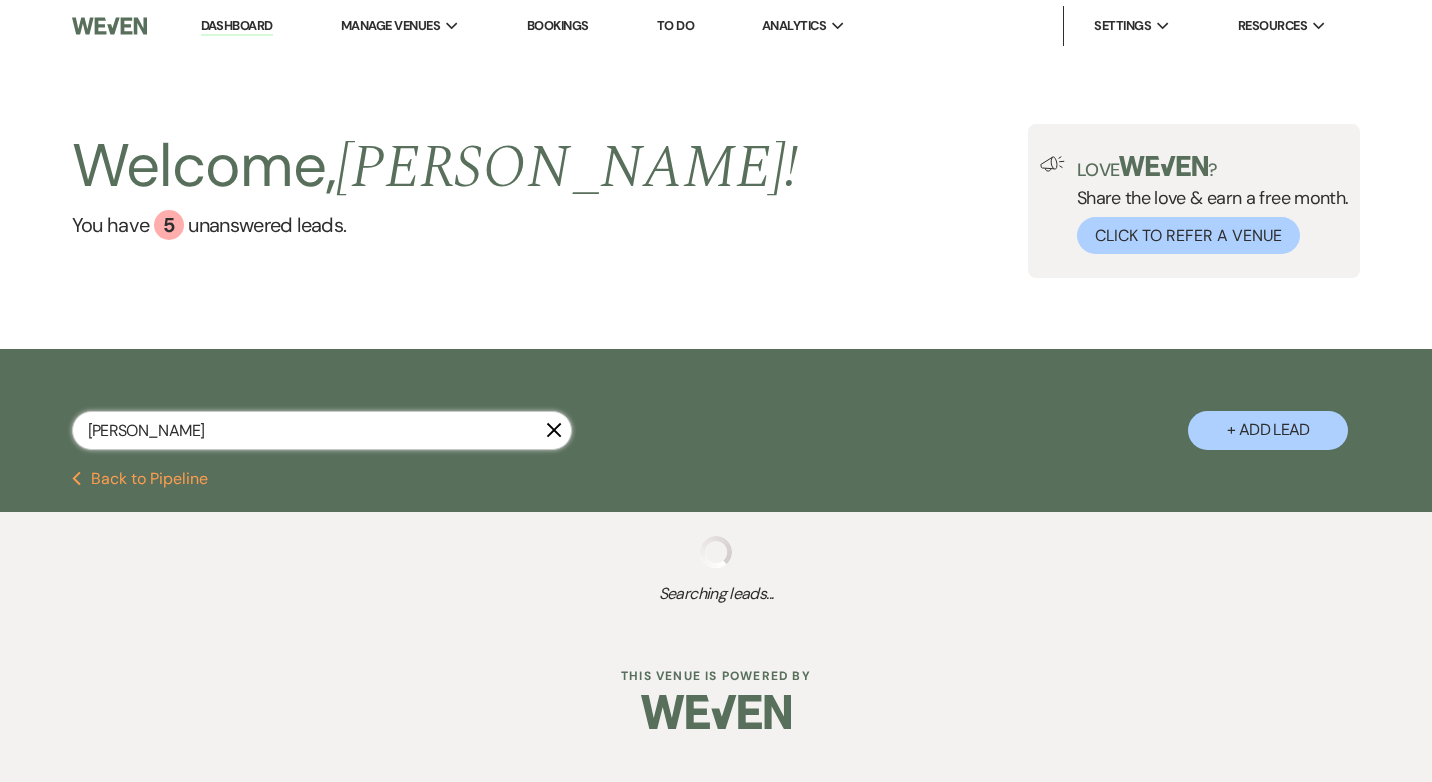 select on "5" 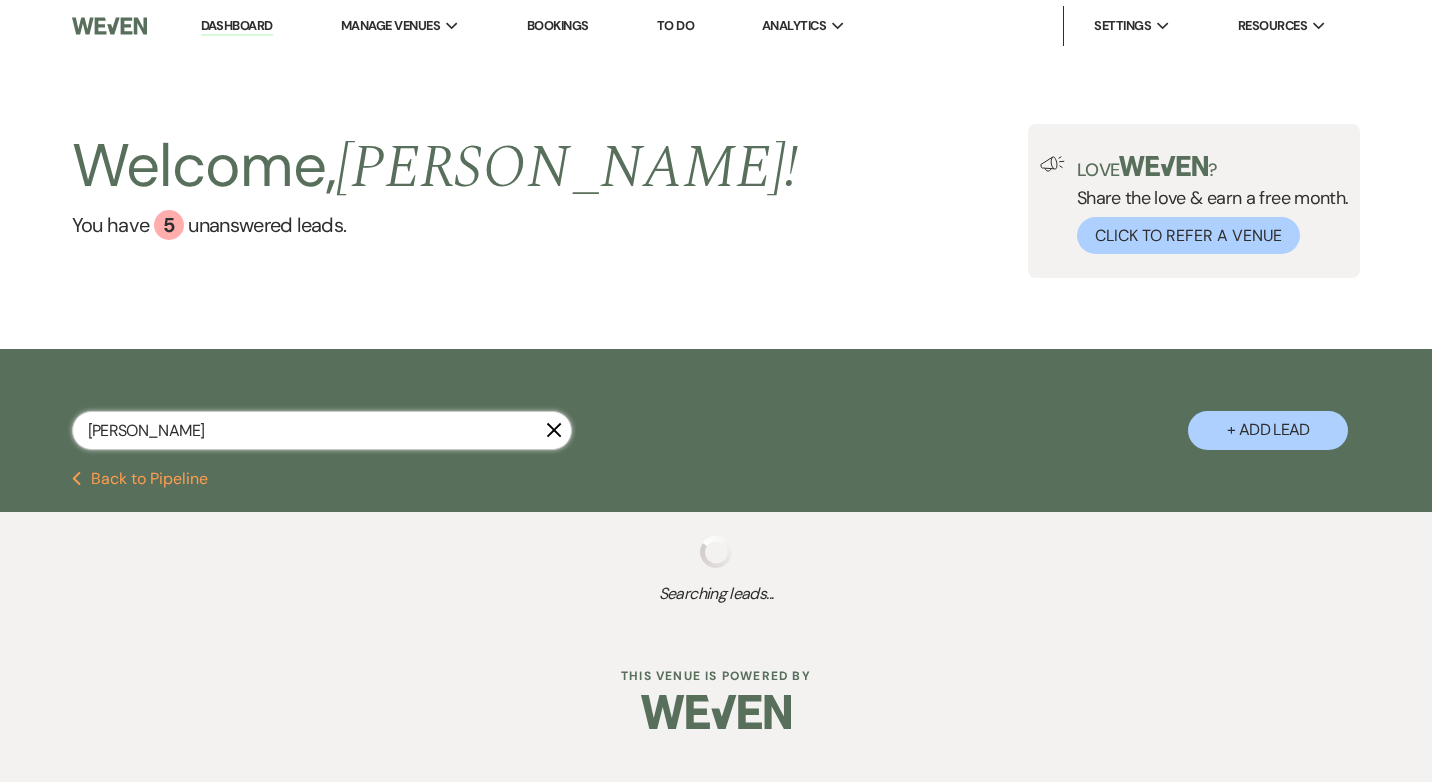 select on "8" 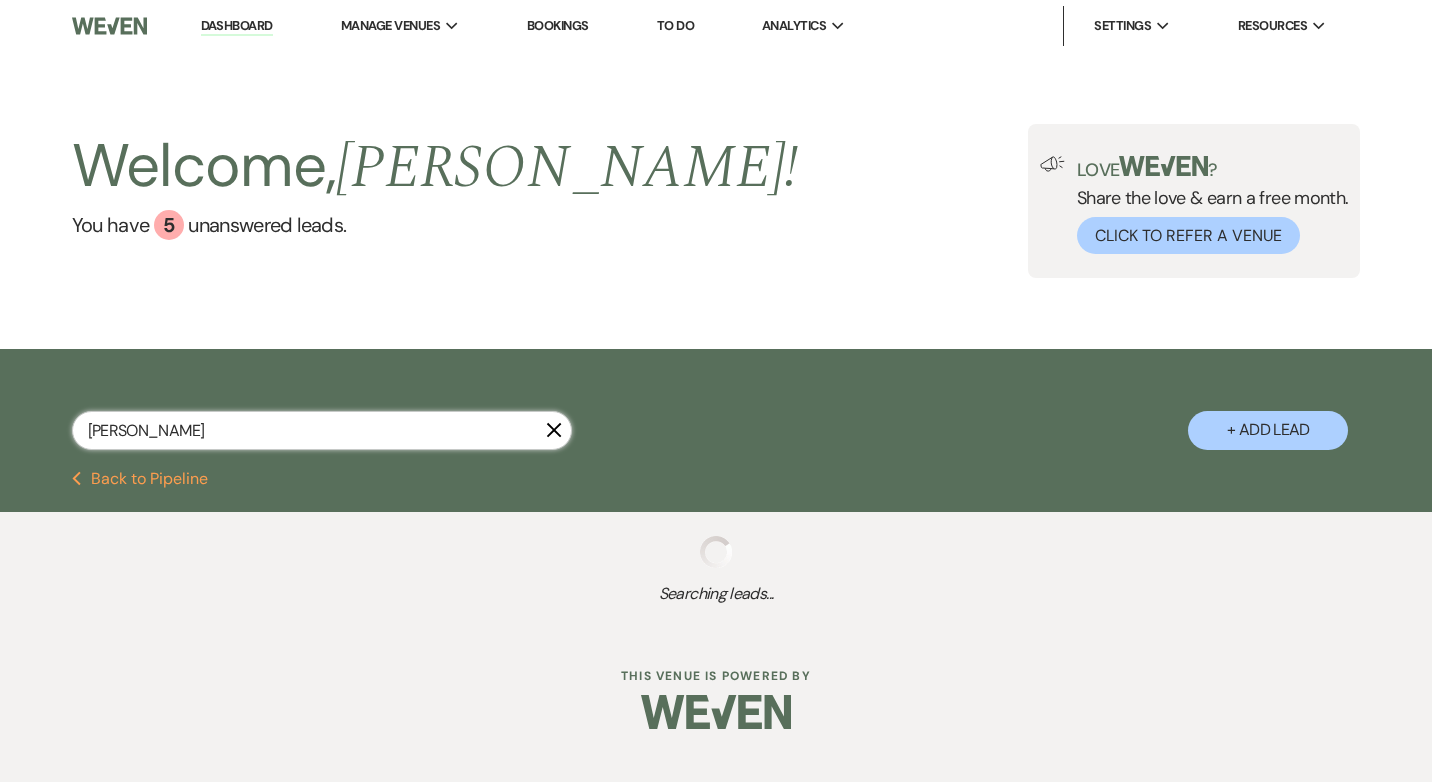 select on "5" 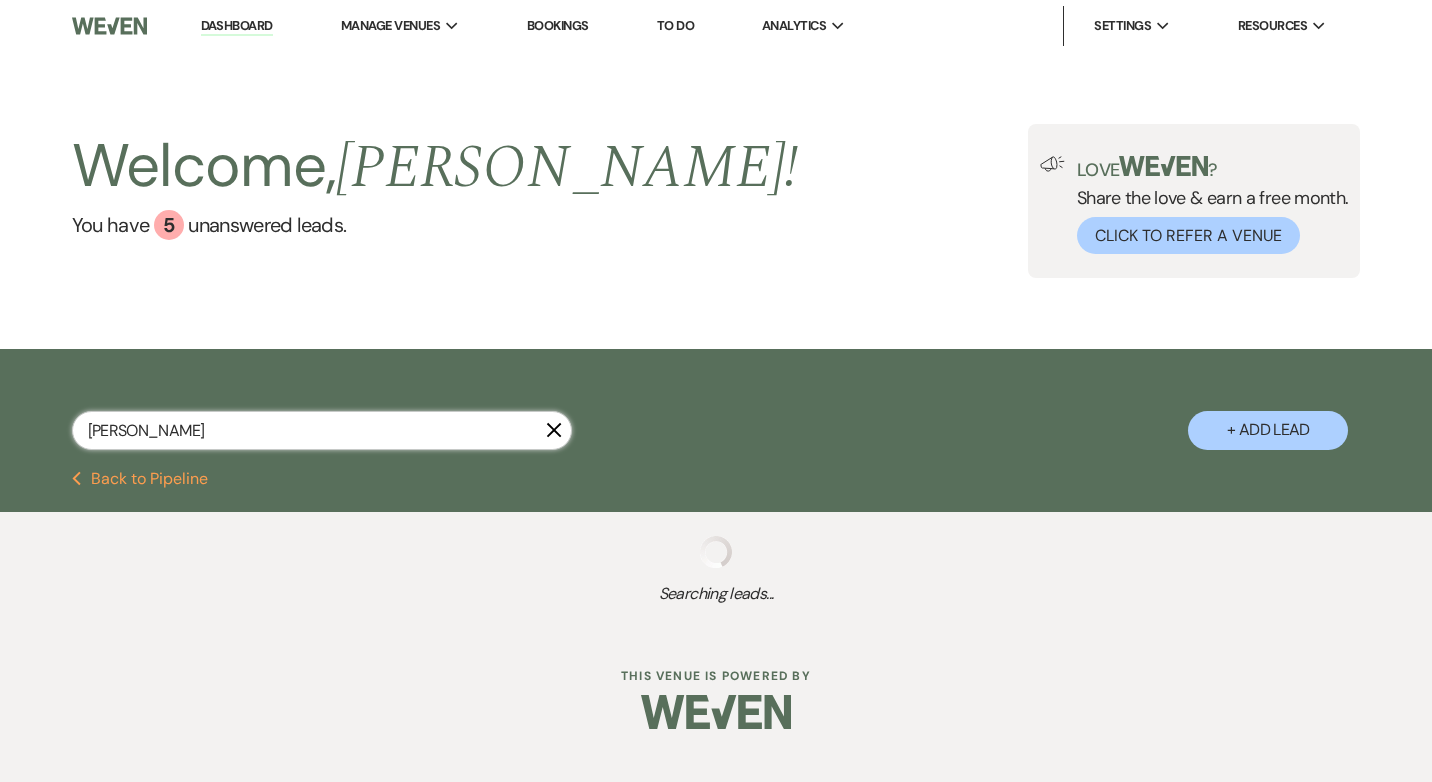select on "8" 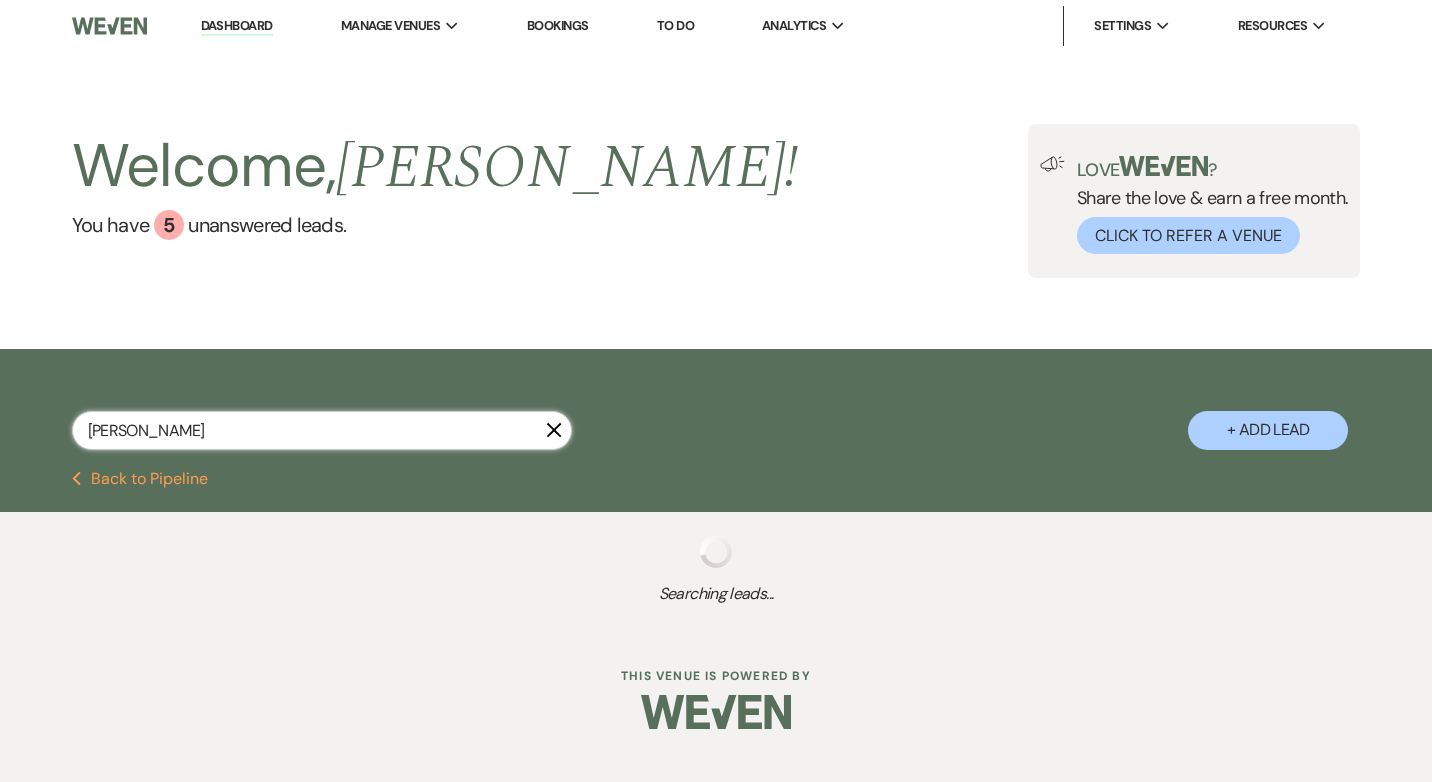 select on "5" 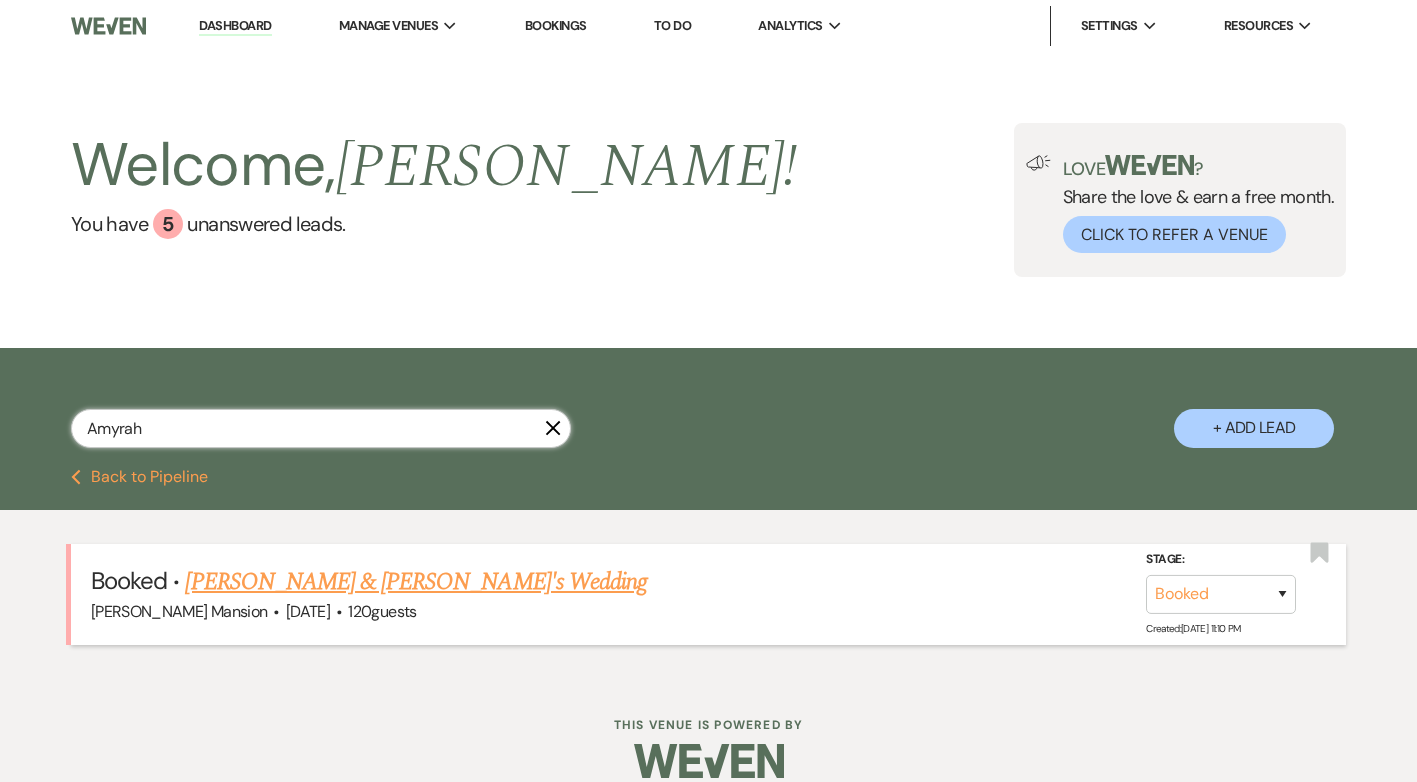 type on "Amyrah" 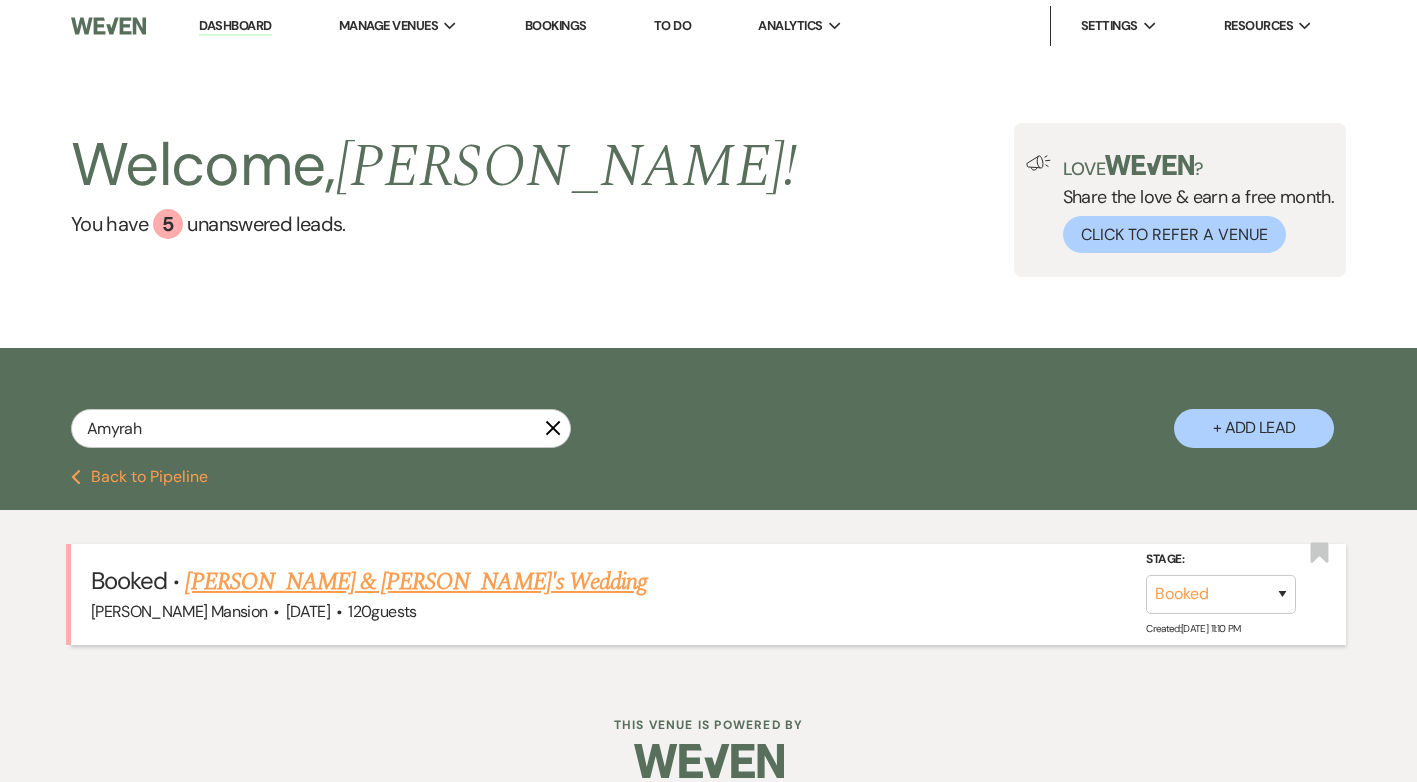 click on "[PERSON_NAME] & [PERSON_NAME]'s Wedding" at bounding box center [416, 582] 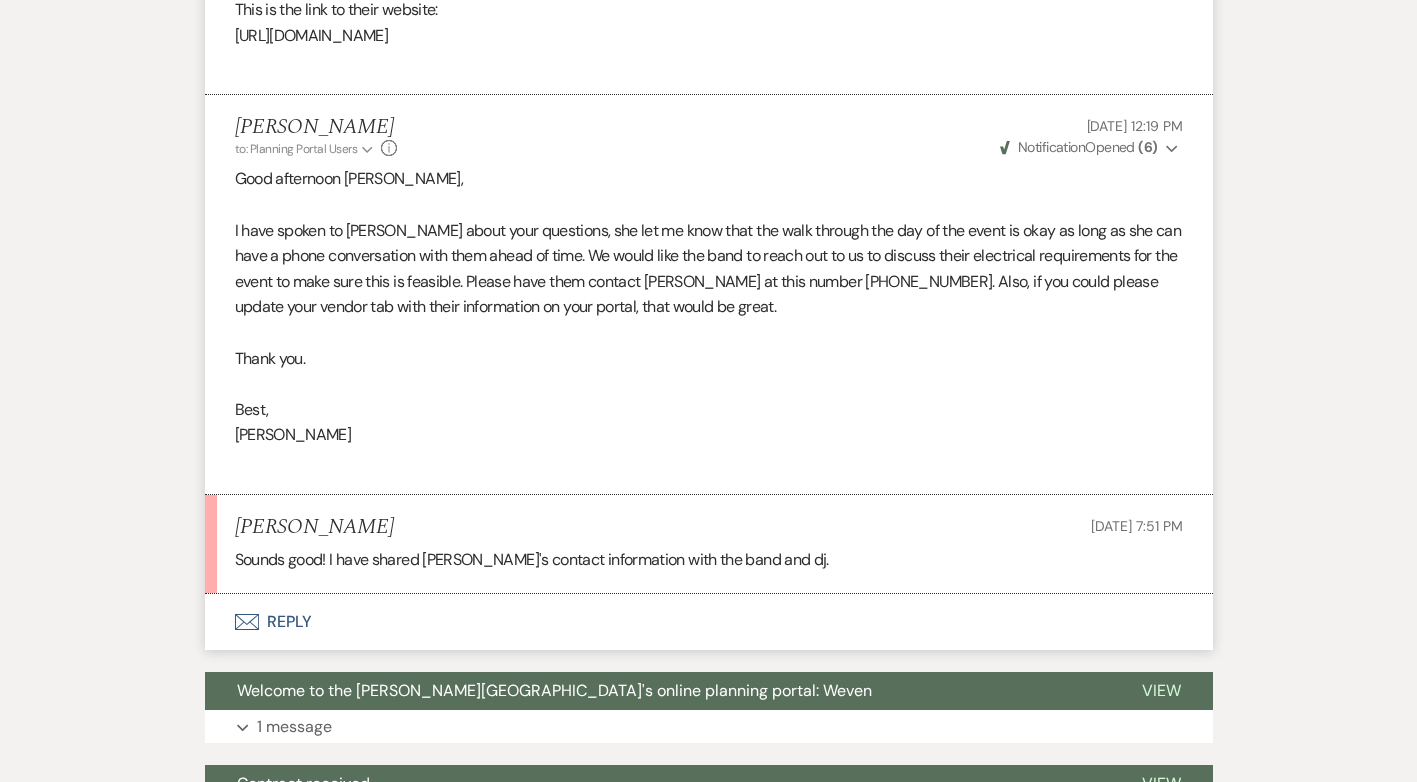 scroll, scrollTop: 7206, scrollLeft: 0, axis: vertical 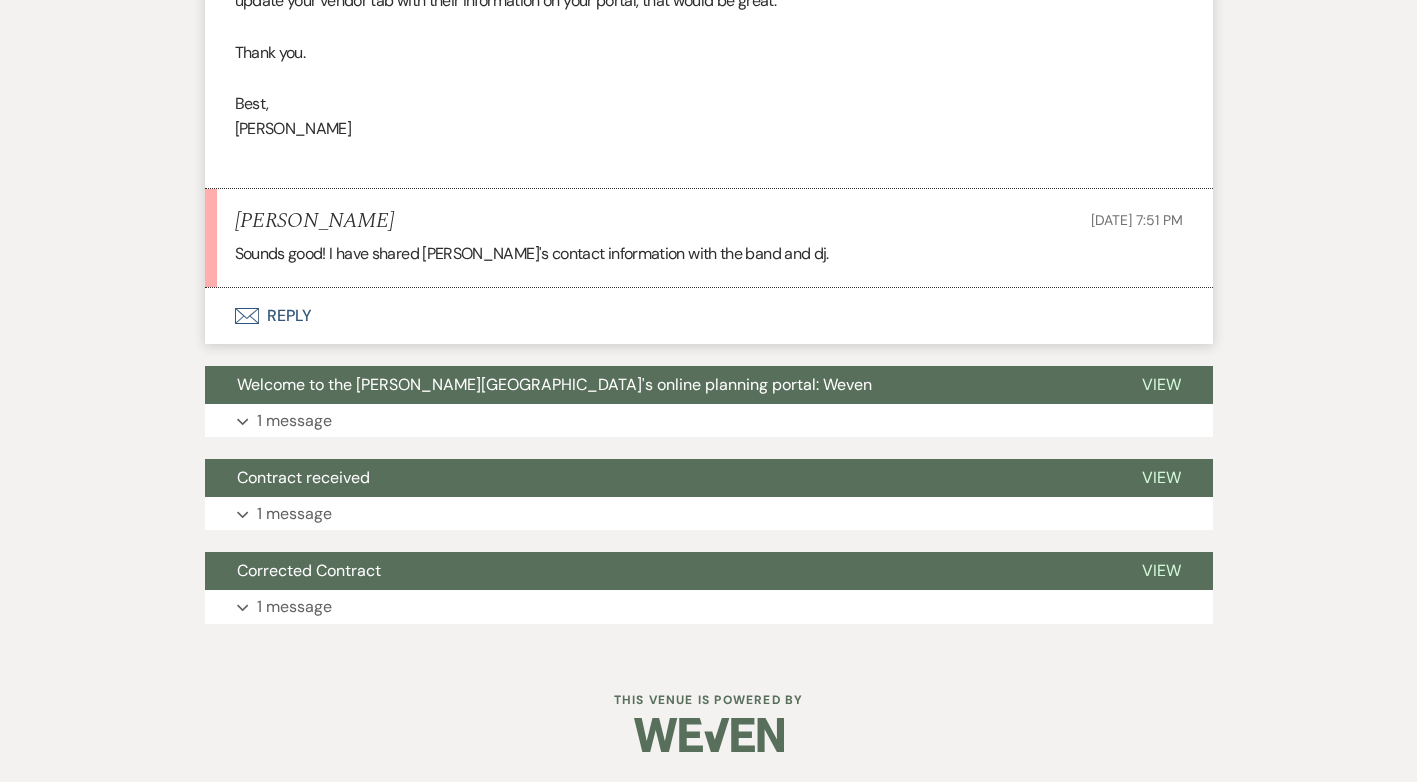 click on "Envelope Reply" at bounding box center (709, 316) 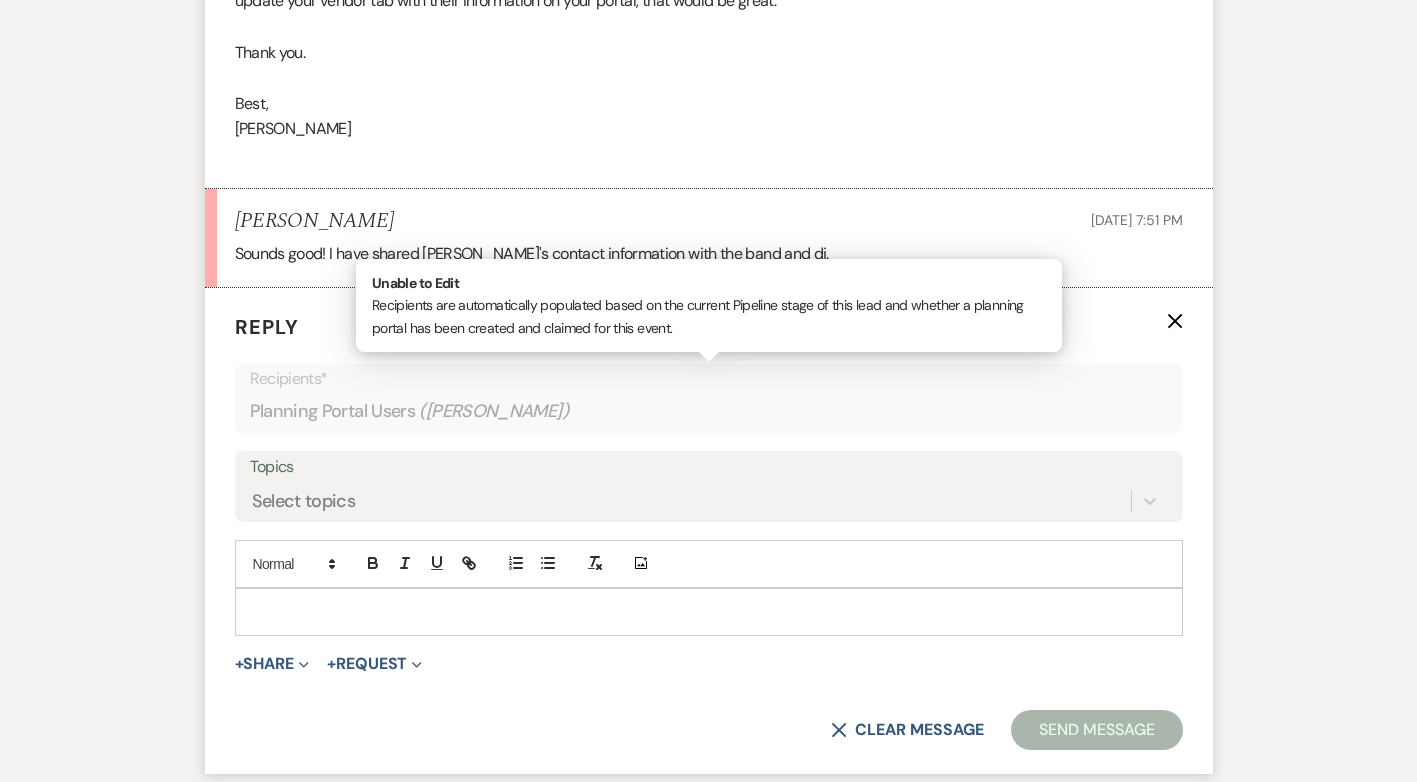 scroll, scrollTop: 7310, scrollLeft: 0, axis: vertical 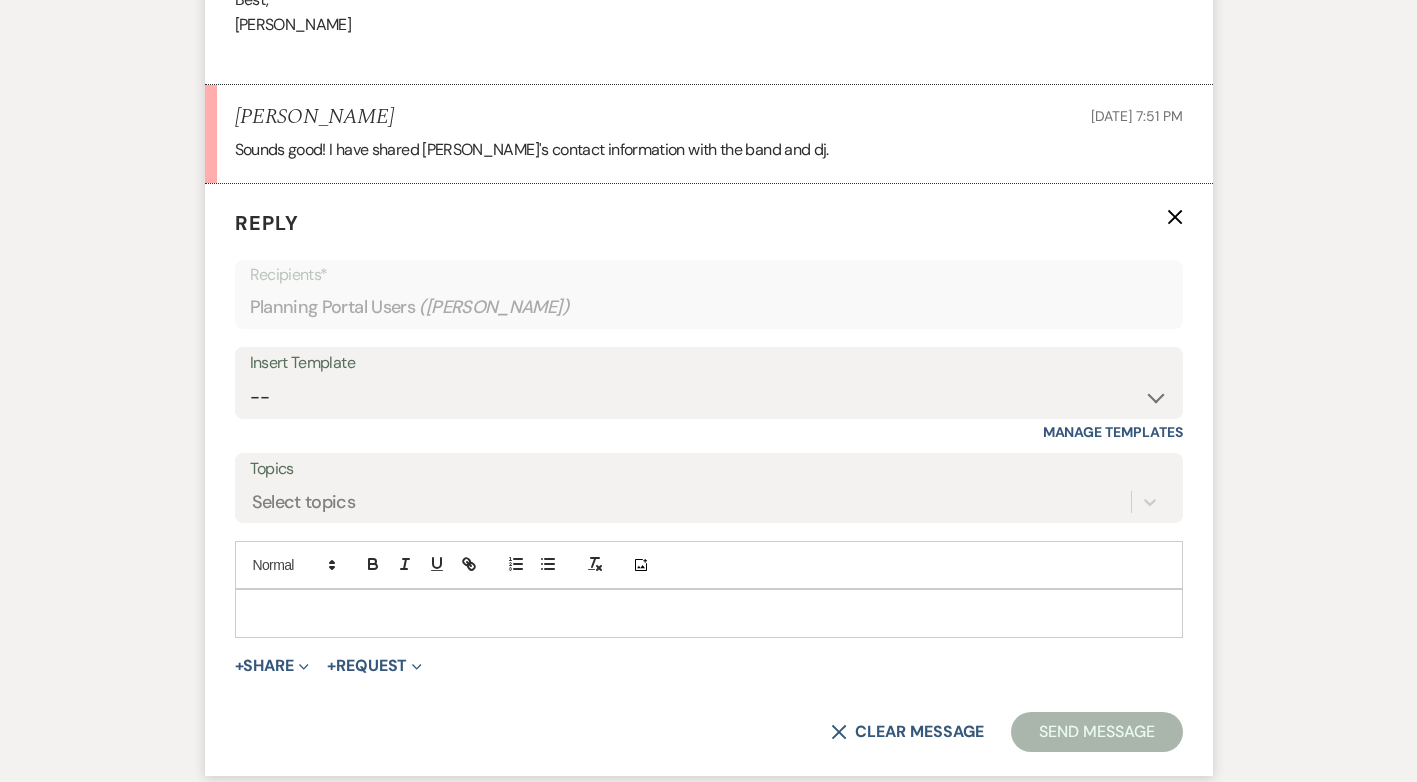 click on "Messages Tasks Payments Vendors Rental Overview Timeline Docs & Files Contacts Notes Event Messages   Log Log Message +  New Message Communicate with  clients  by clicking "New Message" or replying to an existing message thread. Filter by topics... Unanswered Message:  Event Inquiry Dismiss Alert Hide [PERSON_NAME] [DATE] 11:10 PM
From : [PERSON_NAME] (Couple)
Event : [PERSON_NAME] Wedding
Desired date : [DATE]
Anticipated guest count : 120
Vision : (unknown)
Source : Venue Website
Budget : $15,000 - $25,000
Pinterest inspiration : (unknown)
Message :   Hello! I'm interested in hearing more about your packages.
[PERSON_NAME] to: Event Contacts Expand Info [DATE] 7:09 AM Weven Check Notification  Opened   ( 3 ) Expand [PERSON_NAME], Thank you for considering the [PERSON_NAME][GEOGRAPHIC_DATA] as the venue for your special day. We offer a unique setting where history and elegance come together to create an unforgettable celebration. Warm regards, [PERSON_NAME]  Executive Director" at bounding box center (708, -2933) 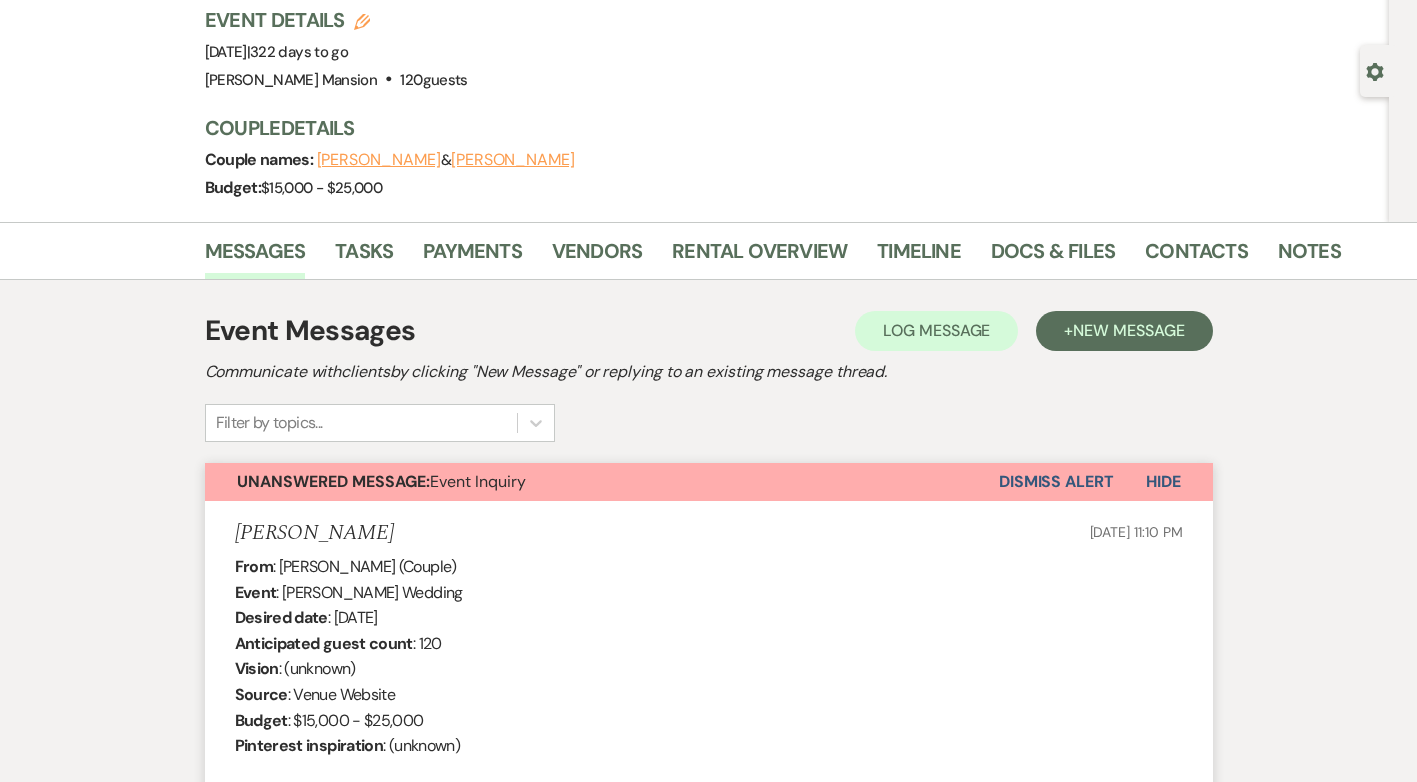 scroll, scrollTop: 0, scrollLeft: 0, axis: both 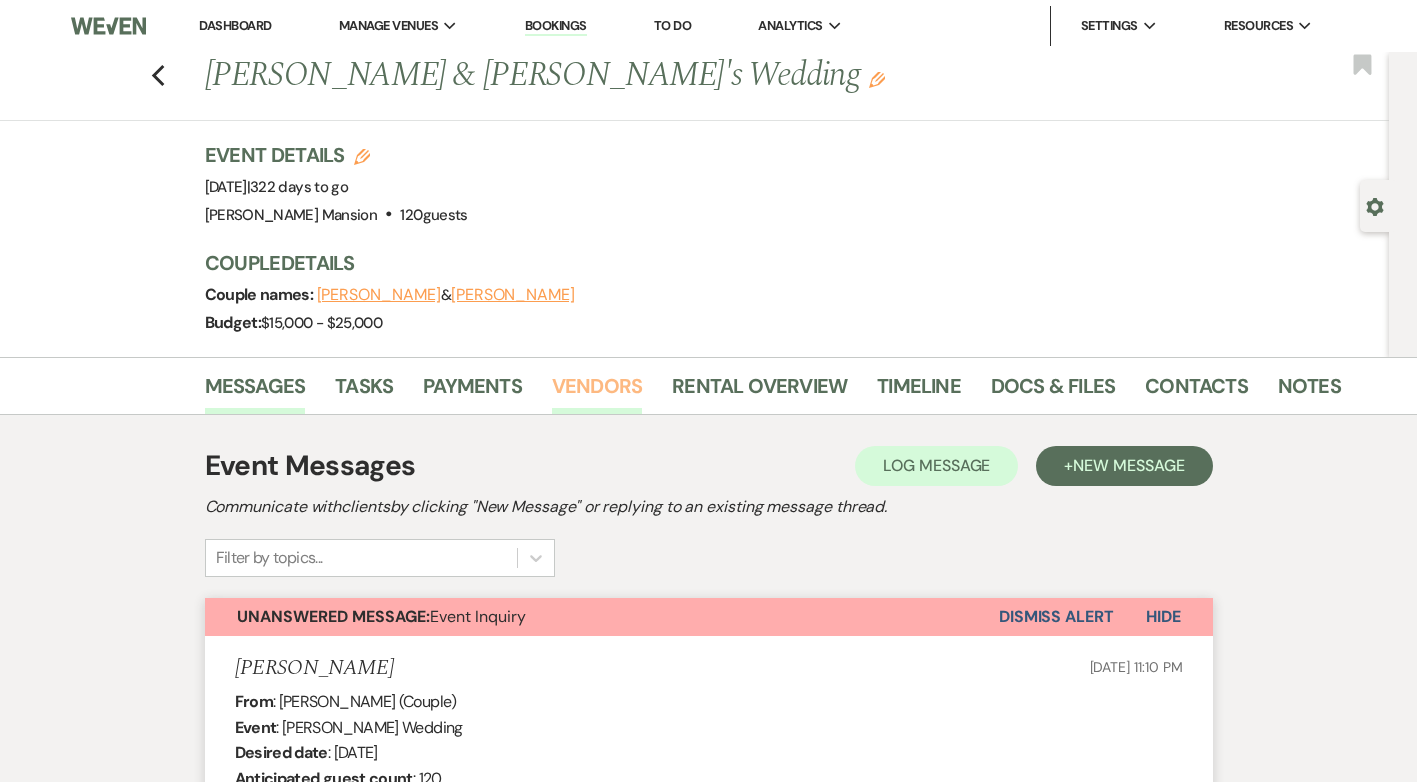 click on "Vendors" at bounding box center (597, 392) 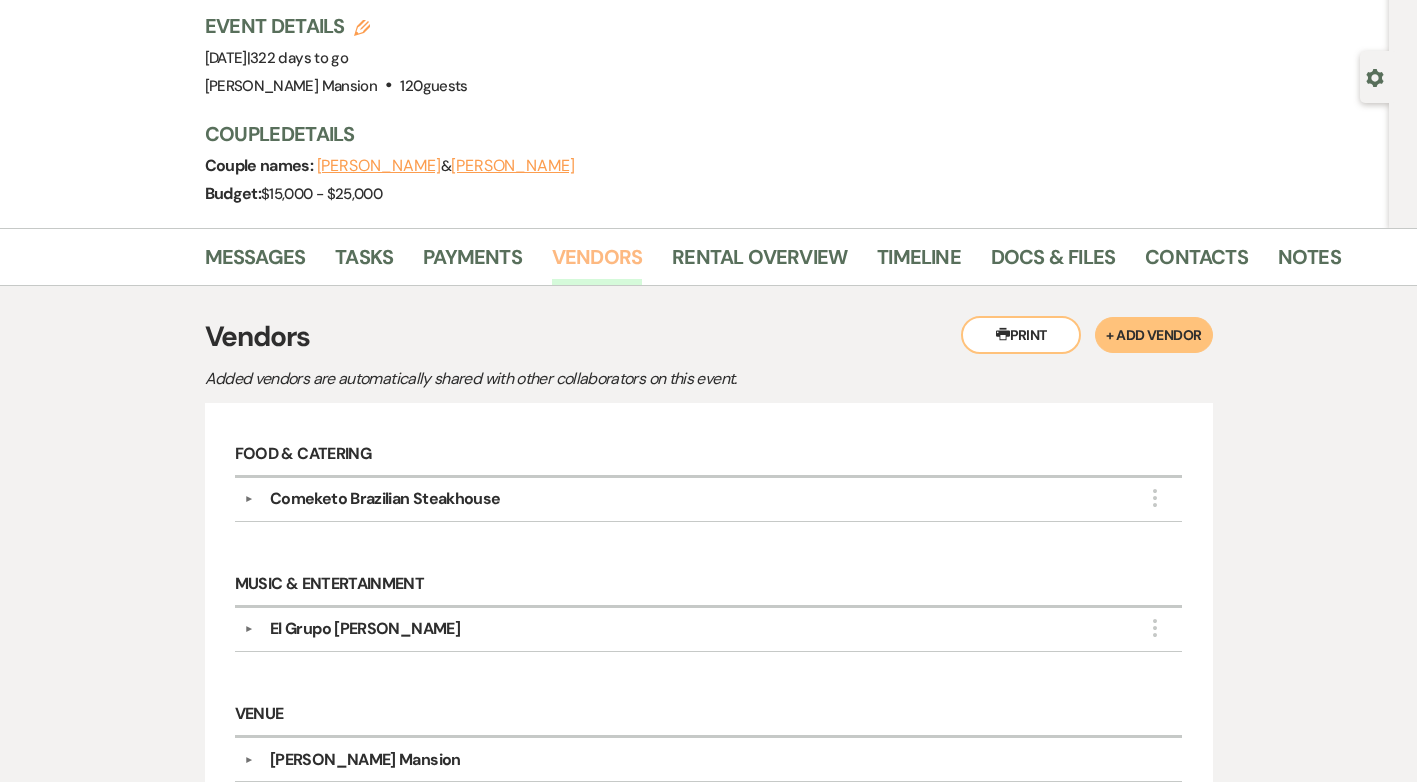 scroll, scrollTop: 0, scrollLeft: 0, axis: both 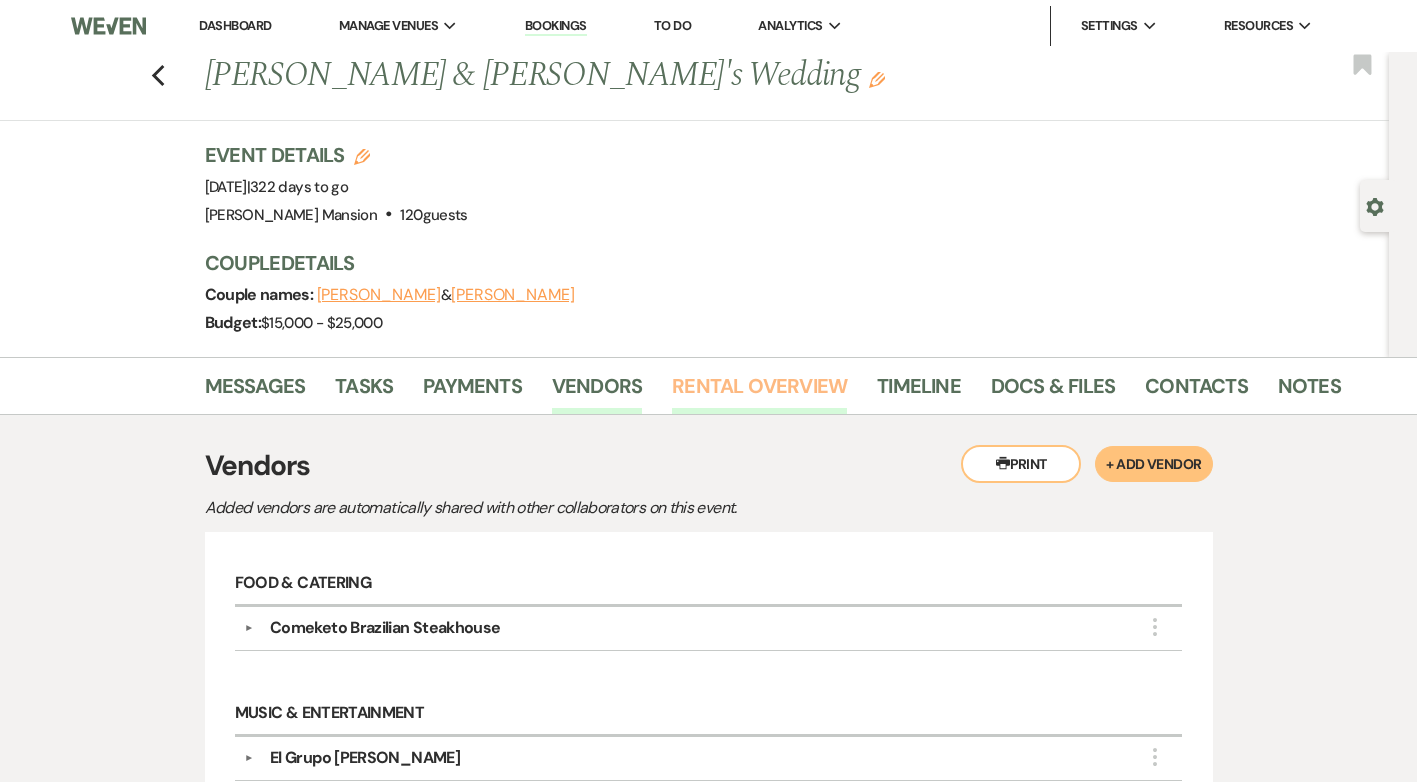 click on "Rental Overview" at bounding box center [759, 392] 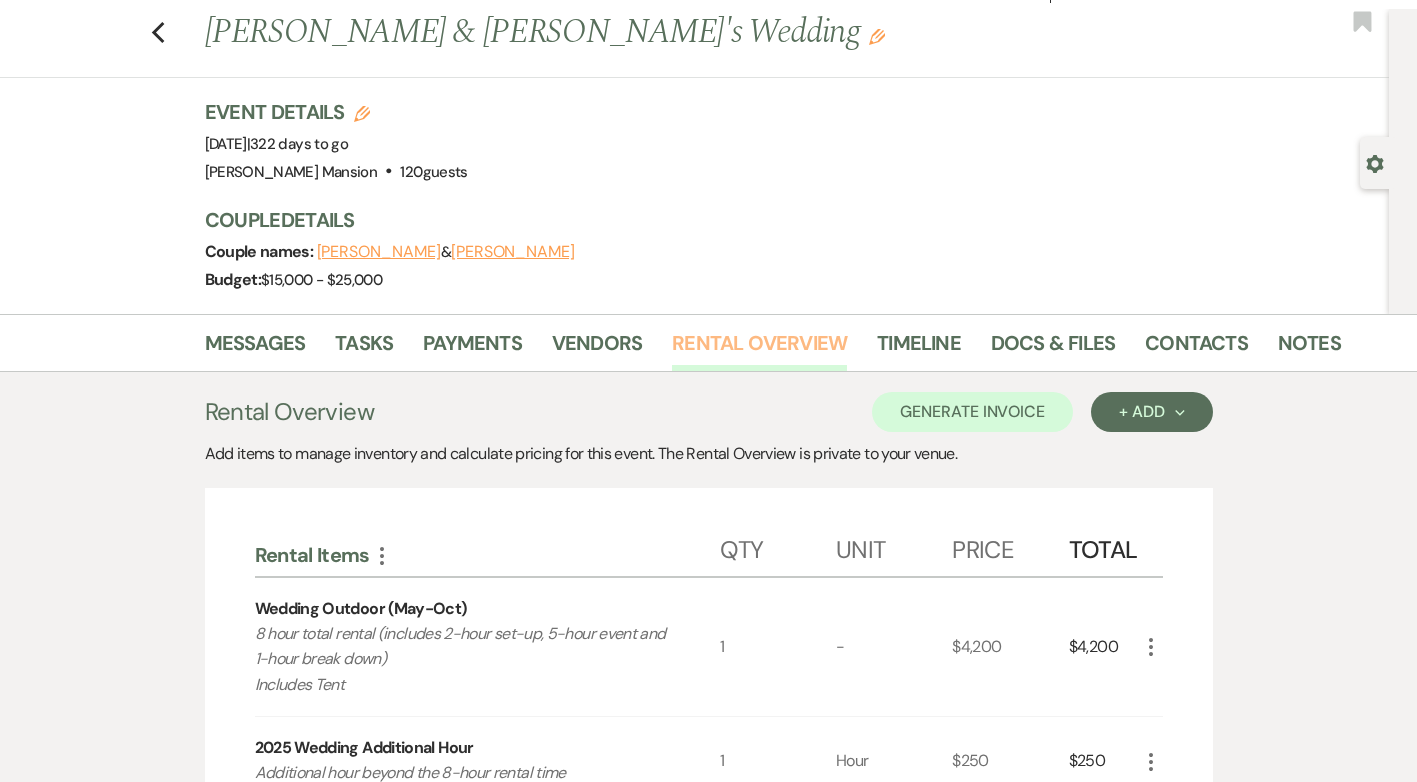 scroll, scrollTop: 0, scrollLeft: 0, axis: both 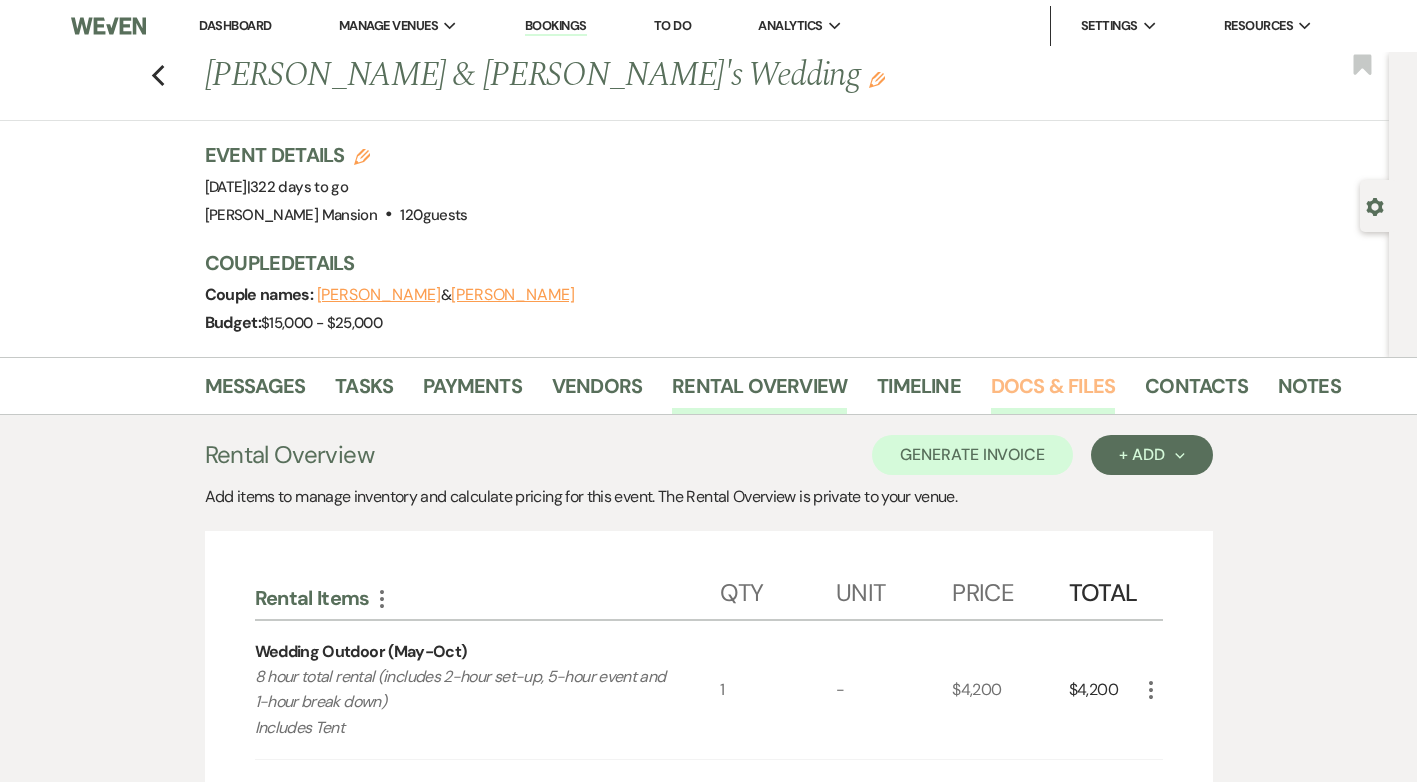click on "Docs & Files" at bounding box center [1053, 392] 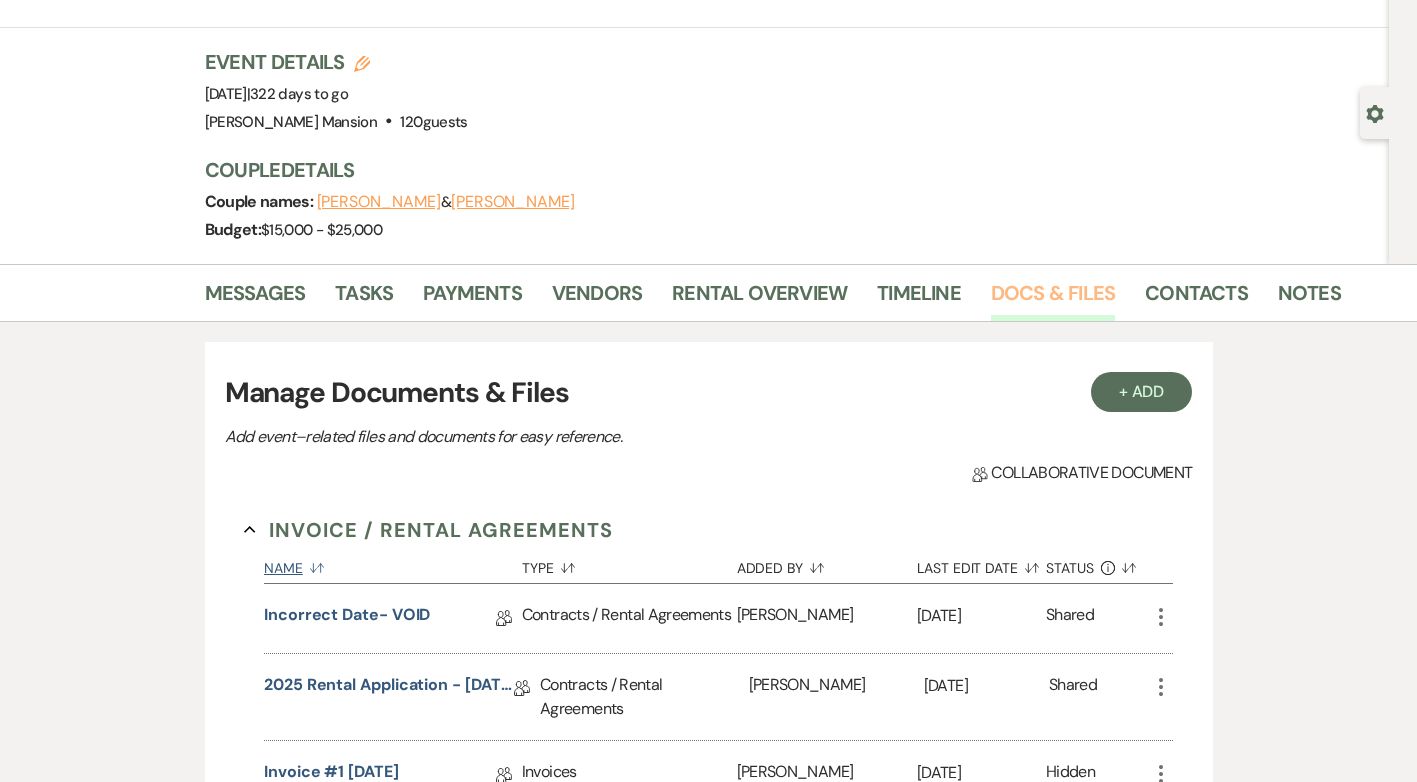 scroll, scrollTop: 400, scrollLeft: 0, axis: vertical 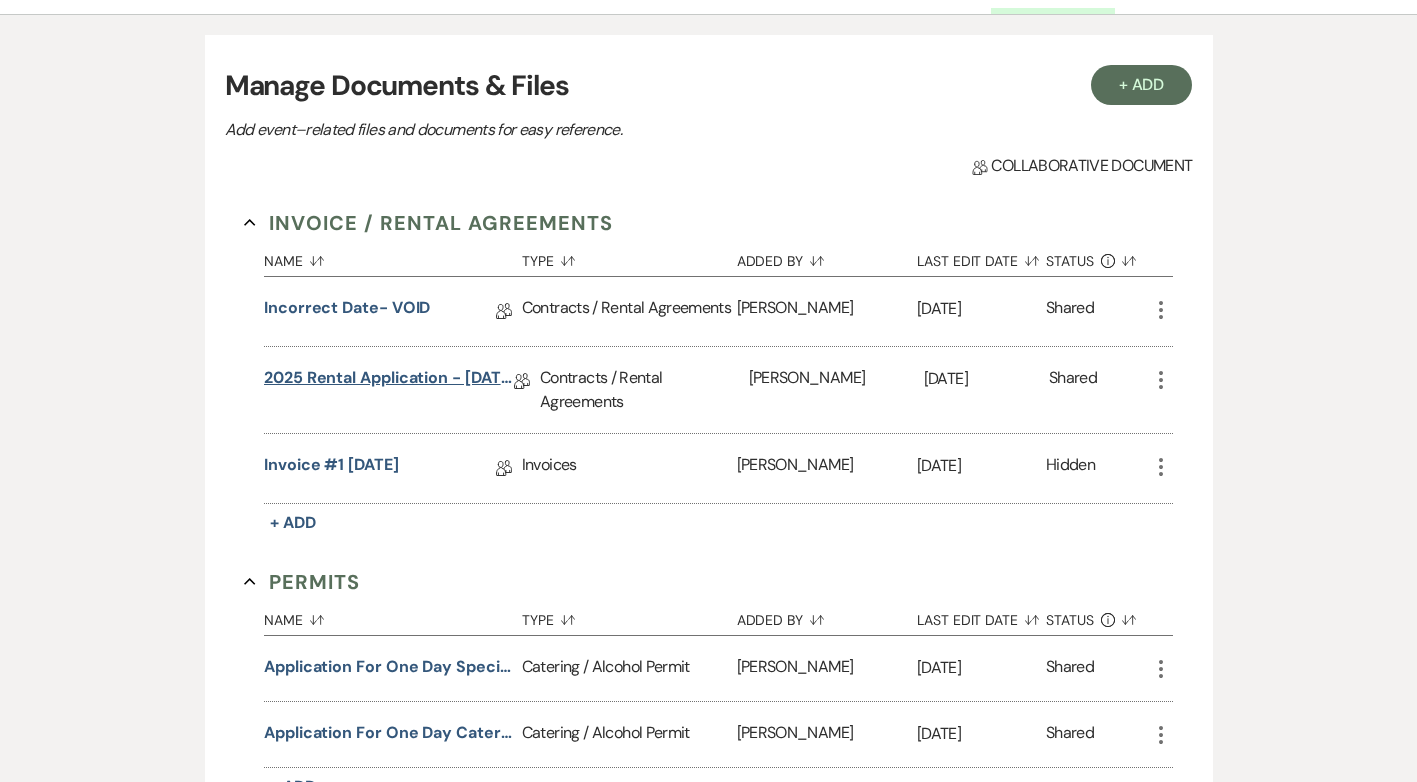 click on "2025 Rental Application - [DATE]" at bounding box center [389, 381] 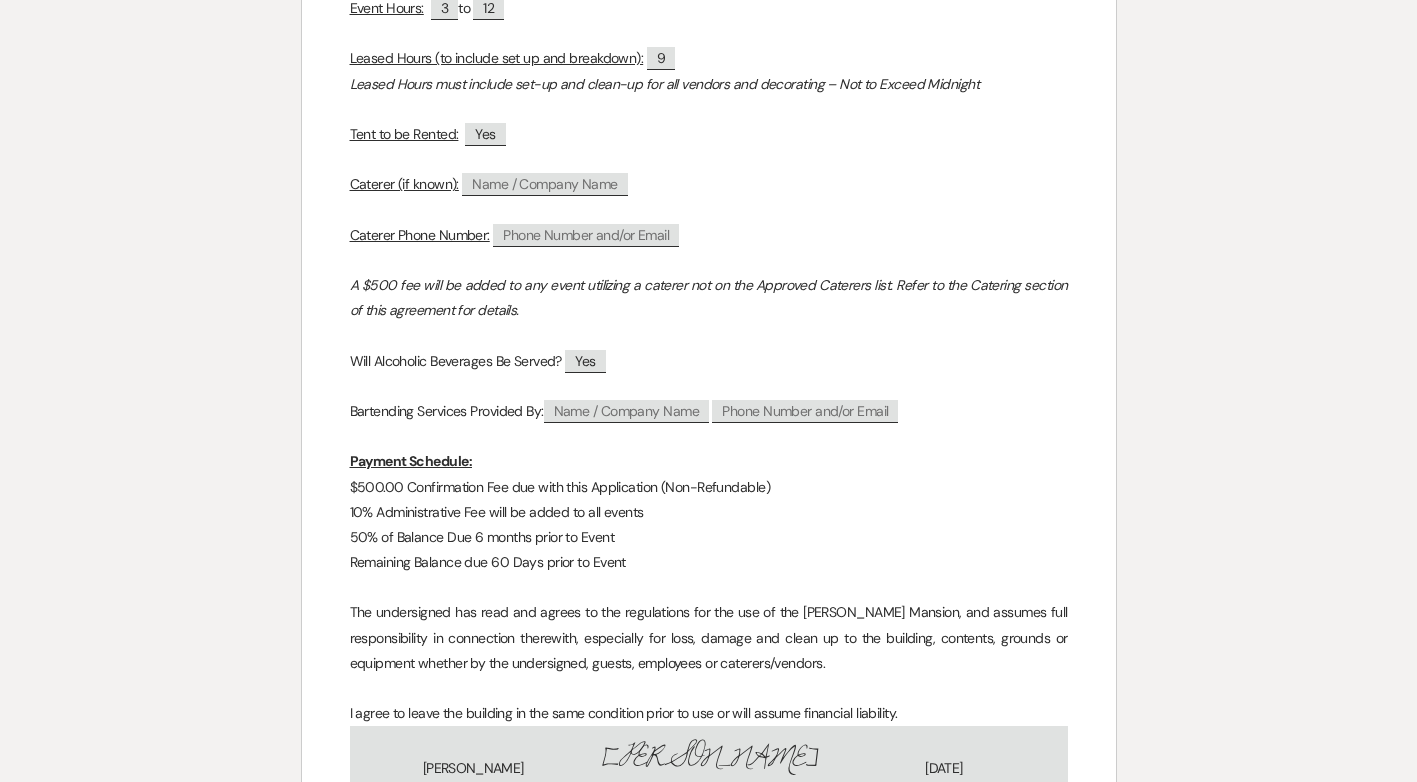 scroll, scrollTop: 712, scrollLeft: 0, axis: vertical 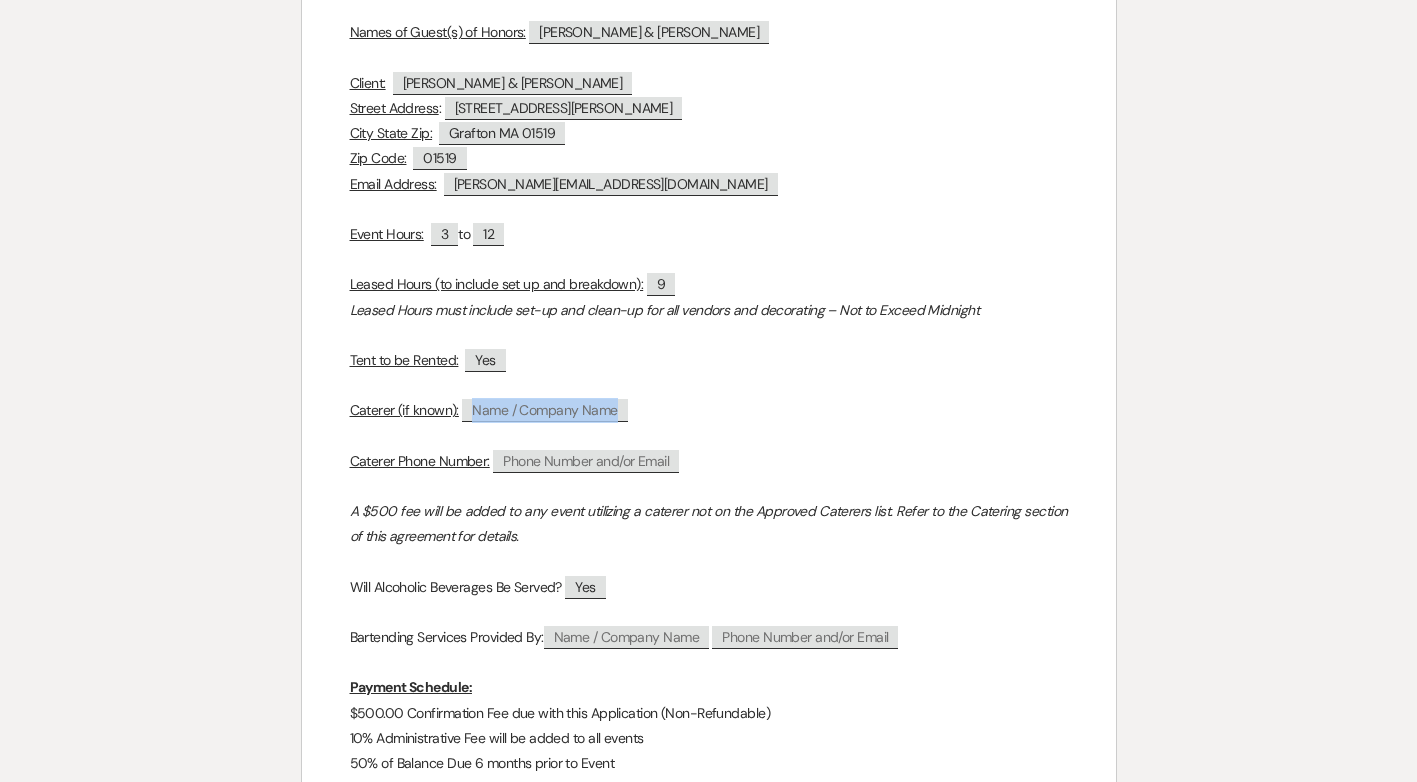 click on "Name / Company Name" at bounding box center (544, 410) 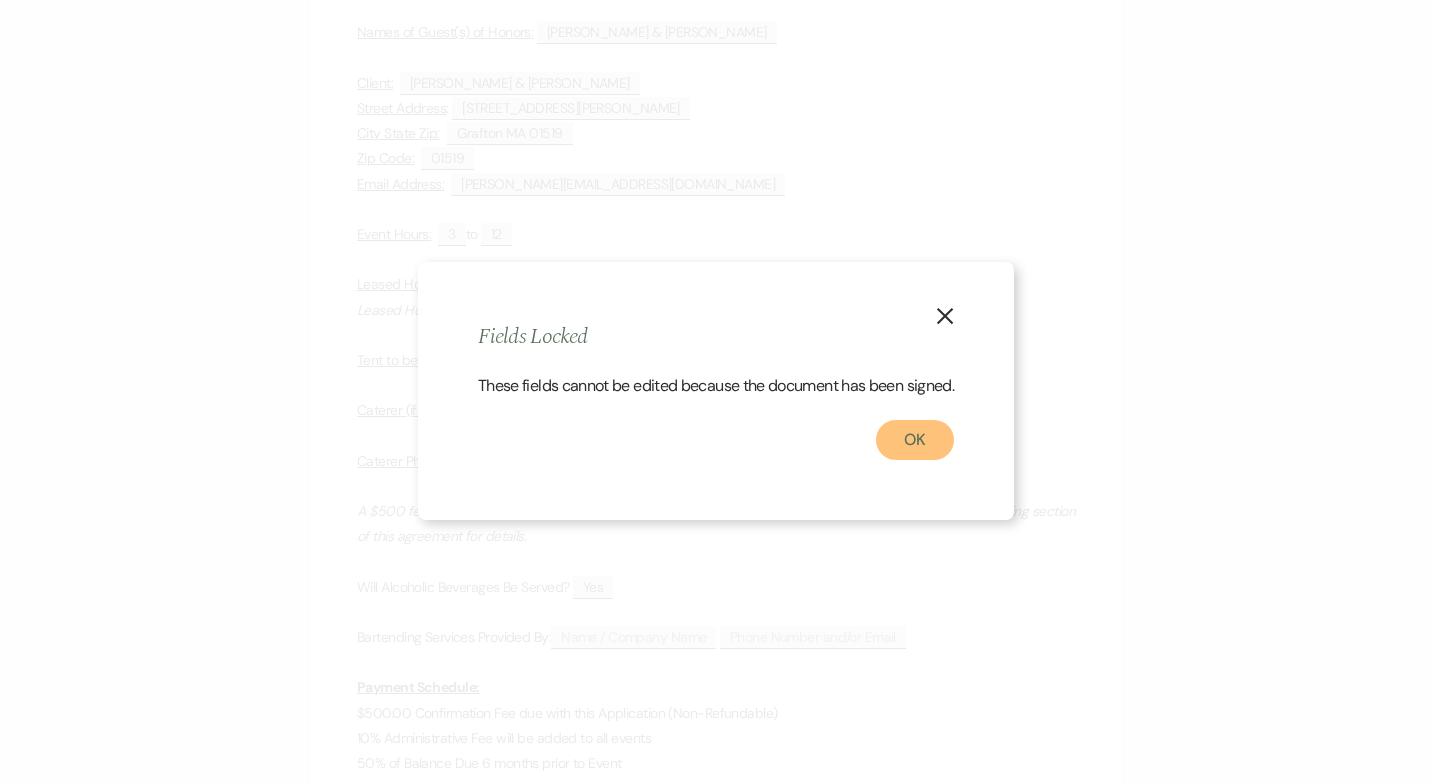 click on "OK" at bounding box center [915, 440] 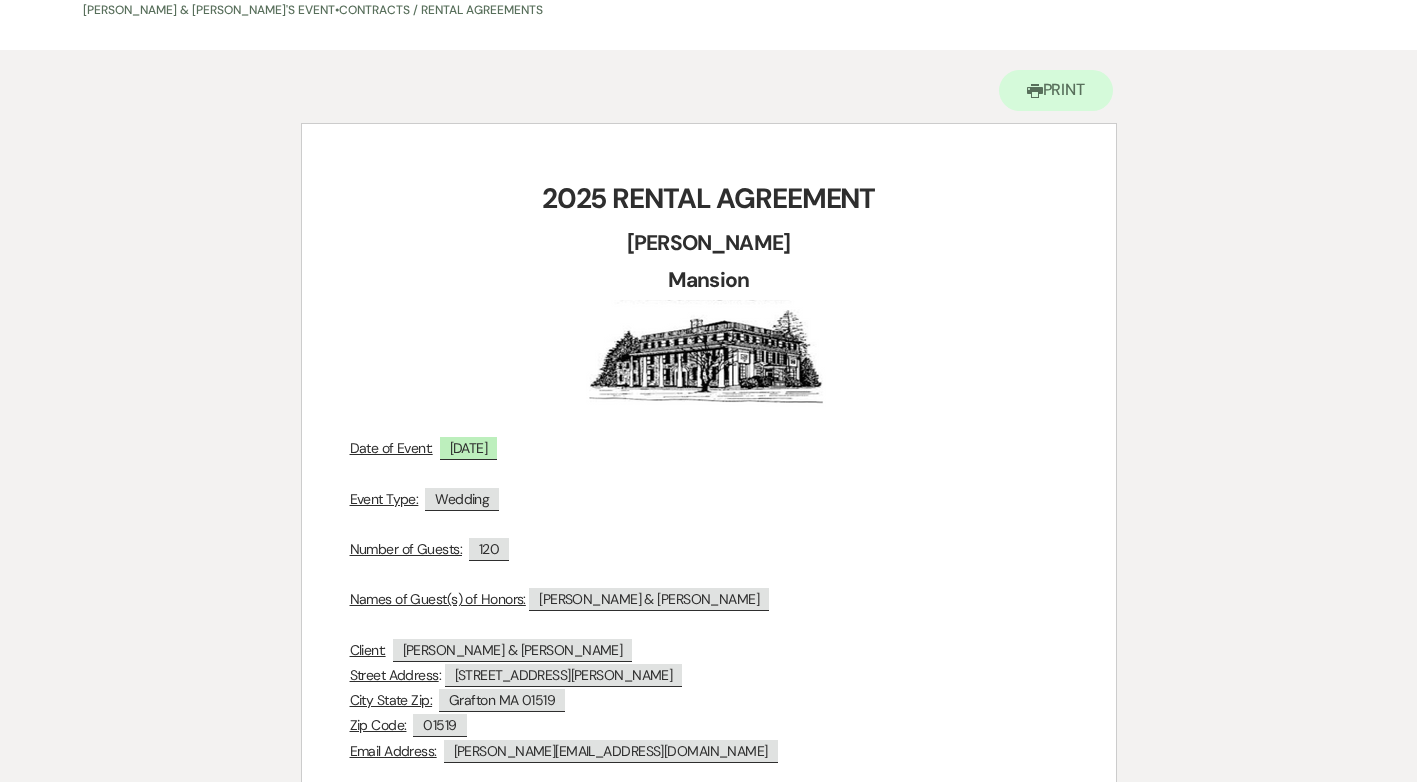 scroll, scrollTop: 0, scrollLeft: 0, axis: both 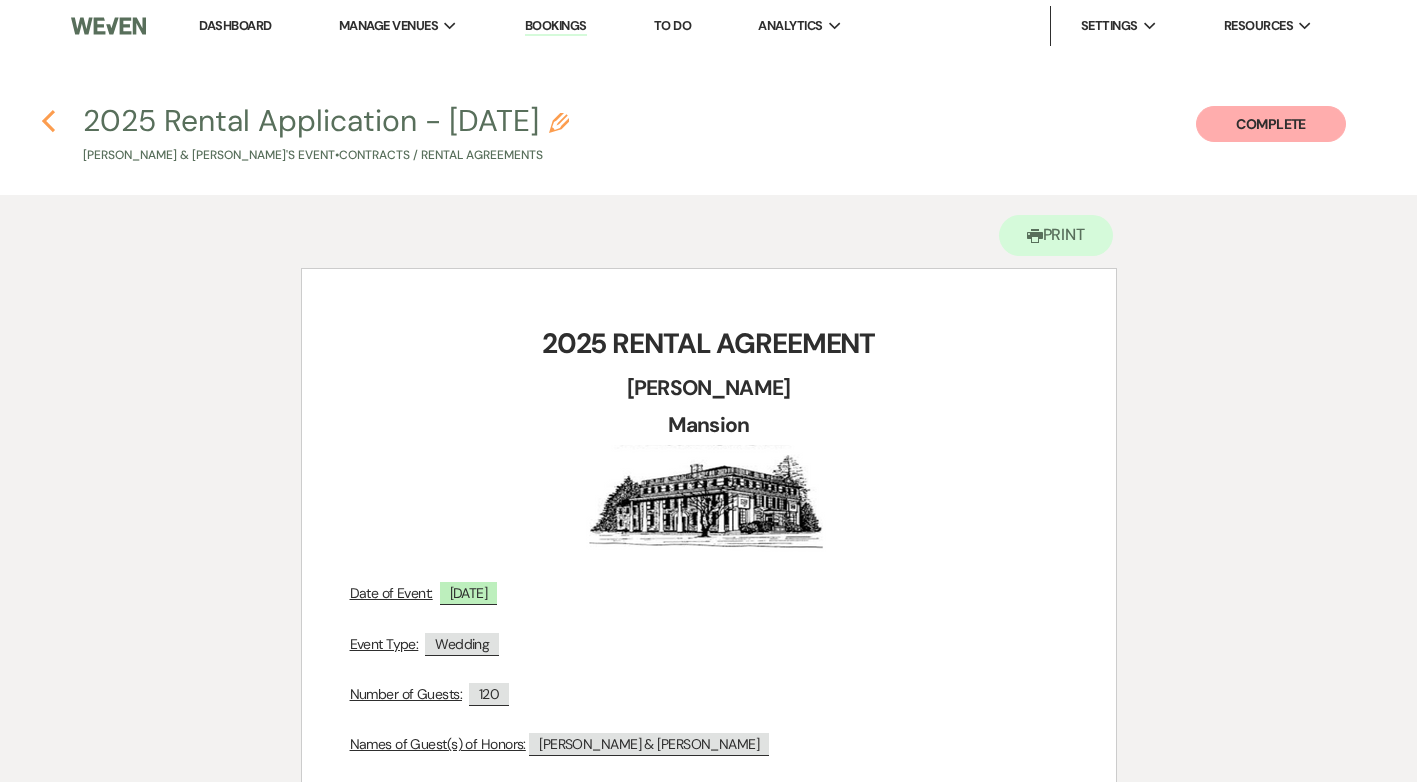 click on "Previous" 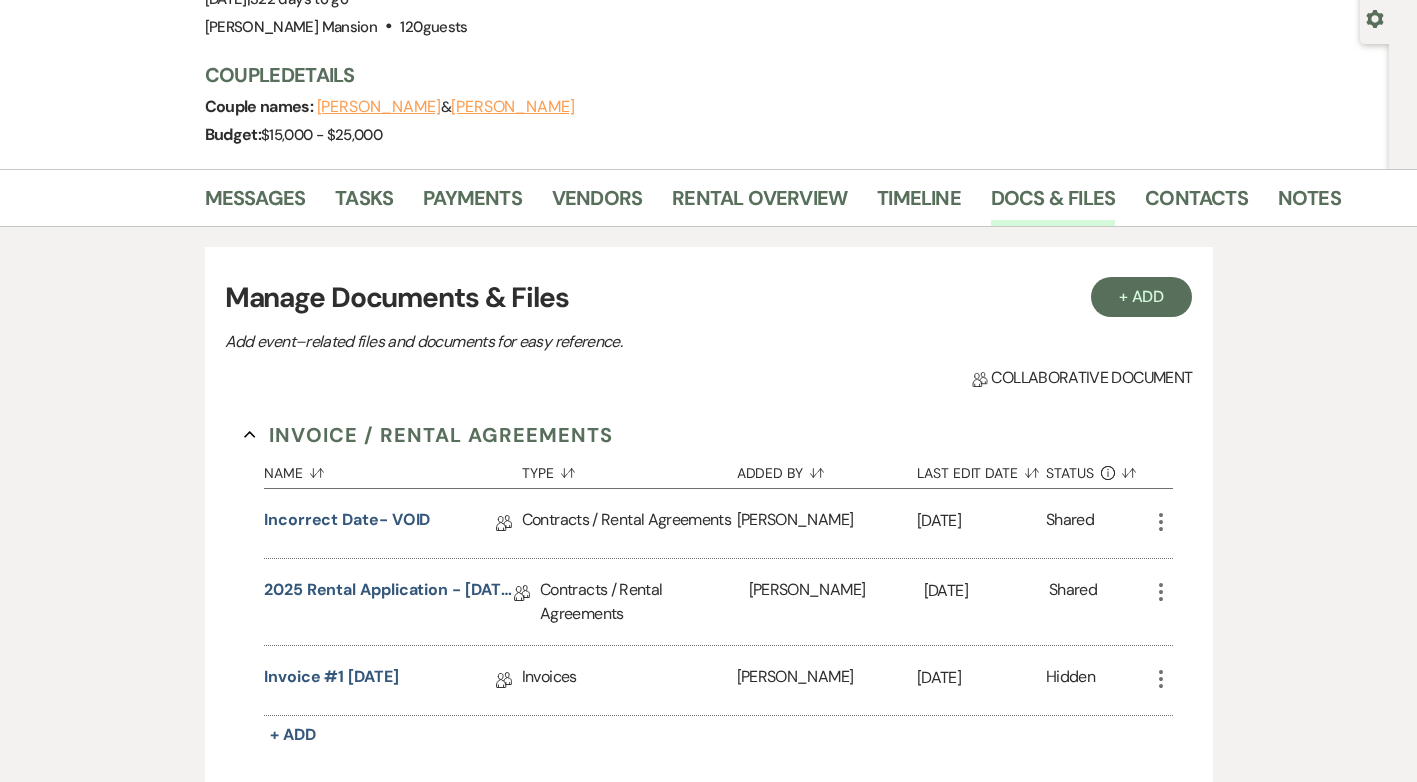 scroll, scrollTop: 0, scrollLeft: 0, axis: both 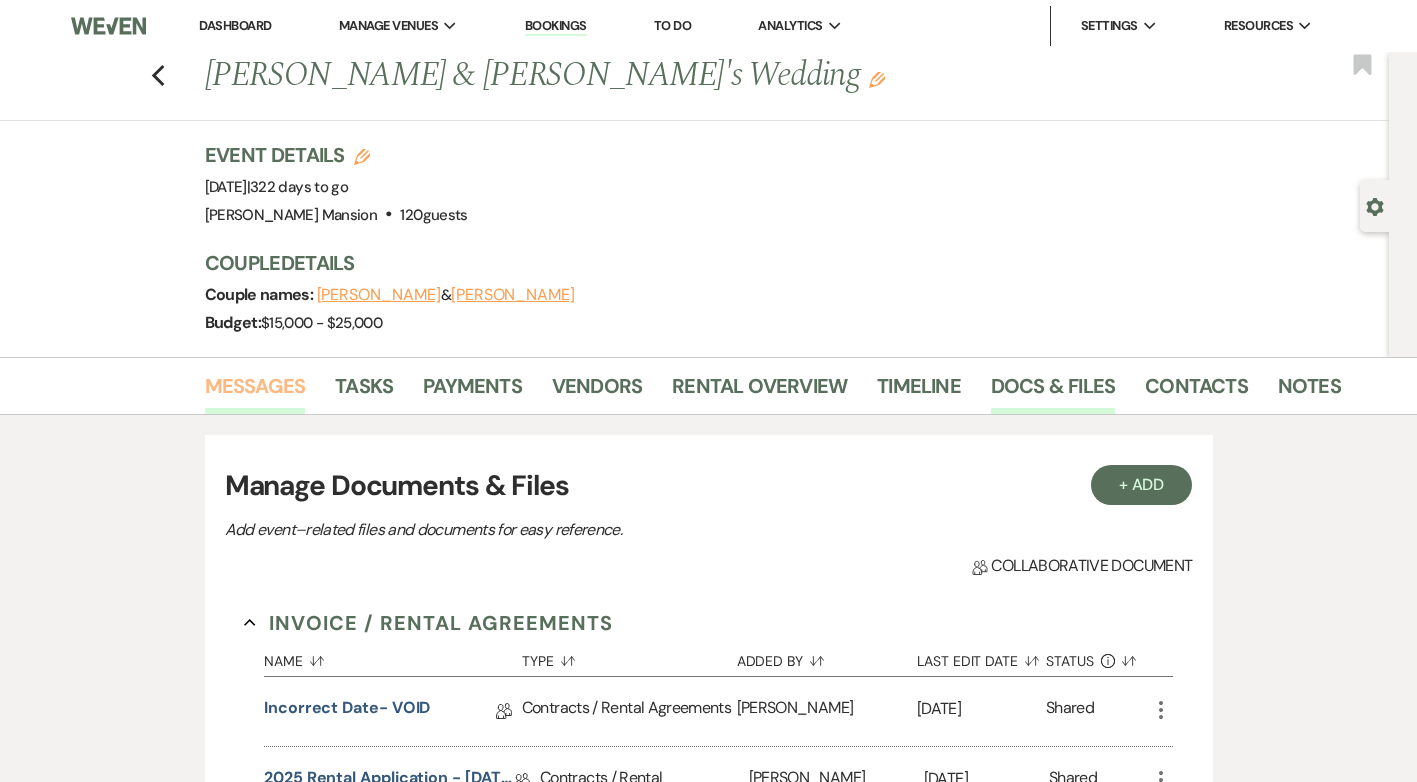 click on "Messages" at bounding box center (255, 392) 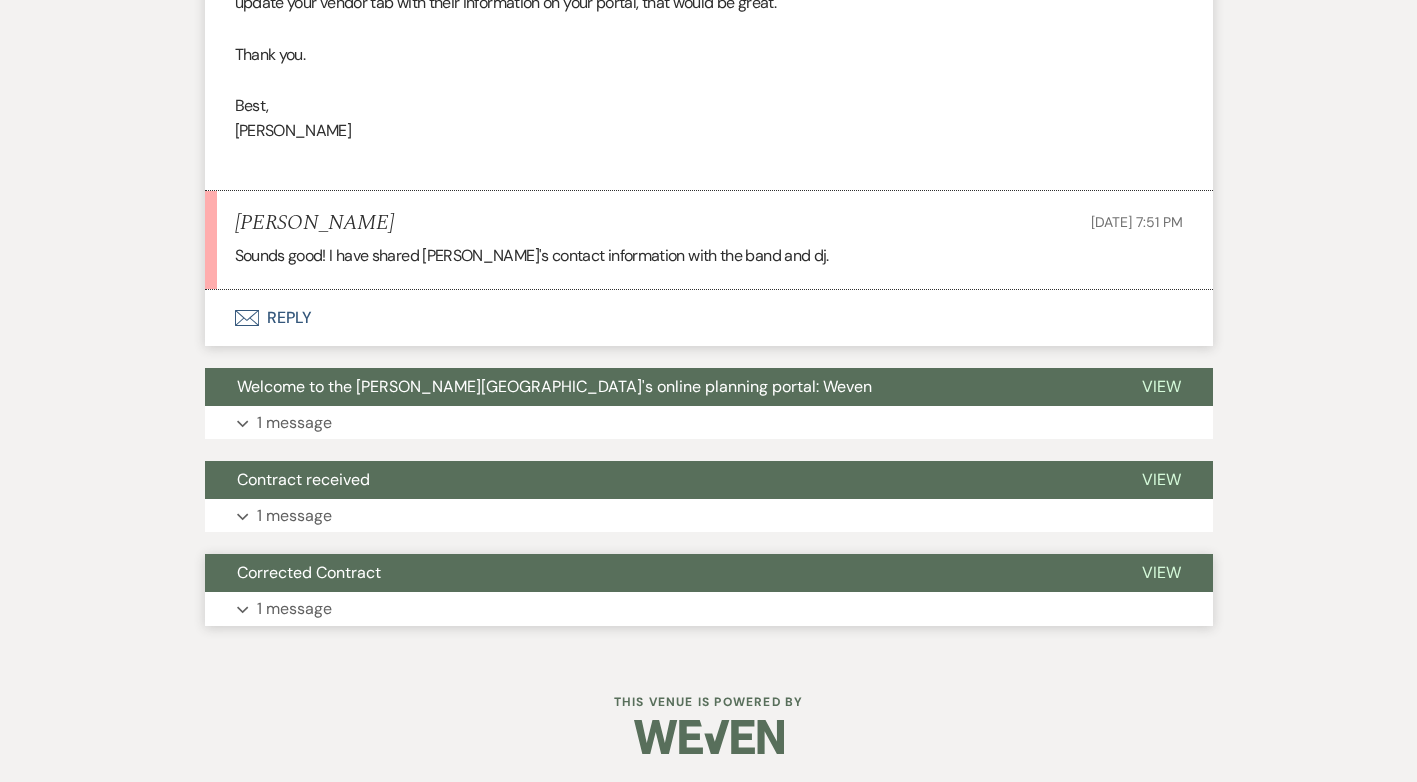 scroll, scrollTop: 7206, scrollLeft: 0, axis: vertical 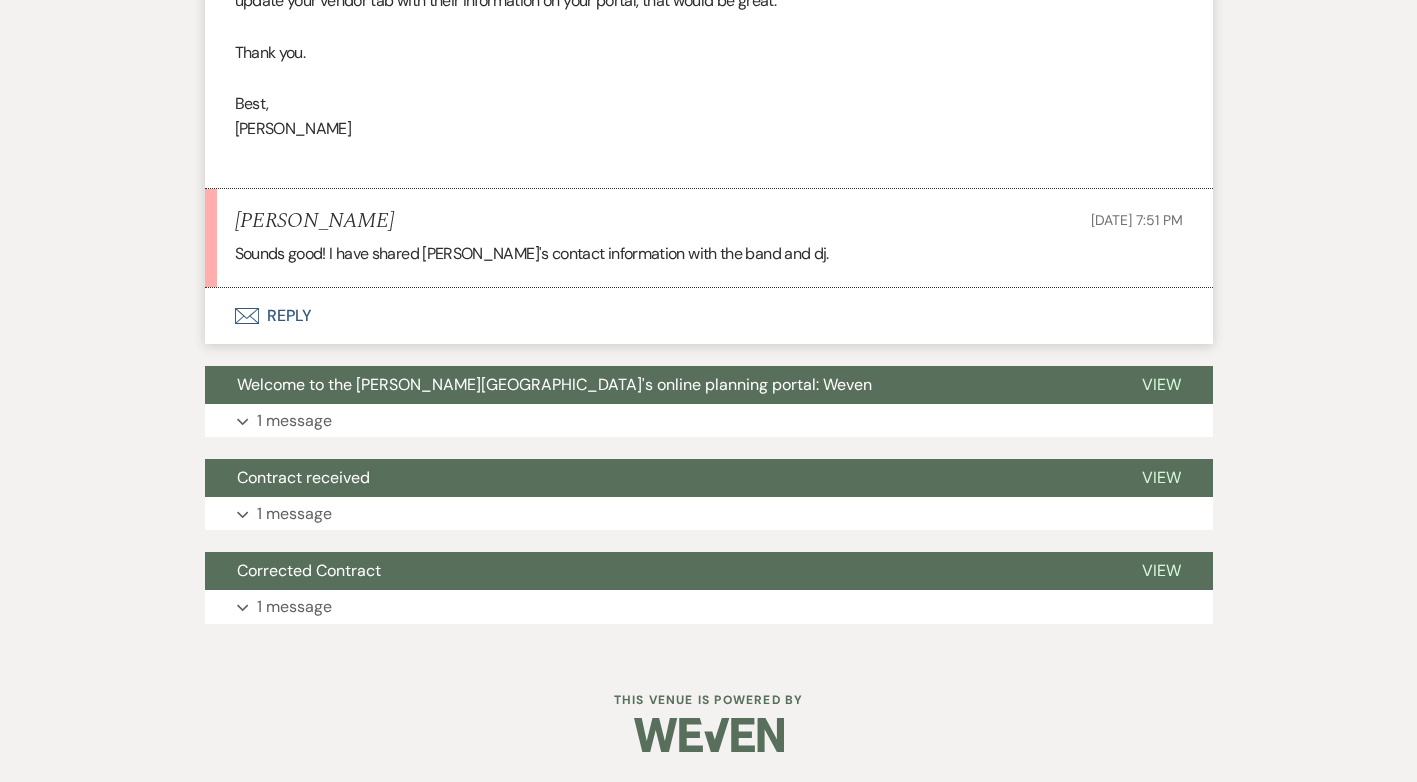 click on "Envelope Reply" at bounding box center [709, 316] 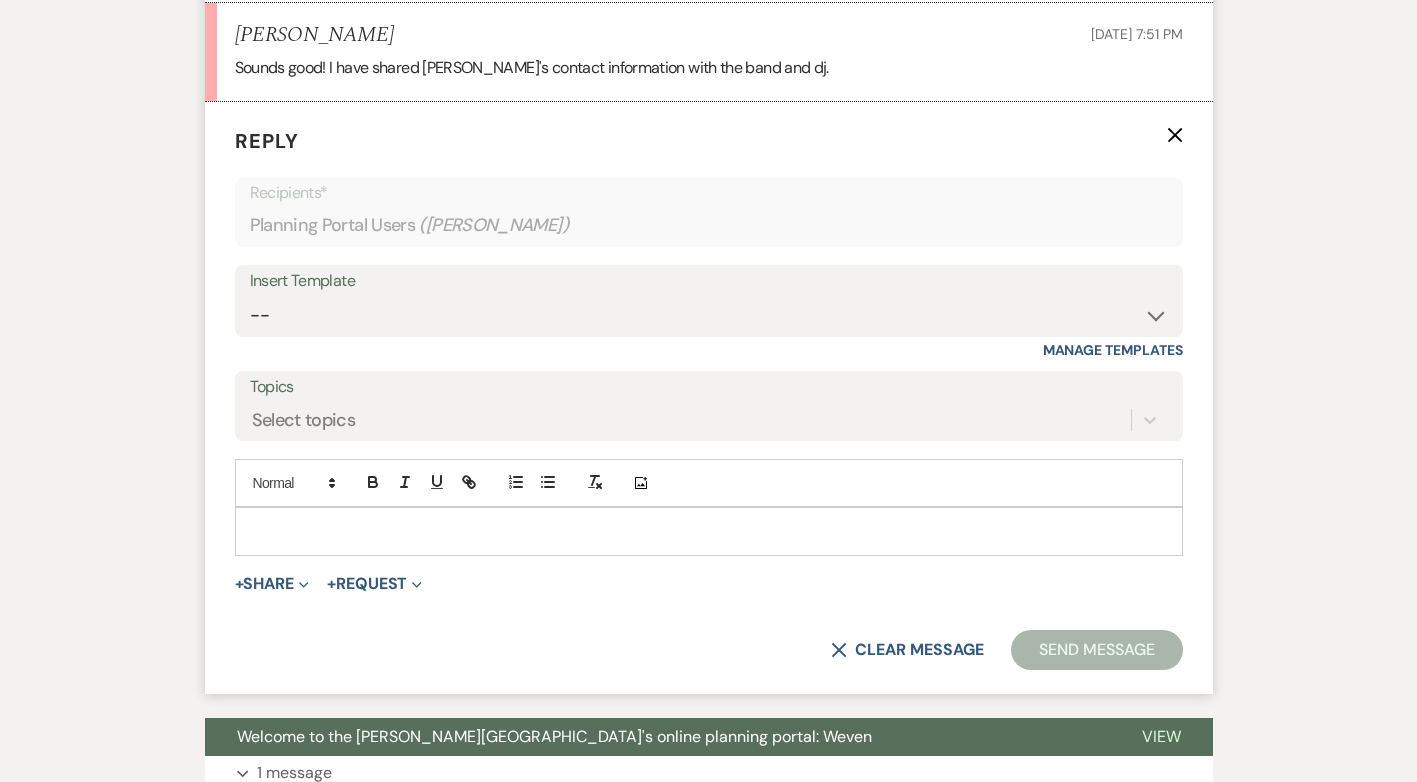 scroll, scrollTop: 7399, scrollLeft: 0, axis: vertical 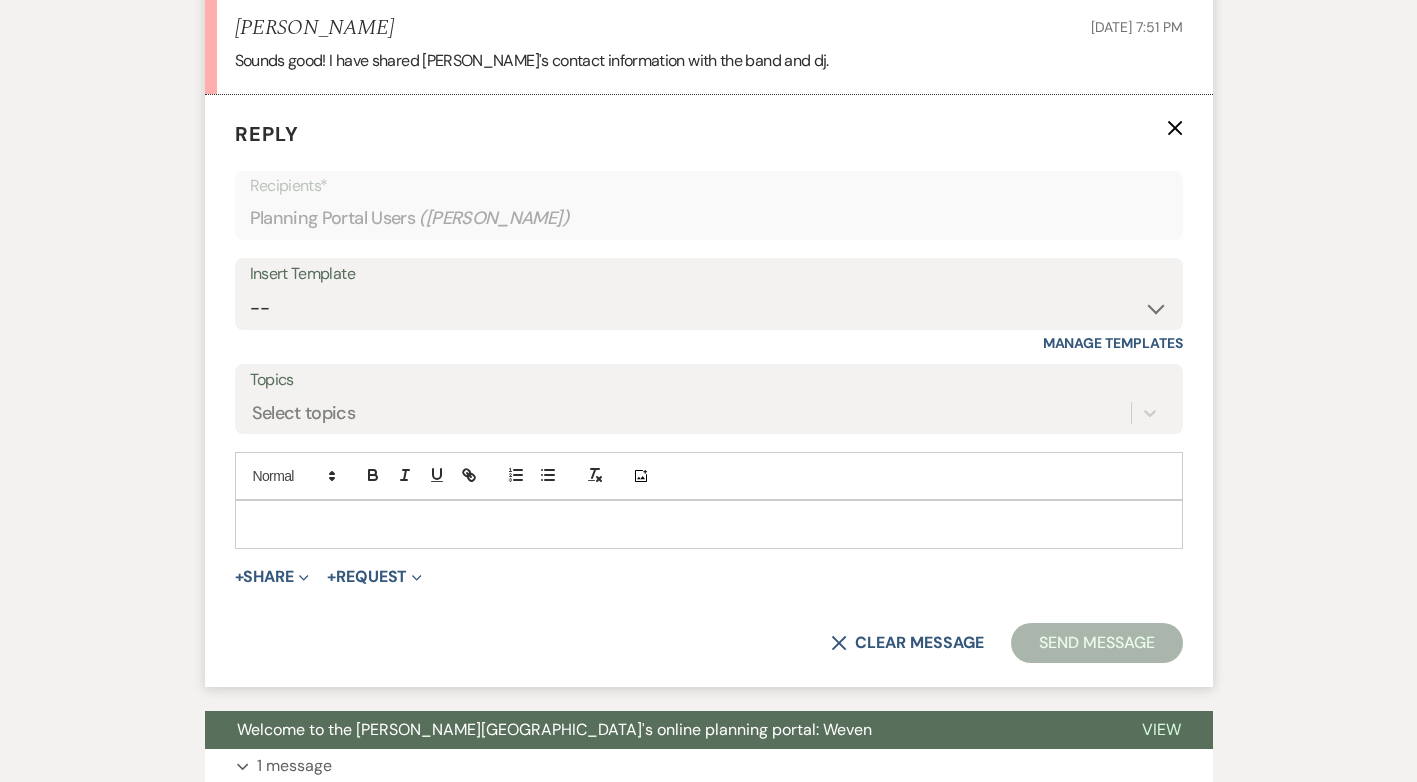 click at bounding box center [709, 524] 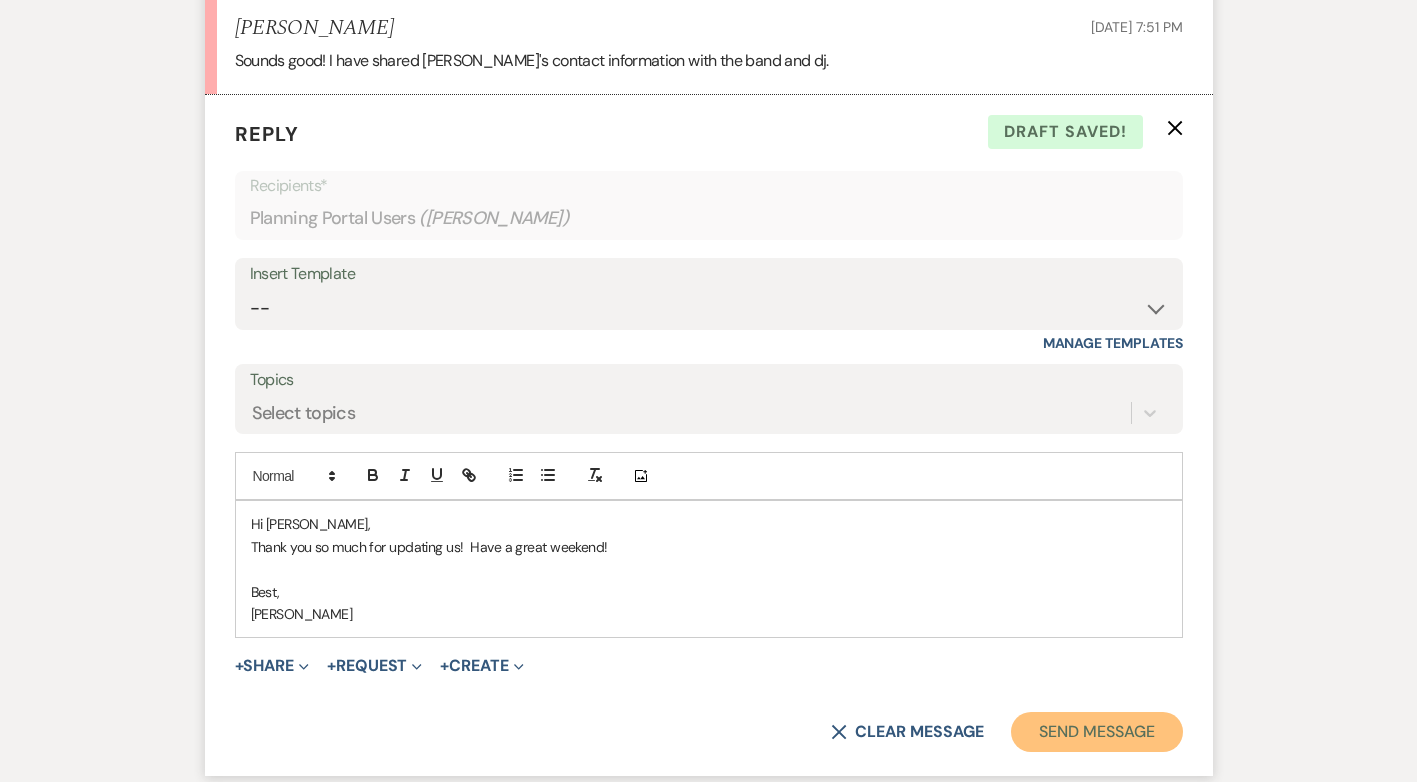 click on "Send Message" at bounding box center (1096, 732) 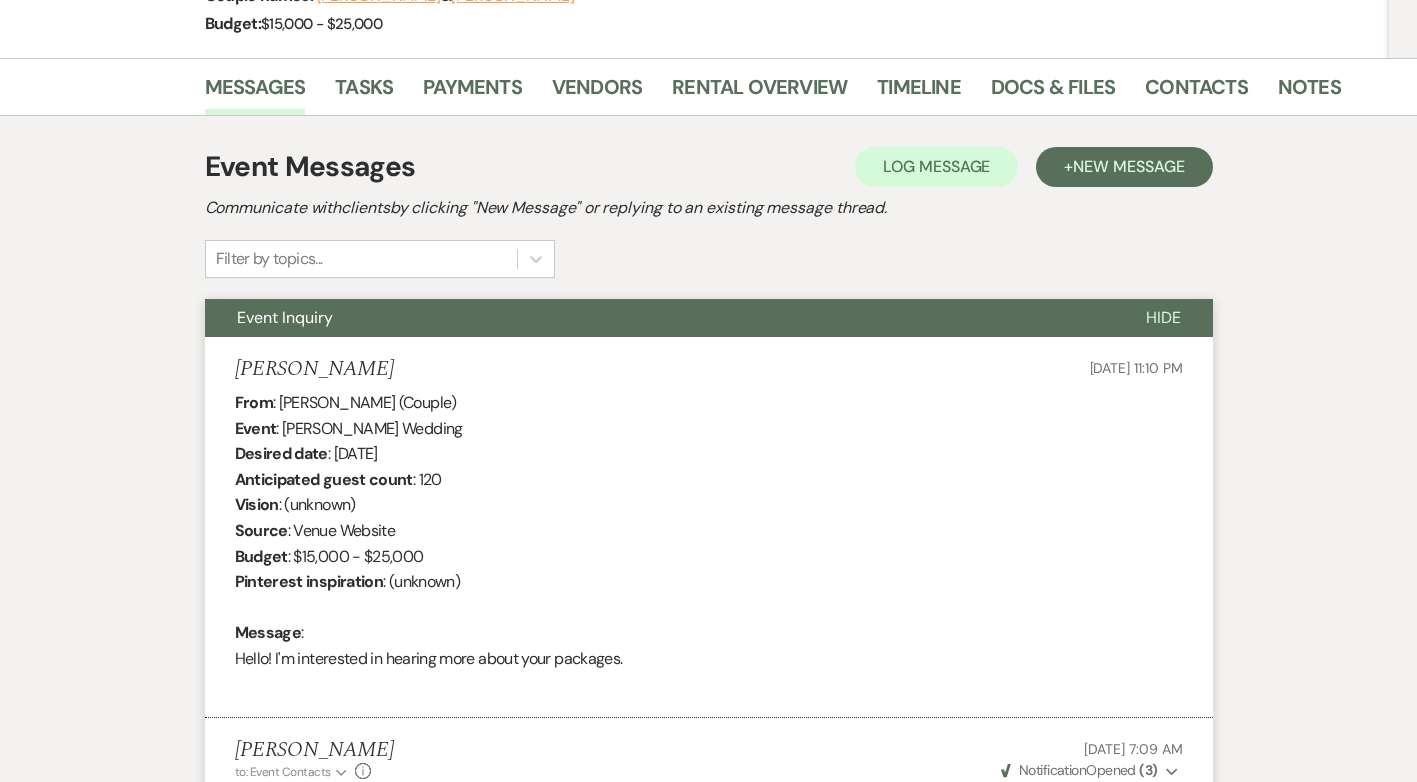 scroll, scrollTop: 0, scrollLeft: 0, axis: both 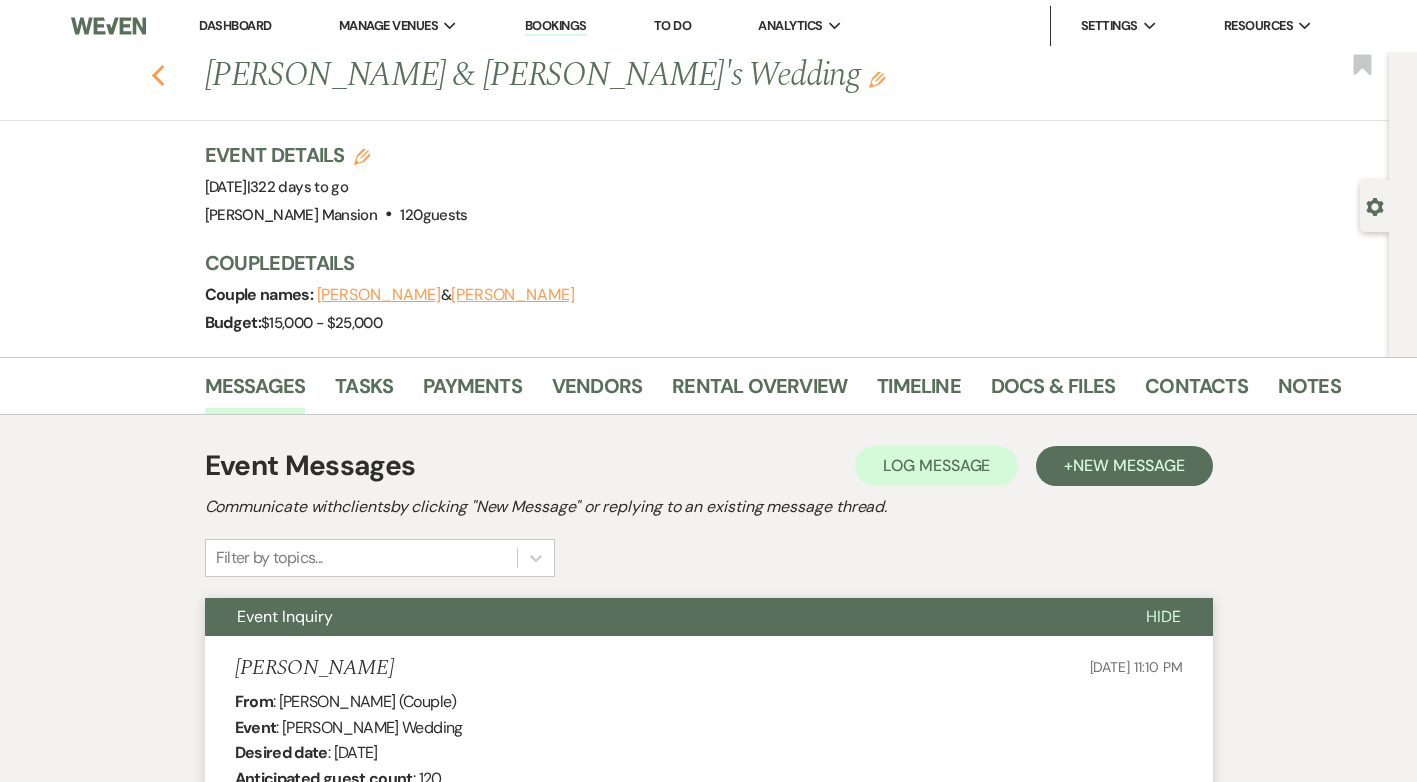 click on "Previous" 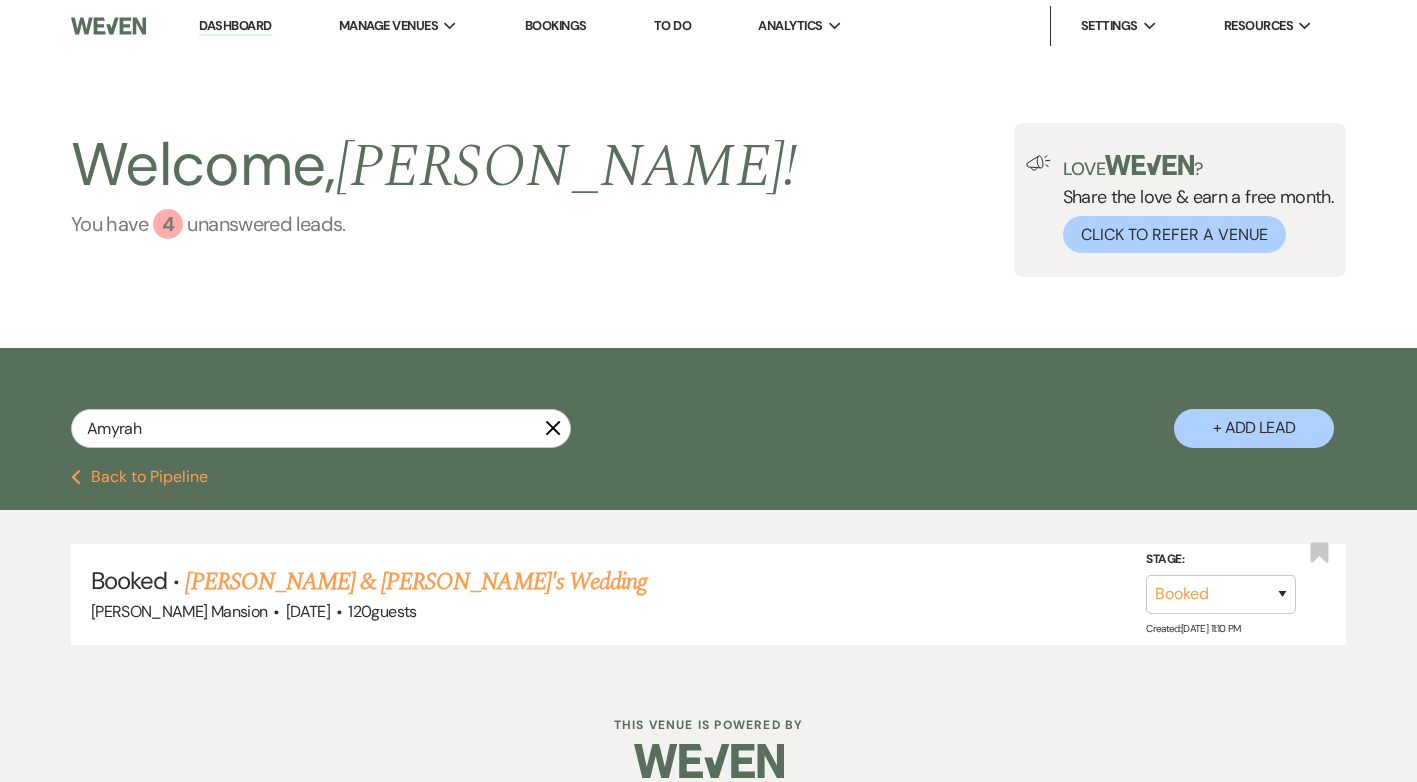 click on "4" at bounding box center (168, 224) 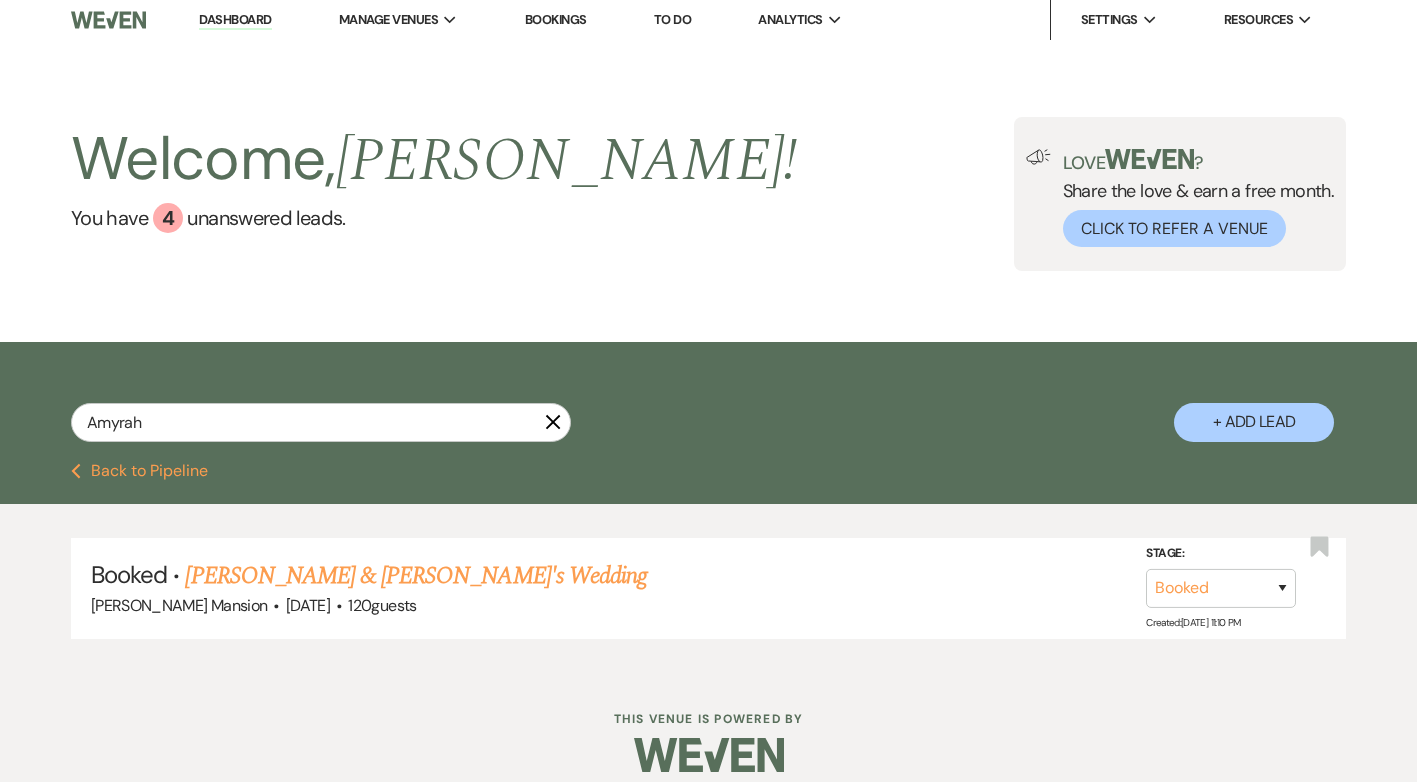 scroll, scrollTop: 0, scrollLeft: 0, axis: both 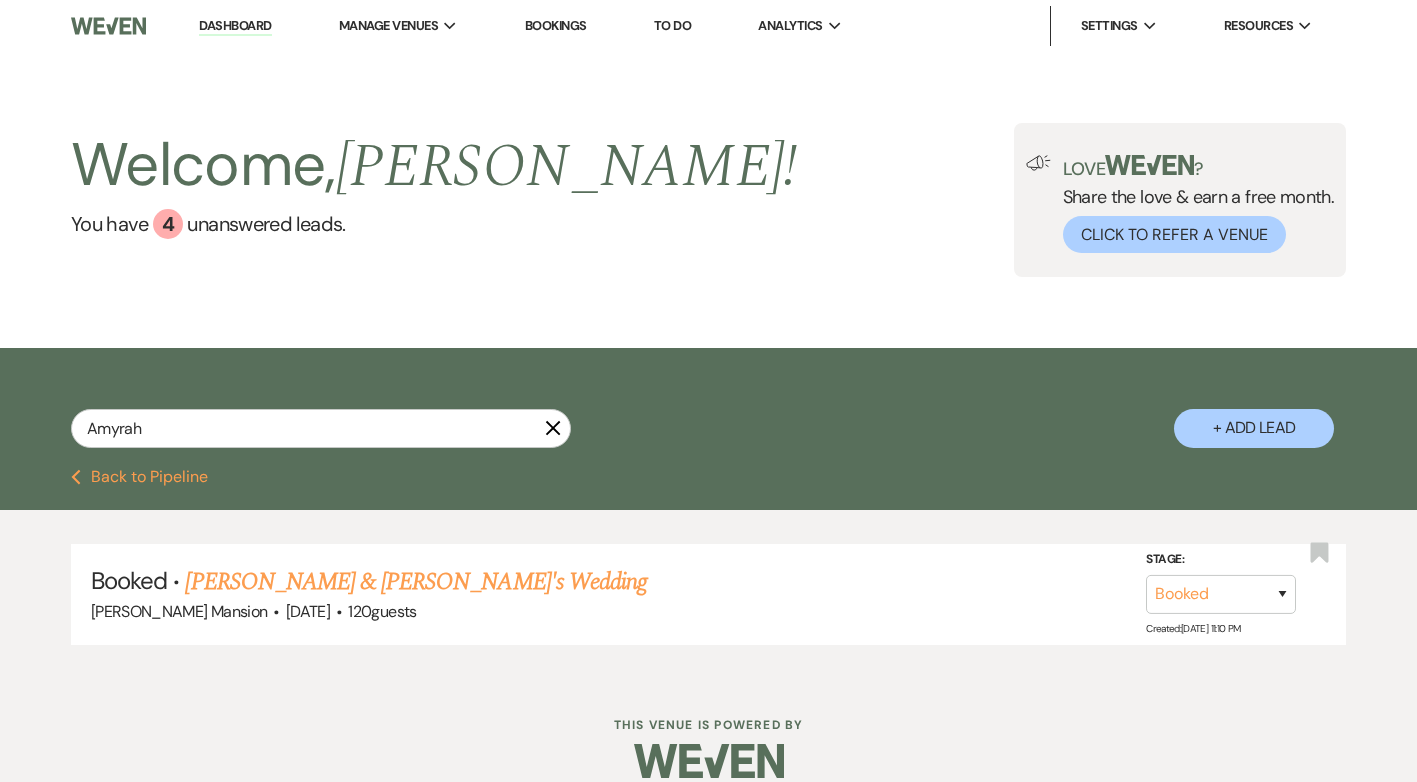 click 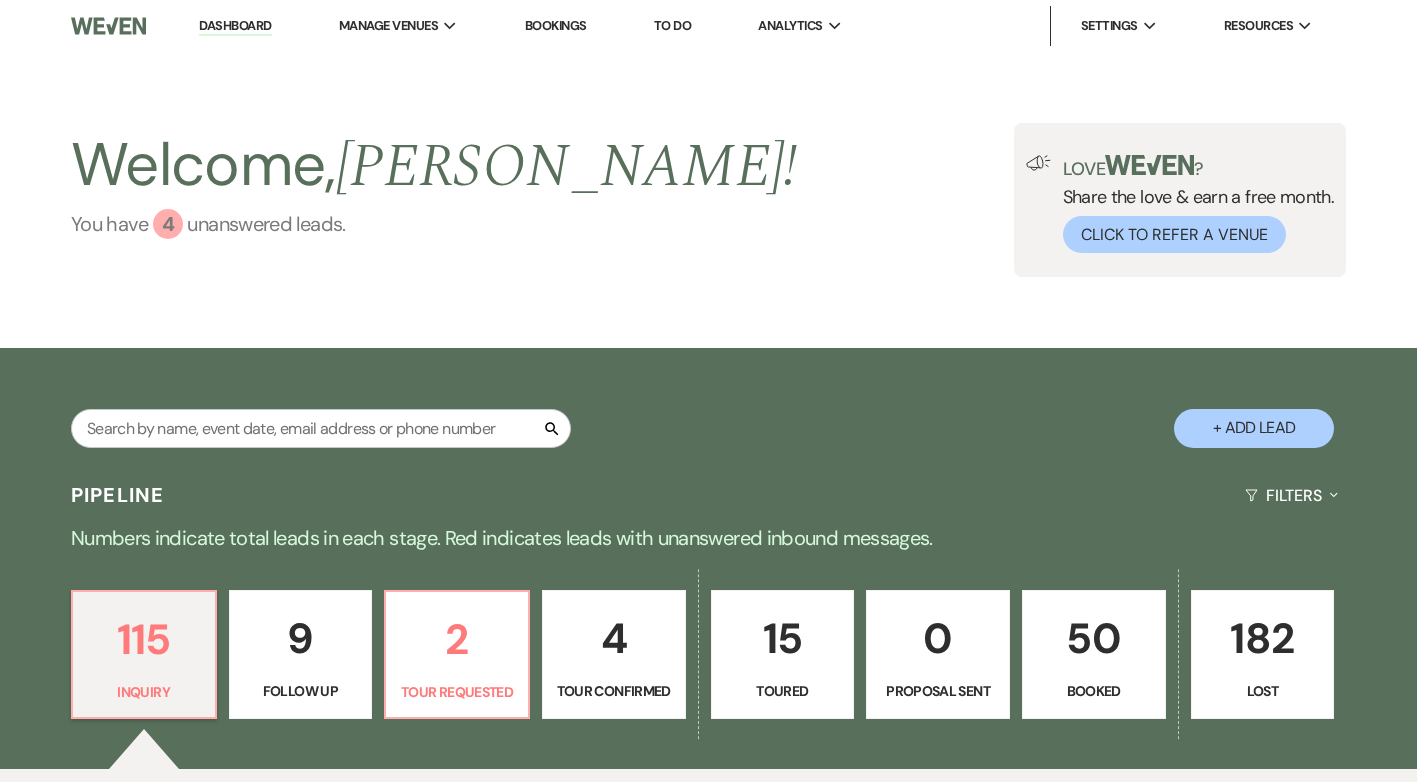 click on "4" at bounding box center [168, 224] 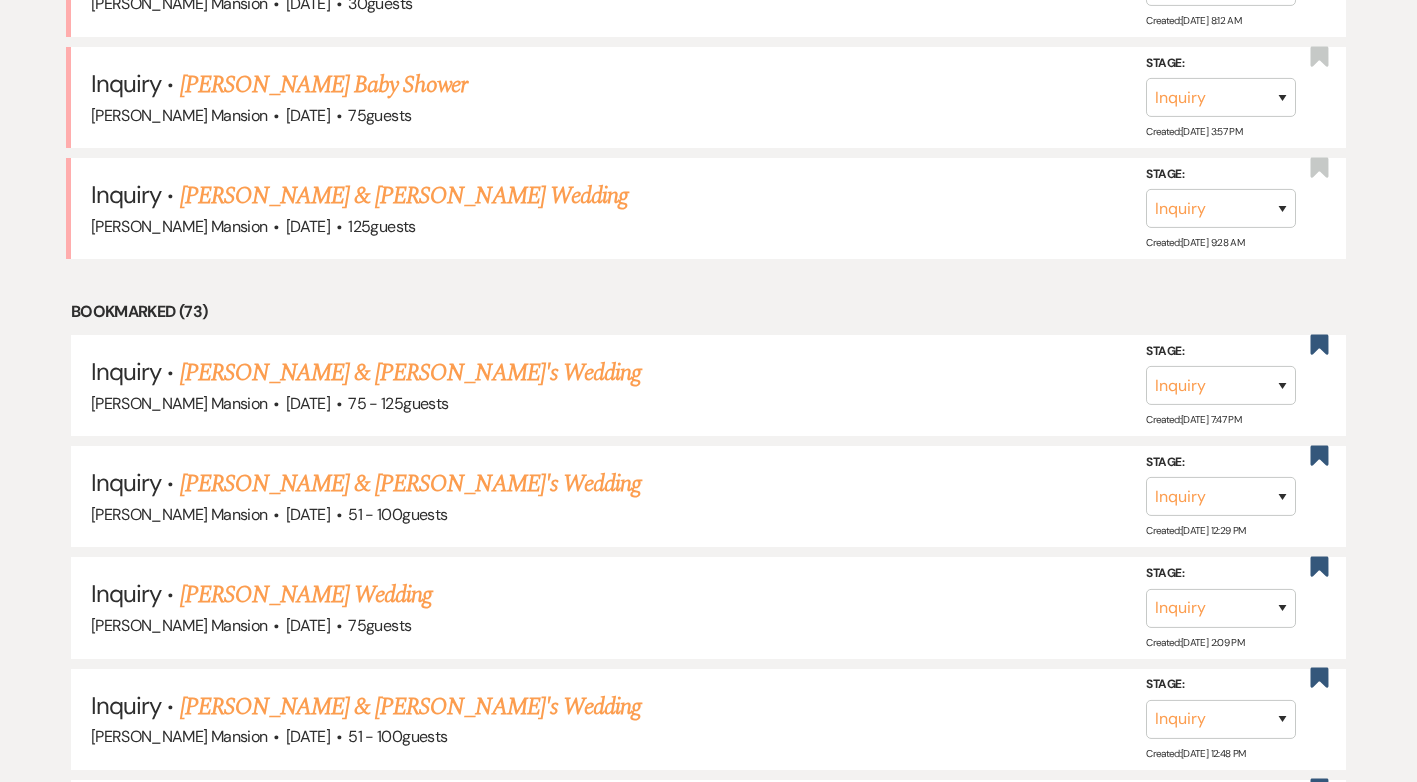 scroll, scrollTop: 948, scrollLeft: 0, axis: vertical 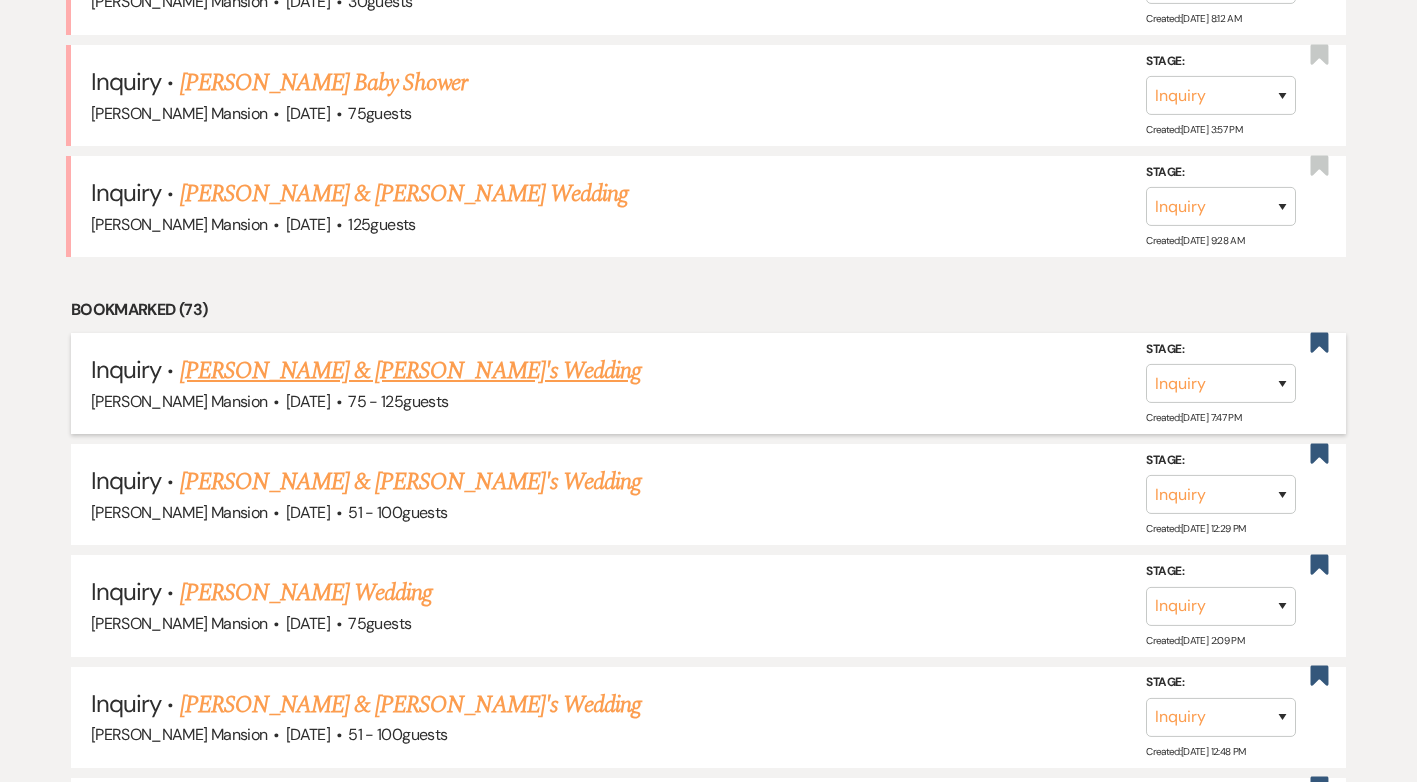 click on "[PERSON_NAME] & [PERSON_NAME]'s Wedding" at bounding box center [411, 371] 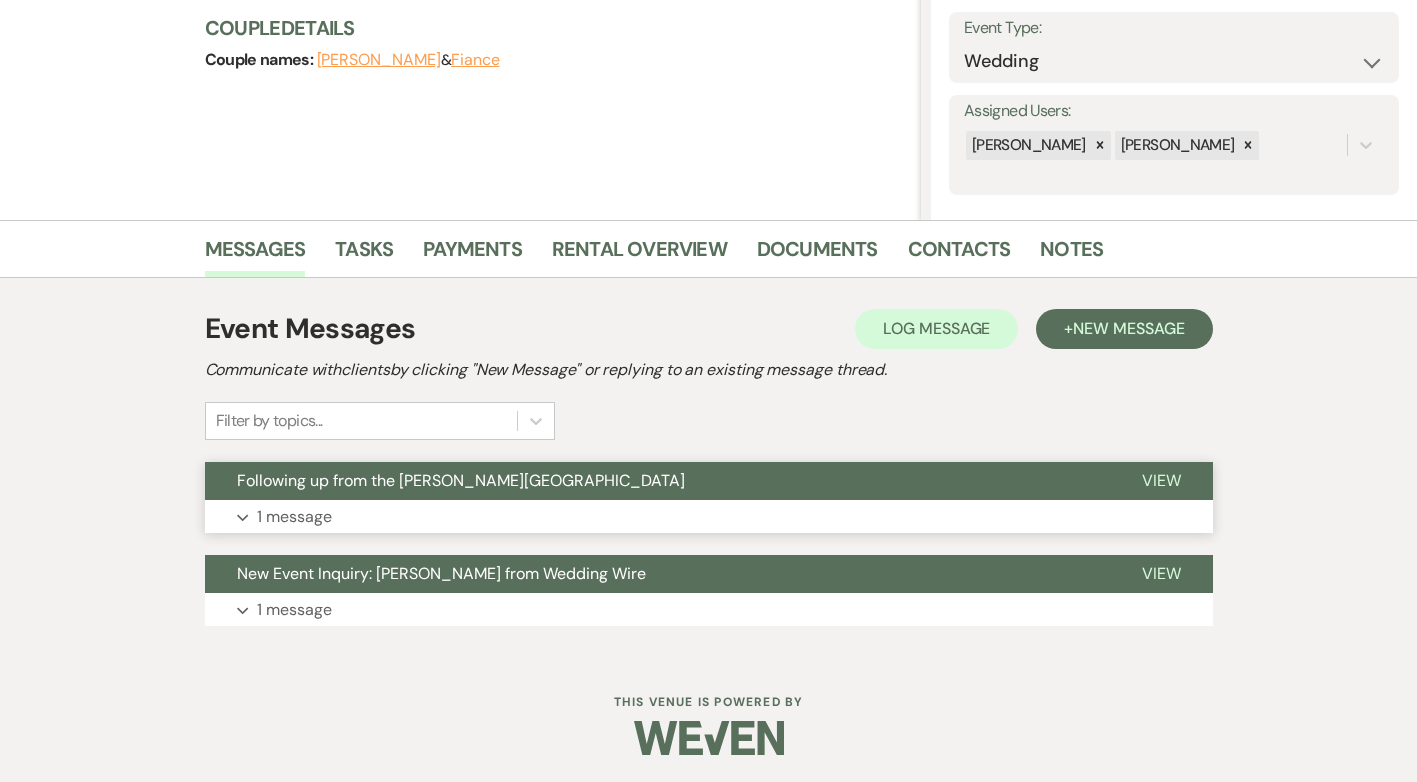 scroll, scrollTop: 285, scrollLeft: 0, axis: vertical 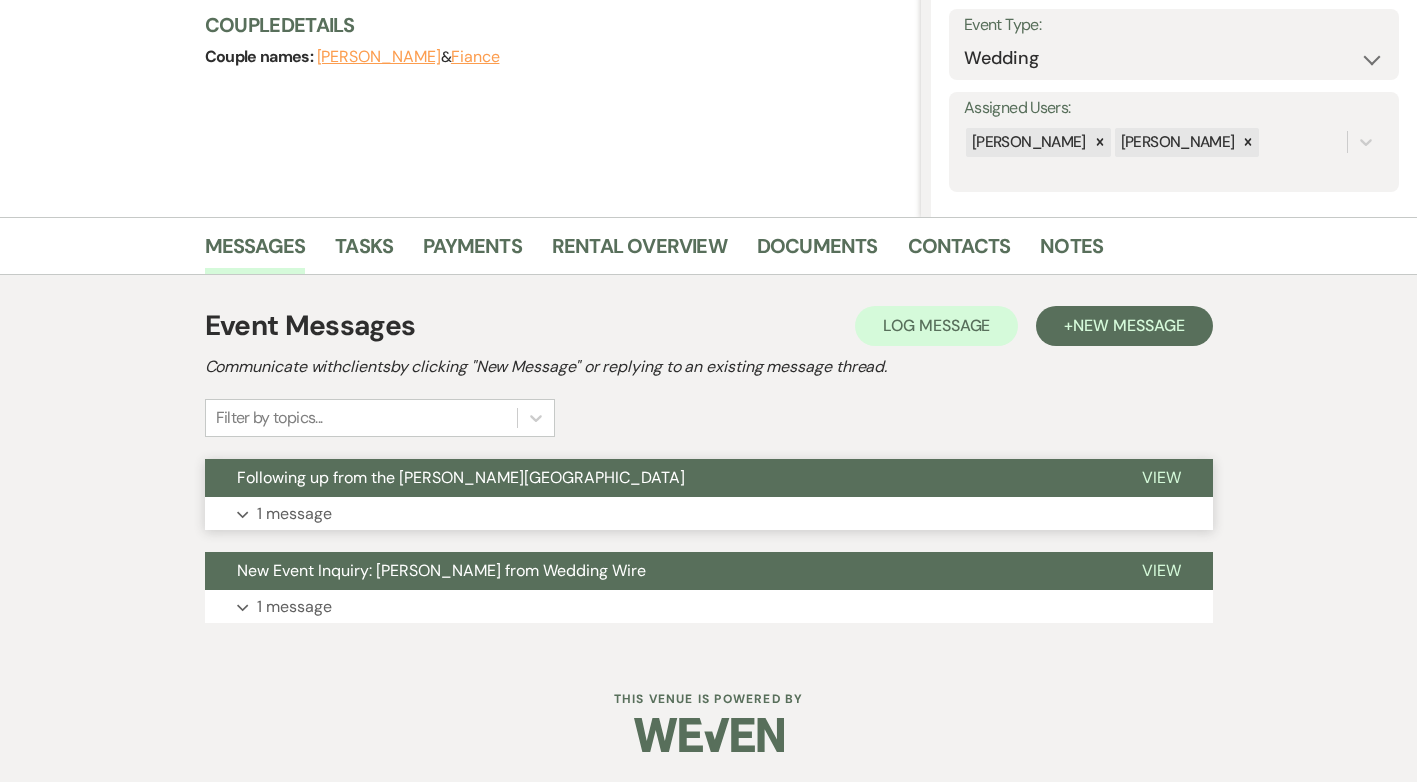 click on "1 message" at bounding box center (294, 514) 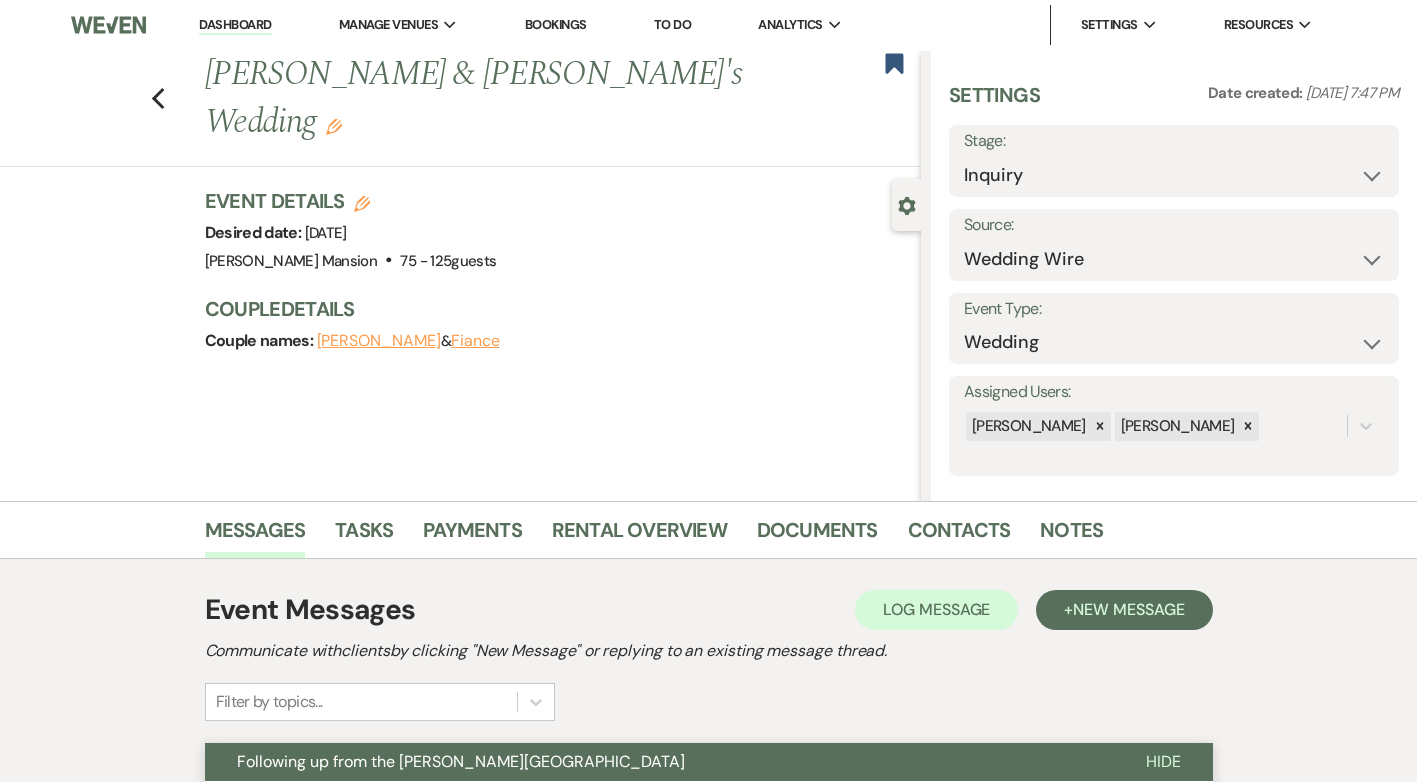 scroll, scrollTop: 0, scrollLeft: 0, axis: both 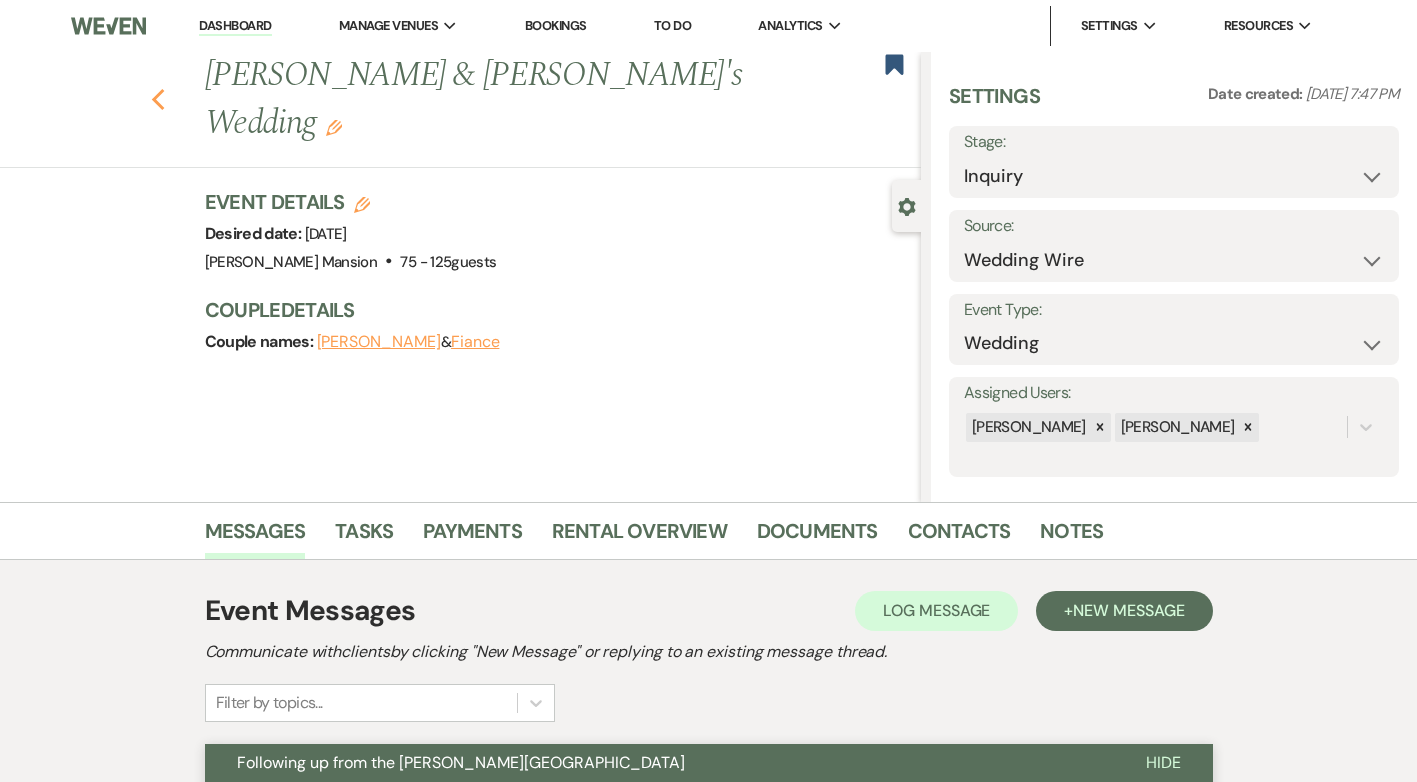 click 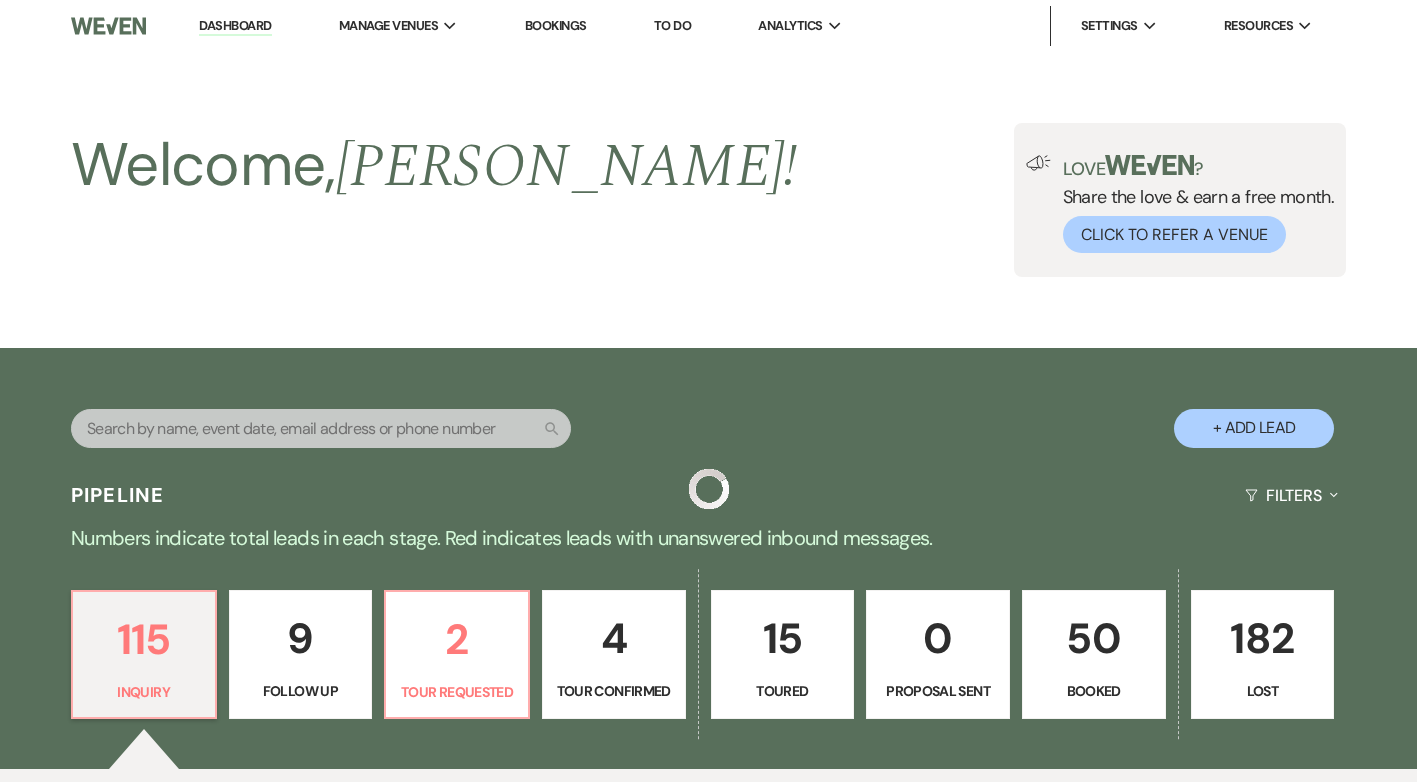 scroll, scrollTop: 948, scrollLeft: 0, axis: vertical 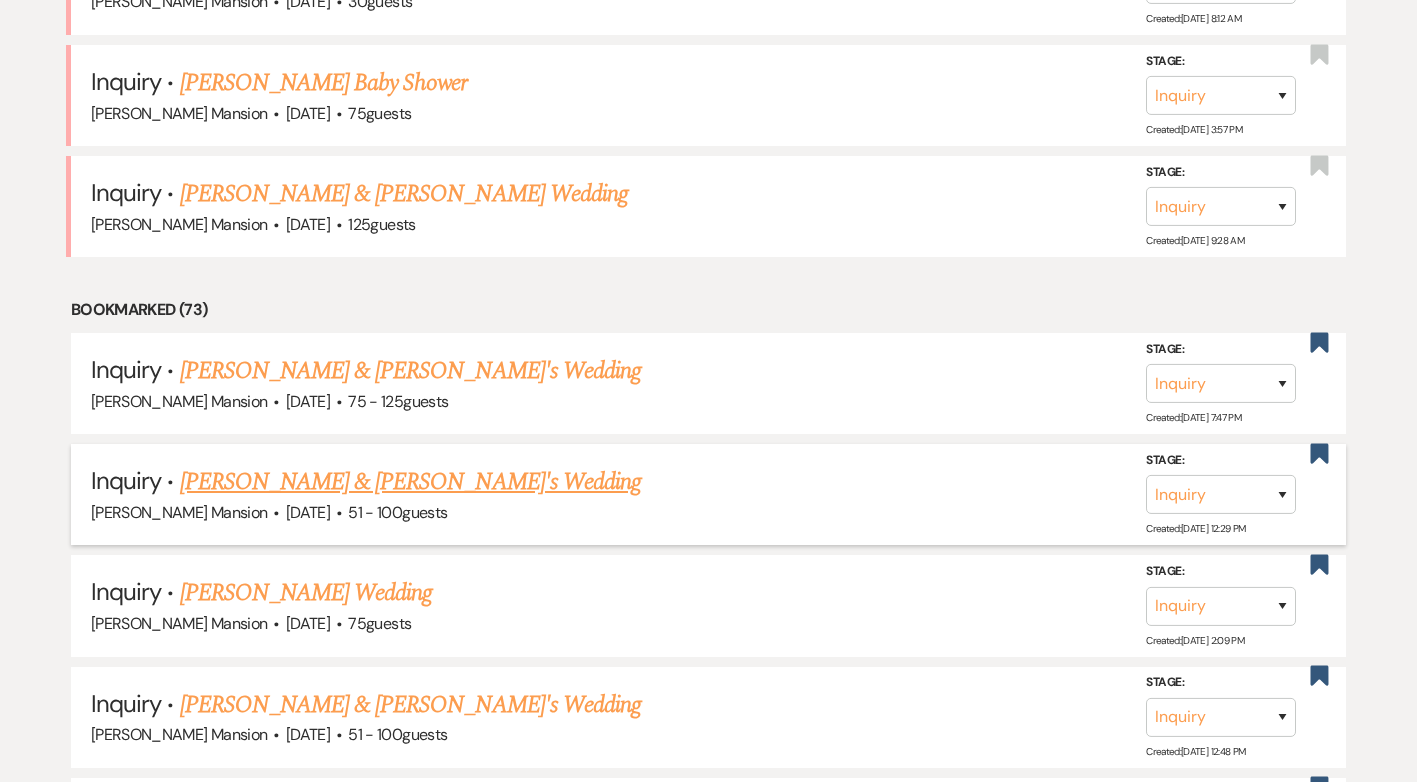 click on "[PERSON_NAME] & [PERSON_NAME]'s Wedding" at bounding box center [411, 482] 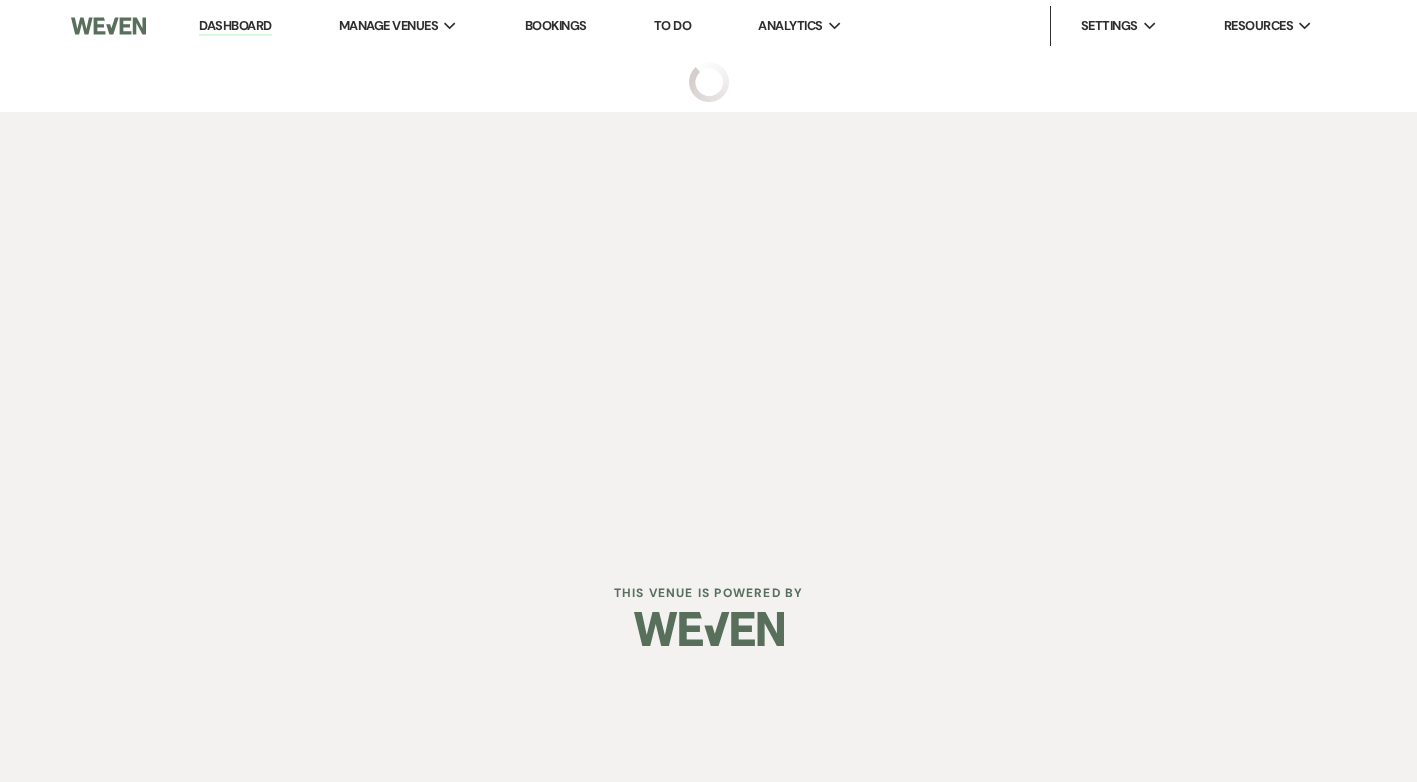 scroll, scrollTop: 0, scrollLeft: 0, axis: both 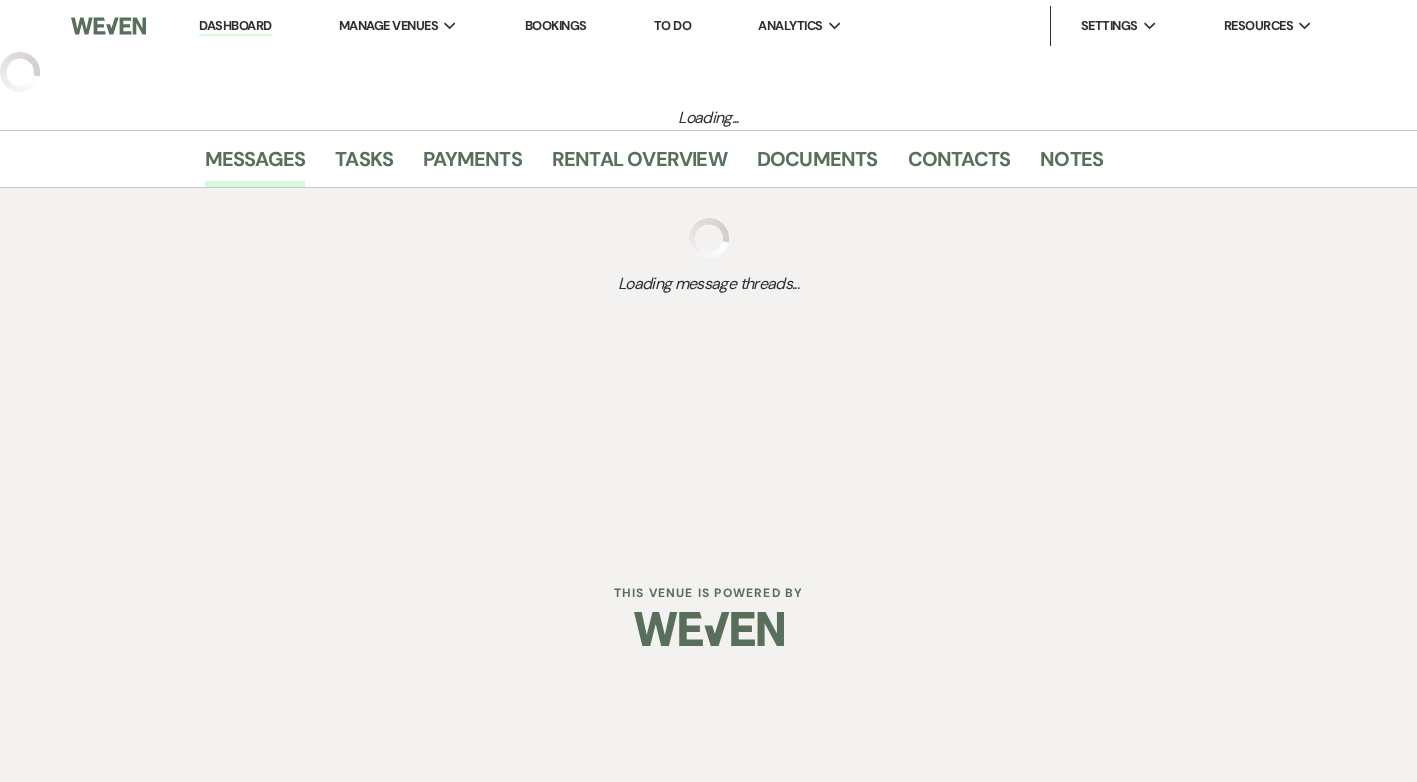 select on "2" 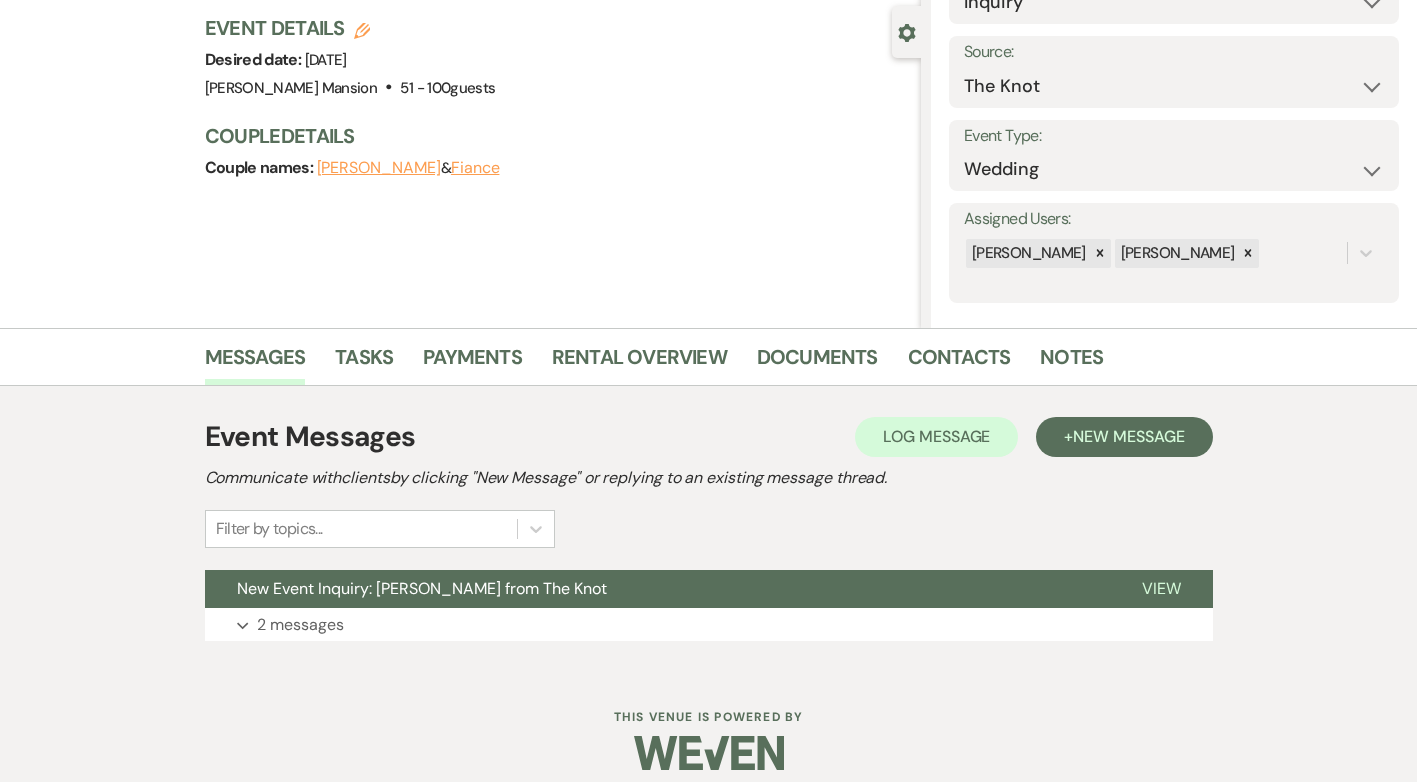 scroll, scrollTop: 192, scrollLeft: 0, axis: vertical 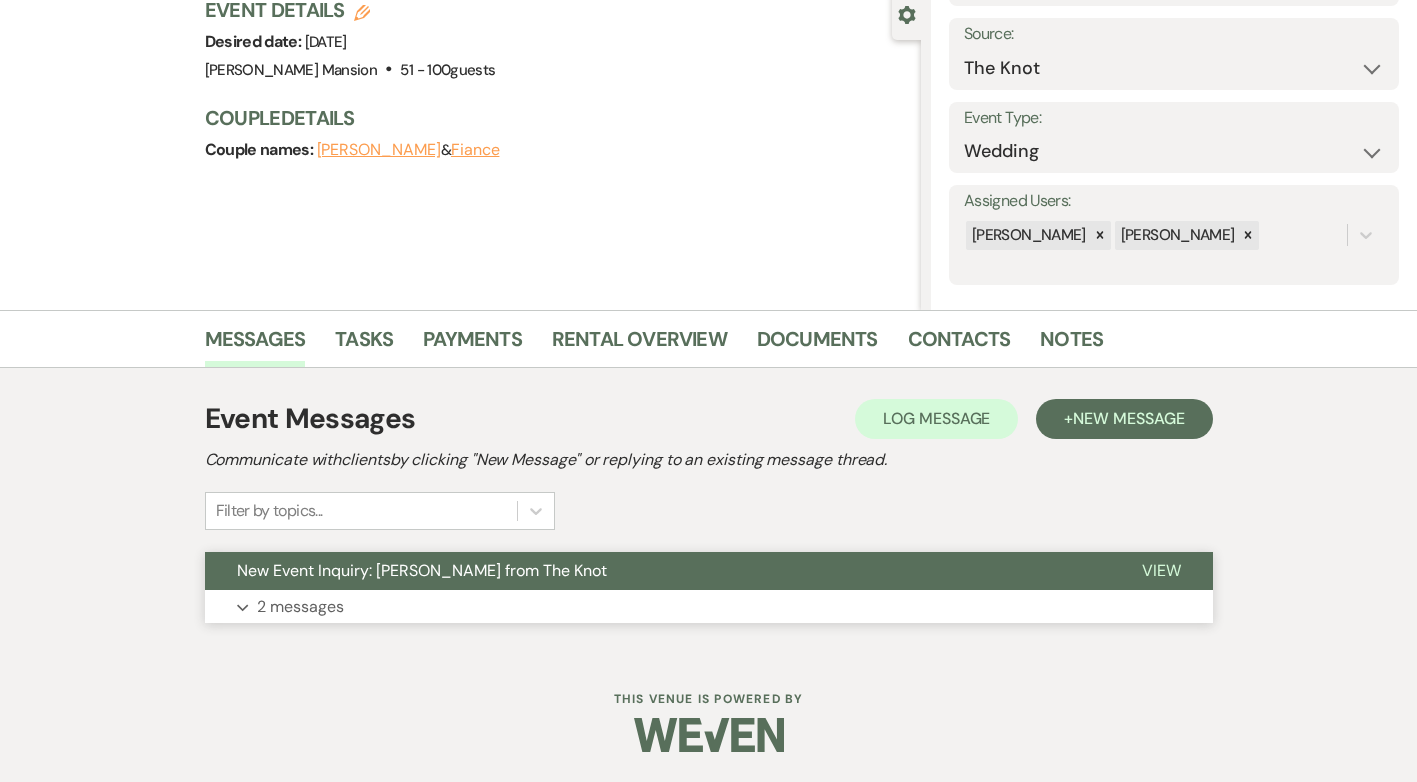 click on "2 messages" at bounding box center [300, 607] 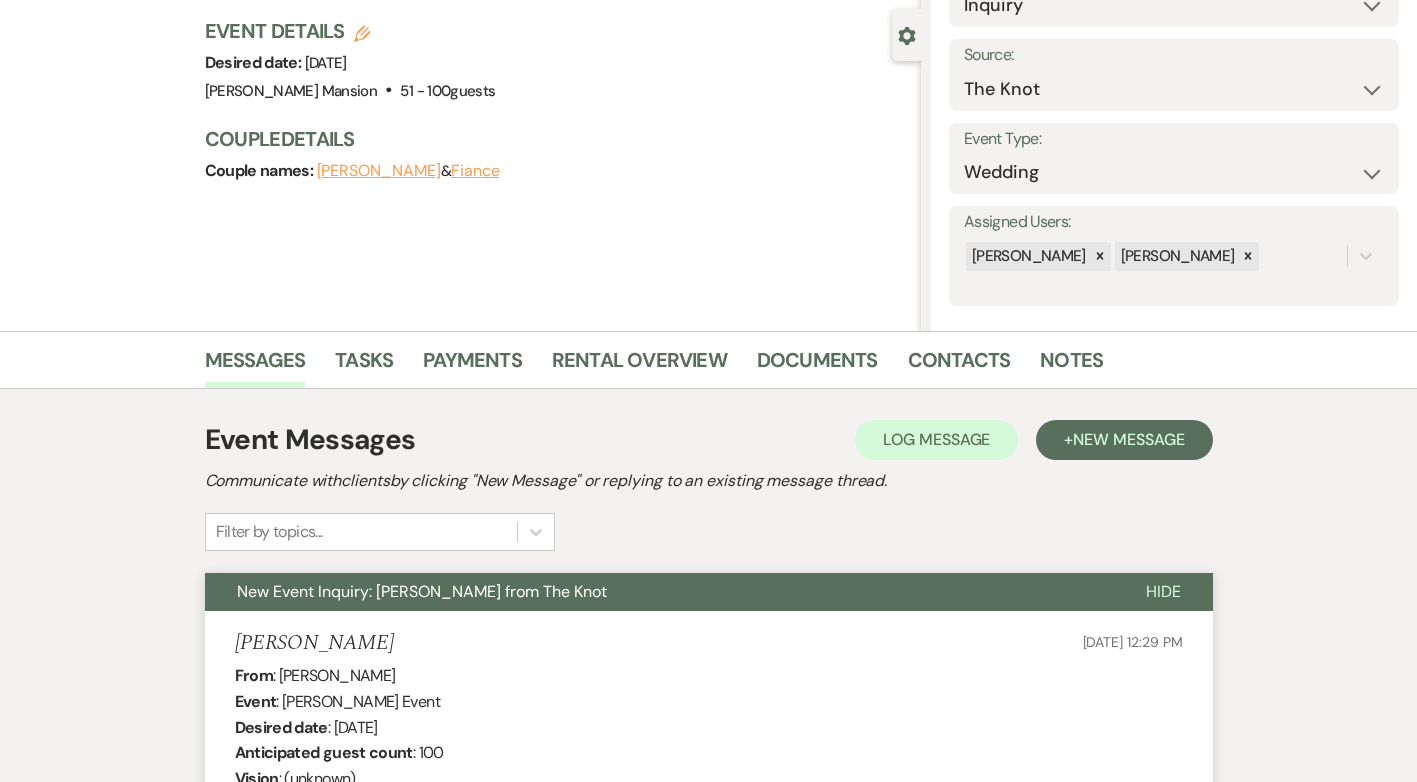 scroll, scrollTop: 0, scrollLeft: 0, axis: both 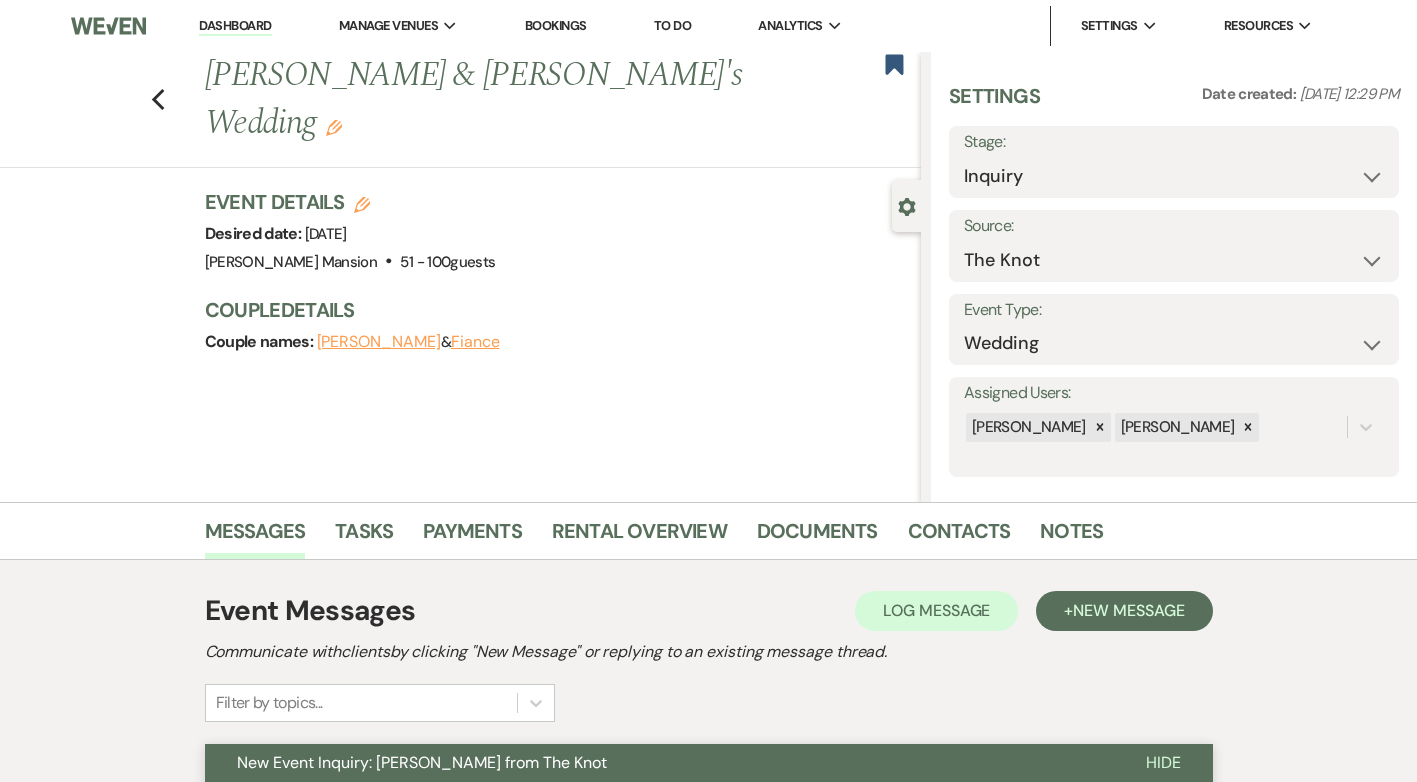 click on "Previous [PERSON_NAME] & [PERSON_NAME]'s Wedding Edit Bookmark" at bounding box center [455, 110] 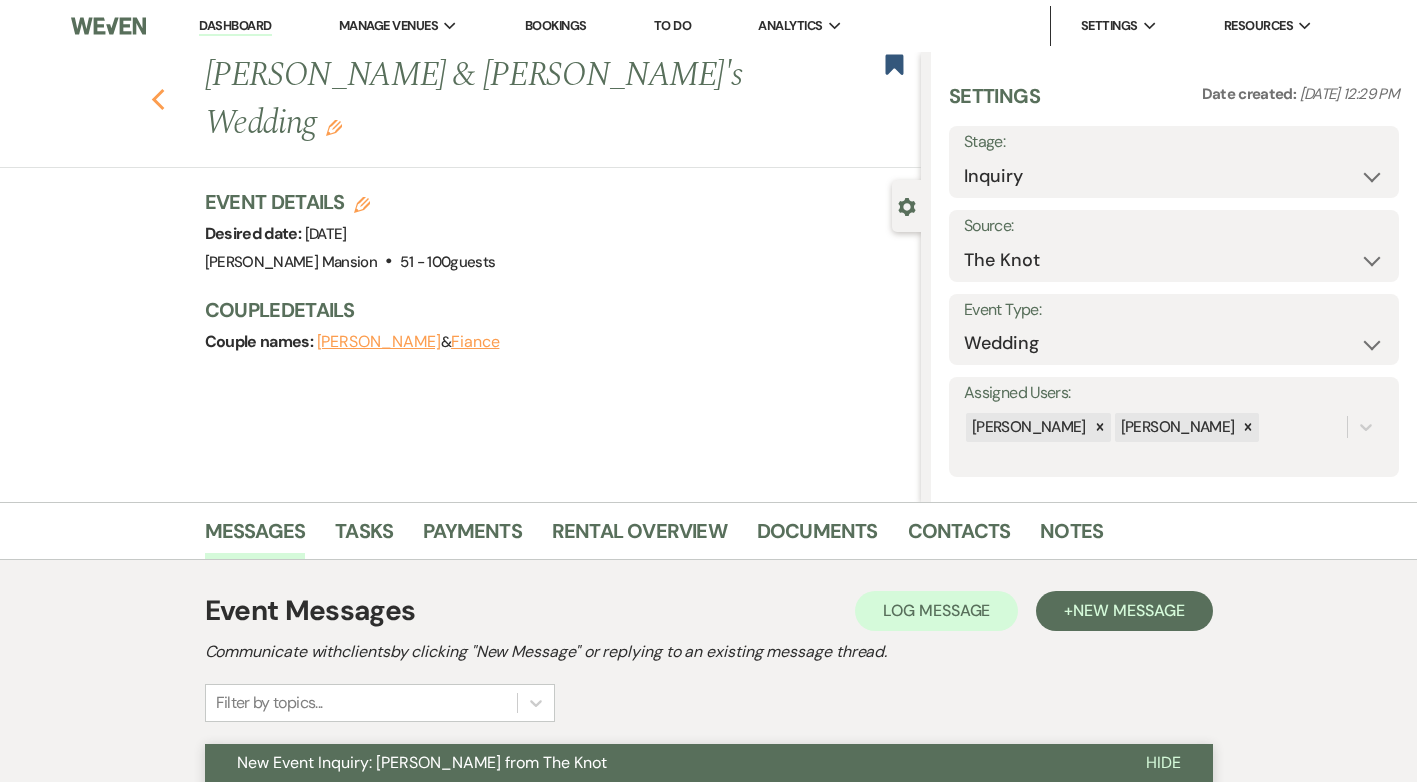 click 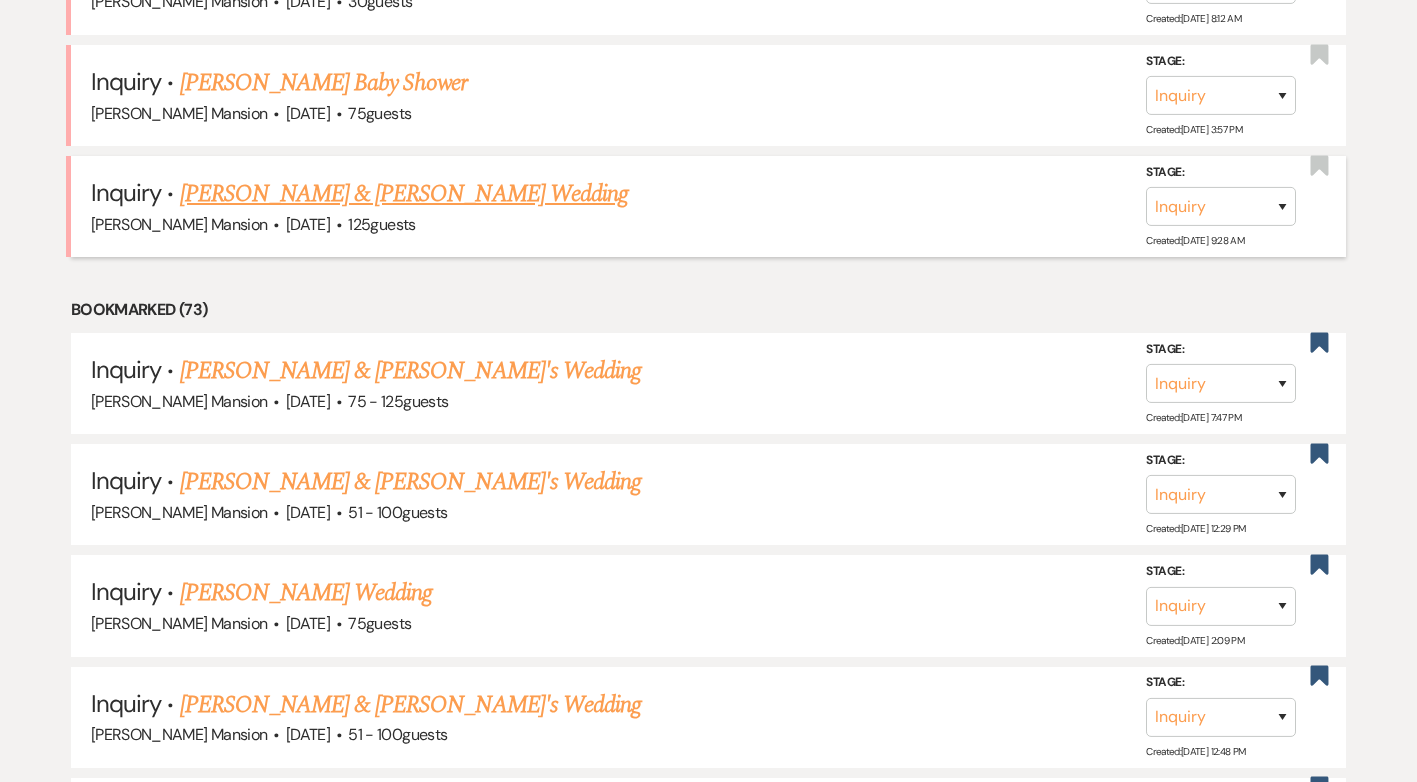 scroll, scrollTop: 0, scrollLeft: 0, axis: both 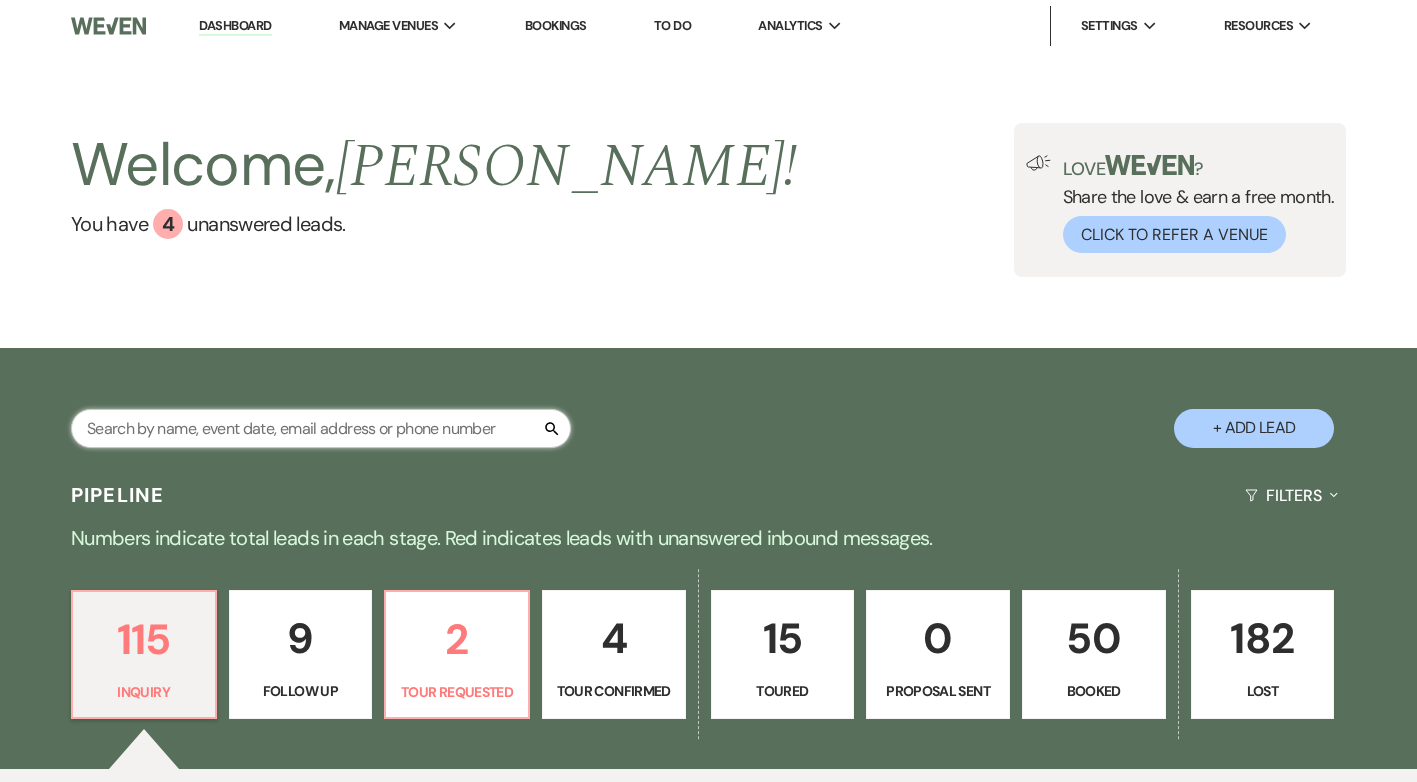 click at bounding box center [321, 428] 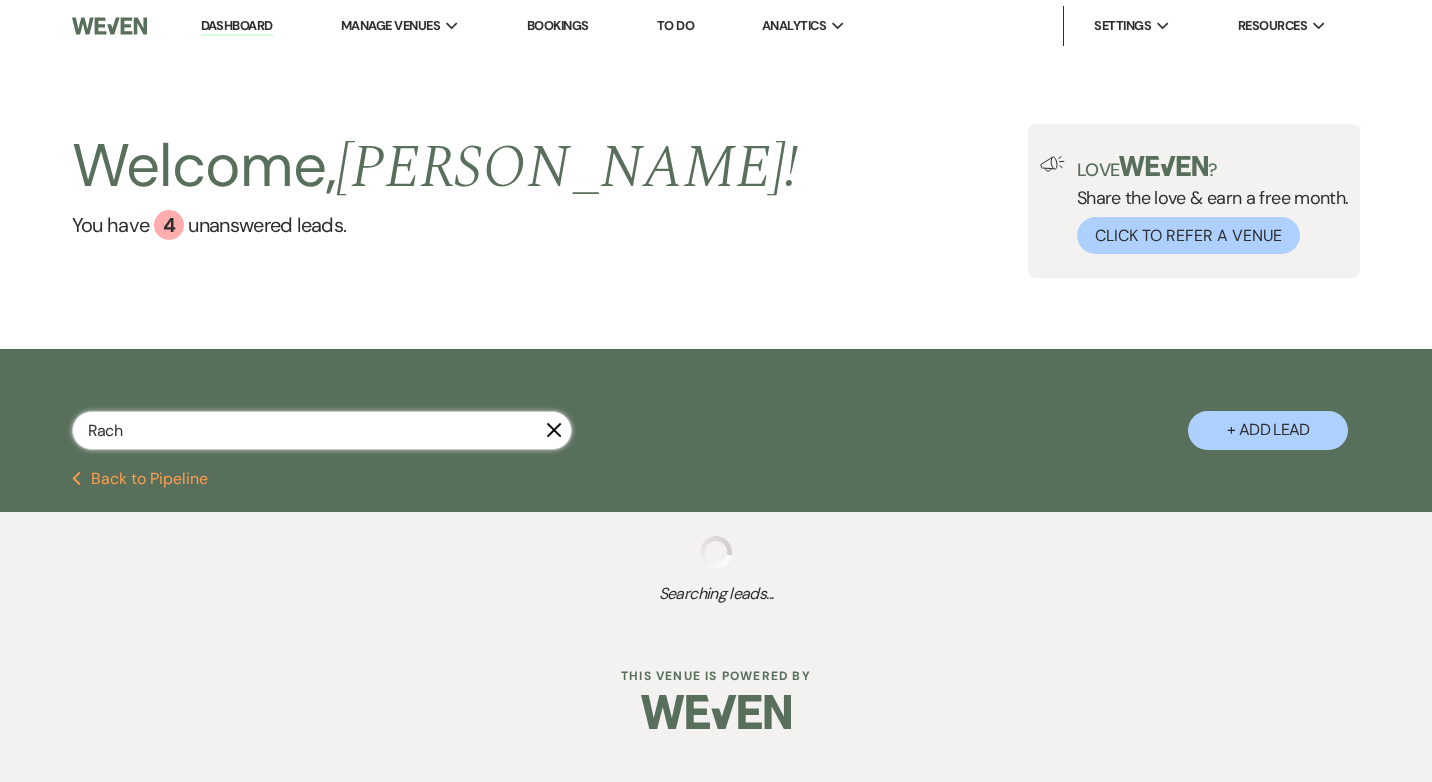 type on "Rache" 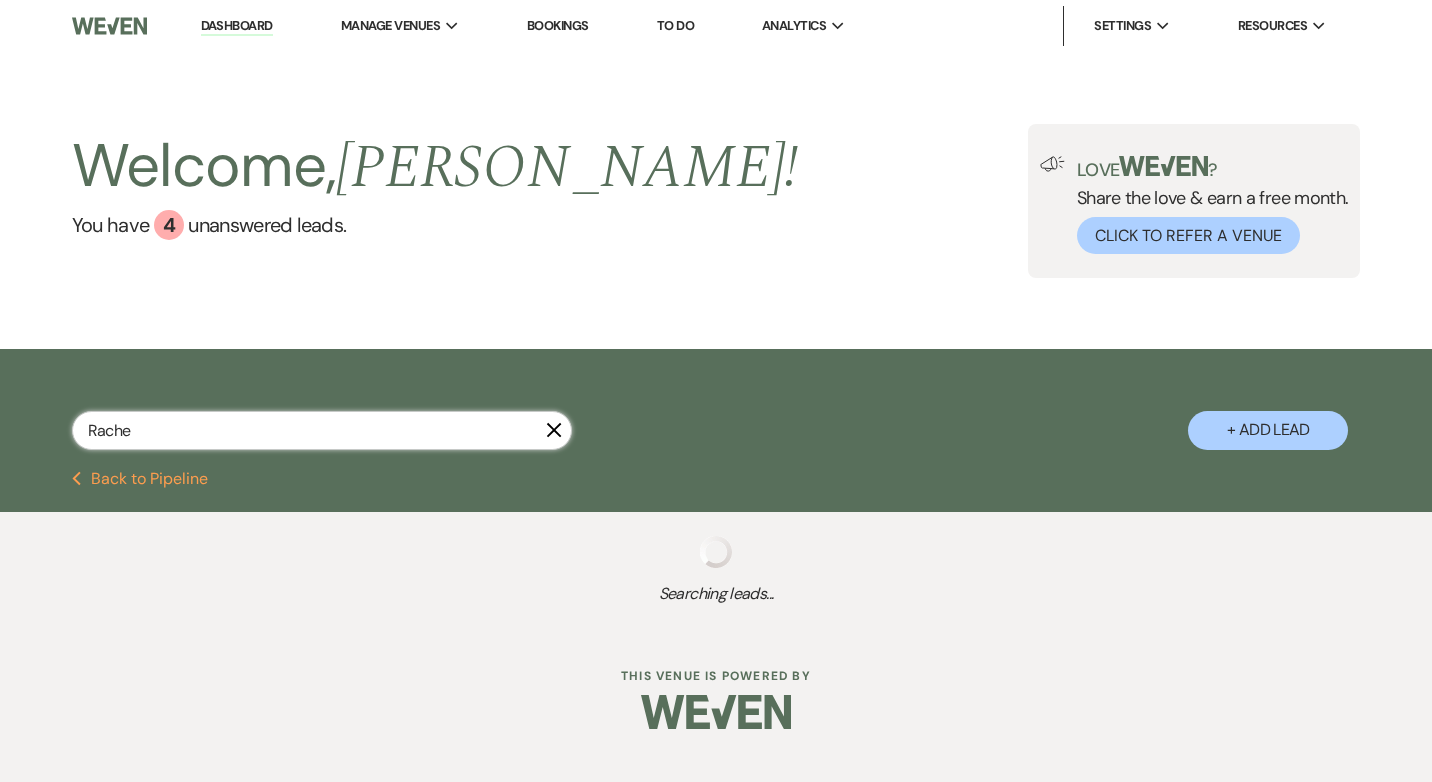select on "2" 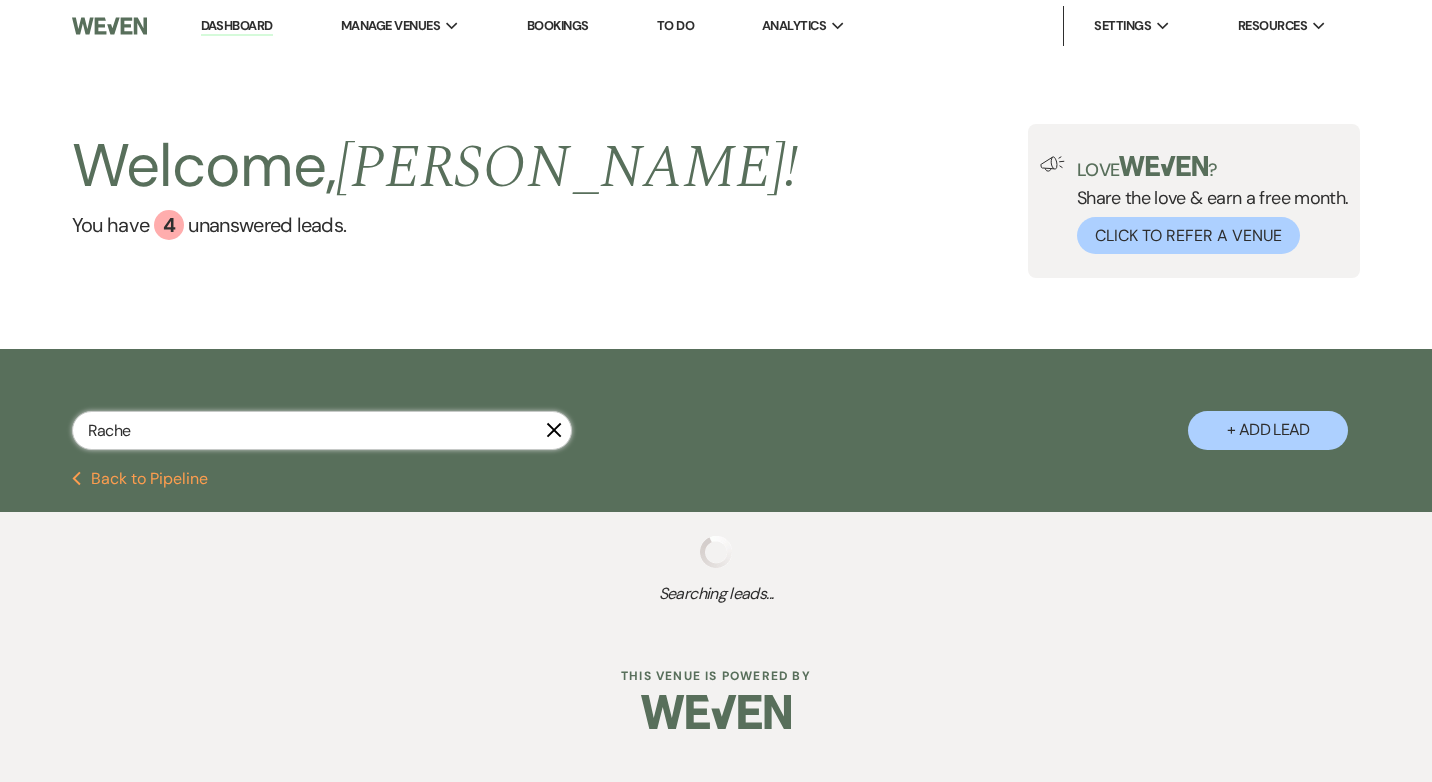 select on "8" 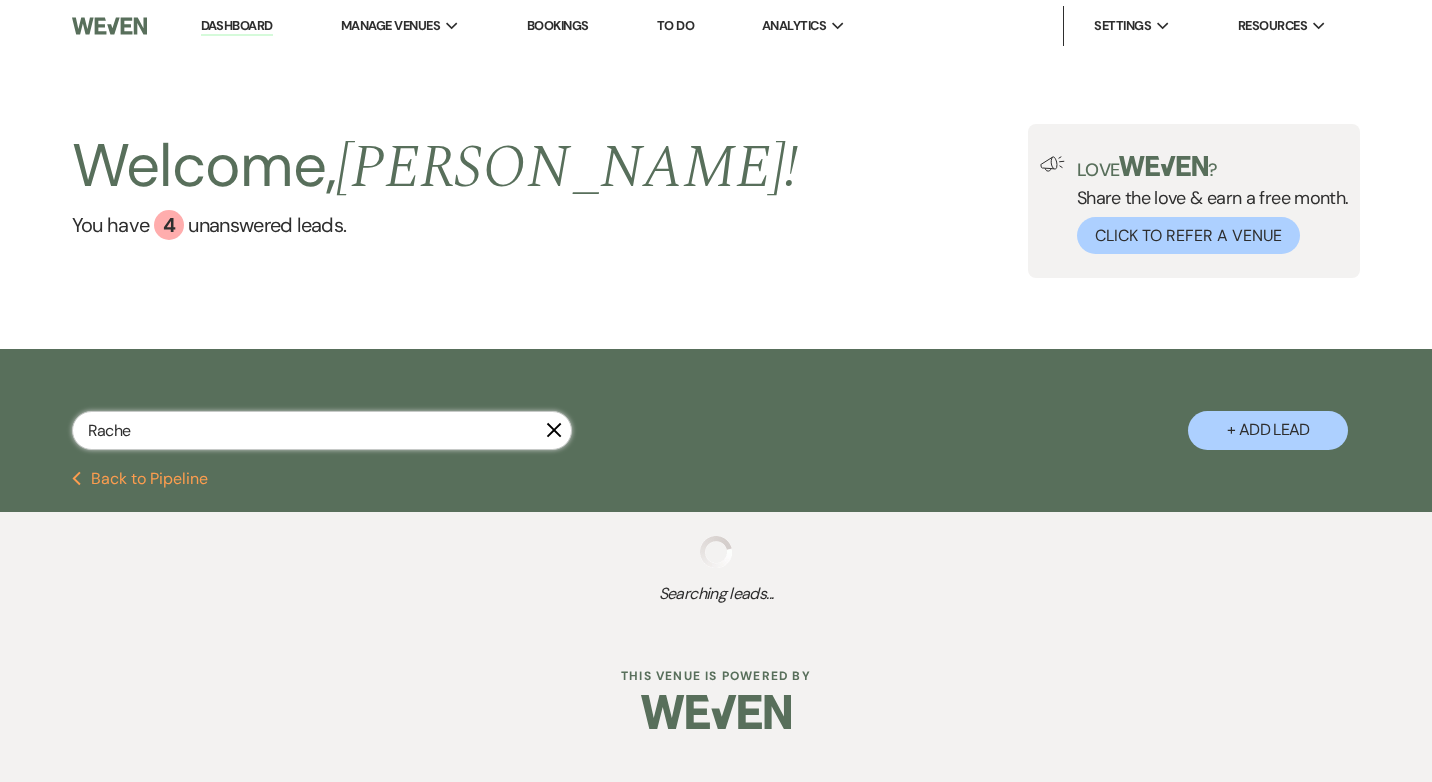 select on "4" 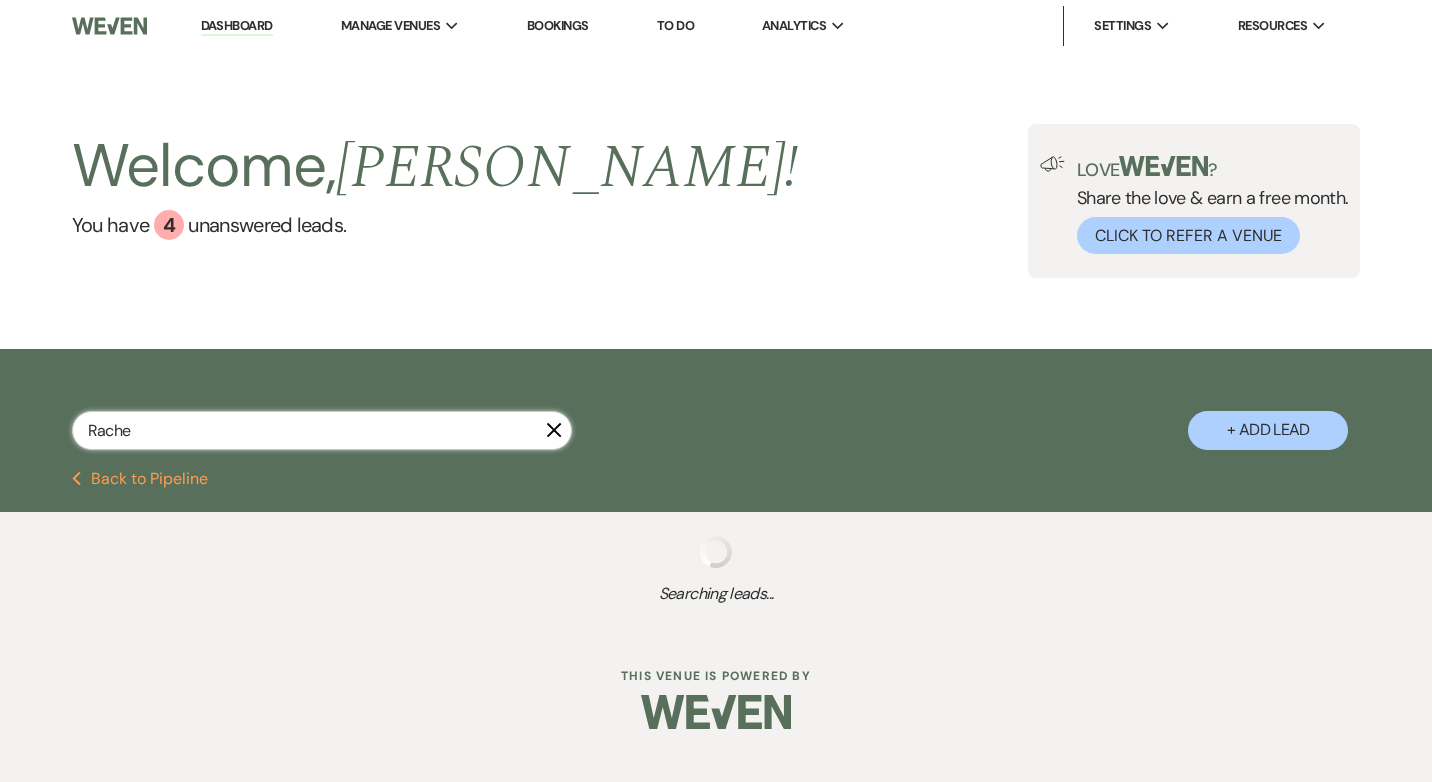 select on "4" 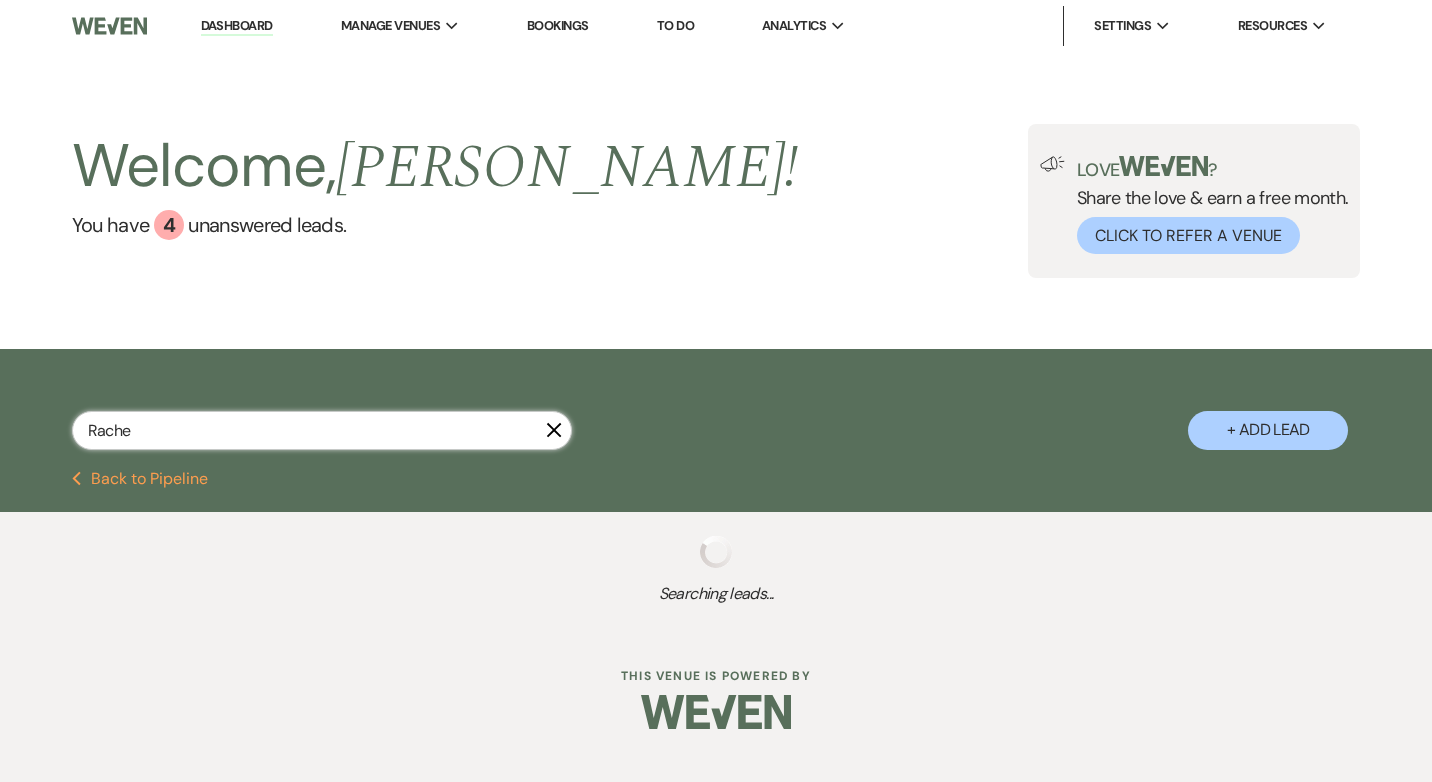 select on "8" 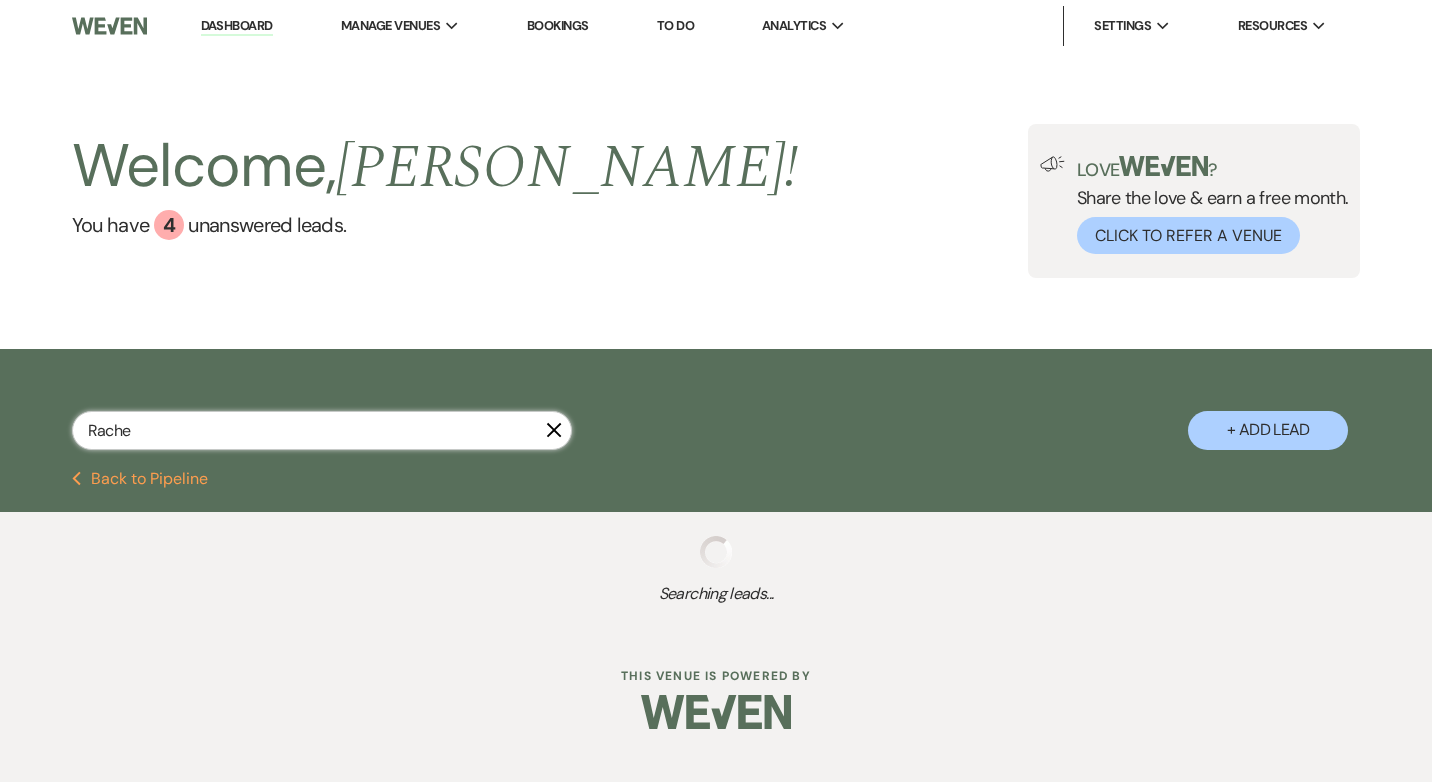 select on "2" 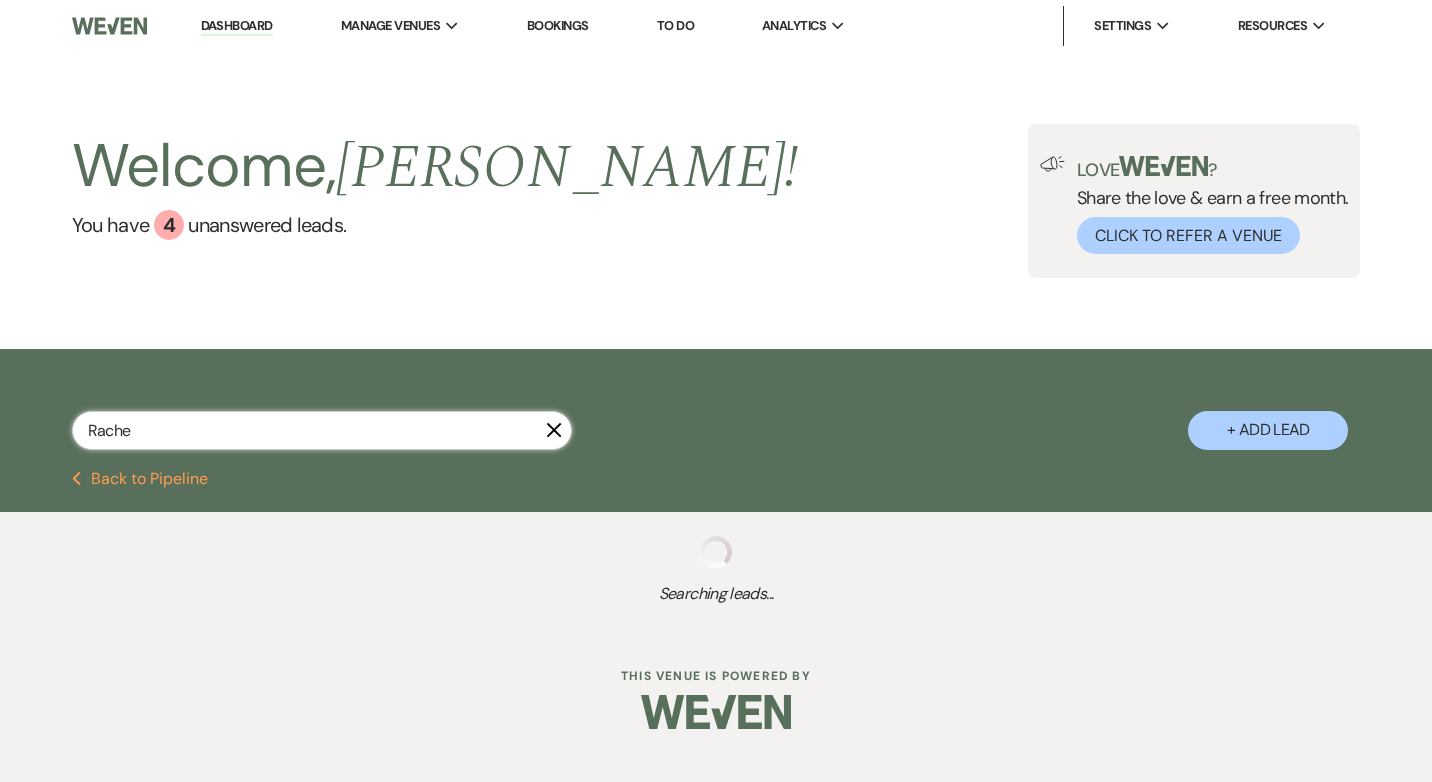select on "8" 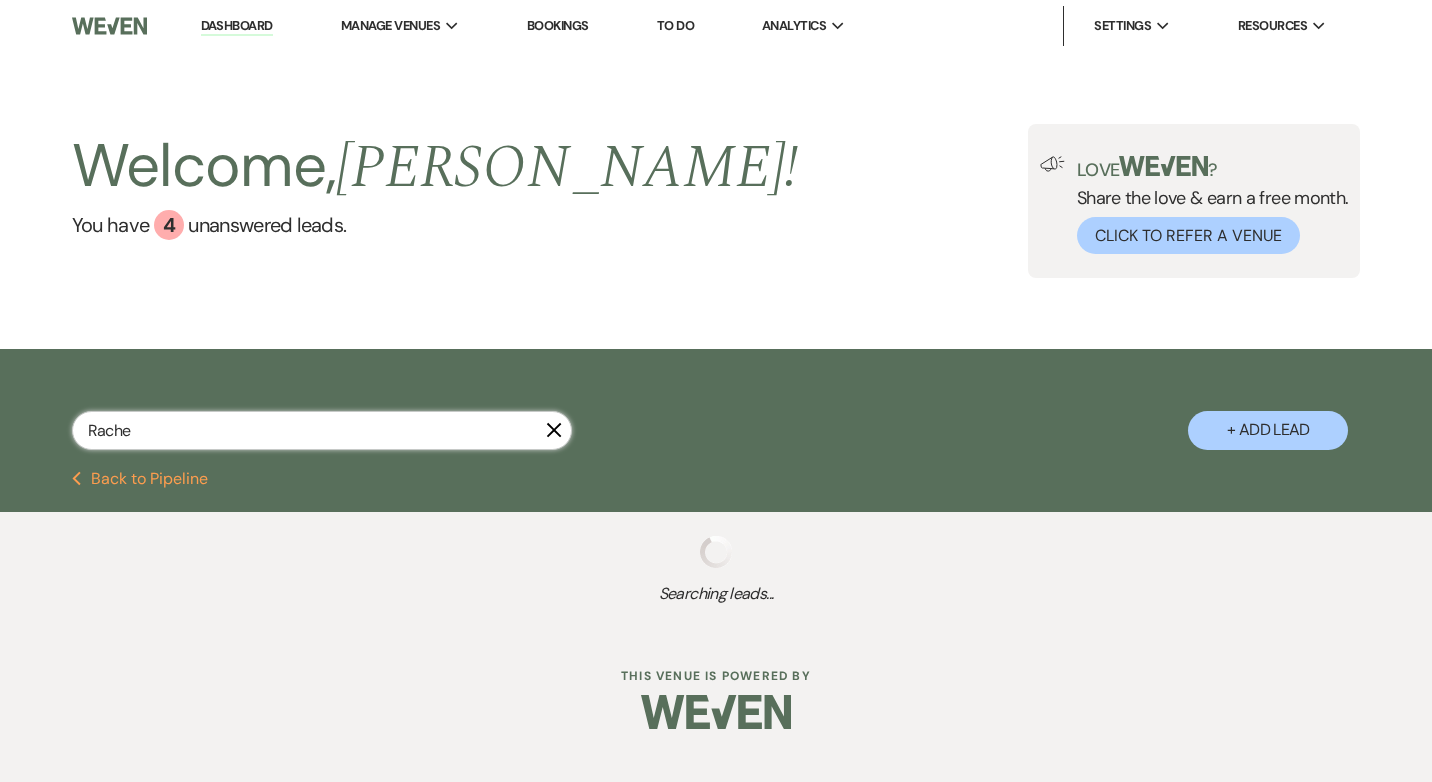 select on "6" 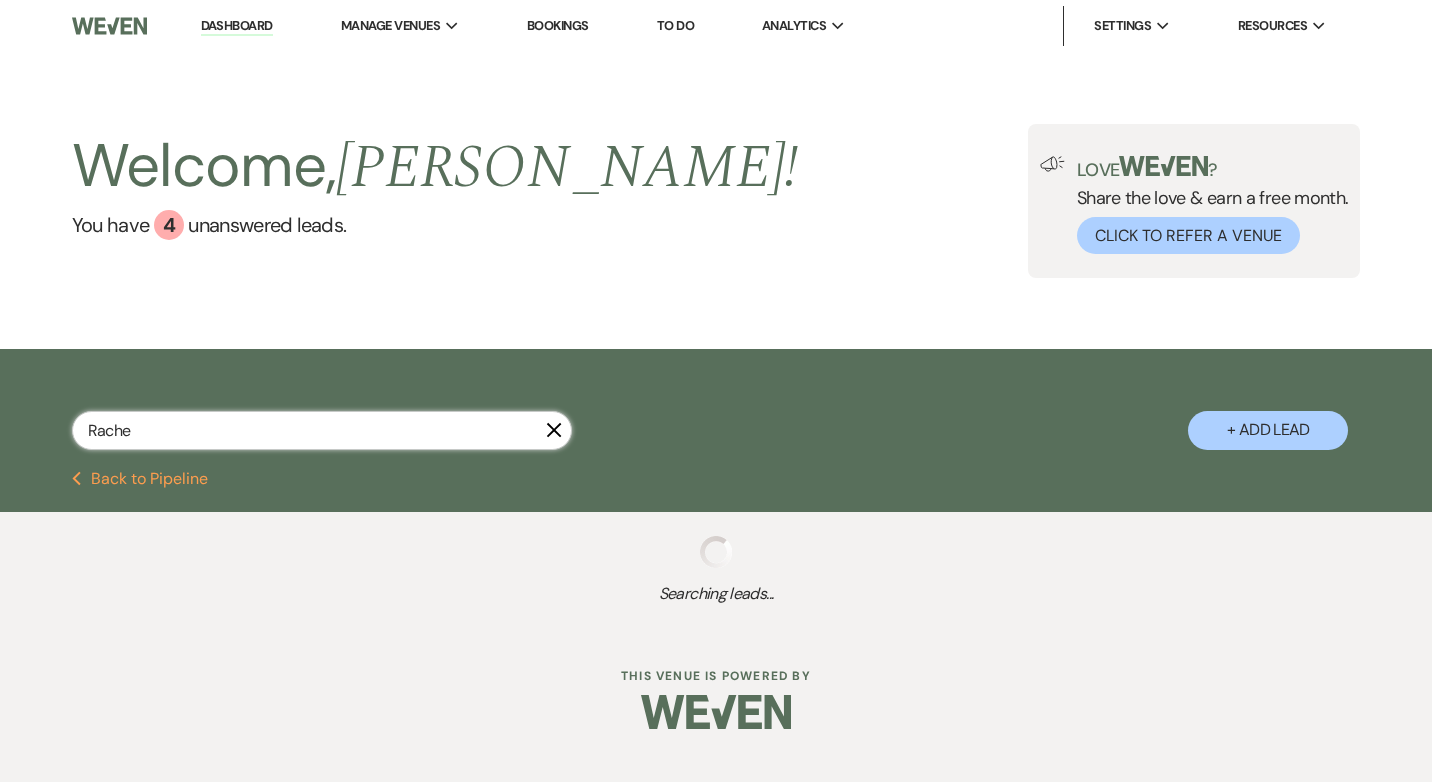 select on "8" 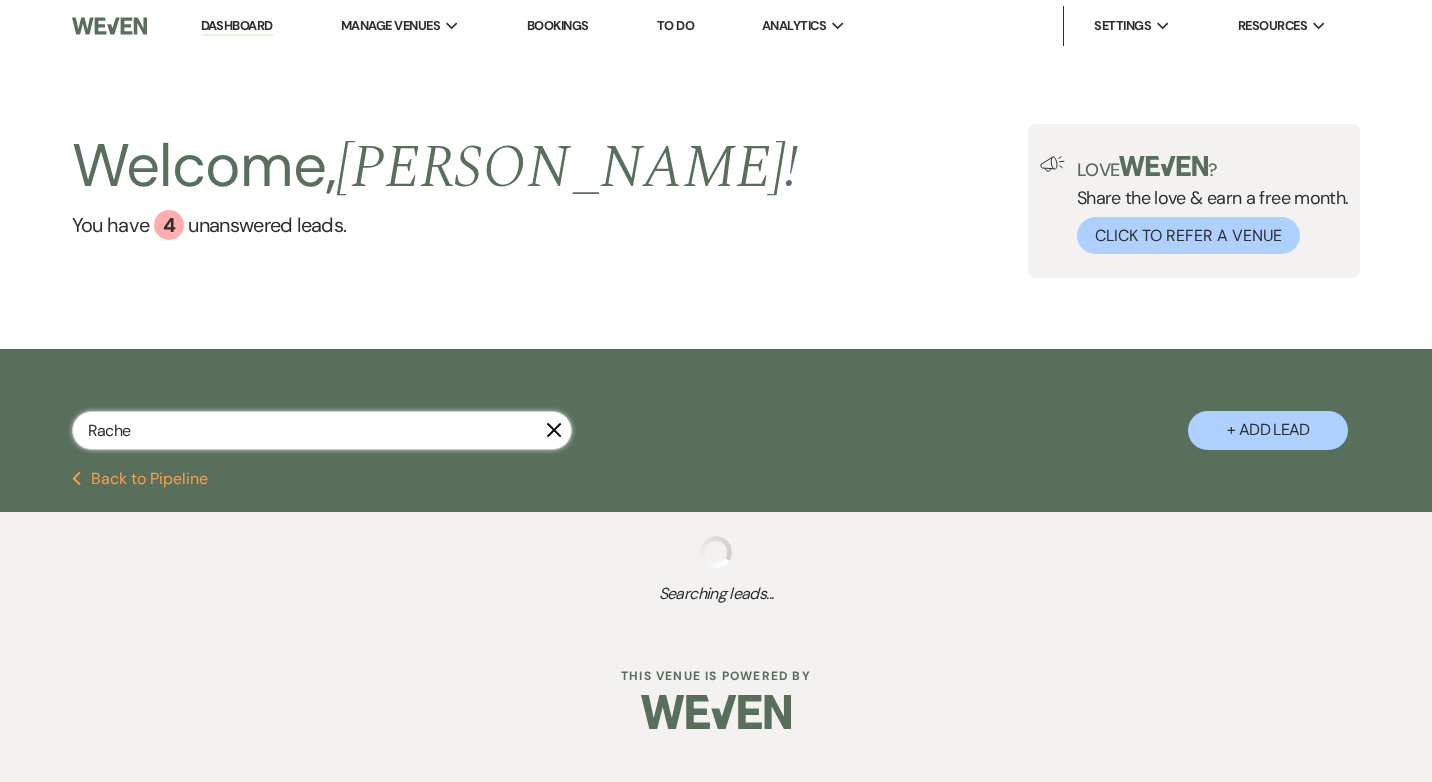 select on "5" 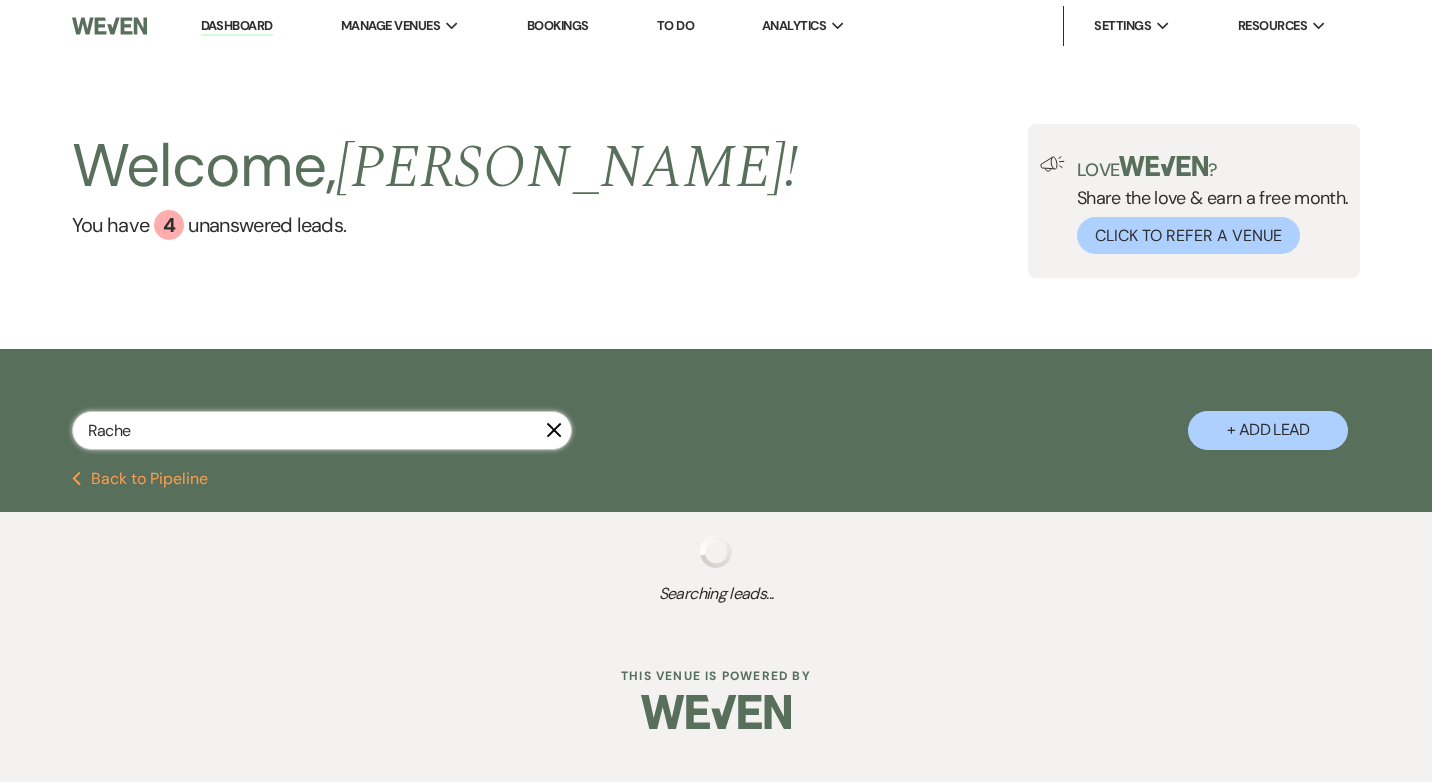 select on "8" 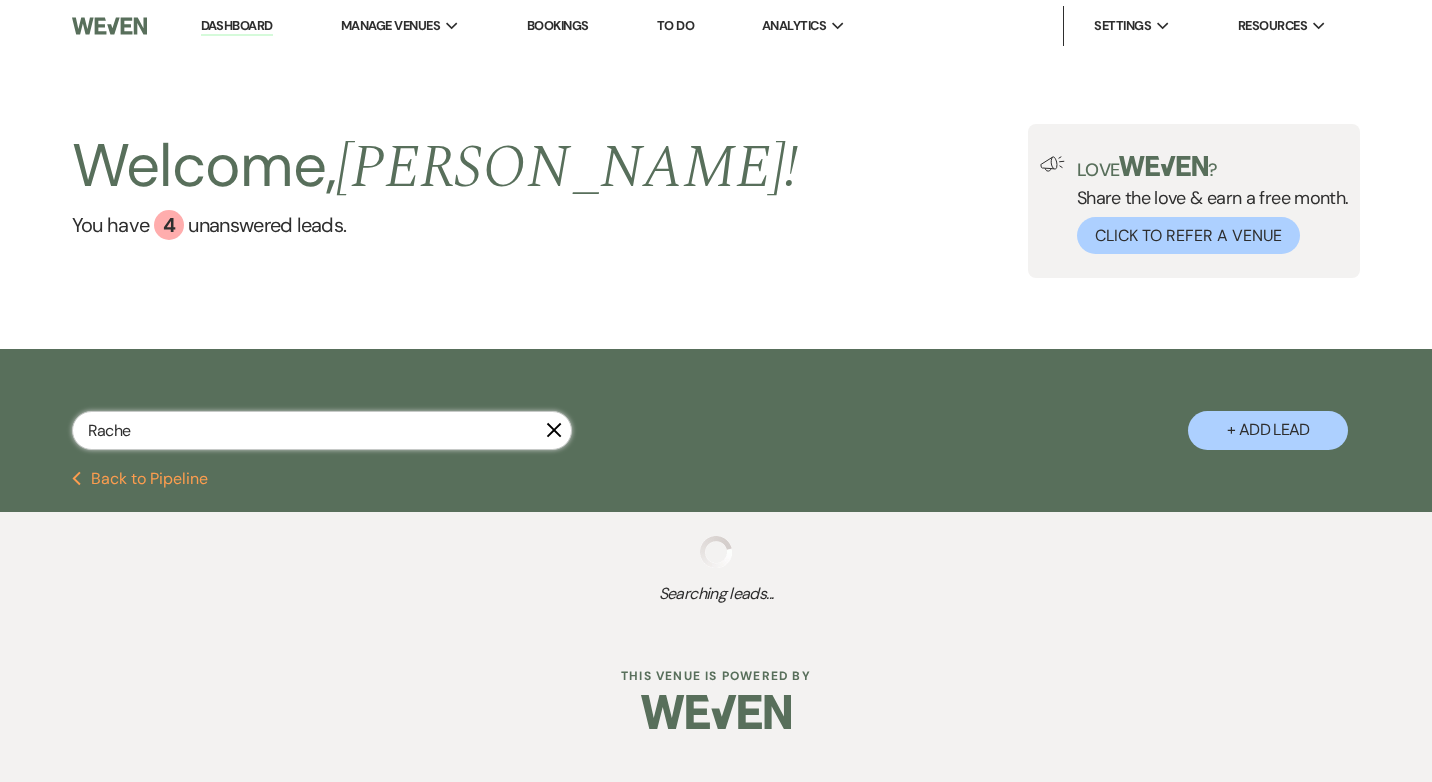 select on "5" 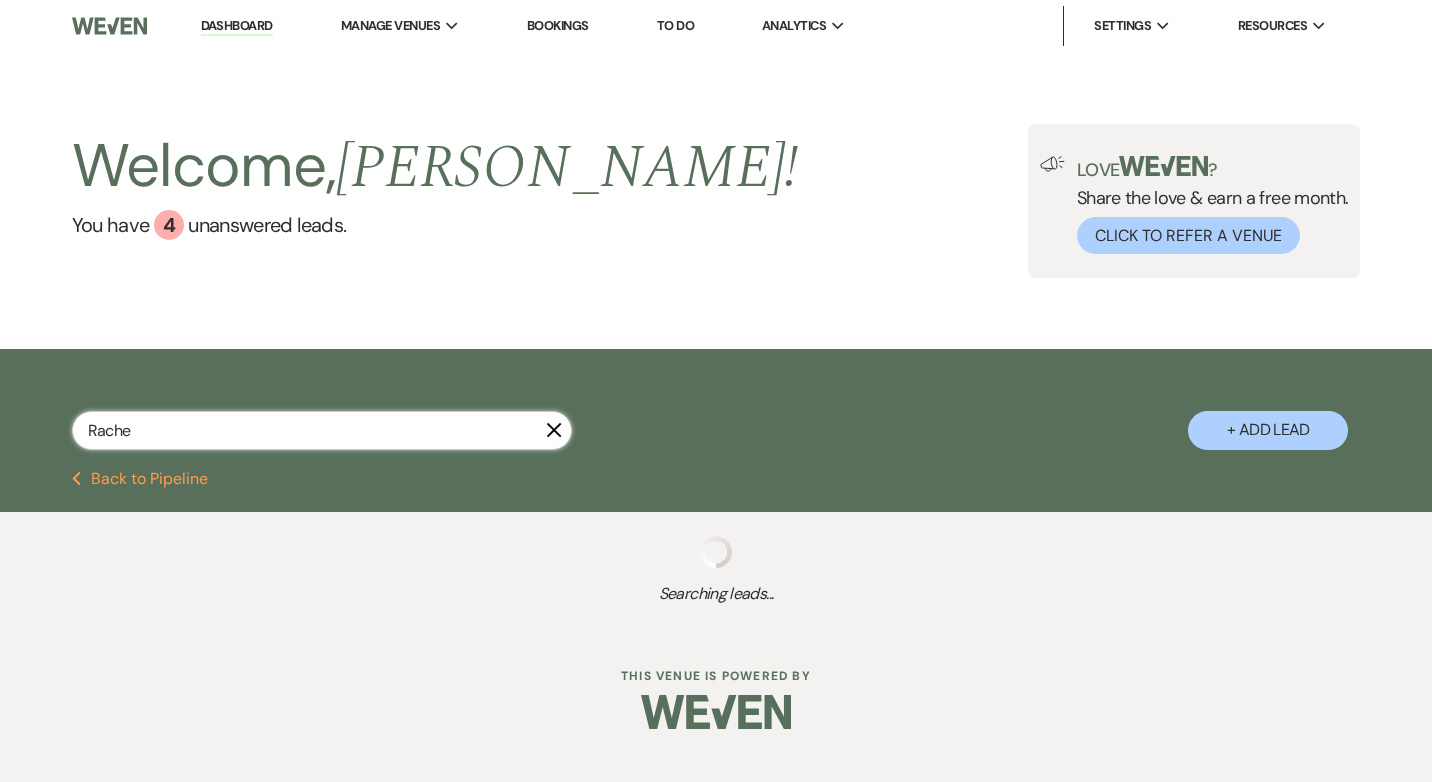 select on "5" 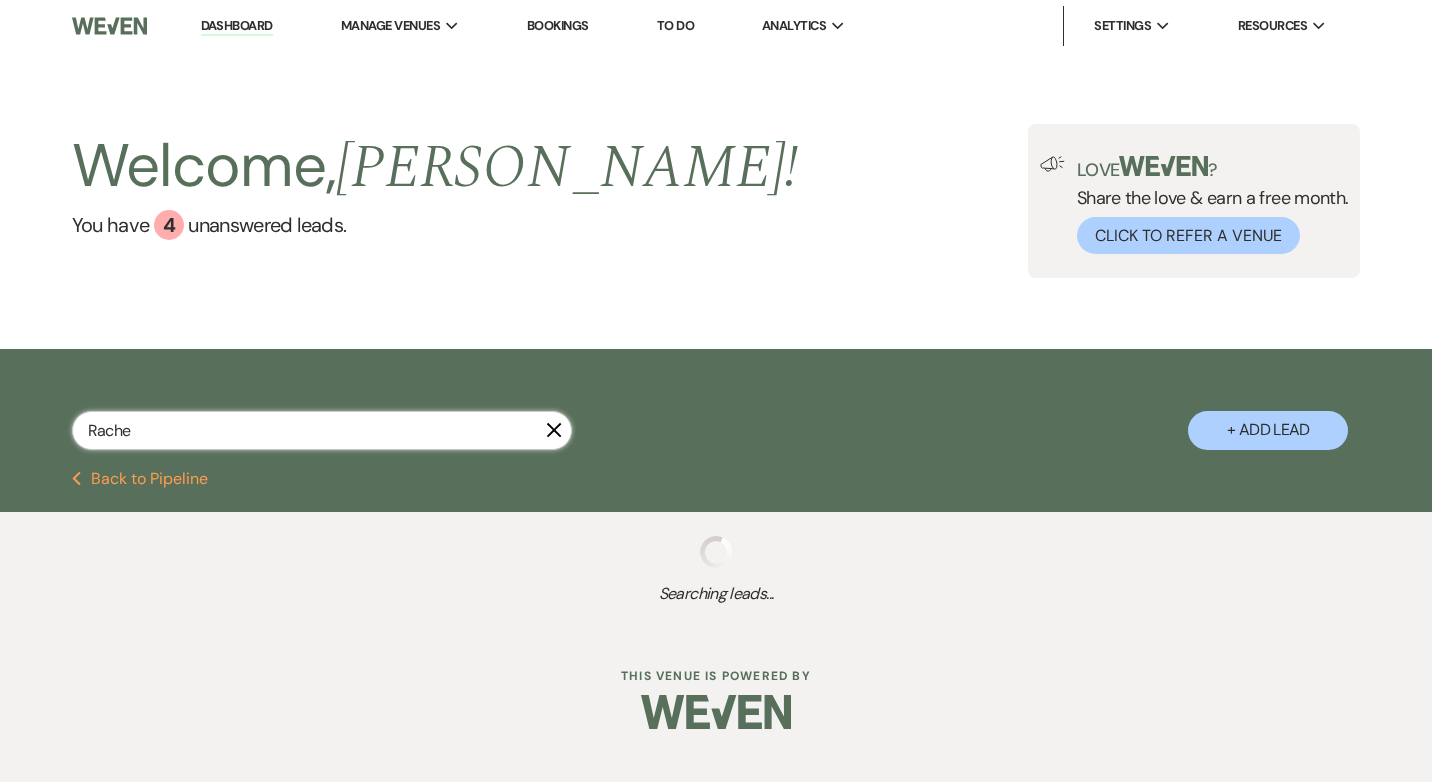 select on "5" 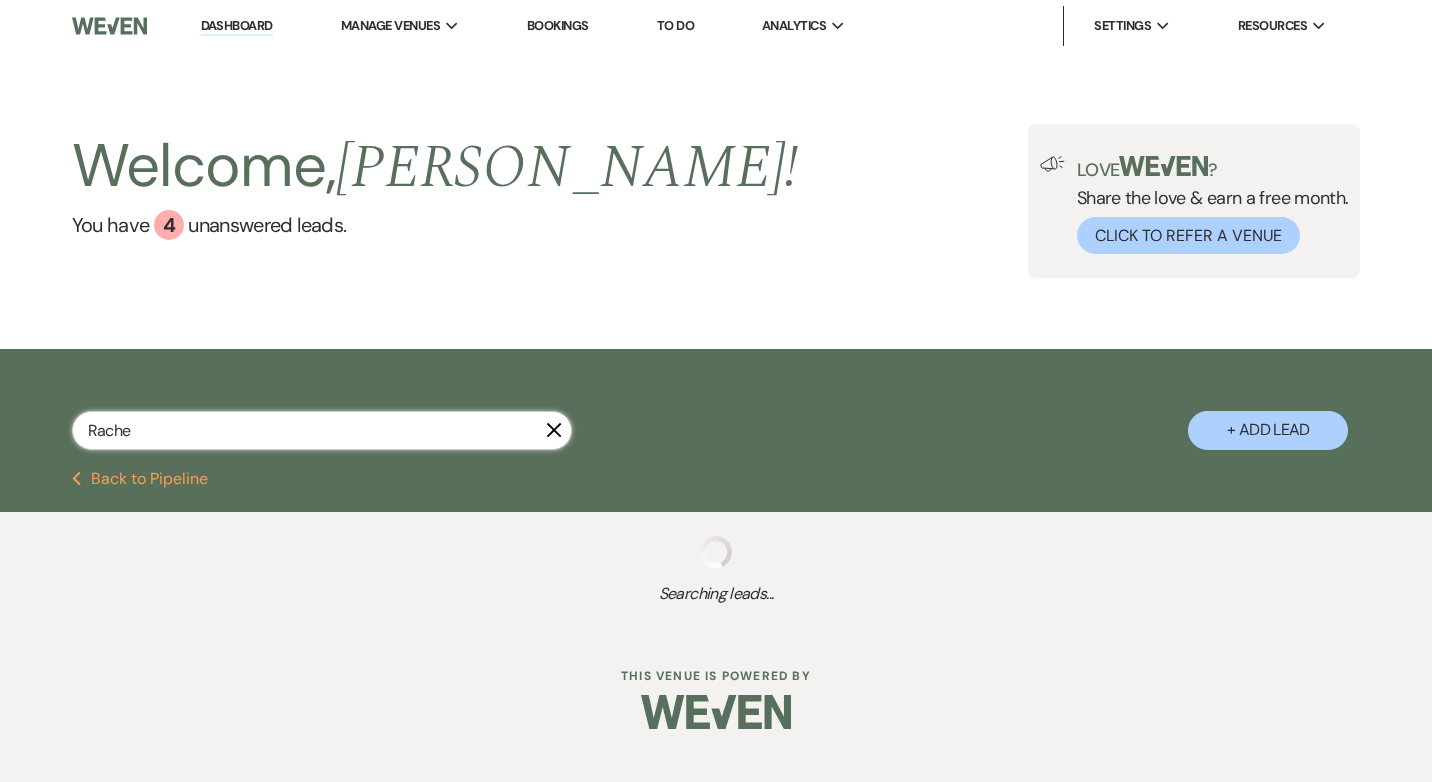 select on "8" 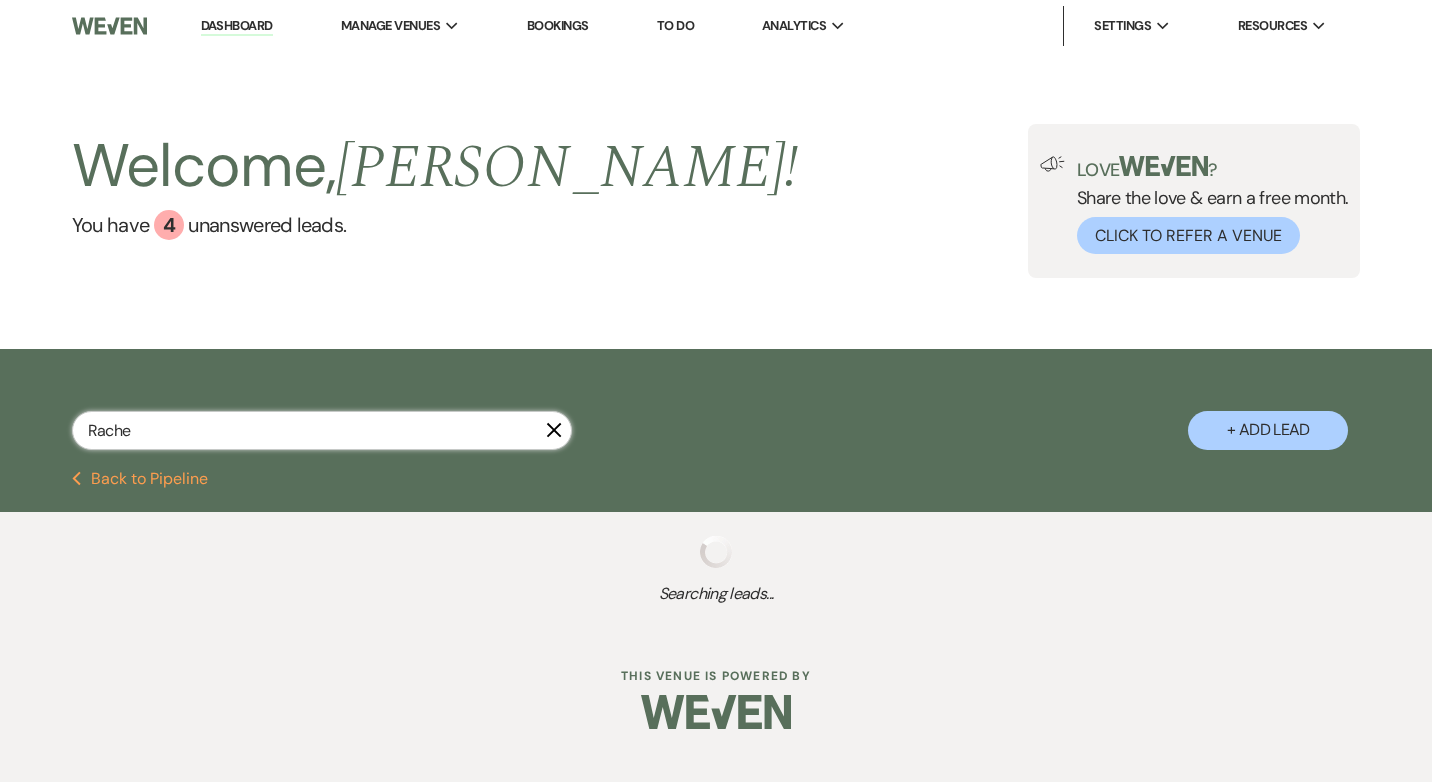 select on "5" 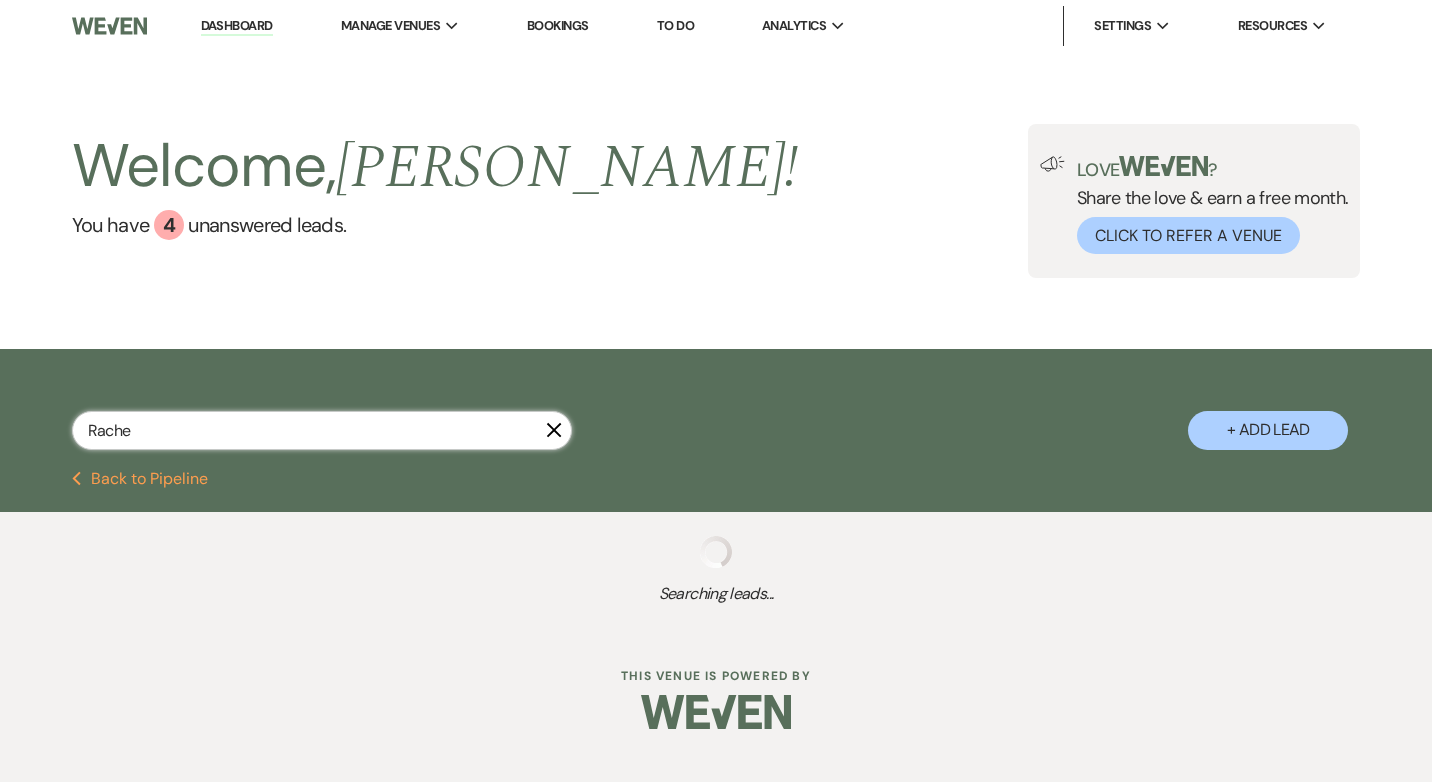 select on "8" 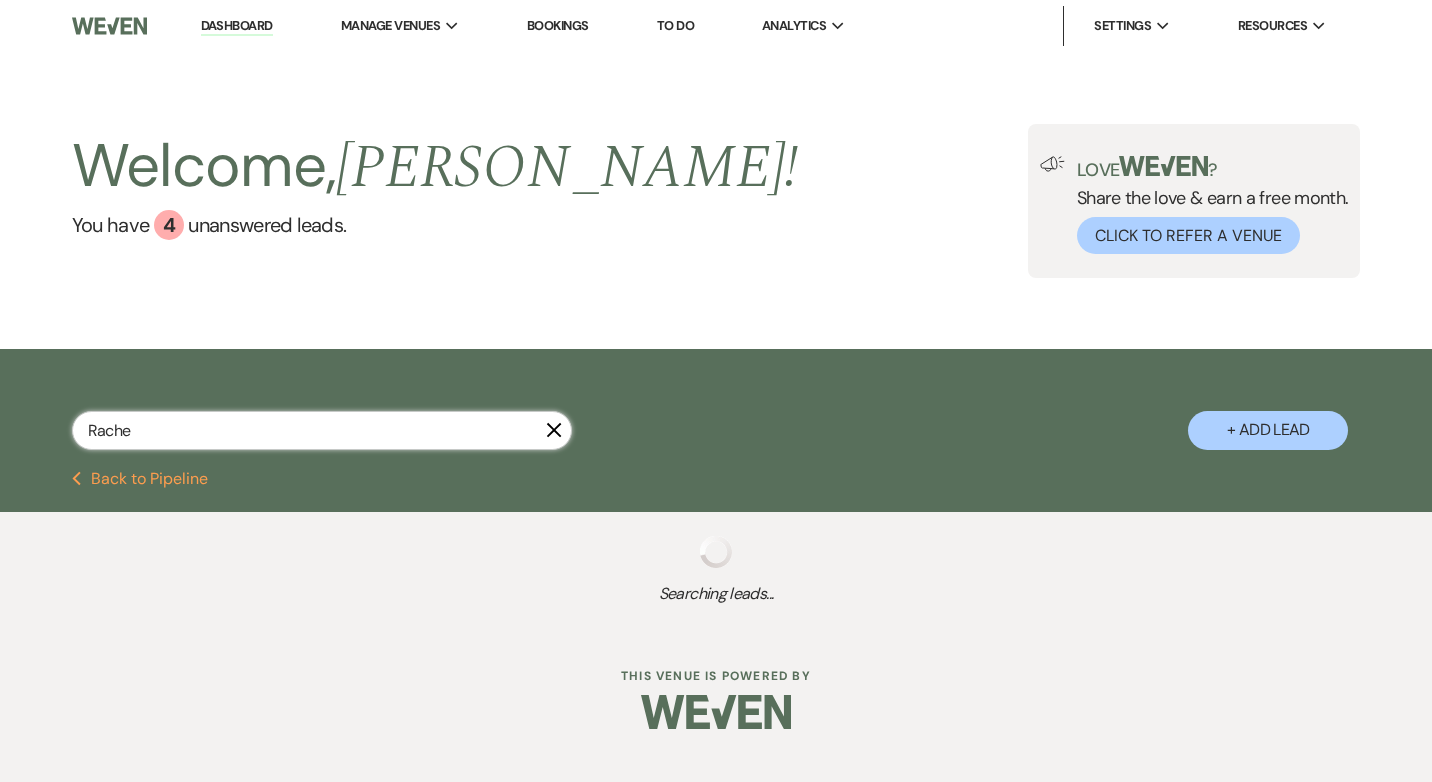 select on "5" 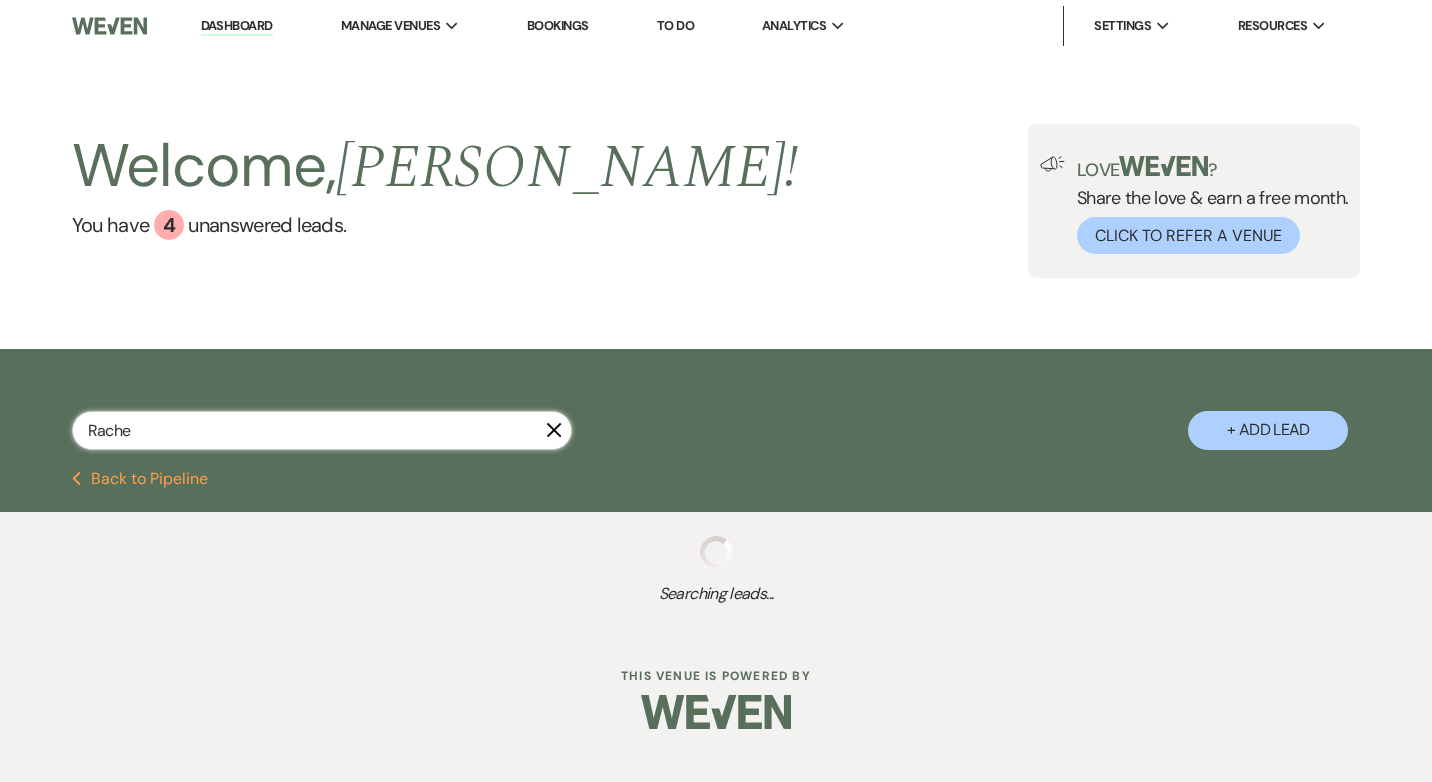 select on "8" 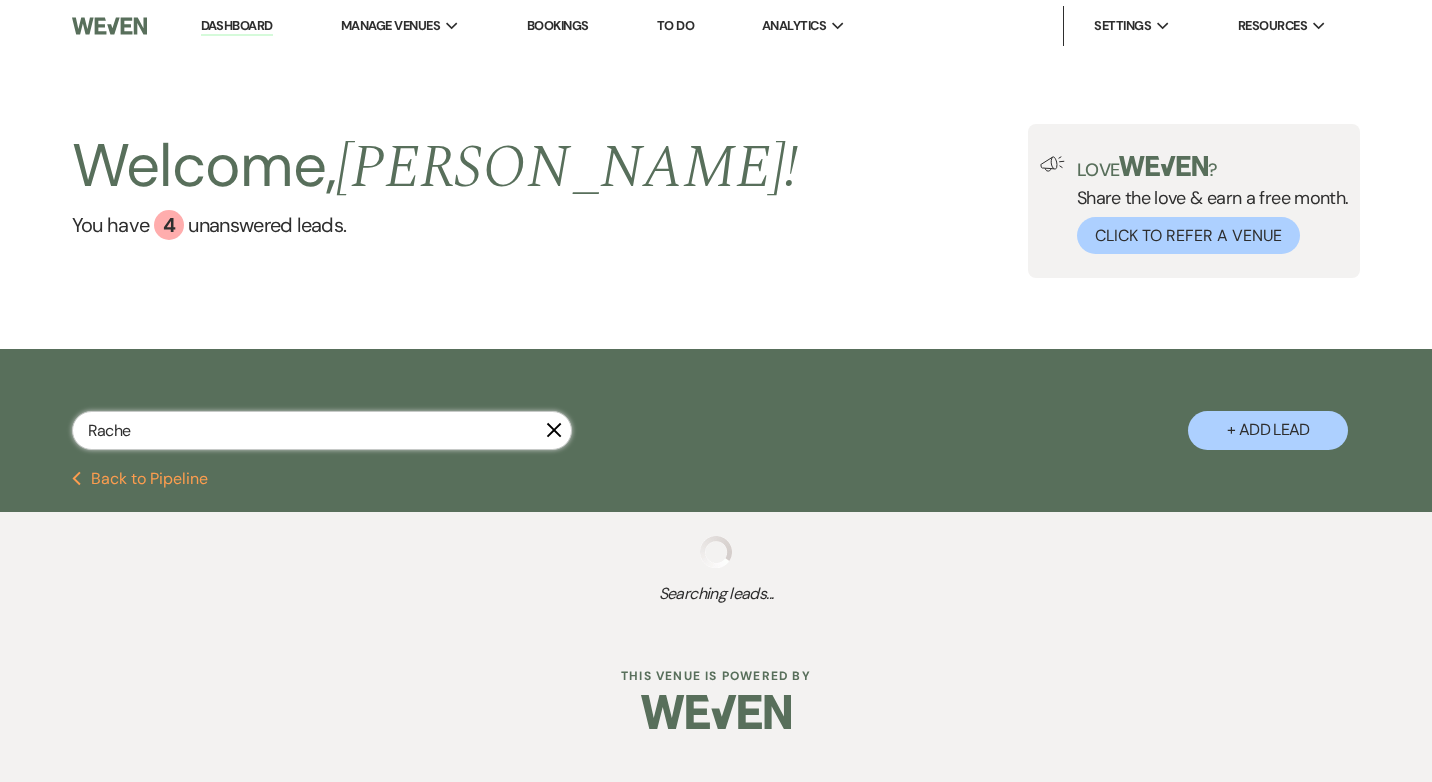 select on "5" 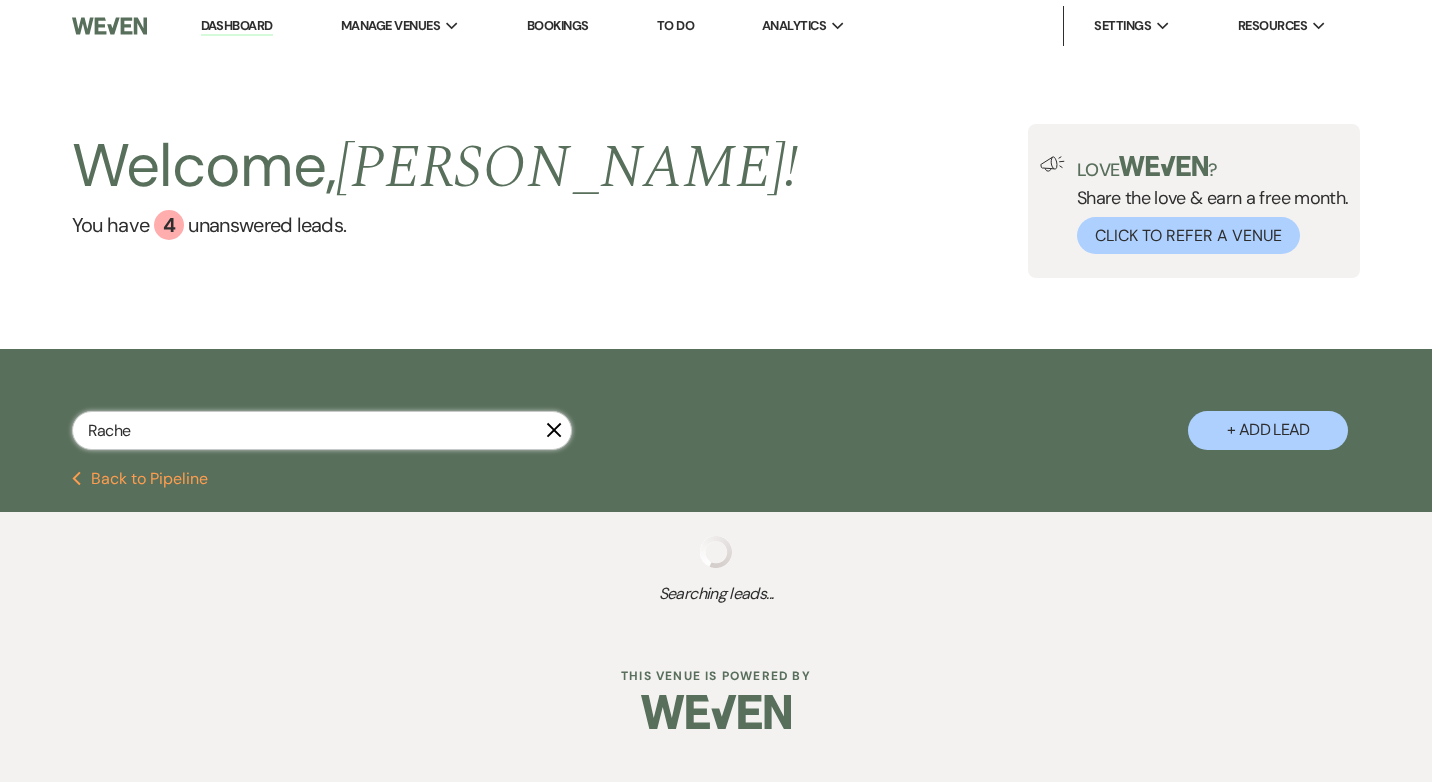 select on "8" 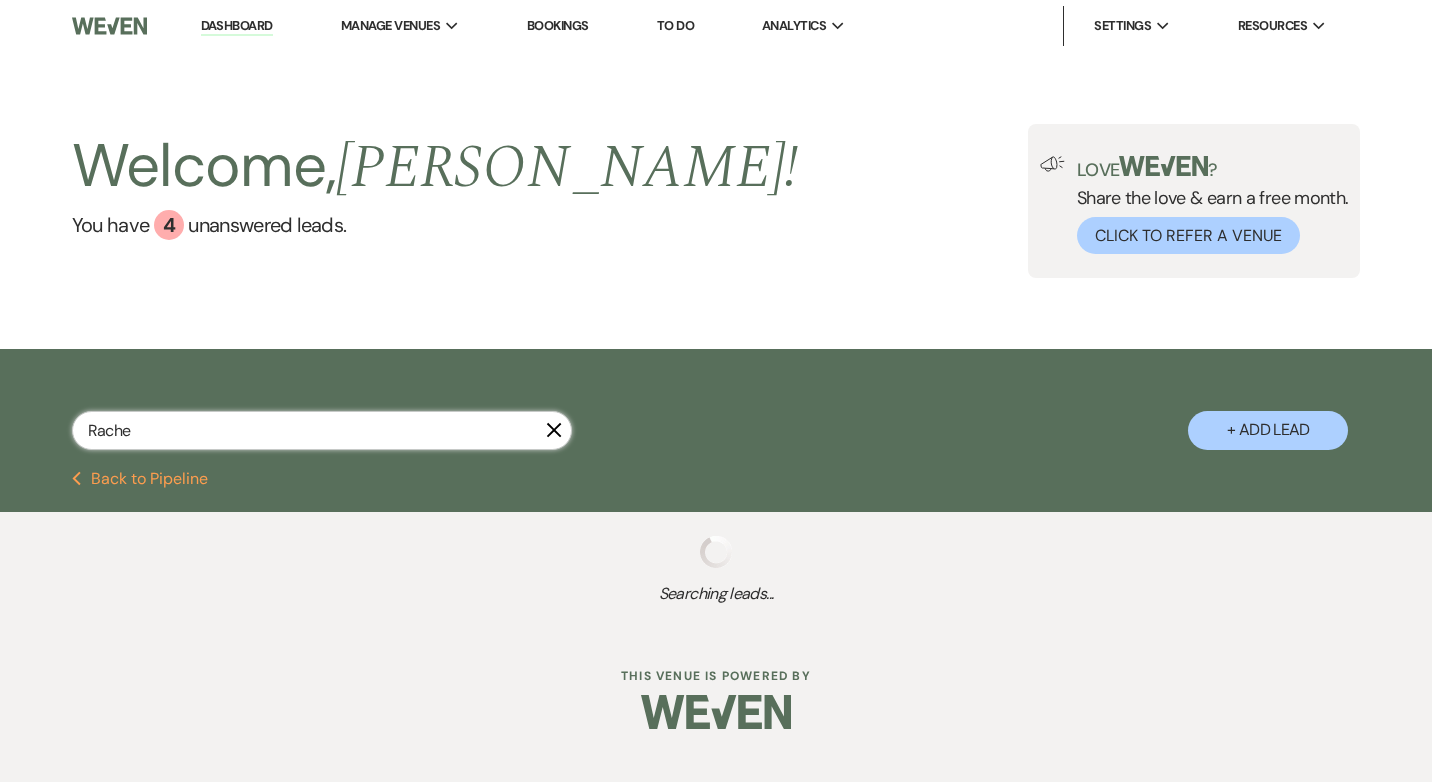 select on "5" 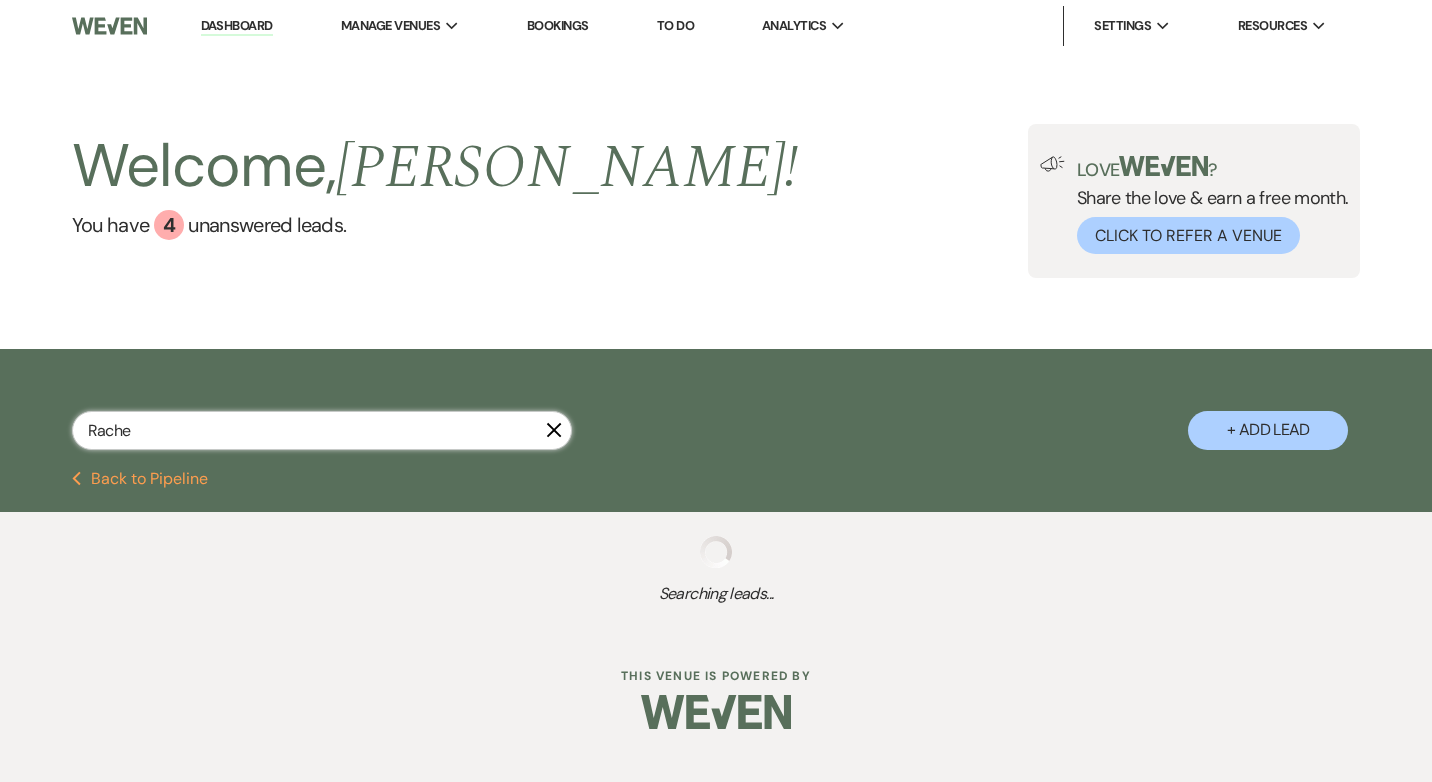 select on "8" 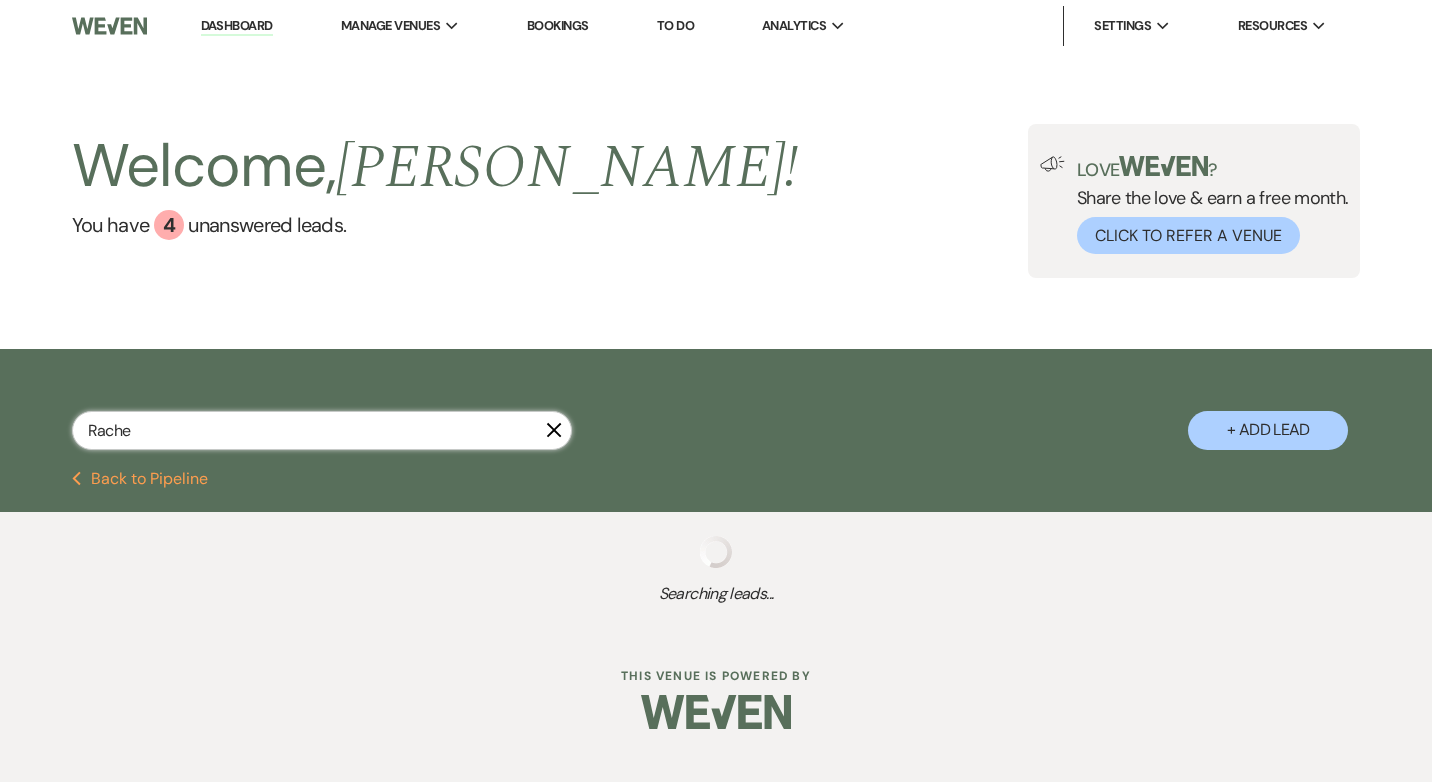 select on "2" 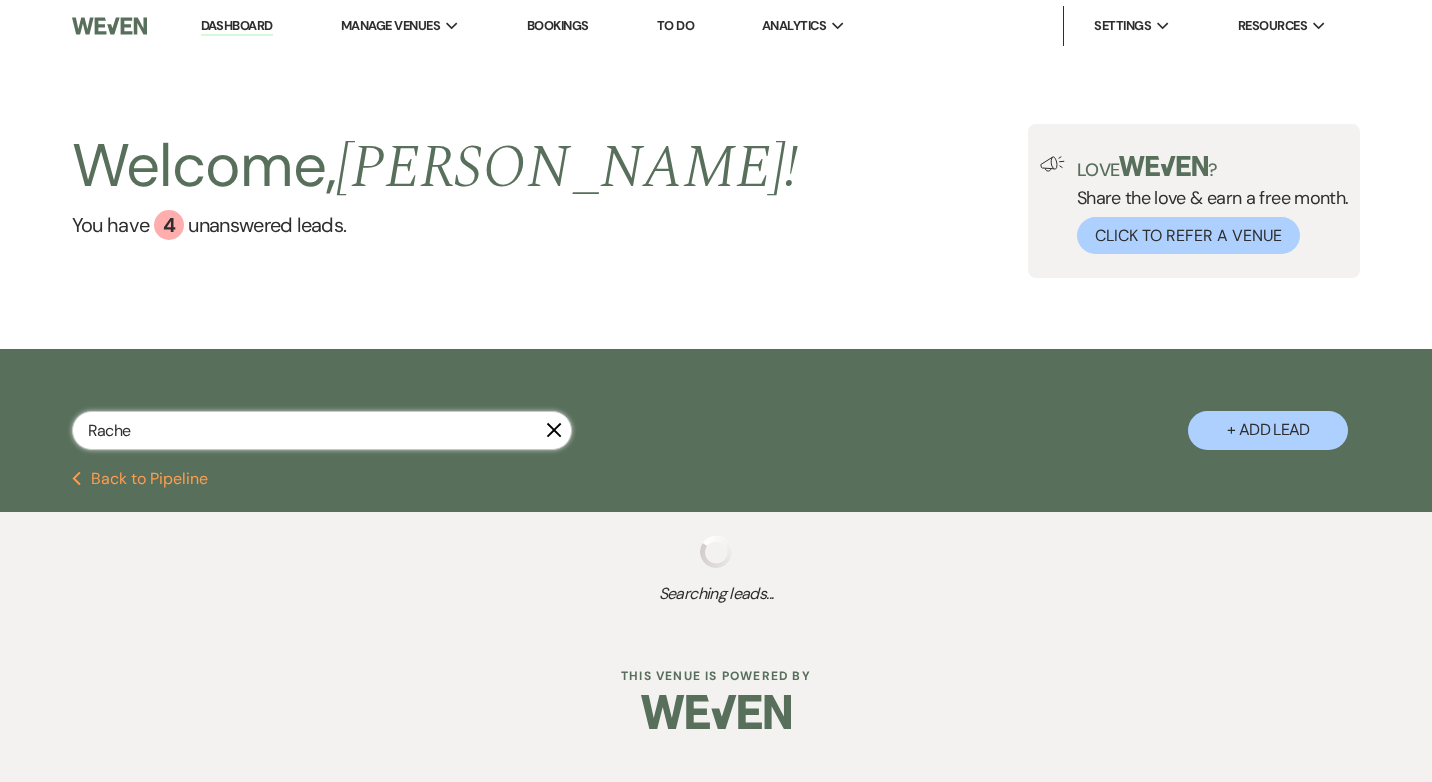 select on "8" 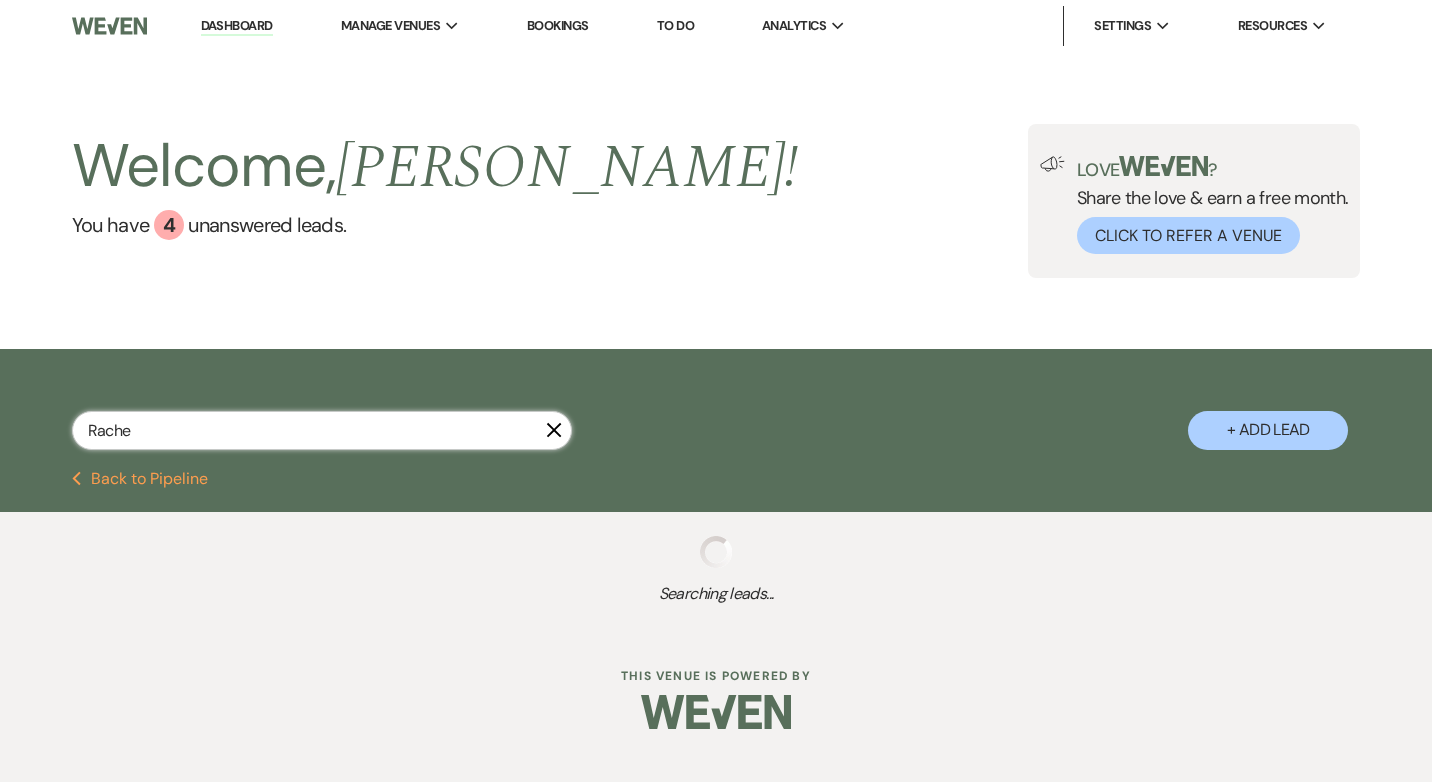 select on "2" 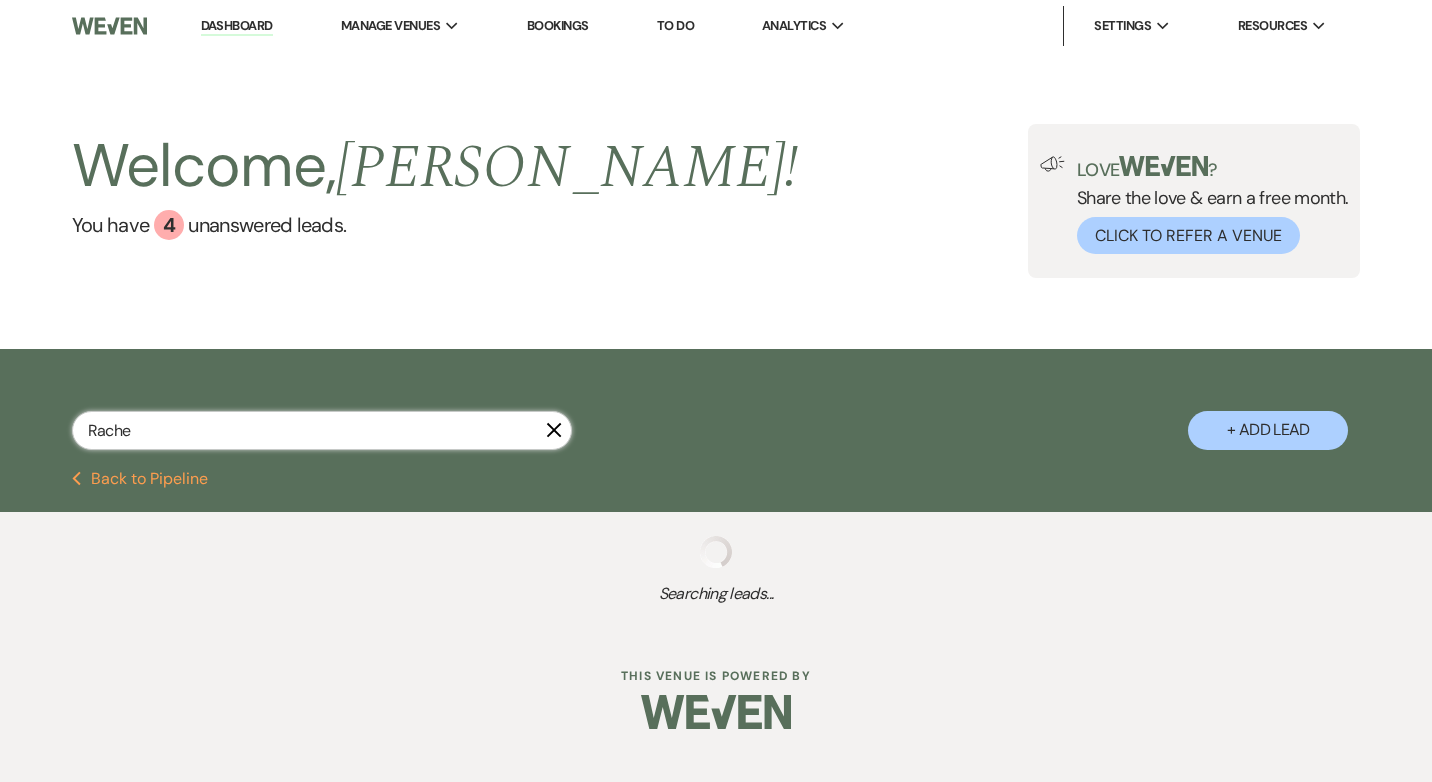 select on "8" 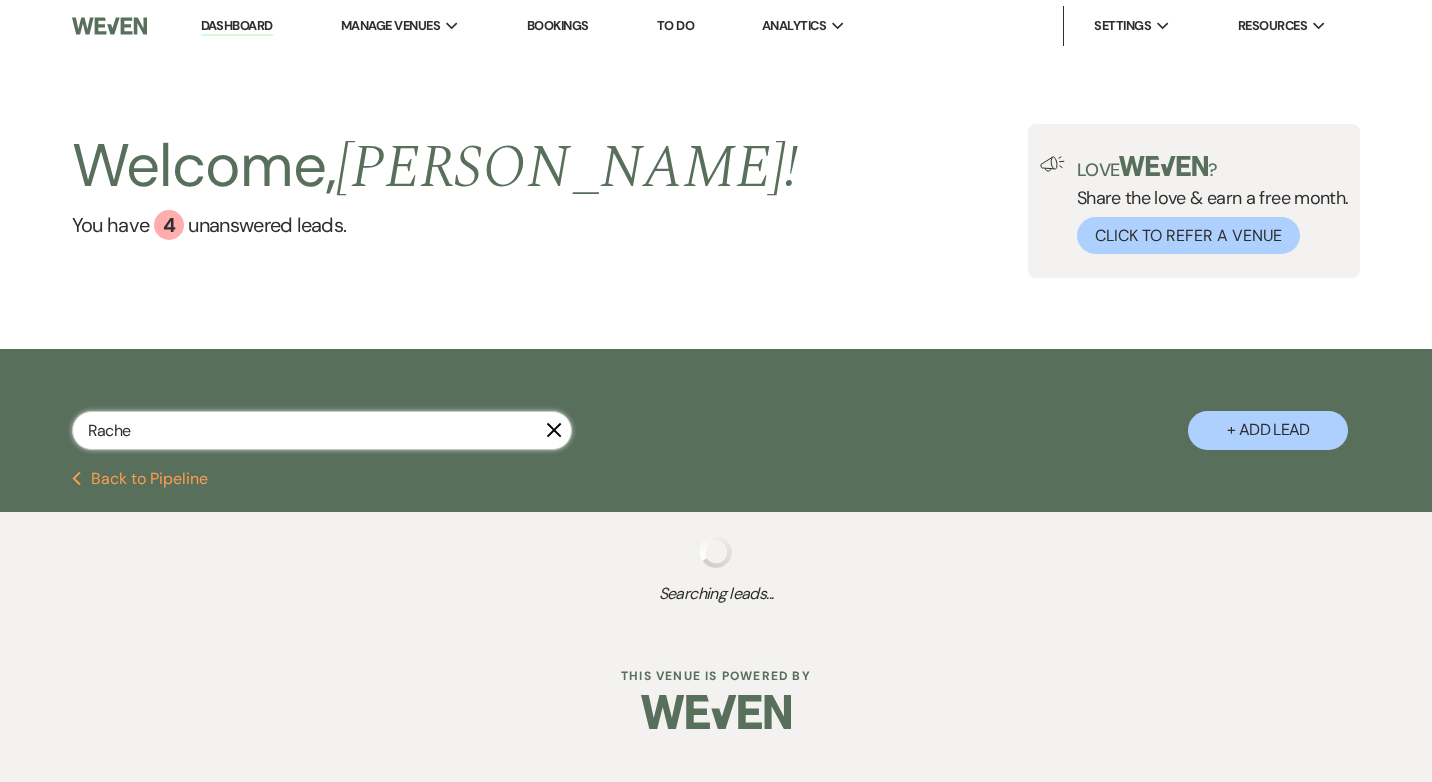 select on "5" 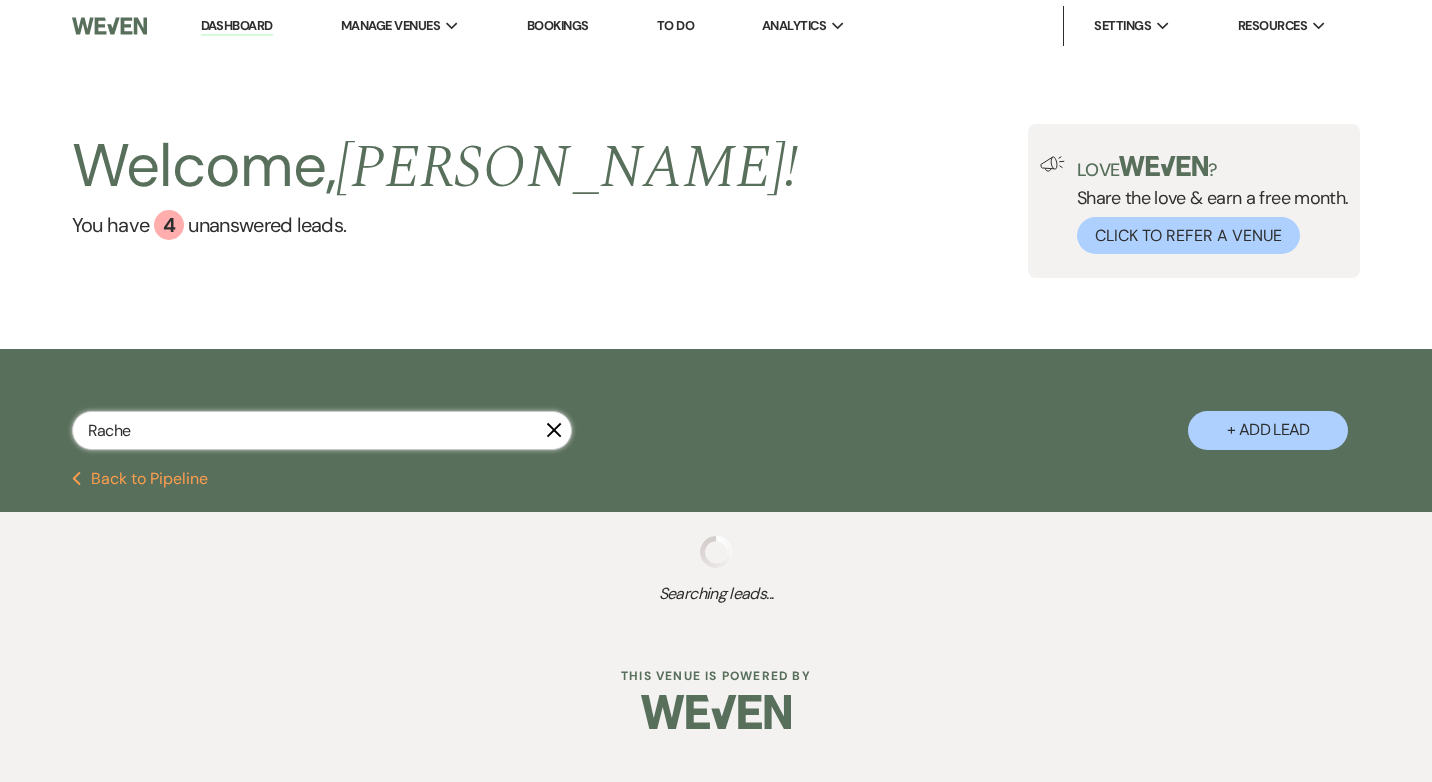 select on "8" 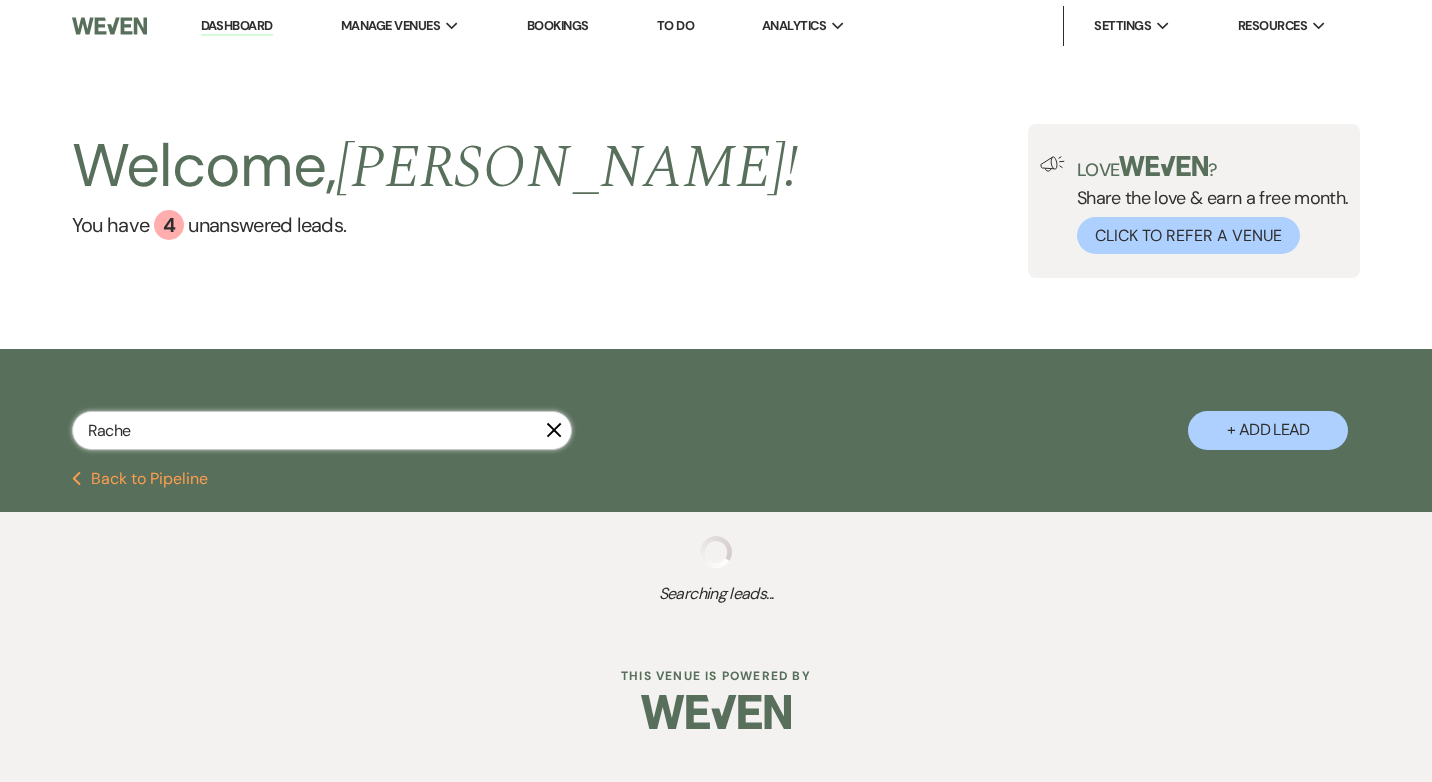 select on "5" 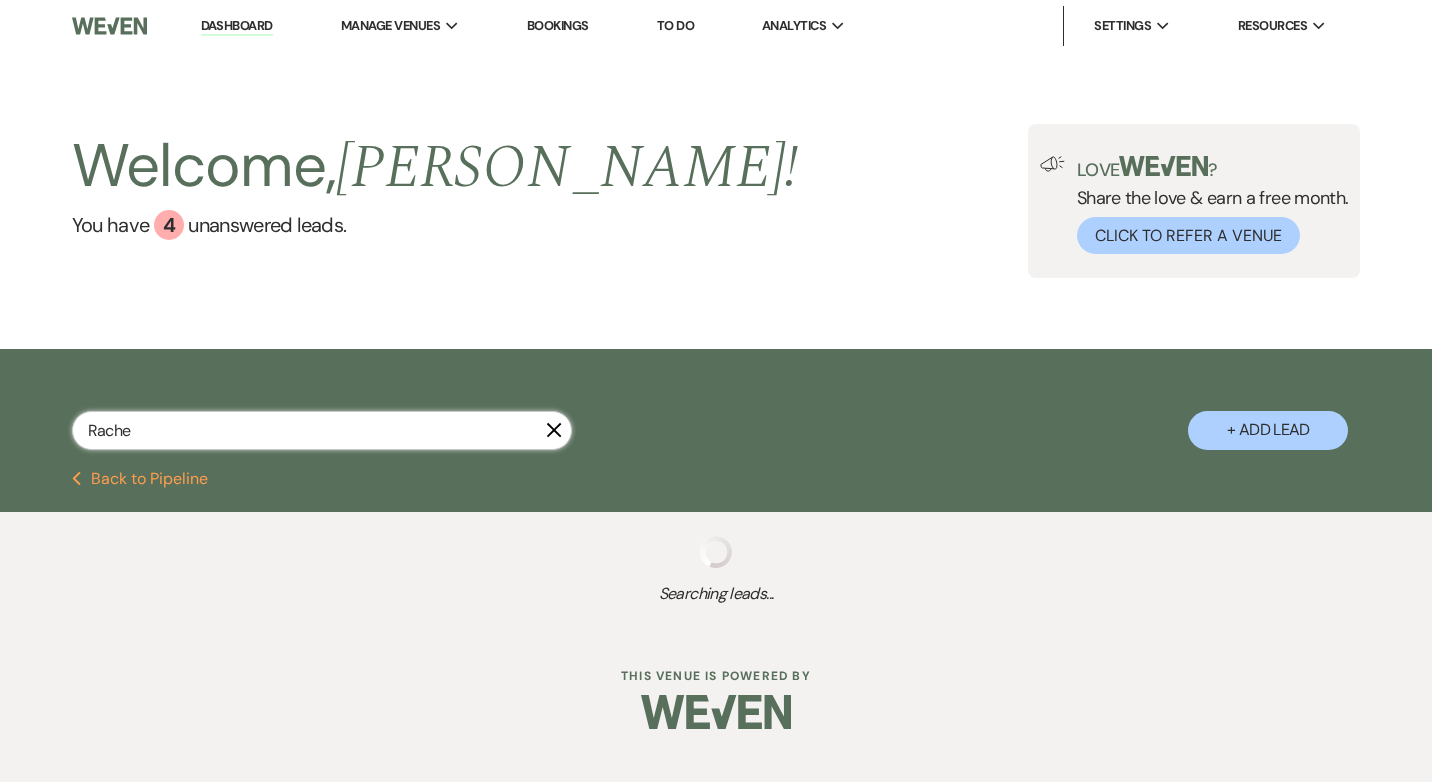 select on "8" 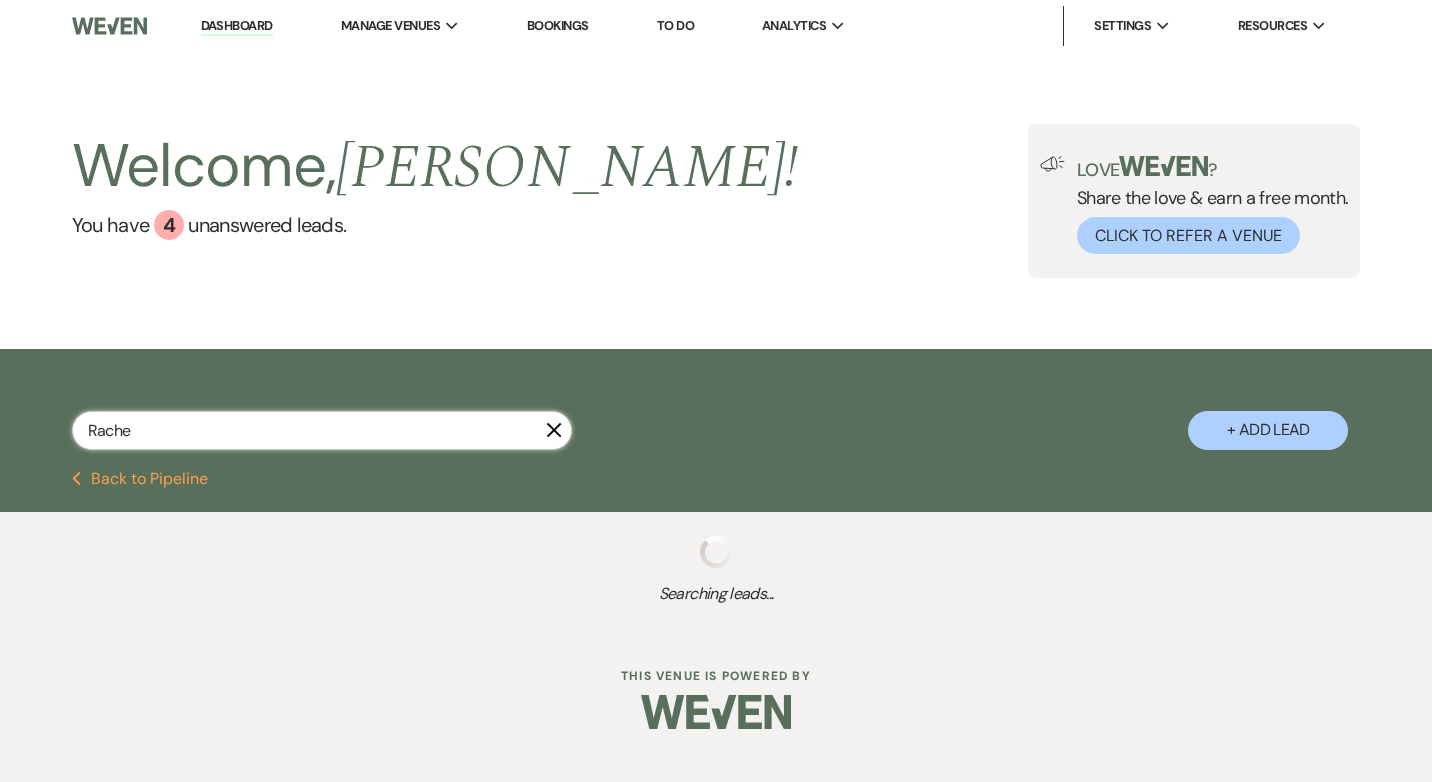 select on "5" 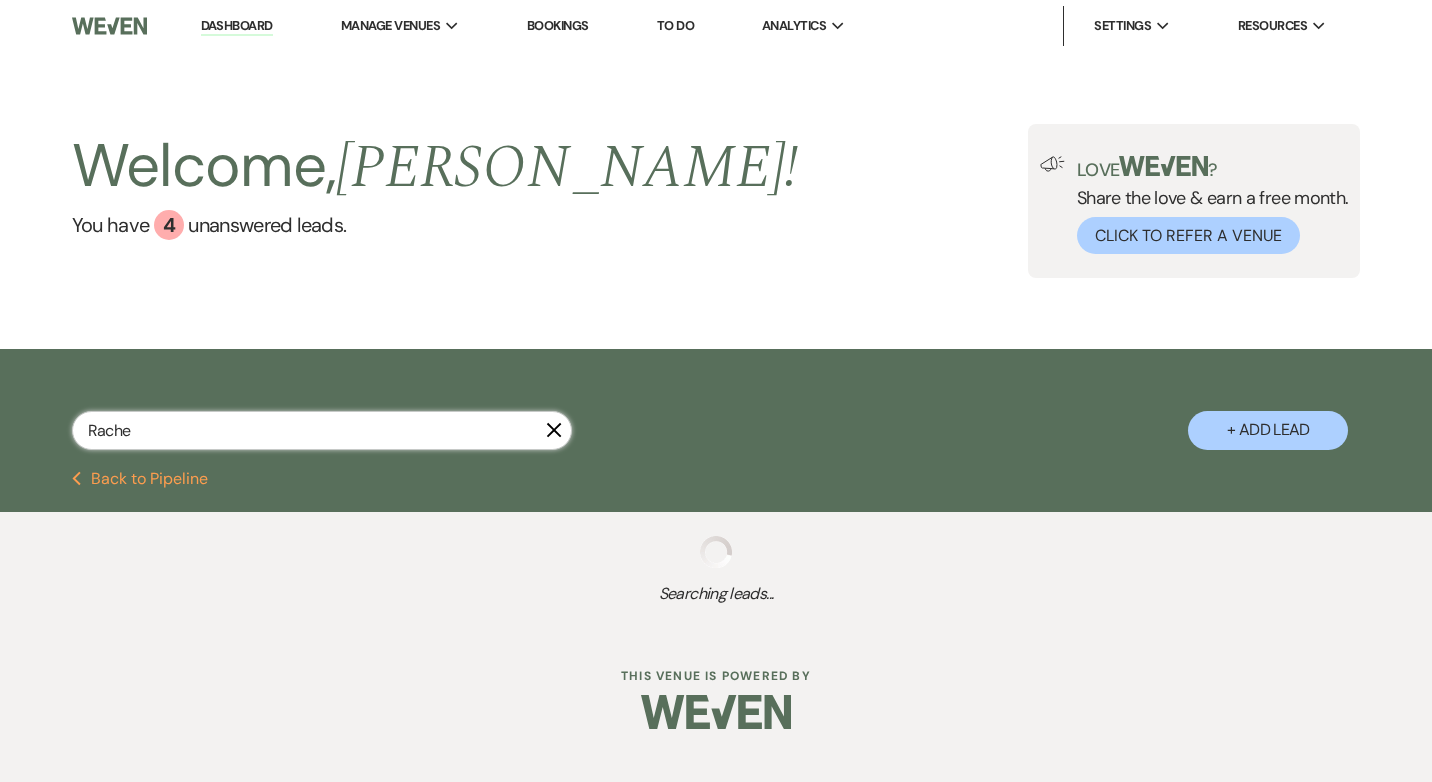 select on "8" 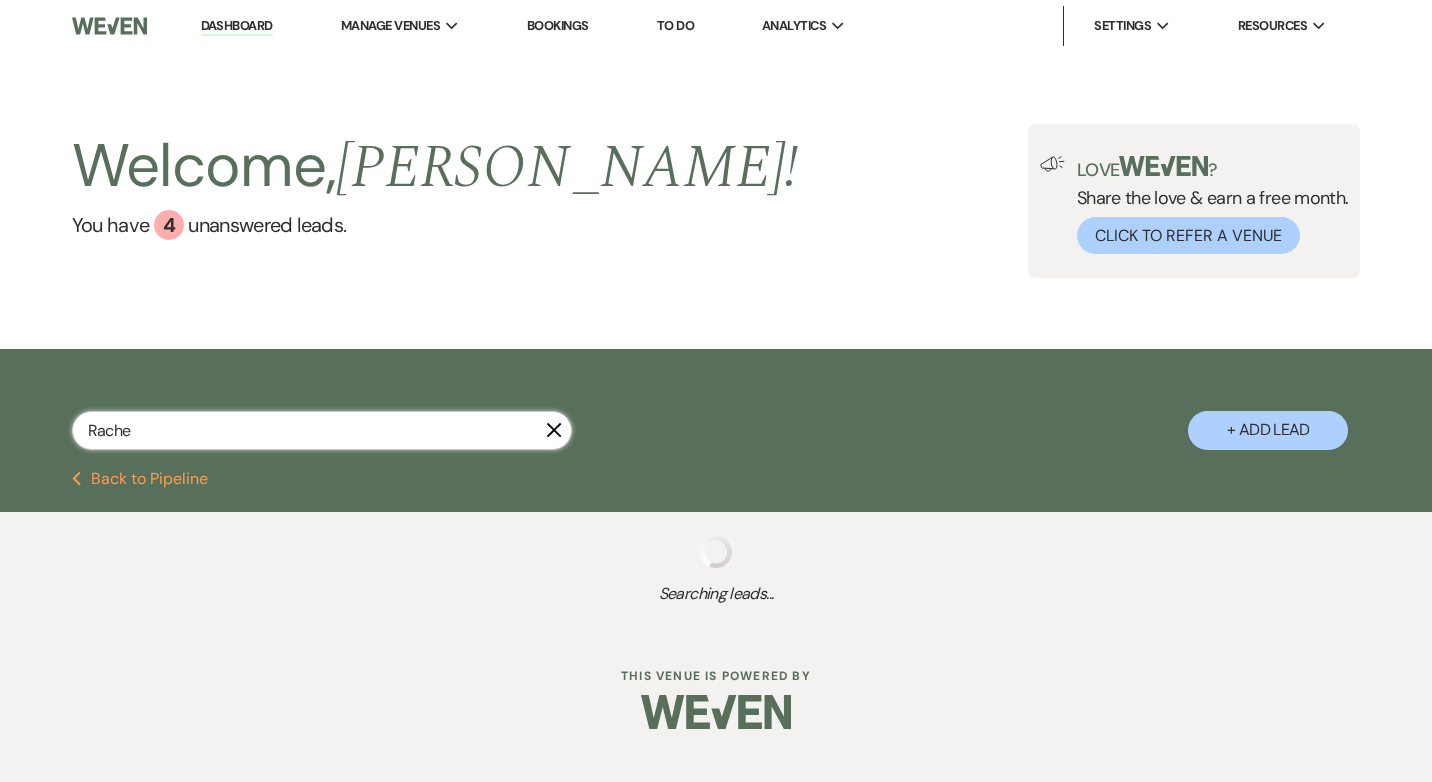 select on "6" 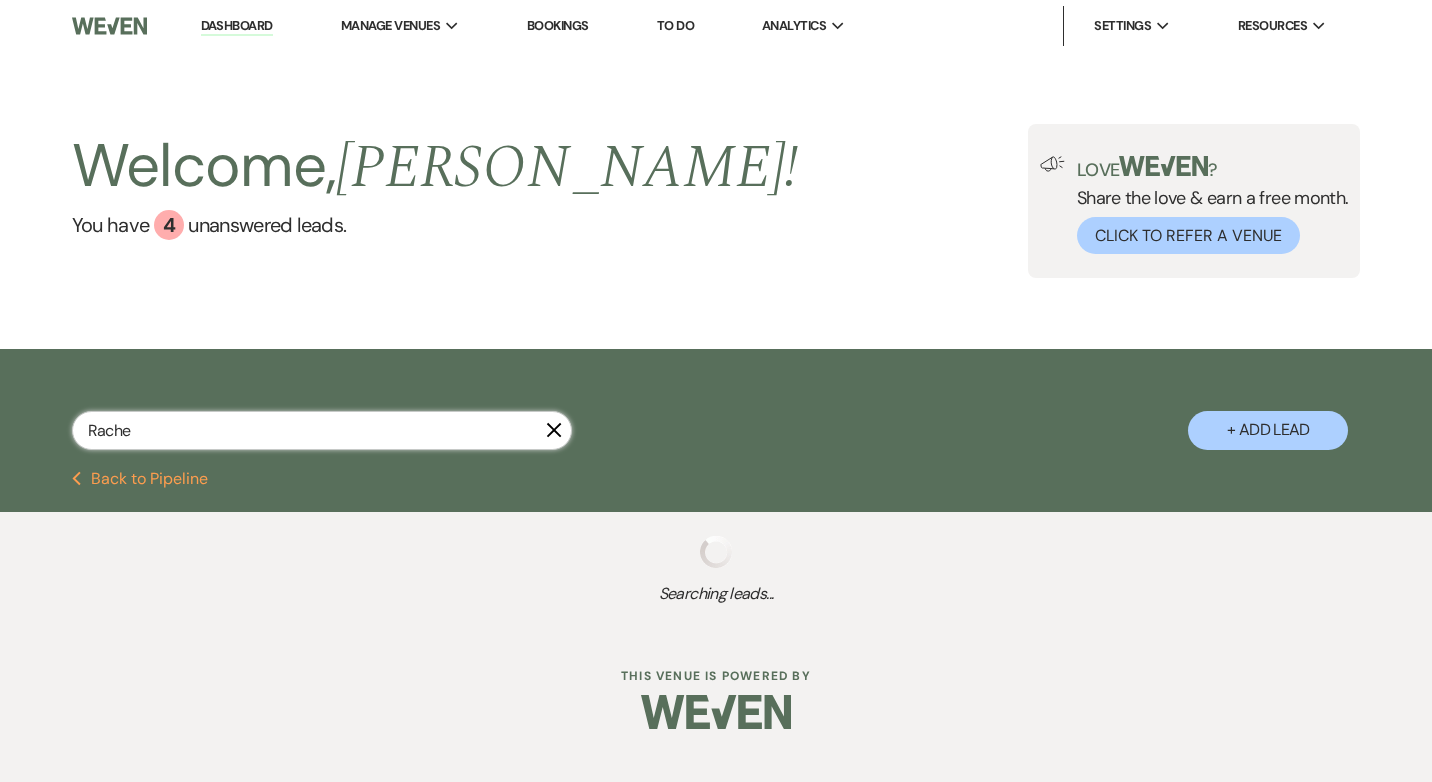 select on "8" 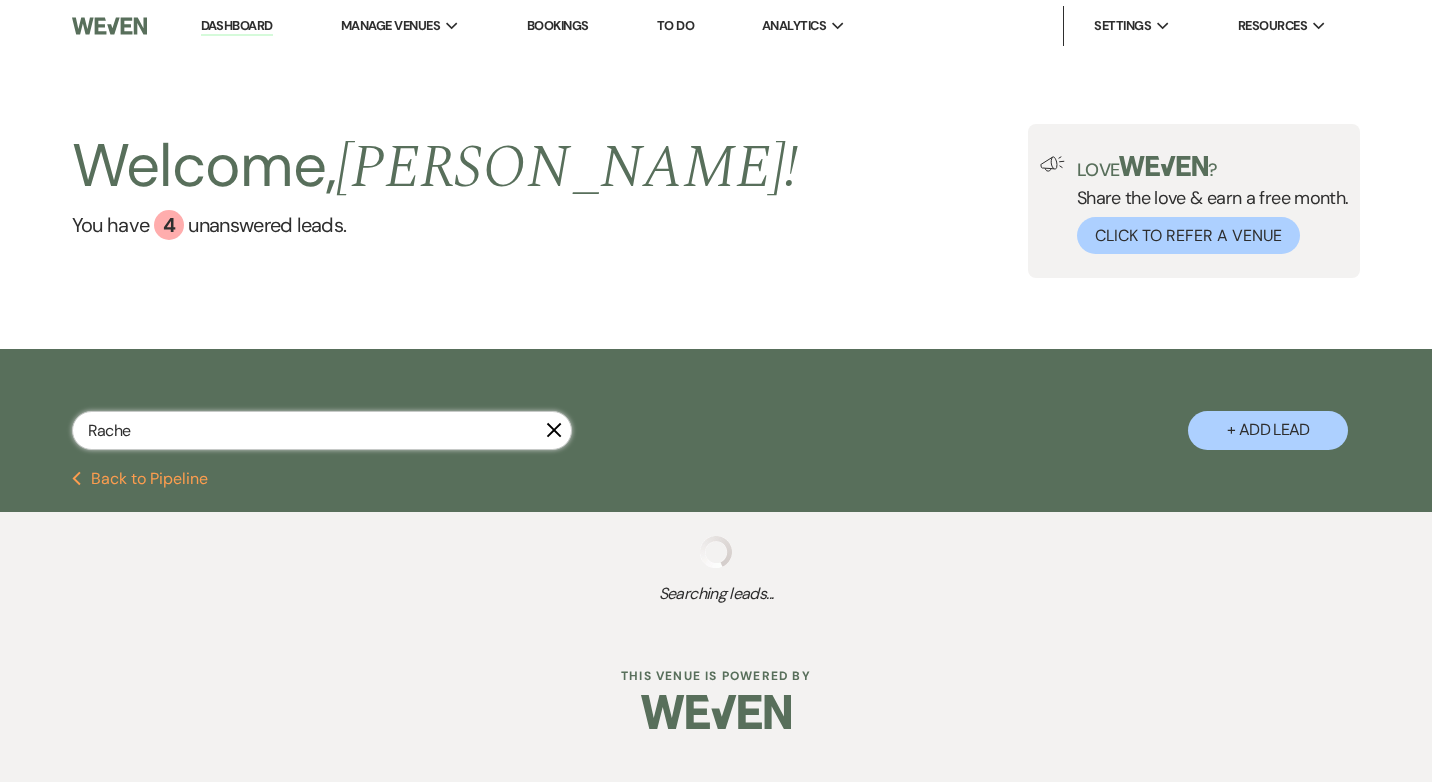 select on "5" 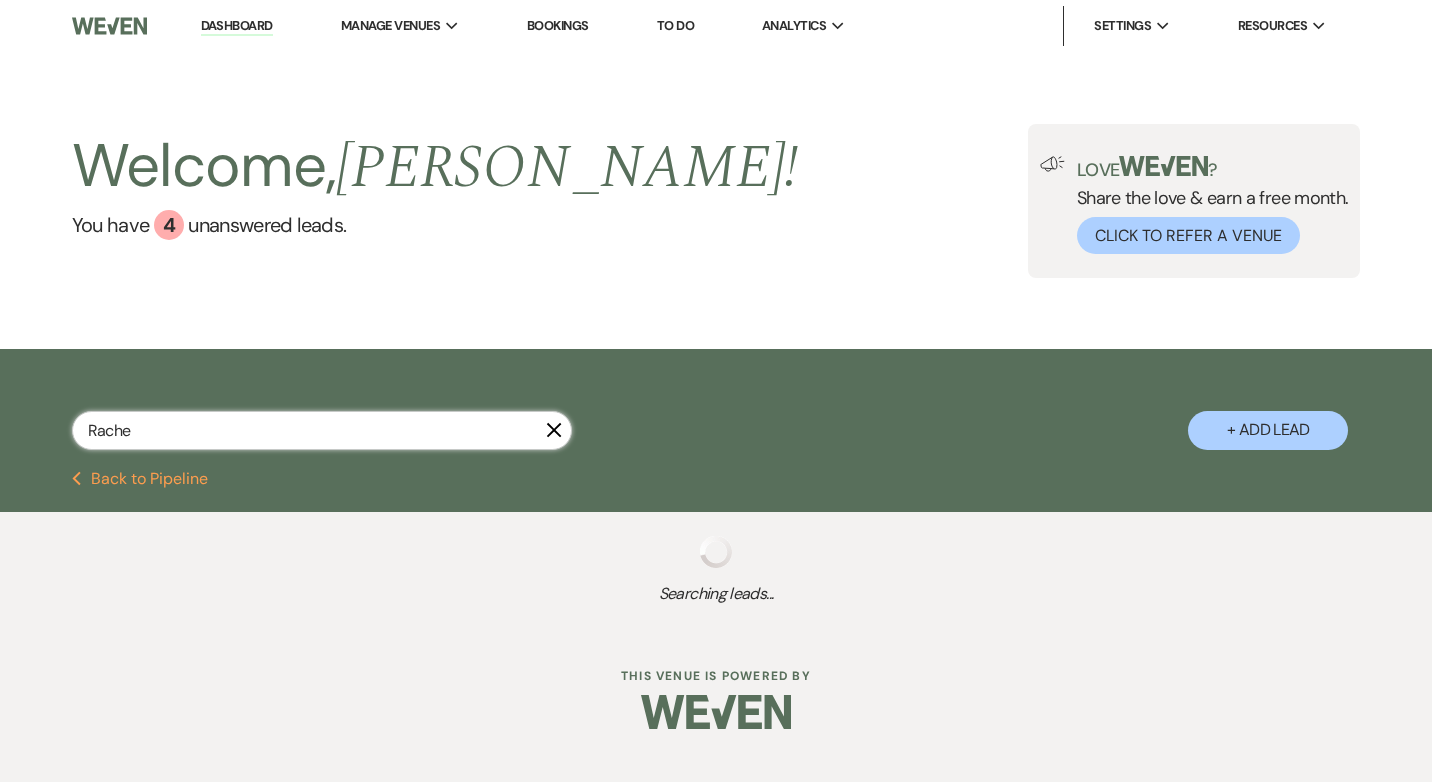 select on "8" 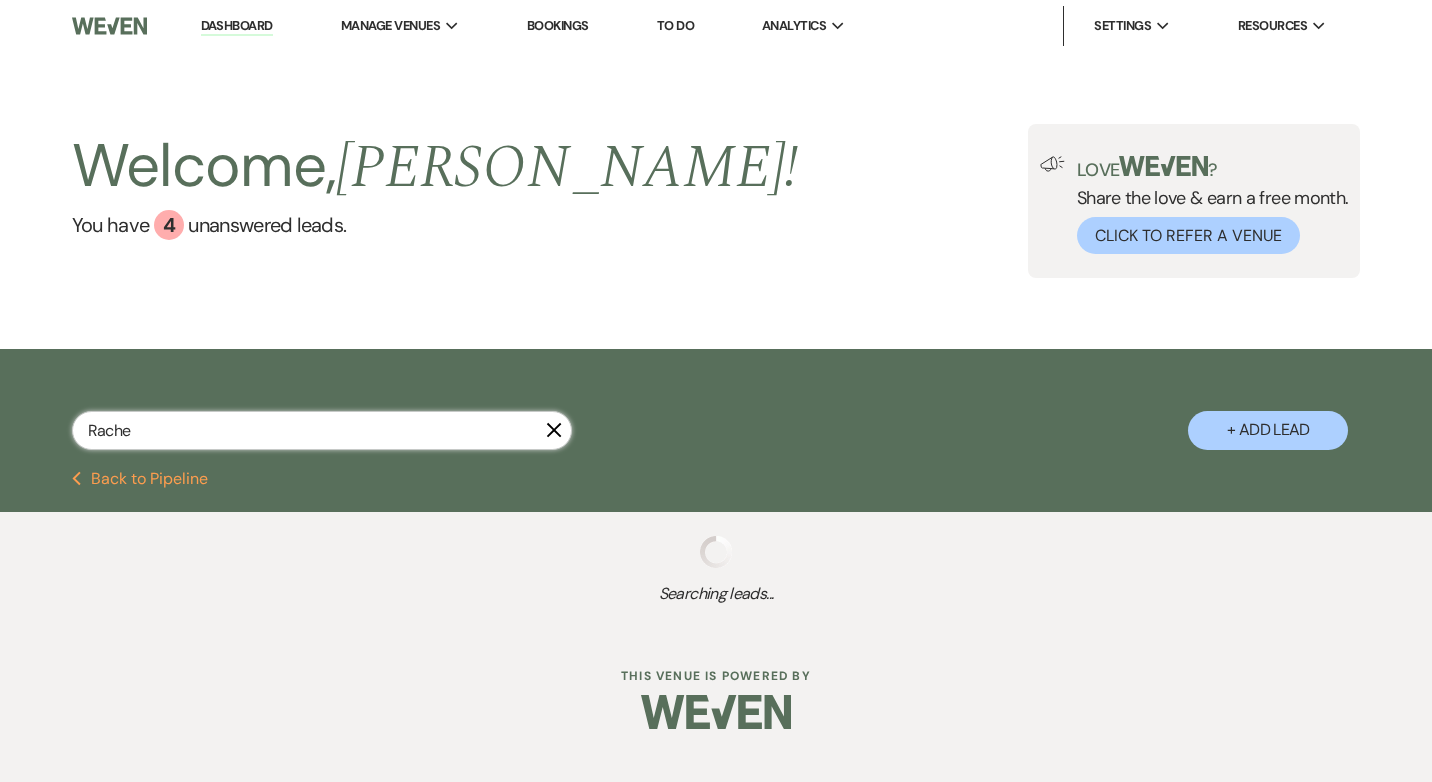 select on "5" 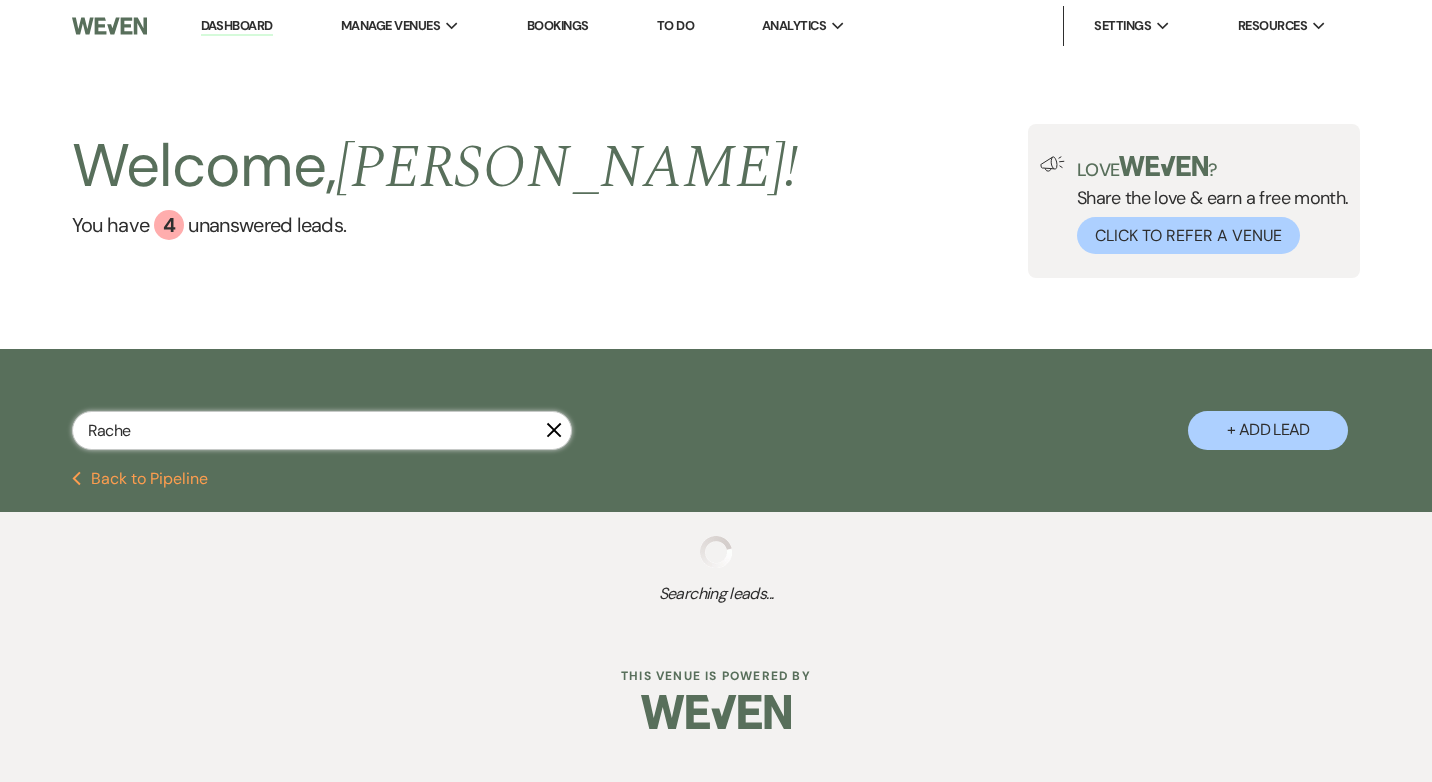 select on "8" 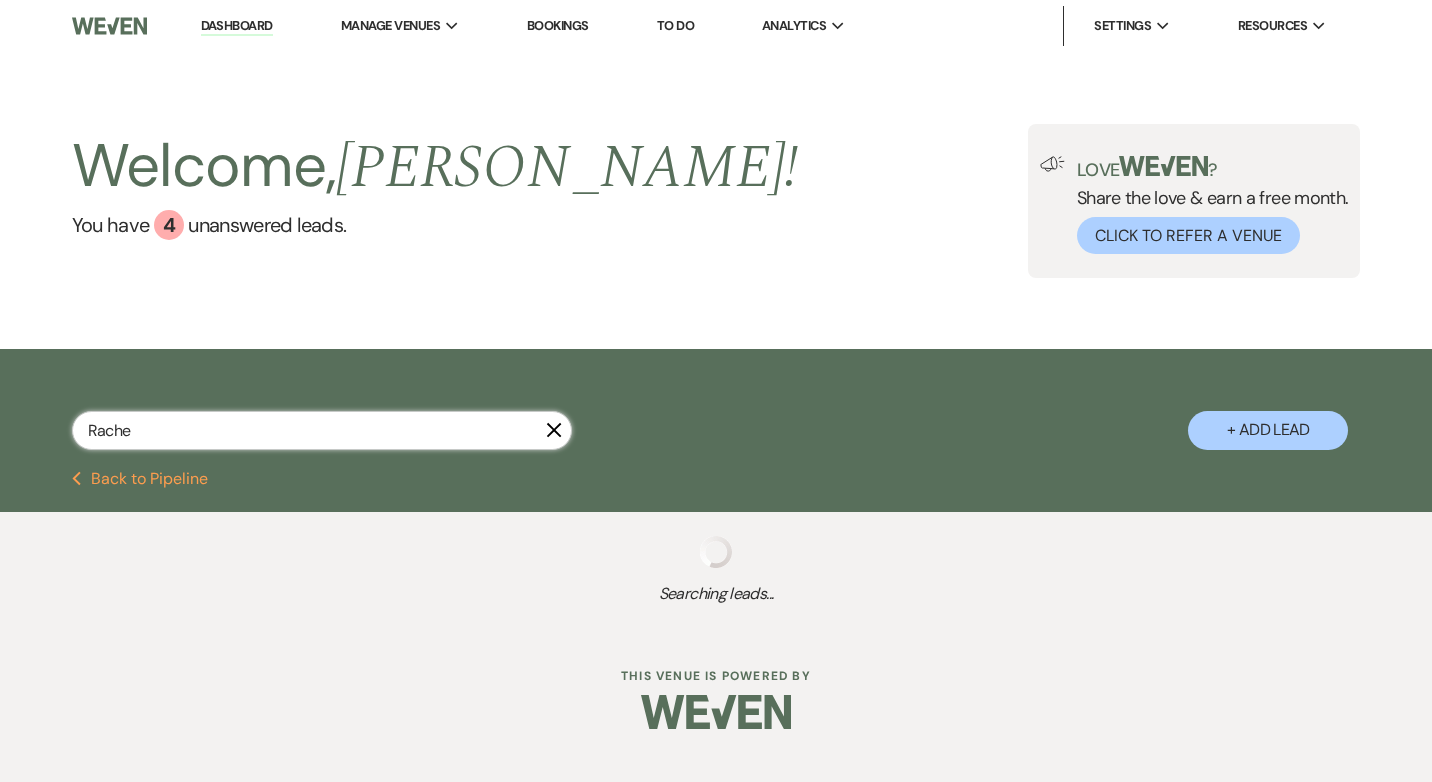 select on "5" 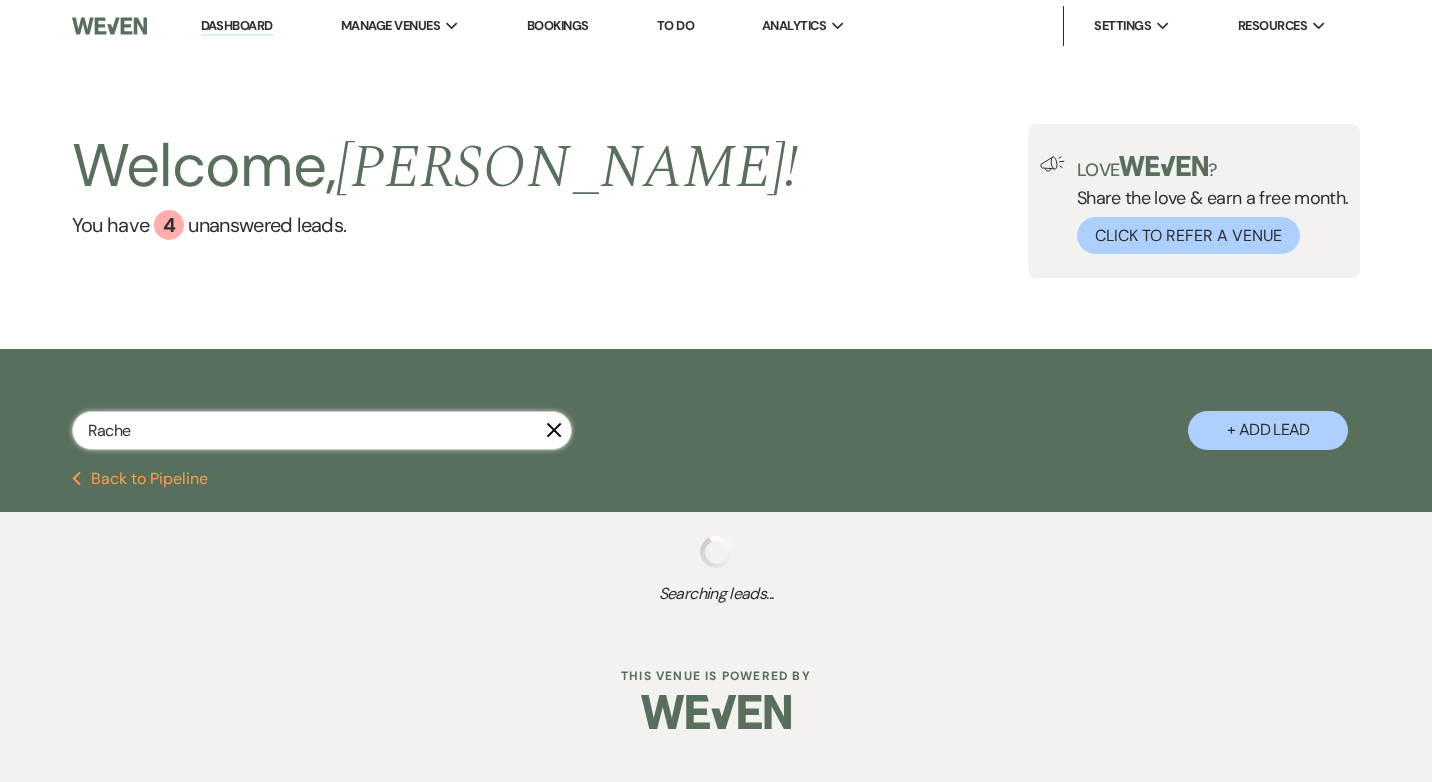 select on "8" 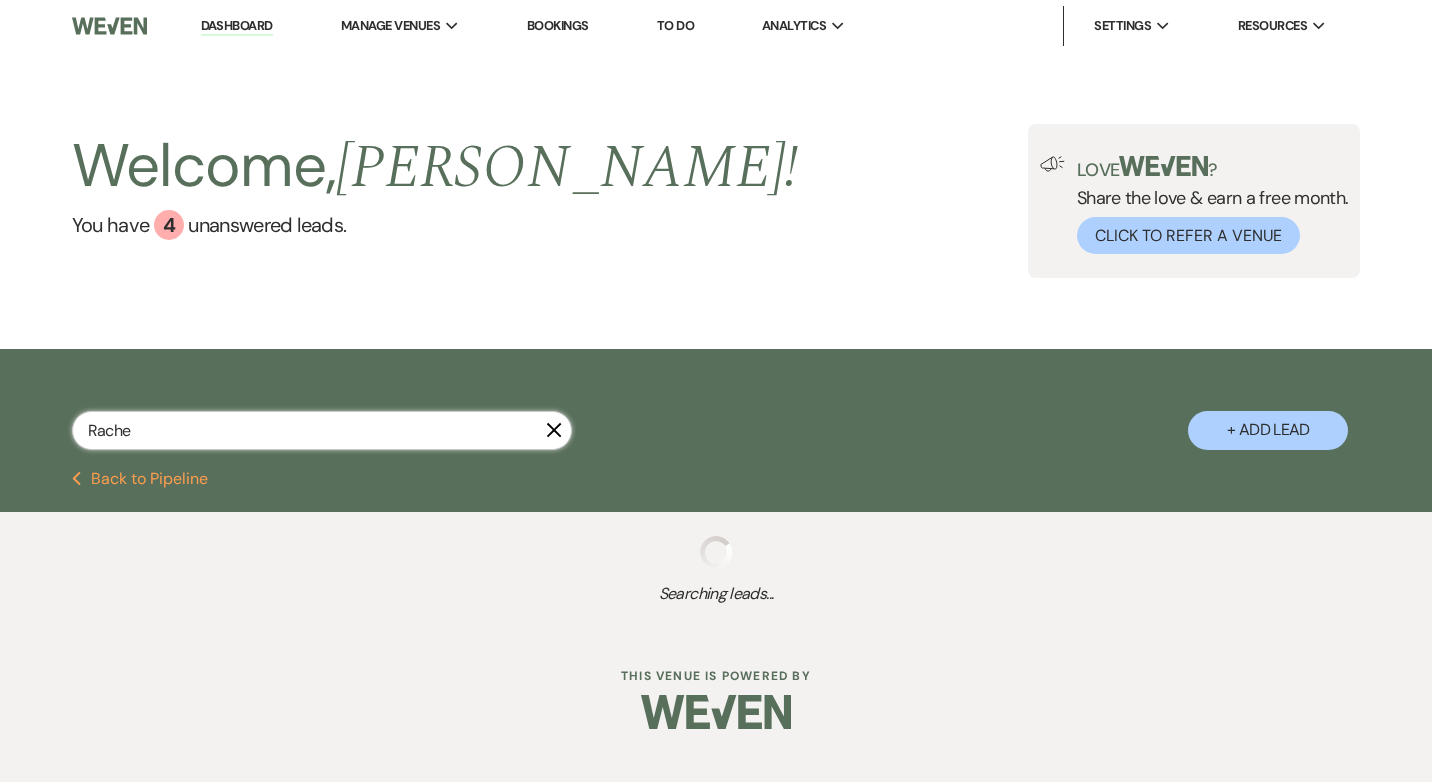 select on "5" 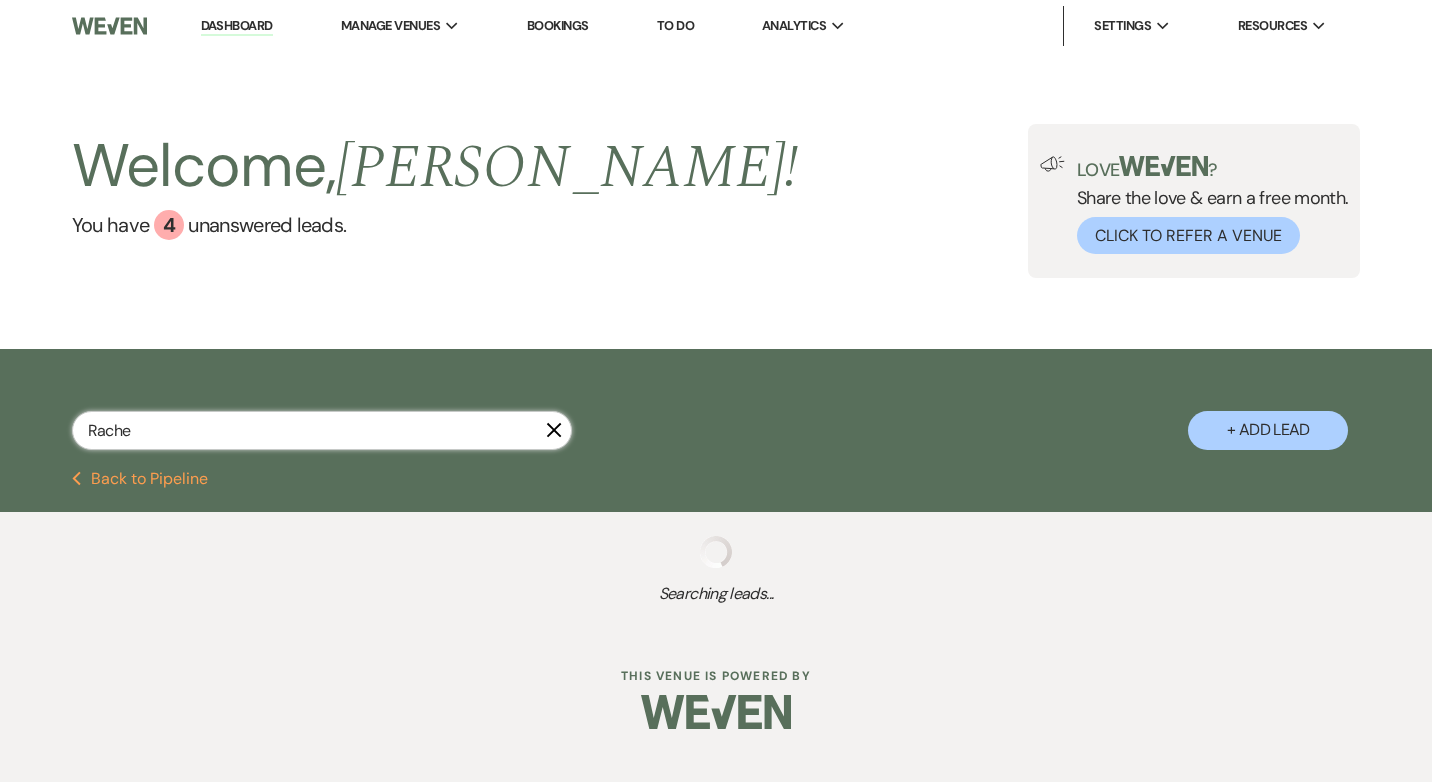 select on "5" 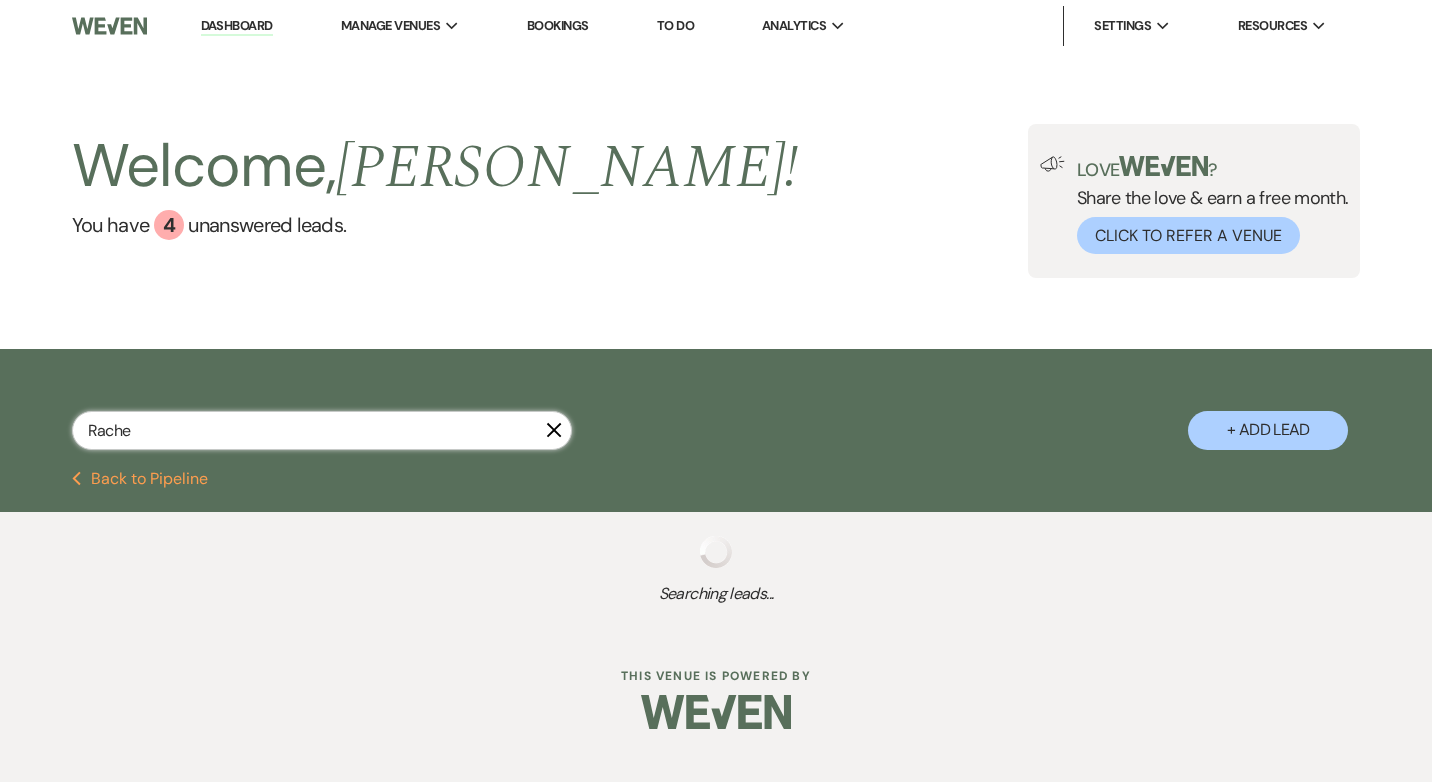select on "5" 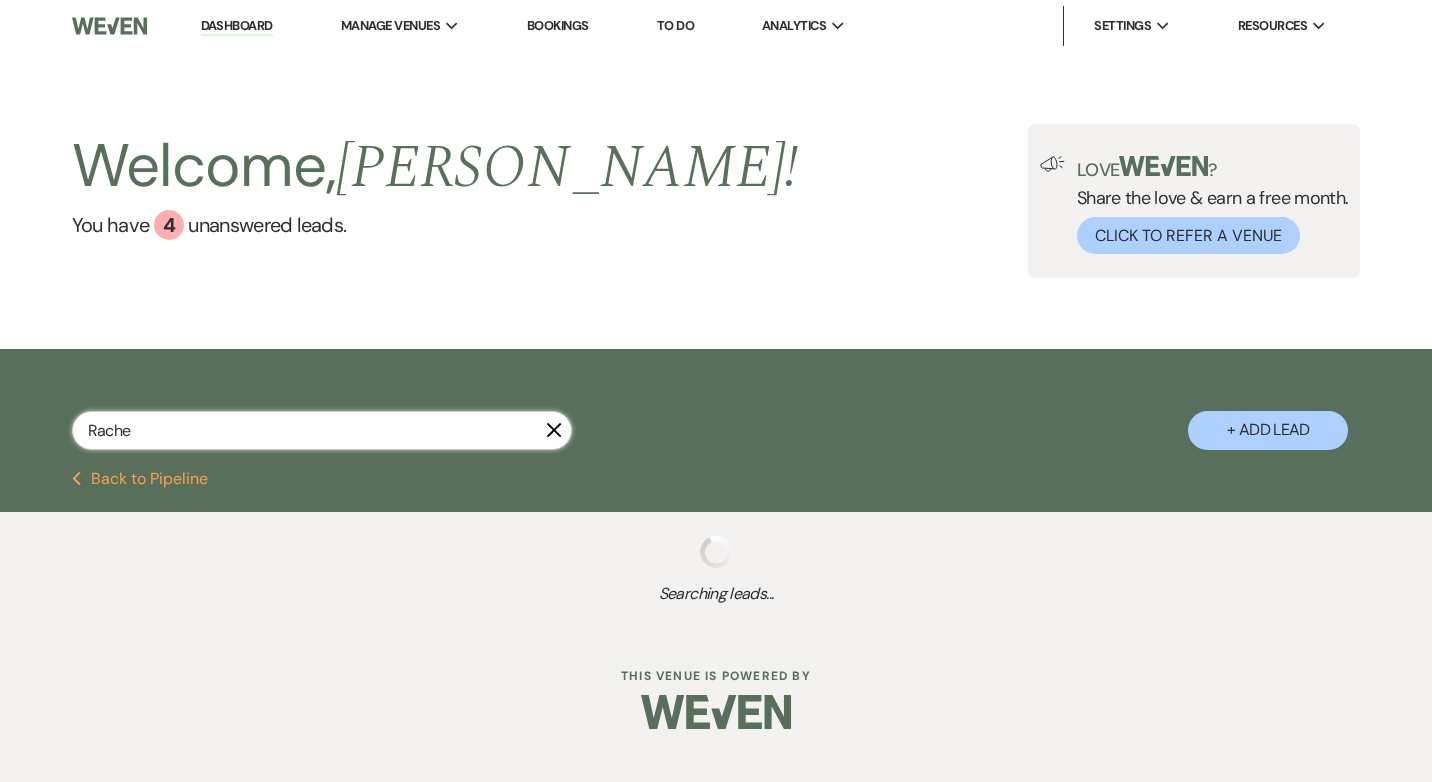 select on "5" 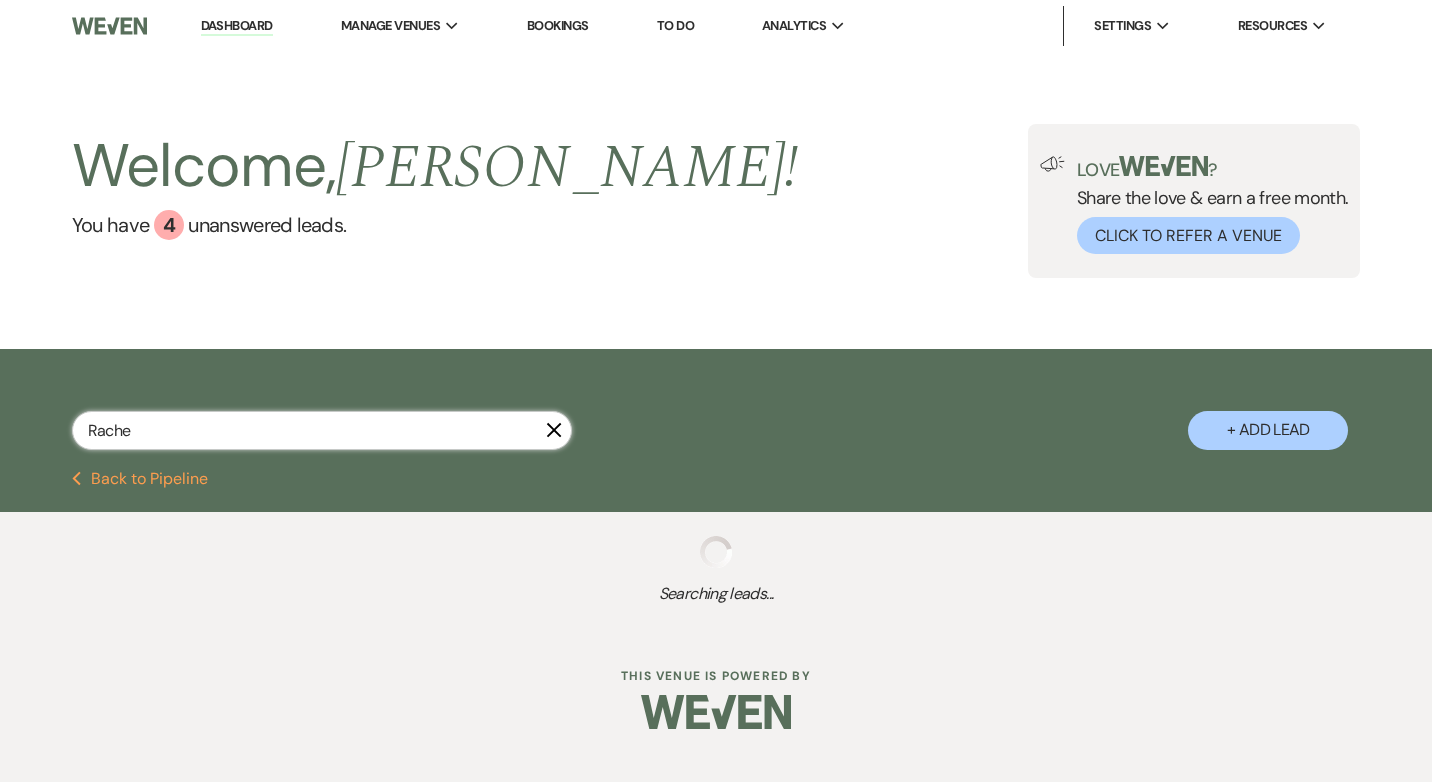 select on "8" 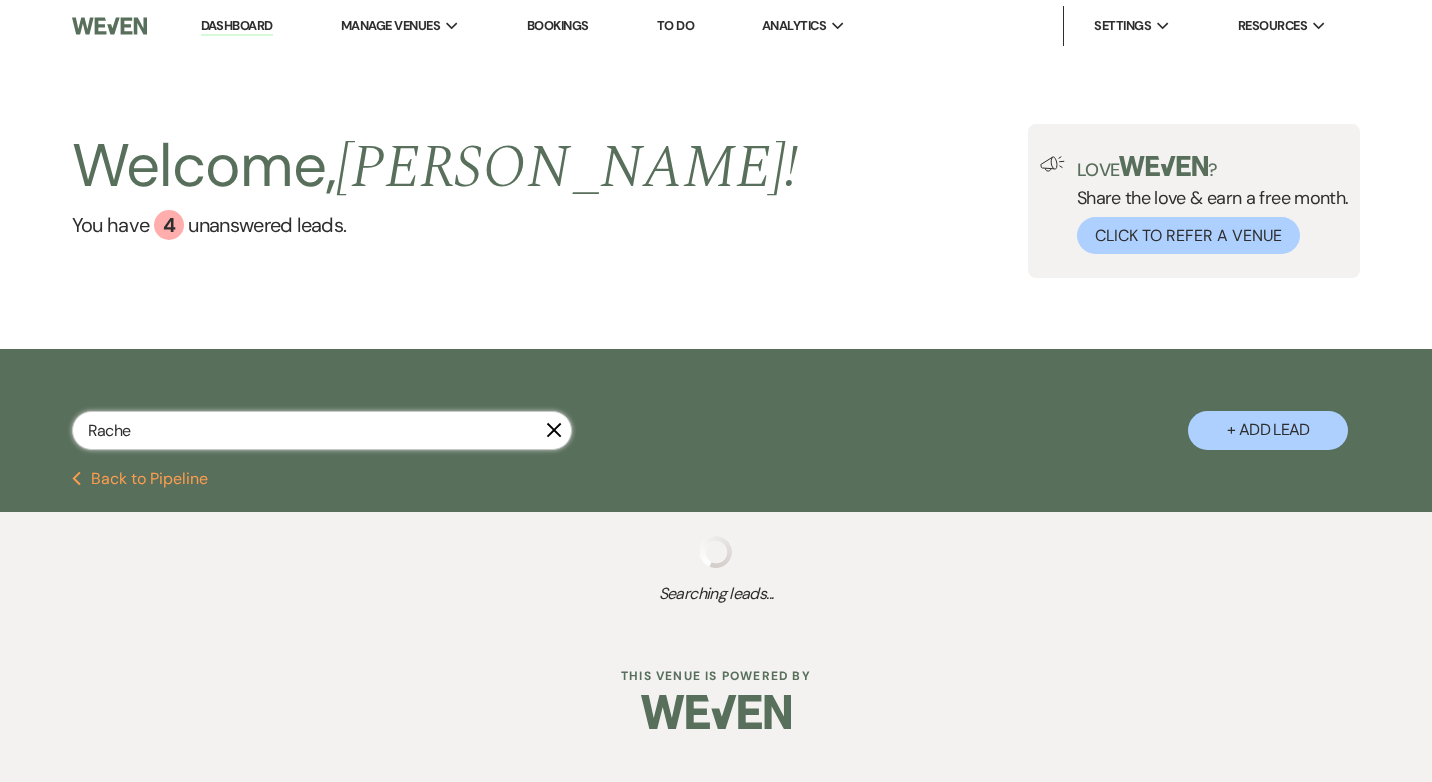 select on "11" 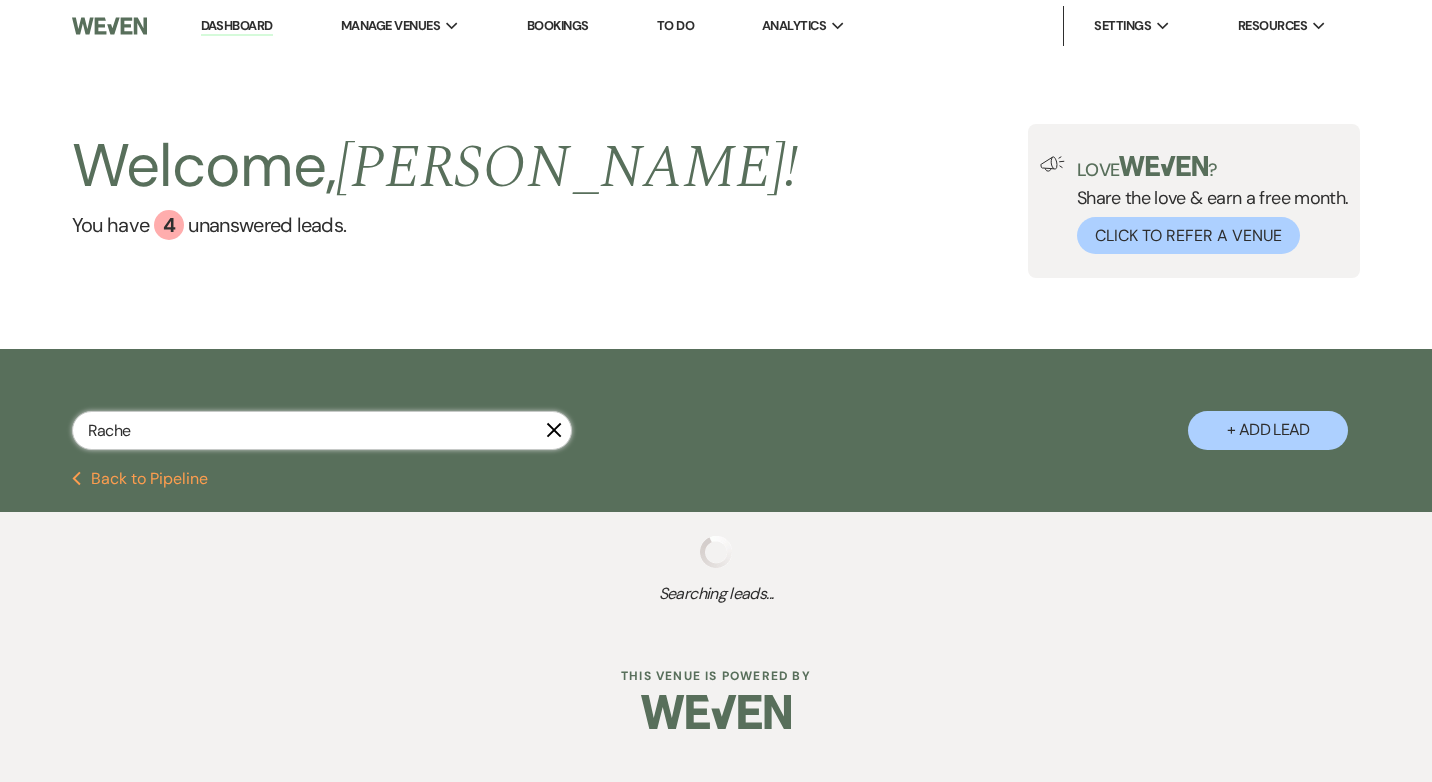select on "5" 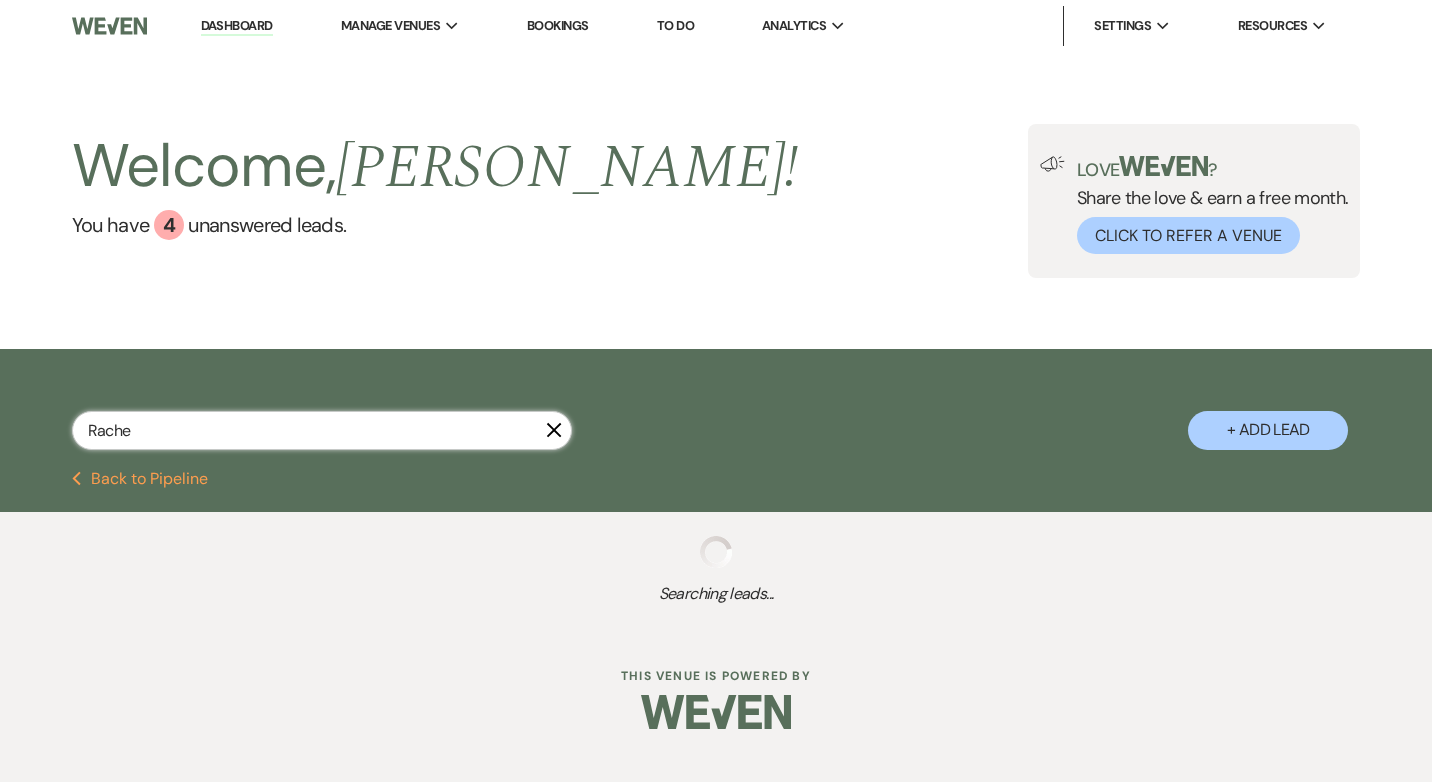 select on "8" 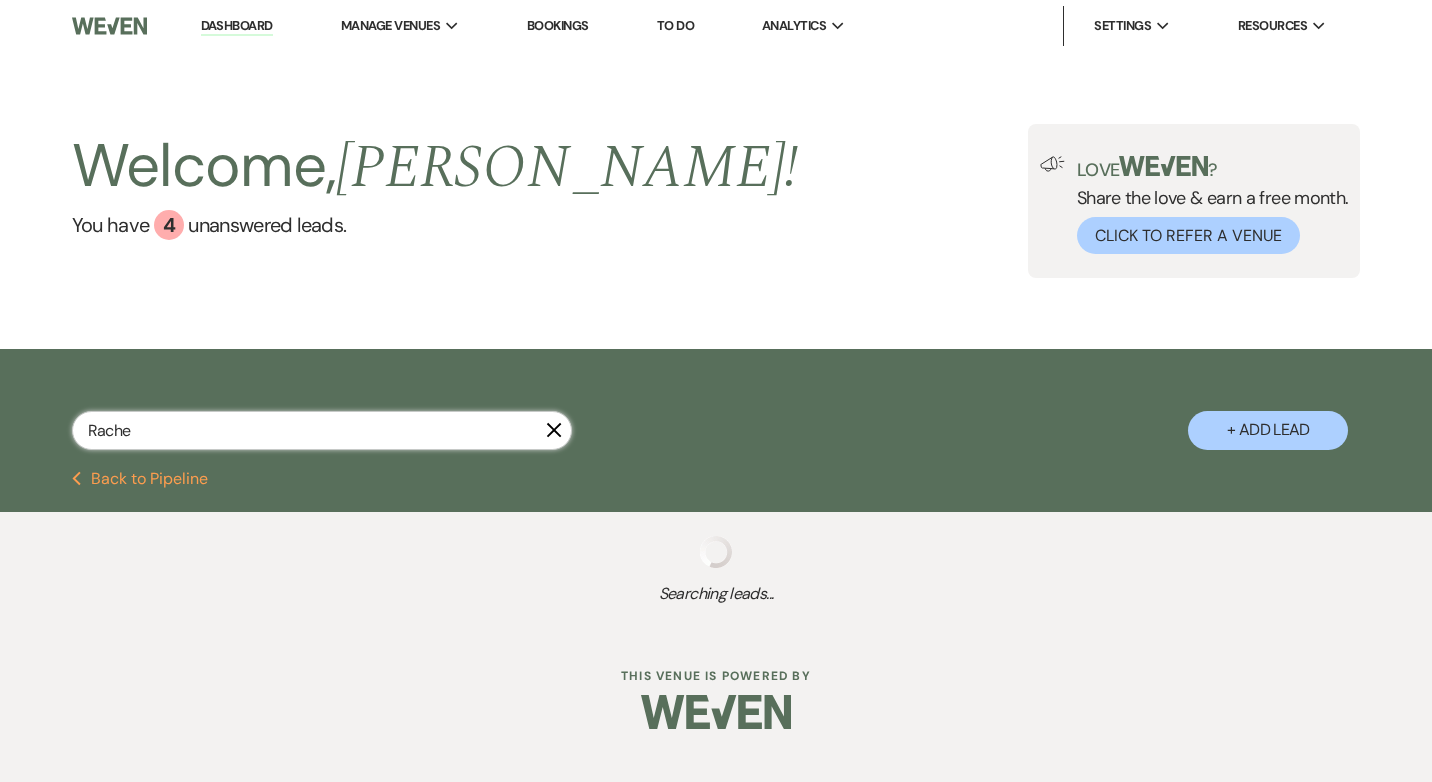 select on "5" 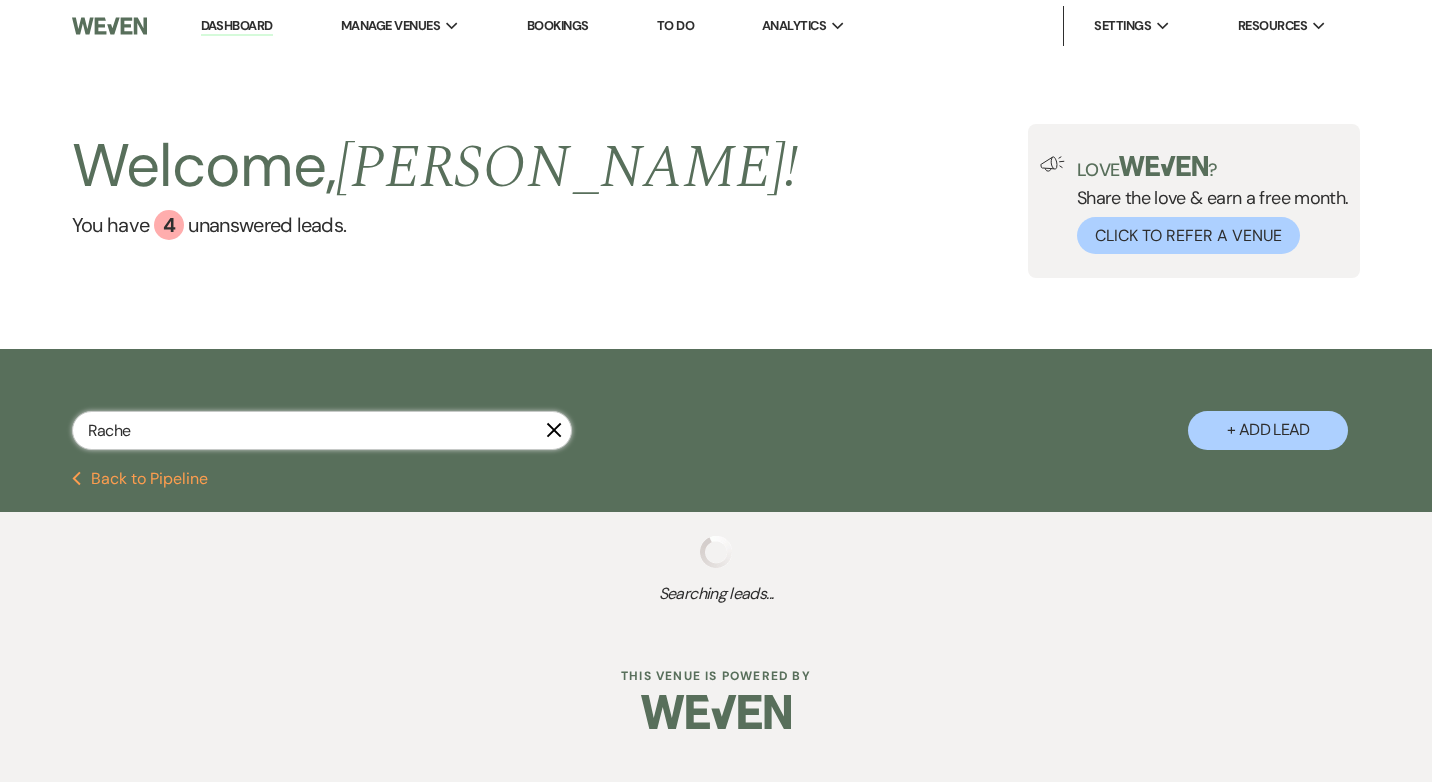 select on "8" 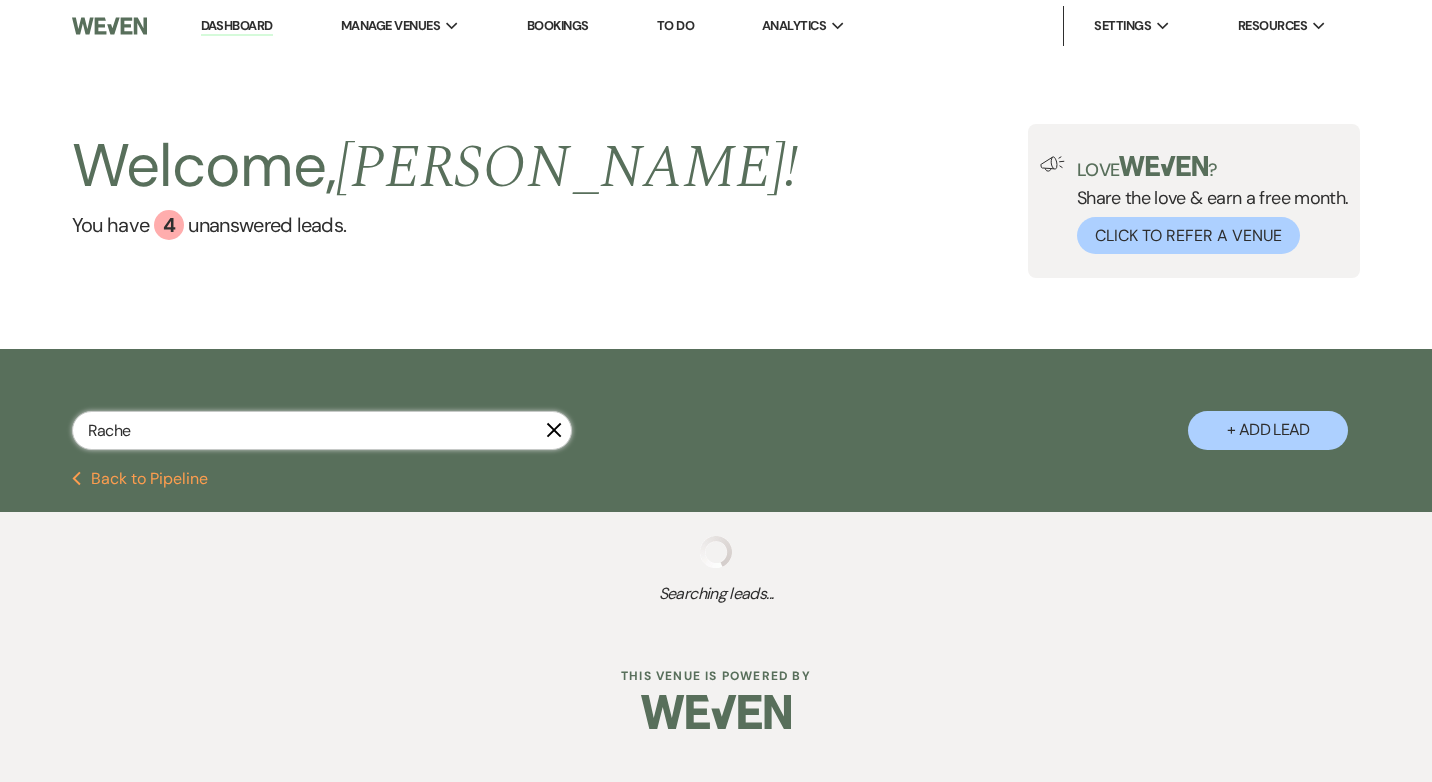 select on "2" 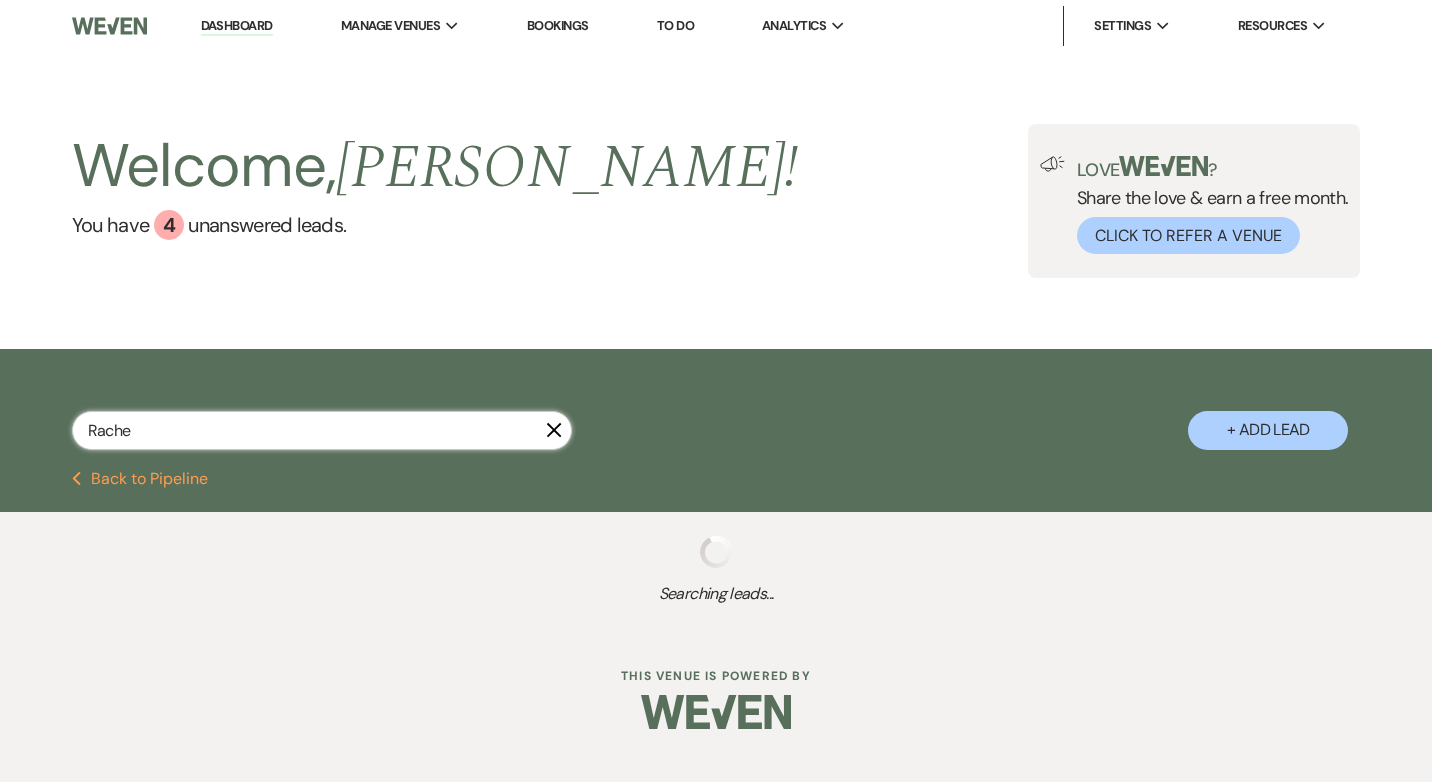 select on "8" 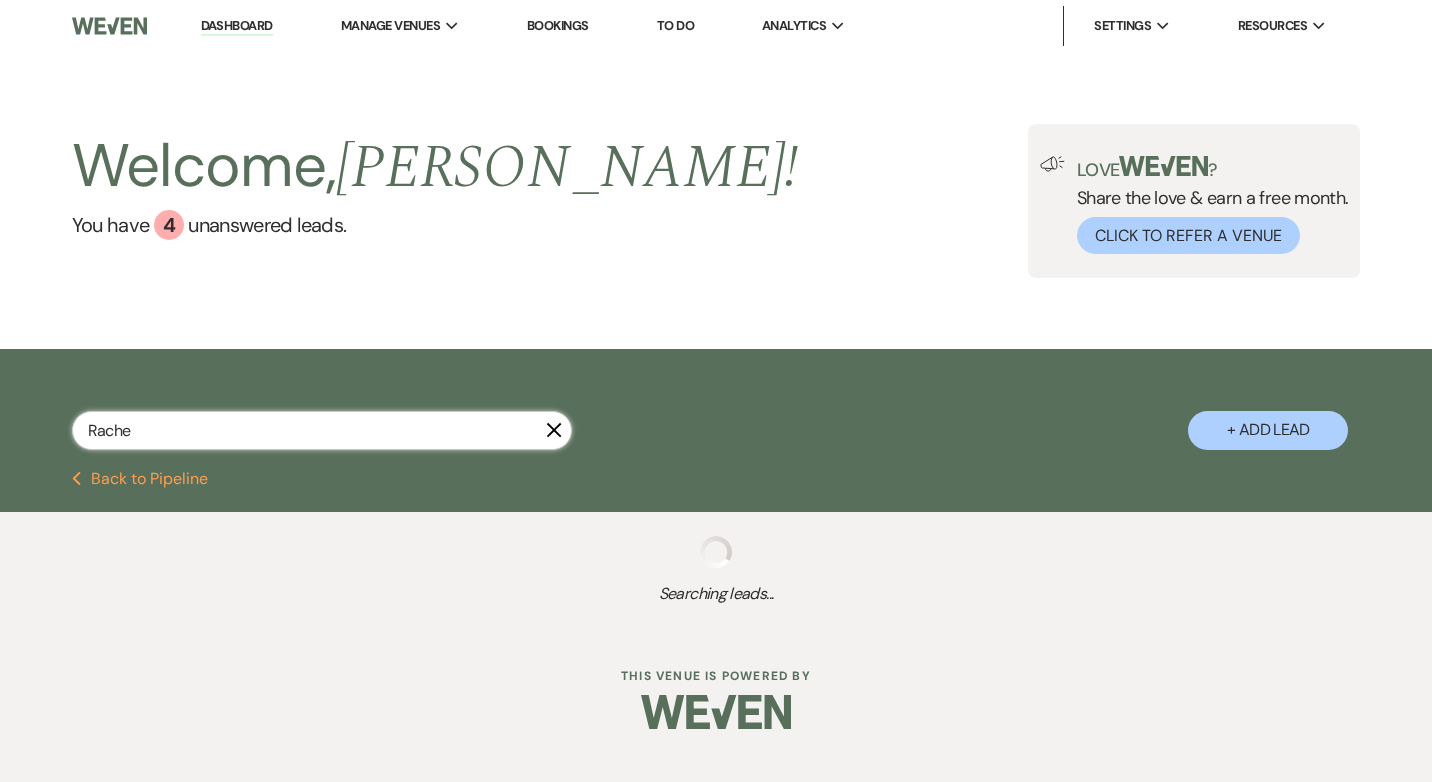 select on "5" 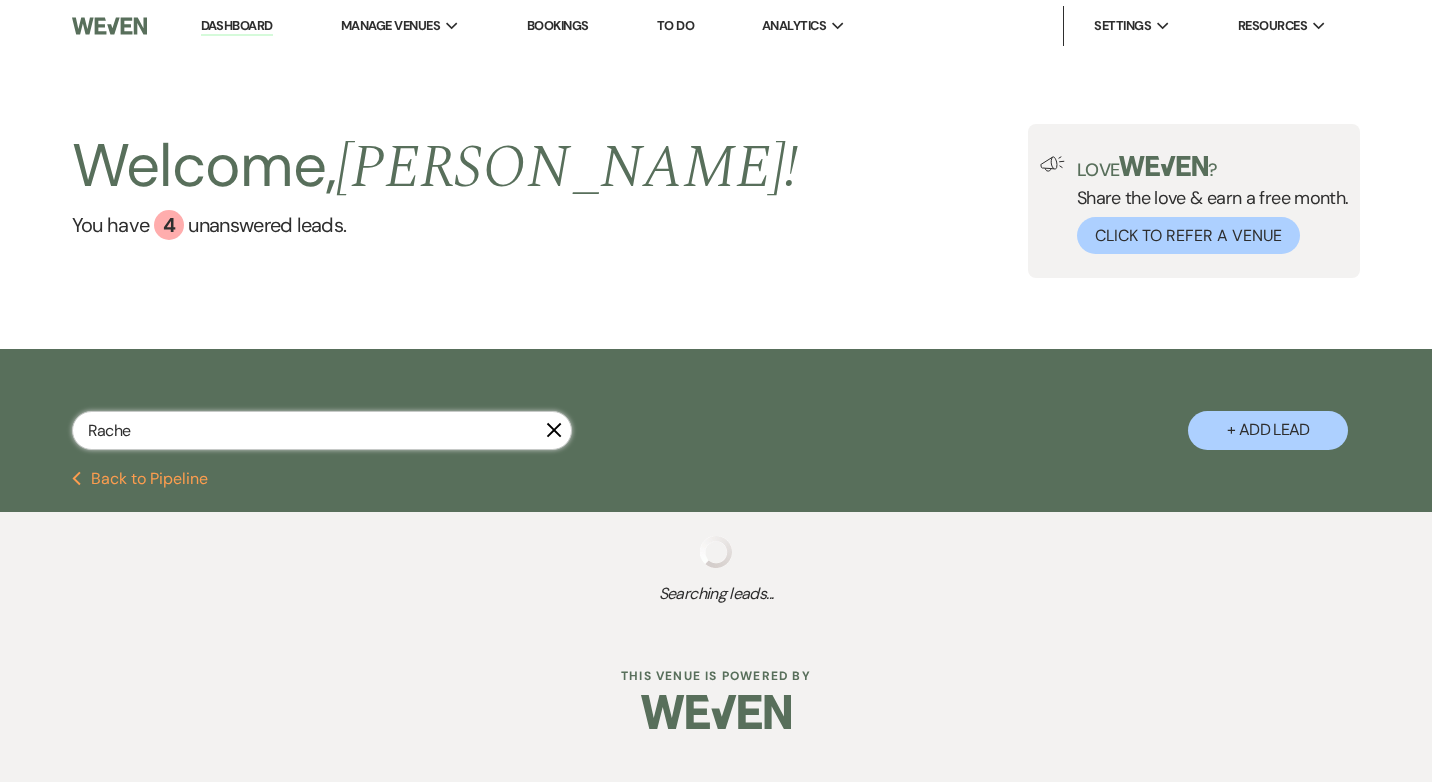 select on "8" 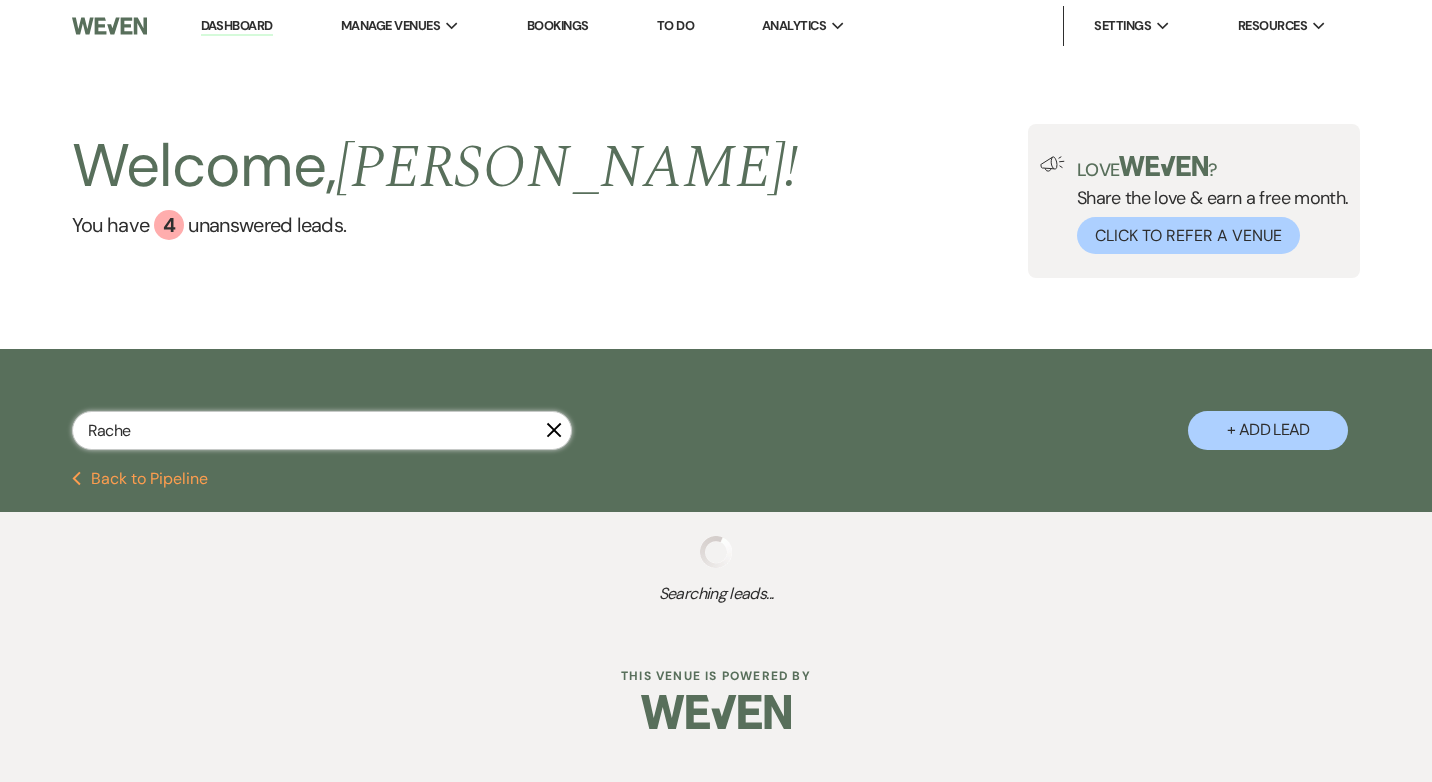select on "5" 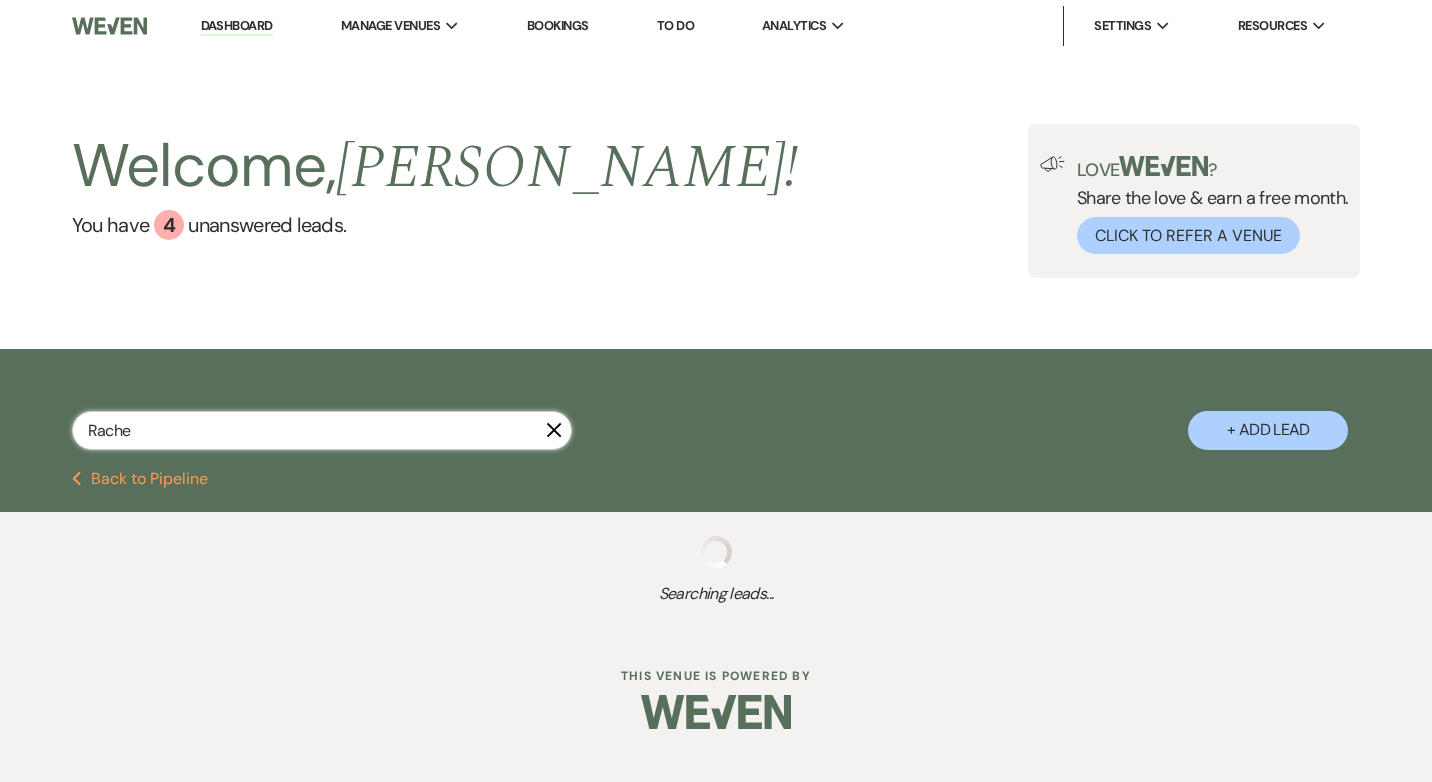 select on "8" 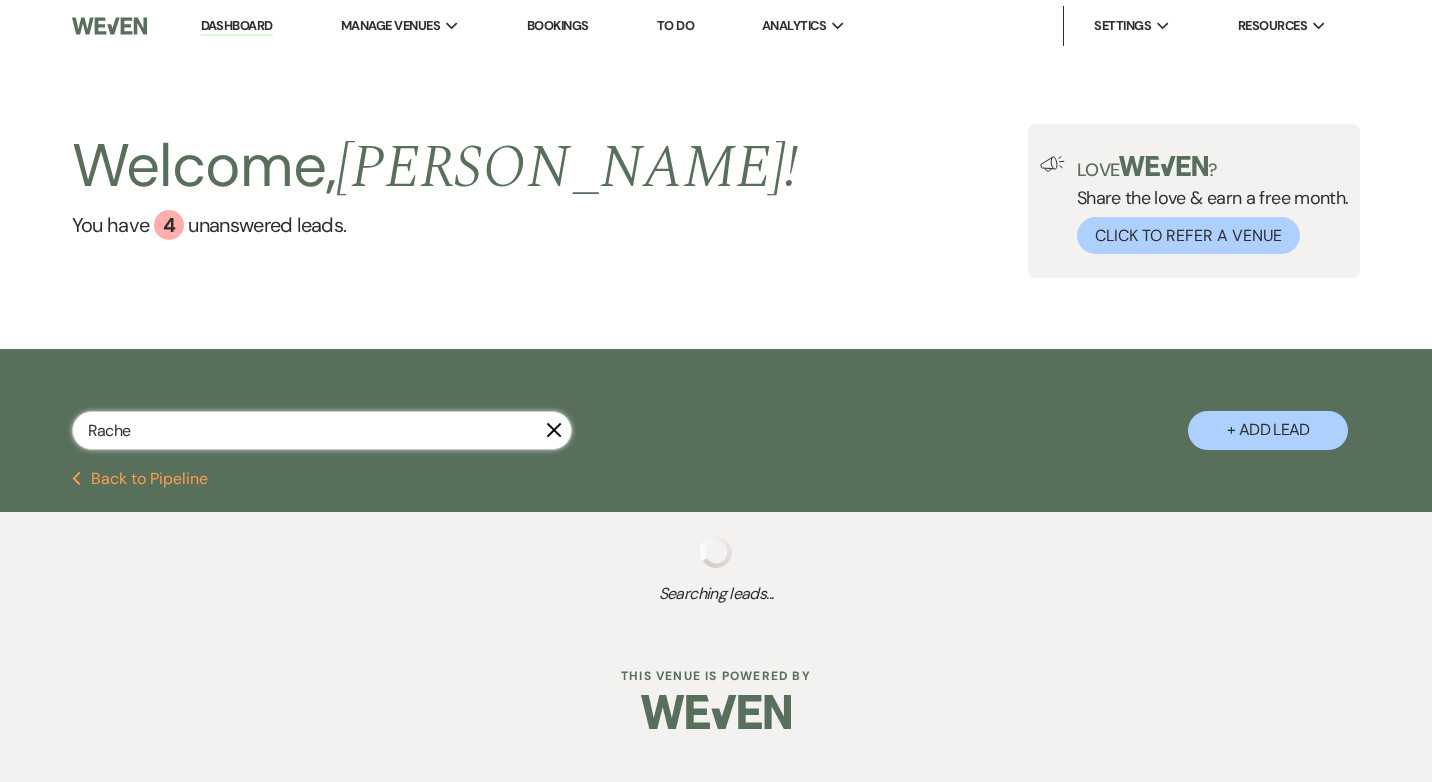 select on "5" 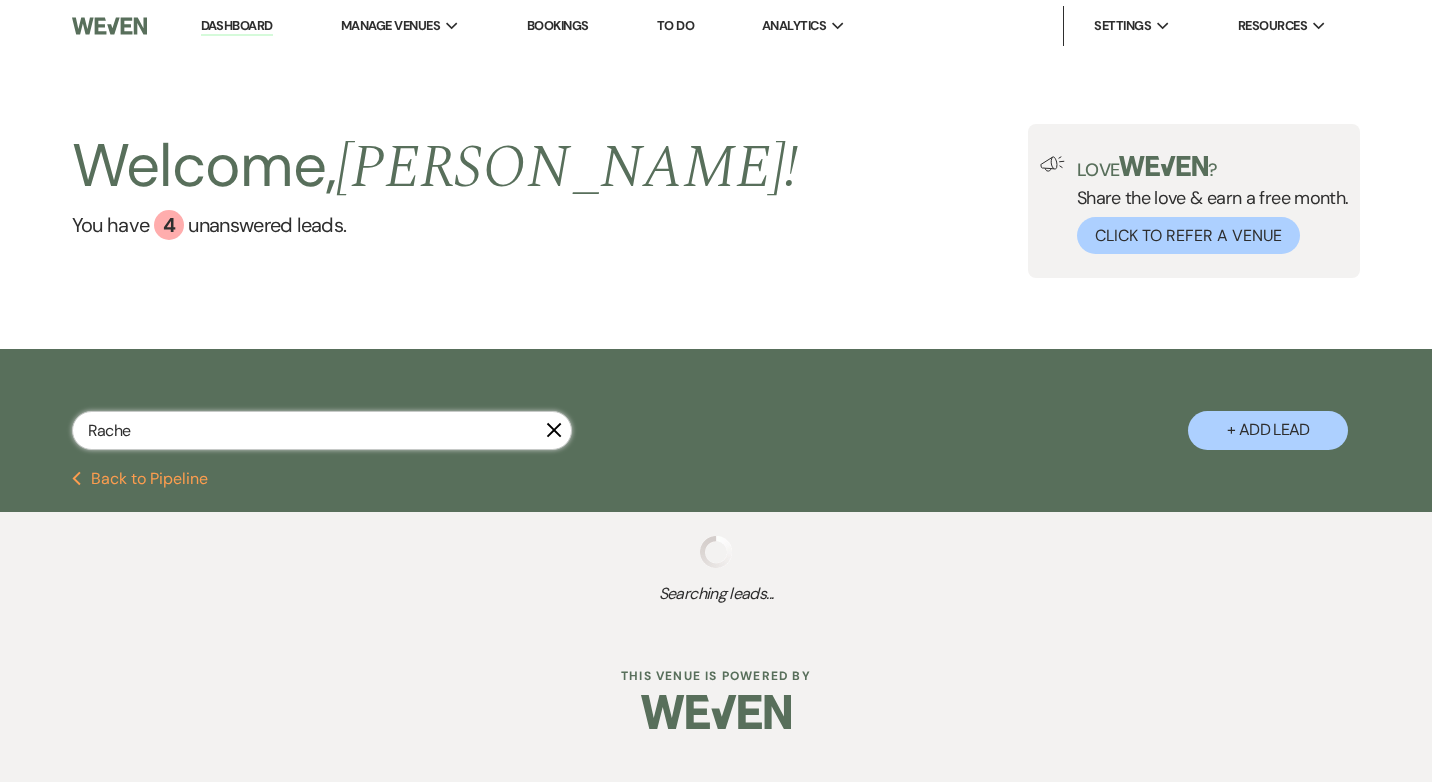 select on "8" 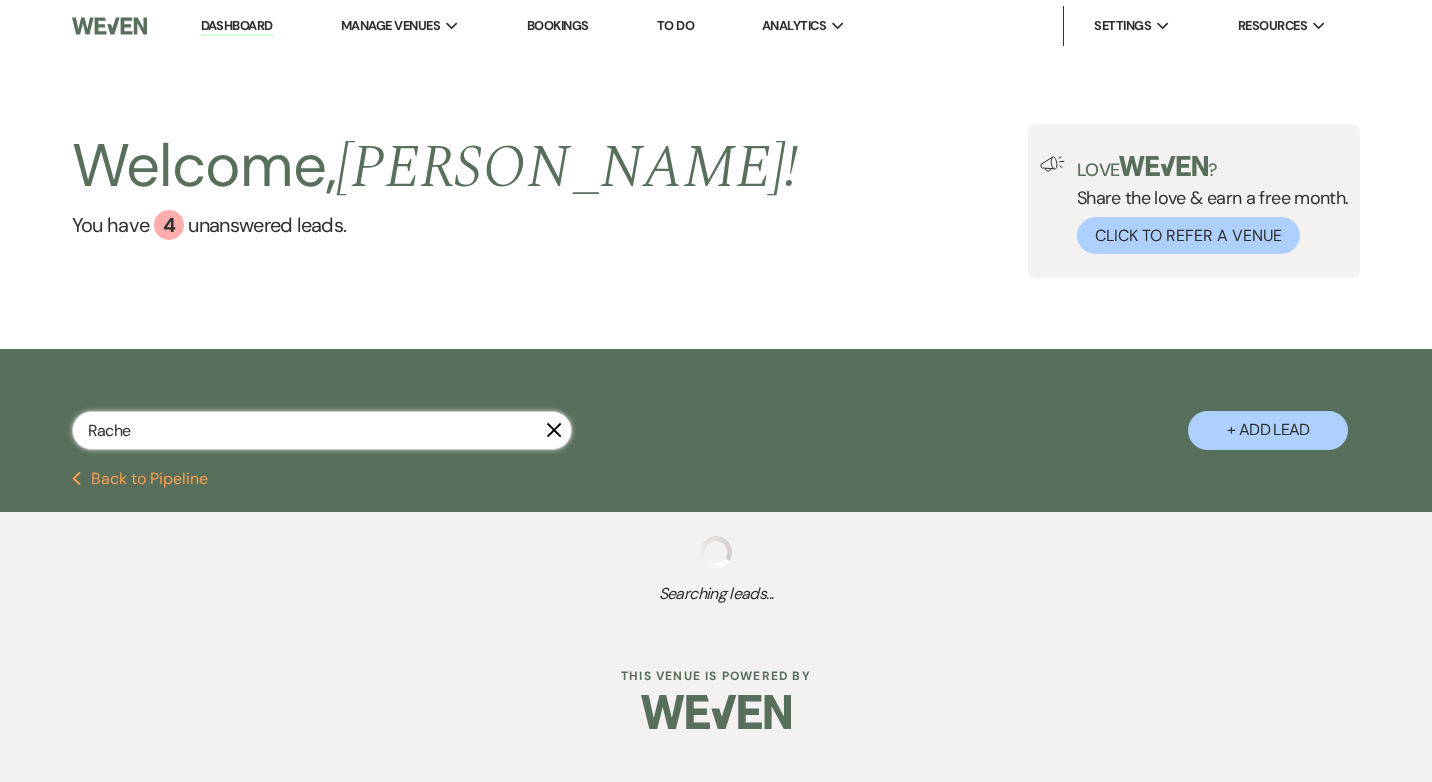 select on "5" 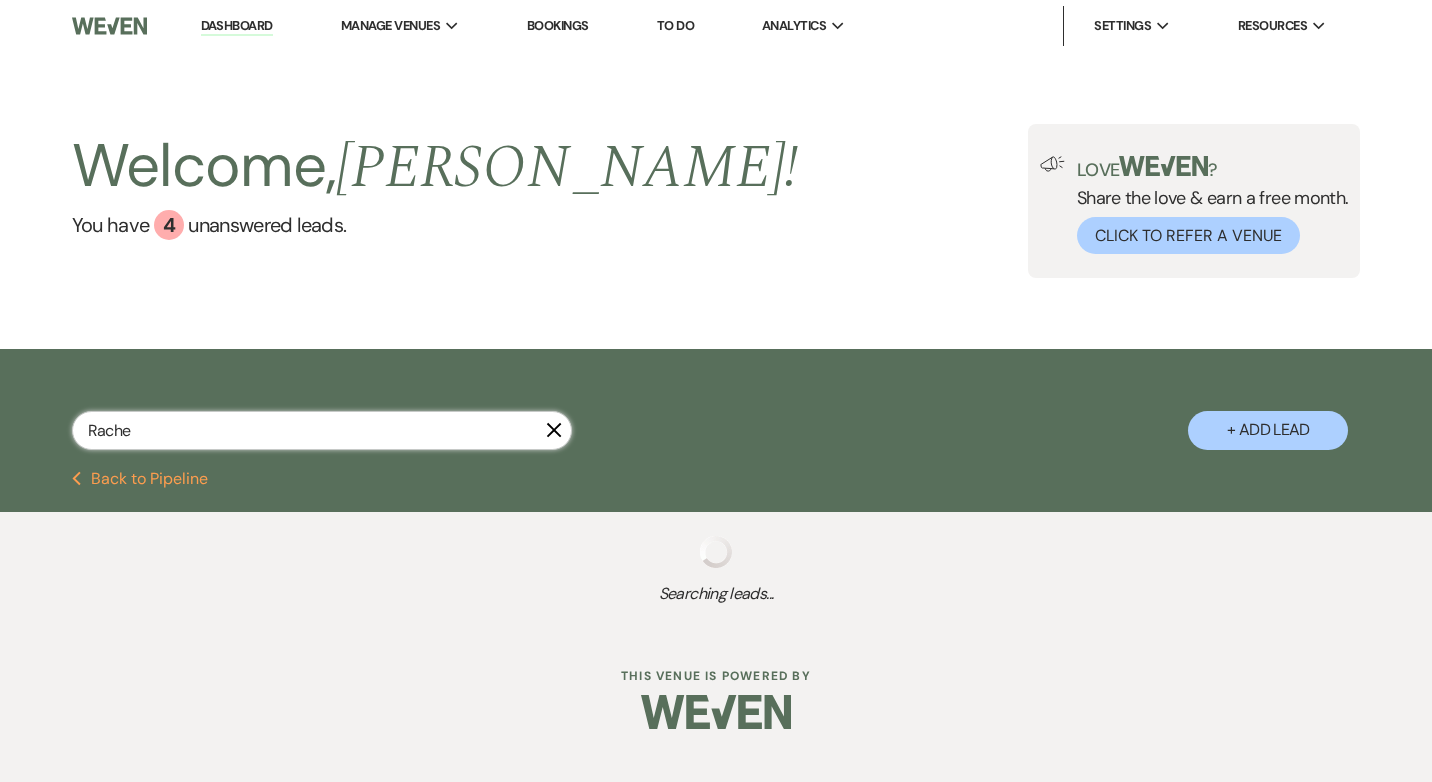 select on "8" 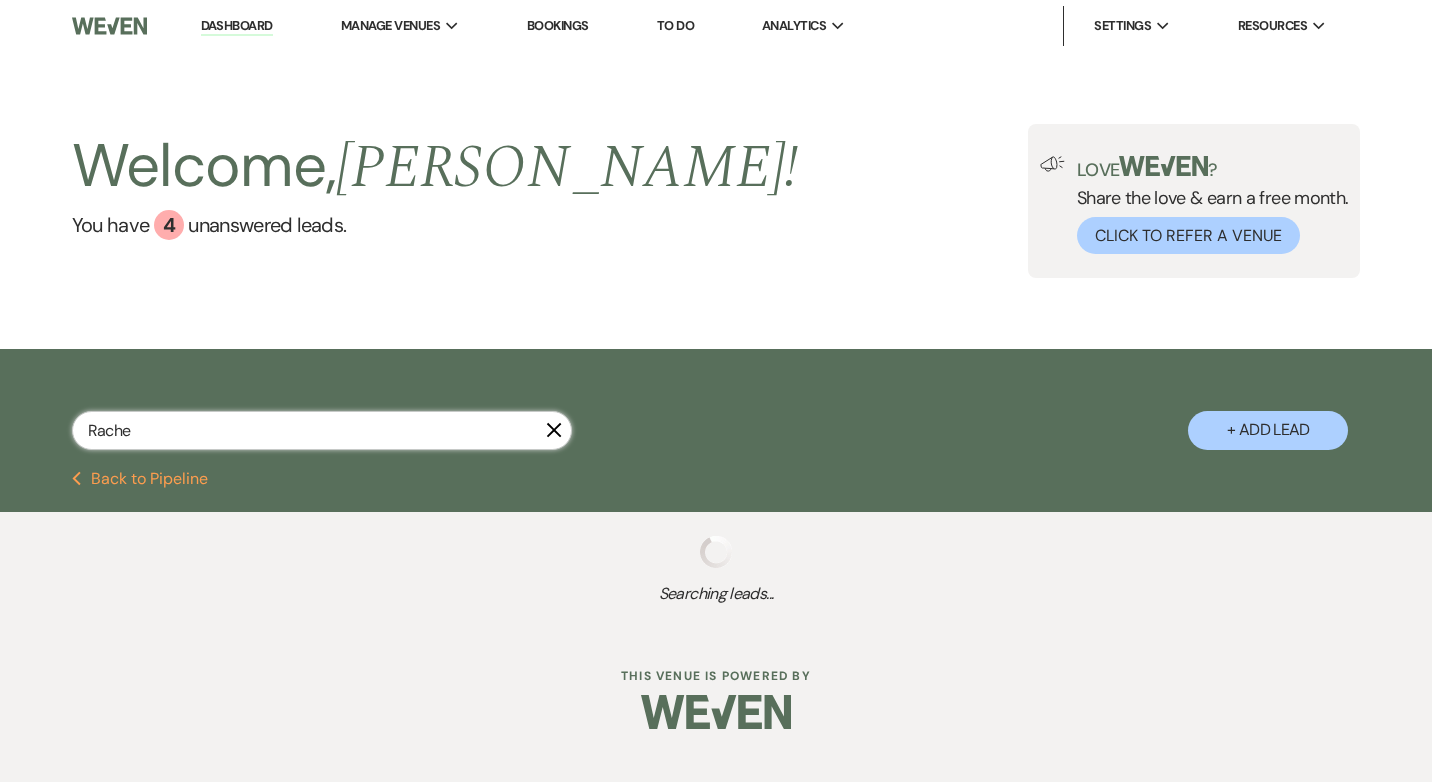 select on "5" 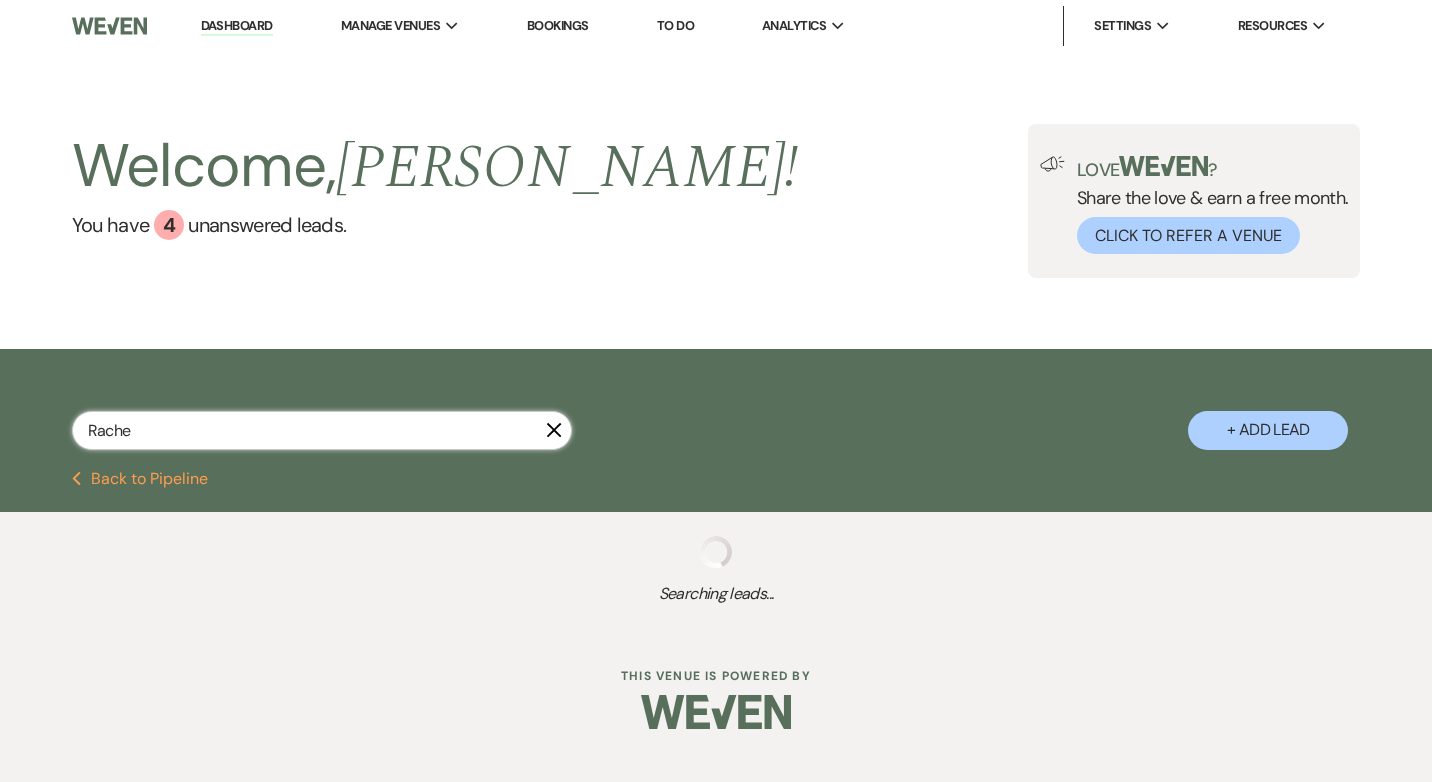 select on "8" 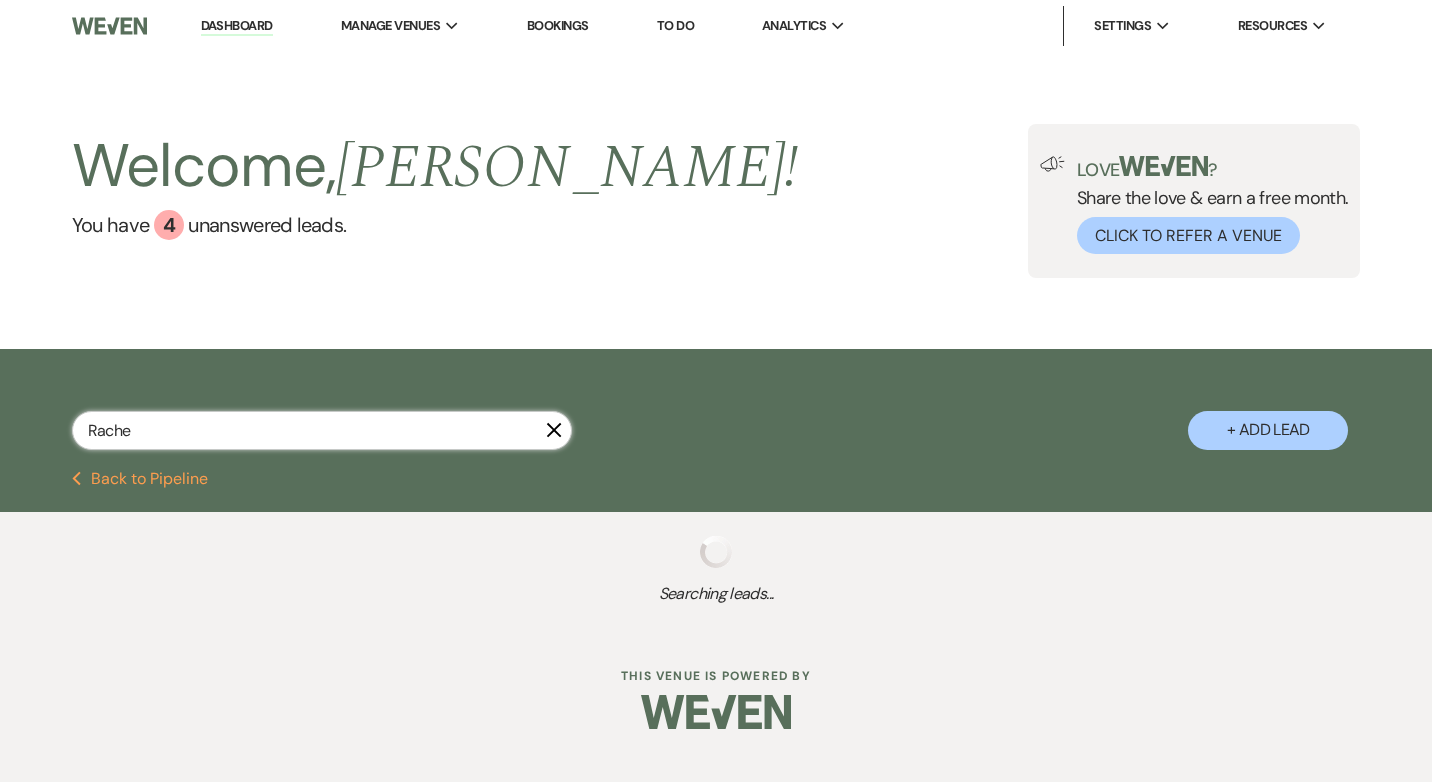 select on "5" 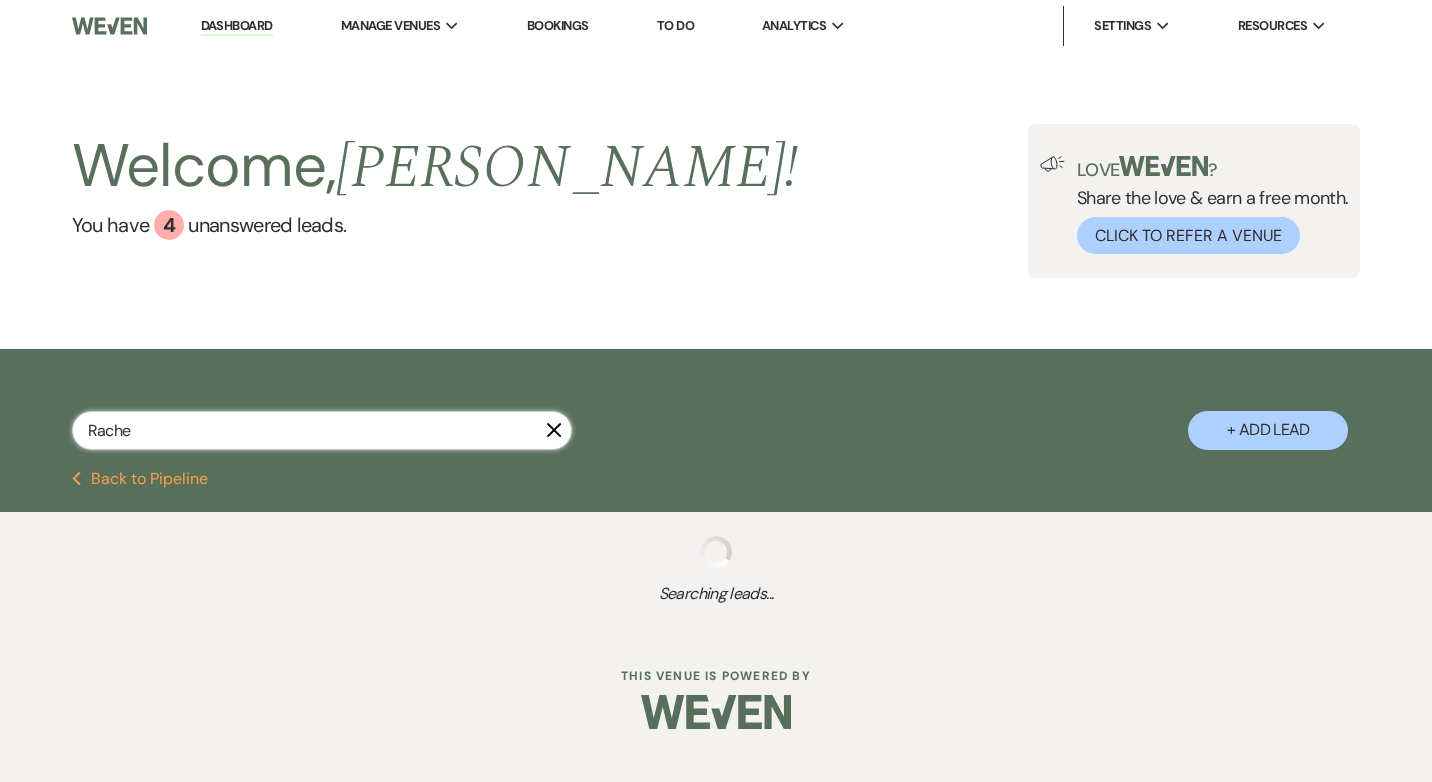 select on "8" 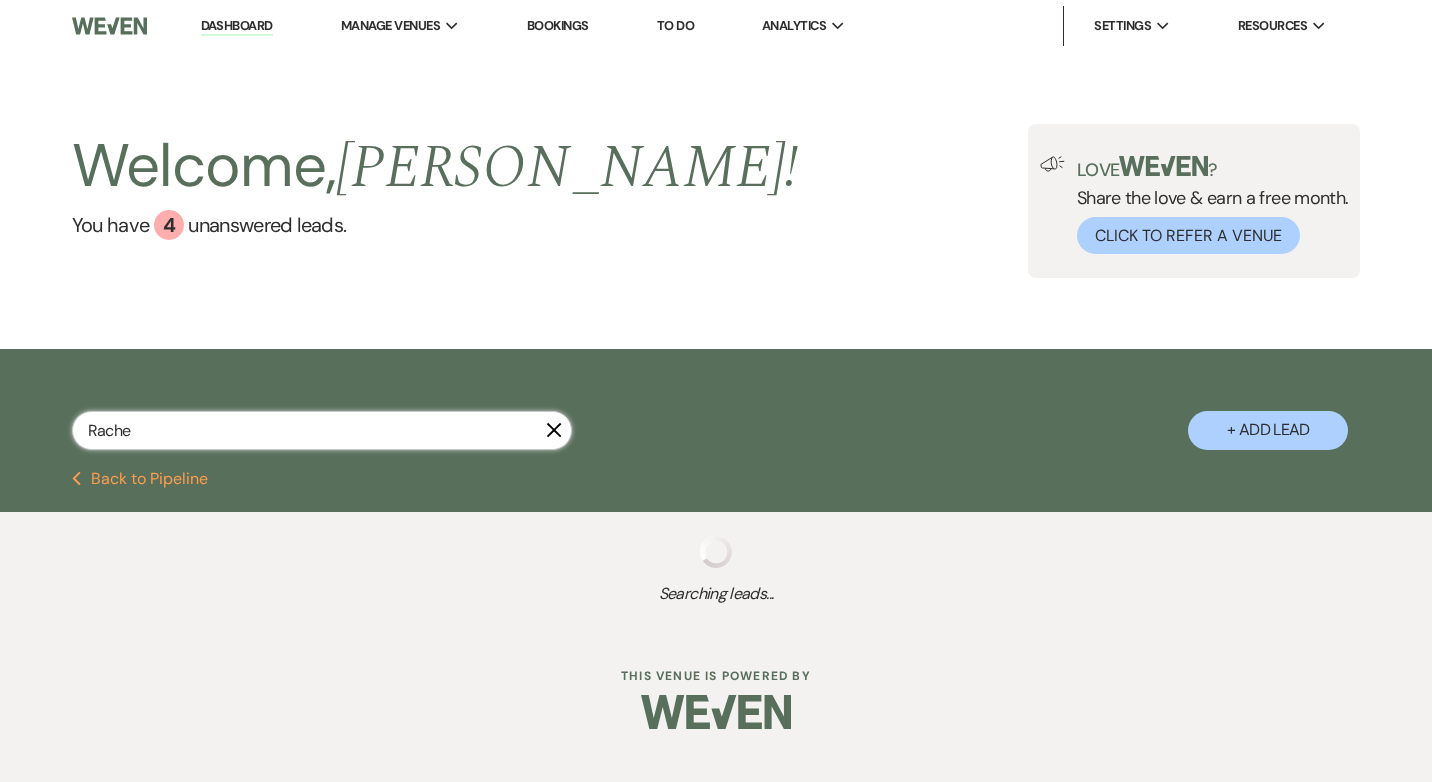 select on "5" 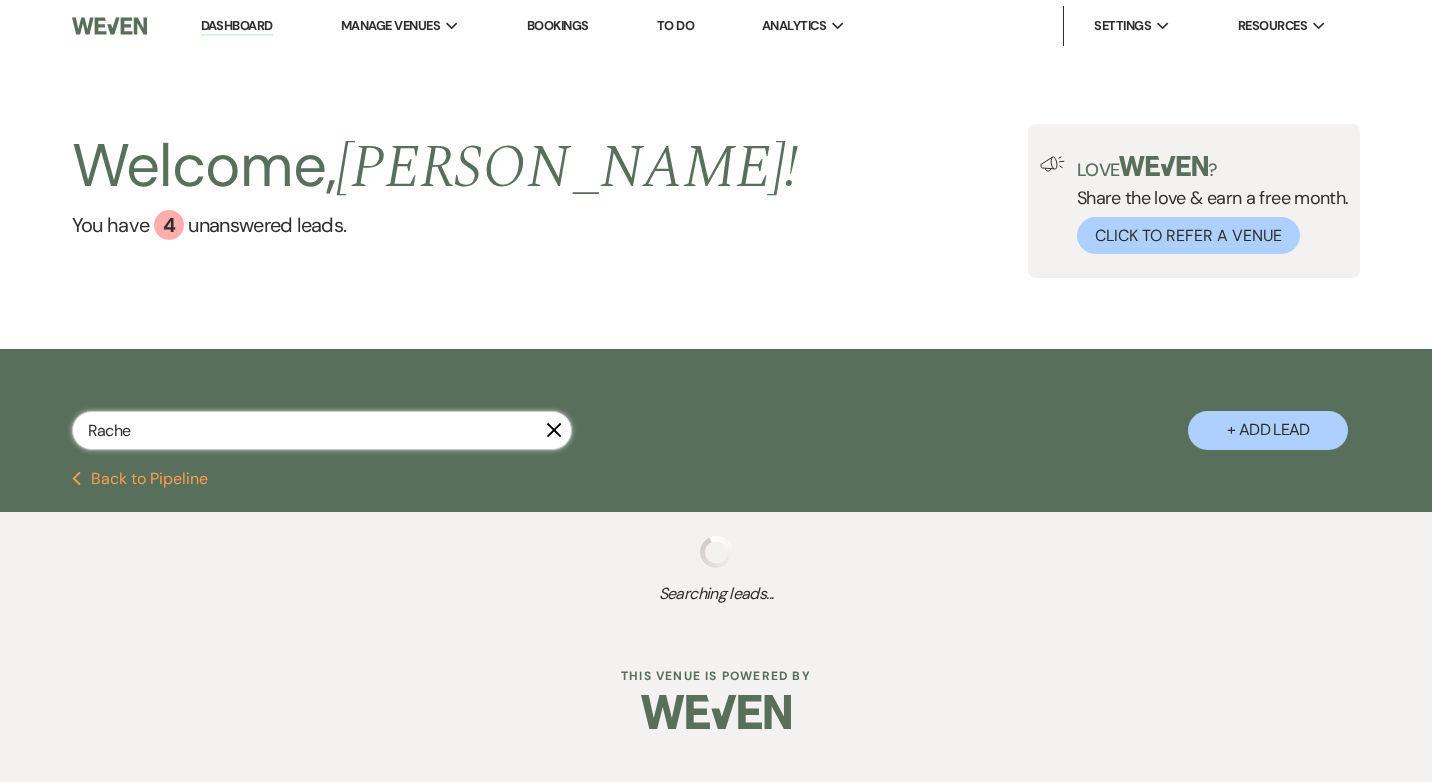 select on "8" 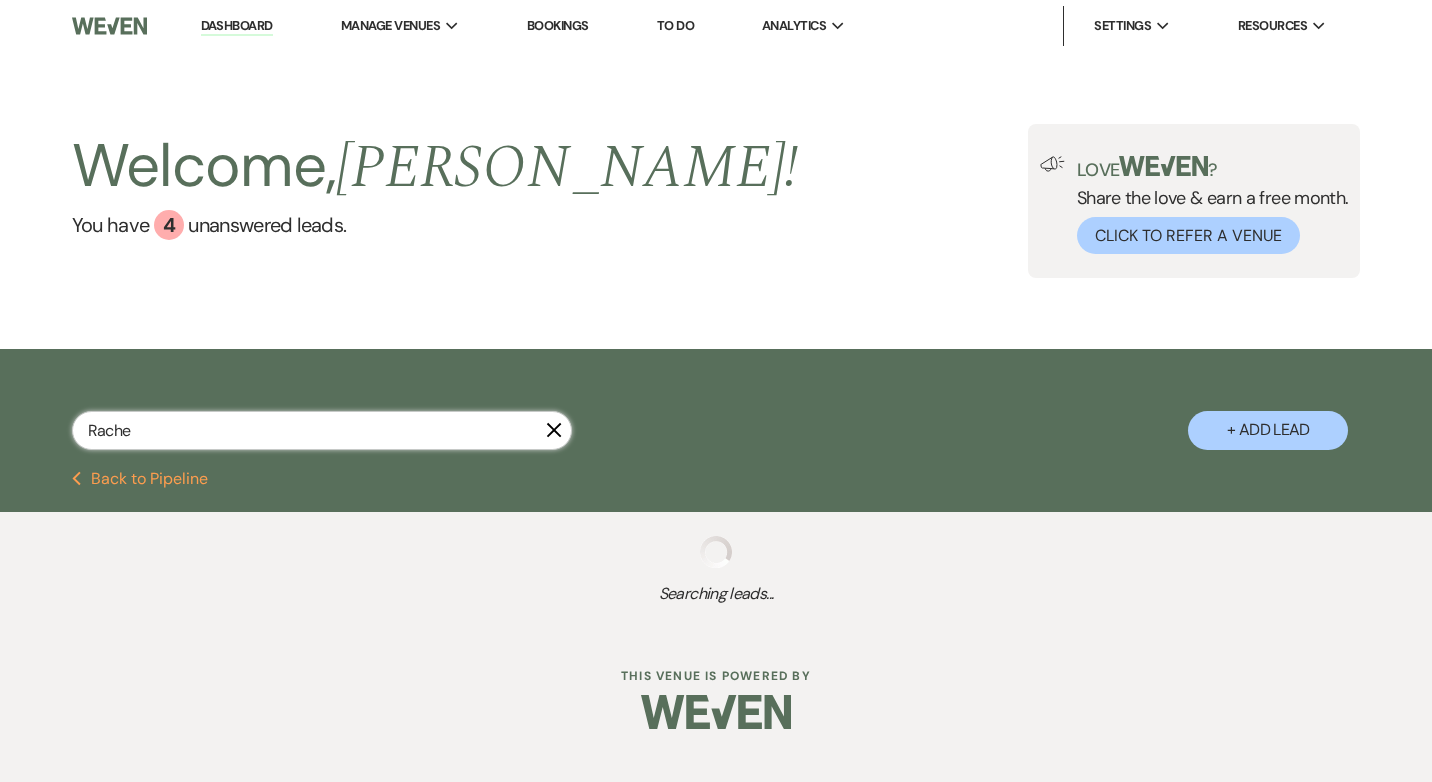 select on "5" 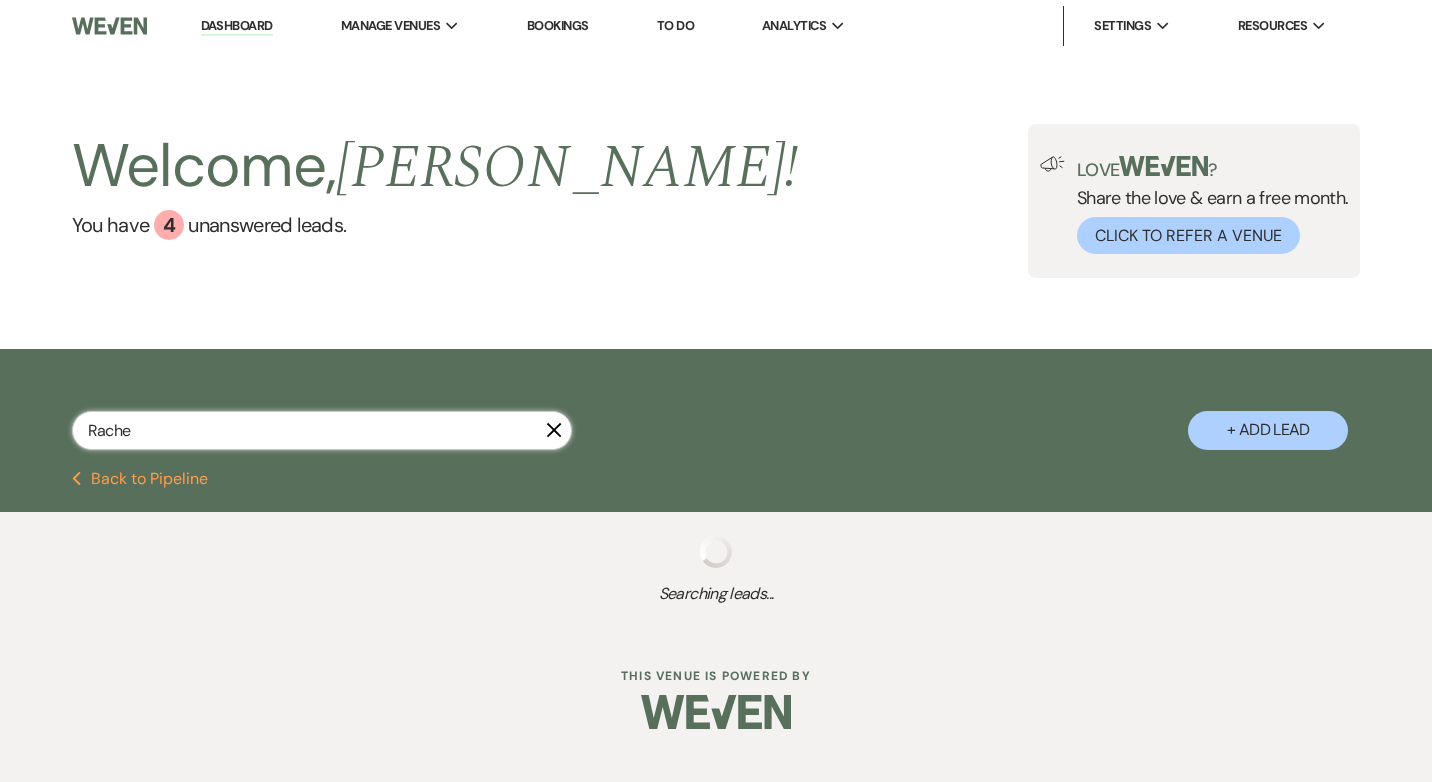 select on "8" 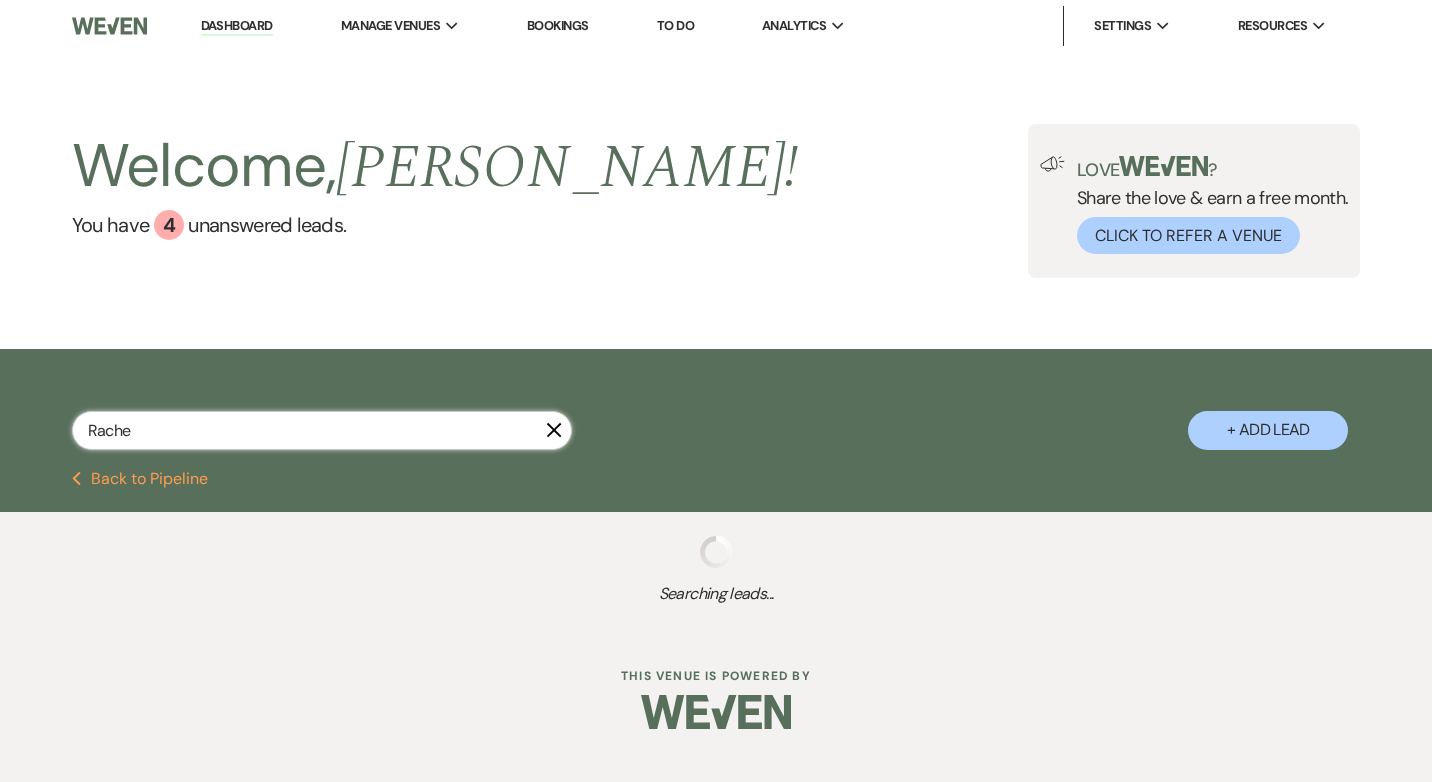 select on "5" 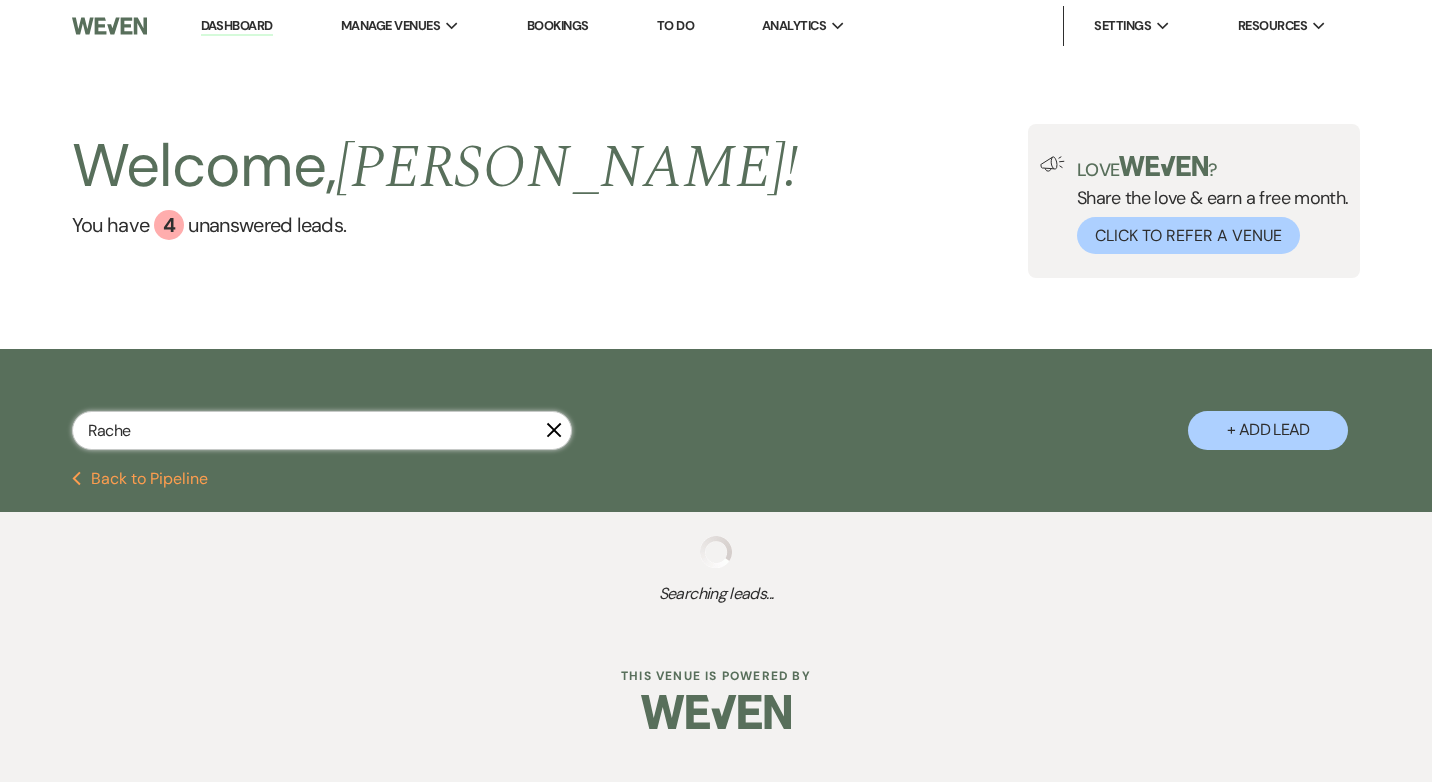 select on "8" 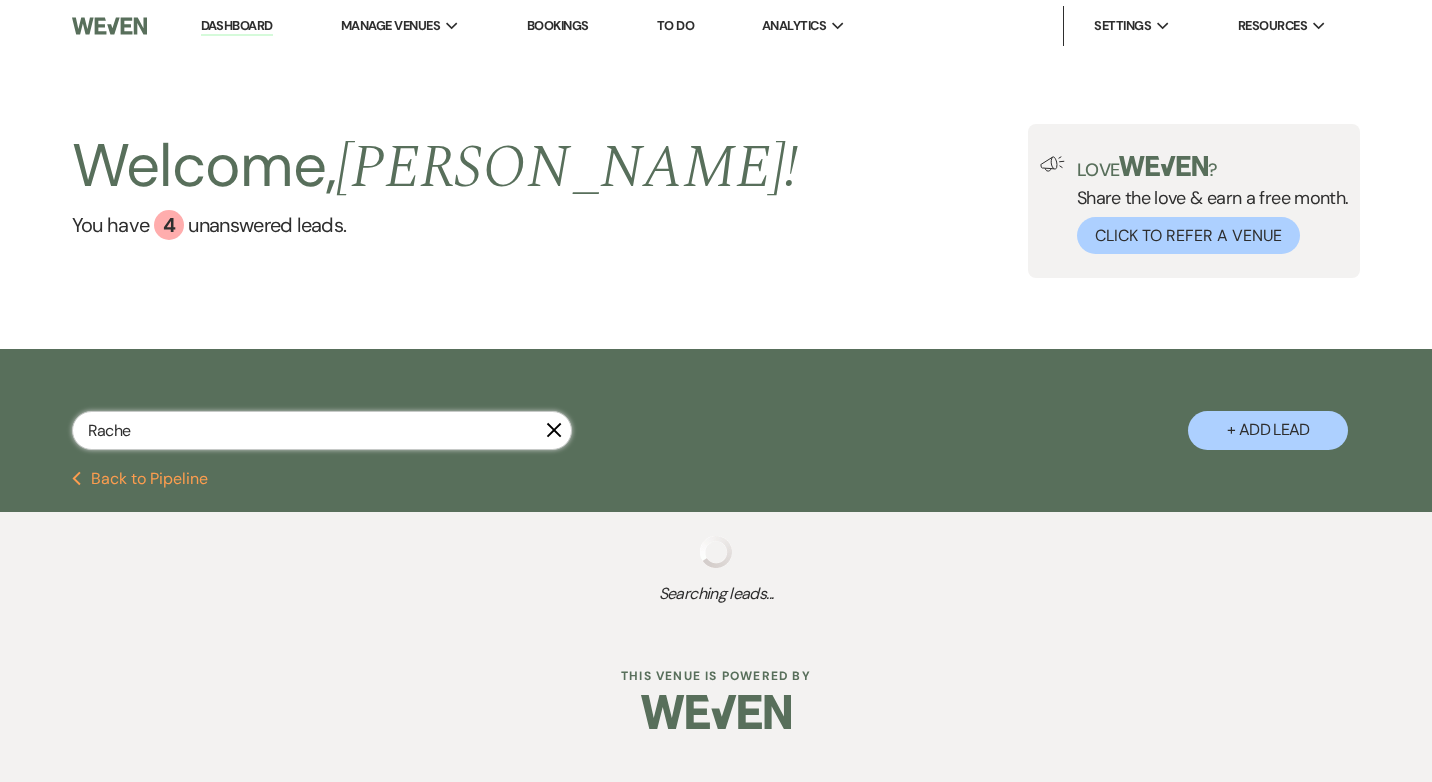 select on "4" 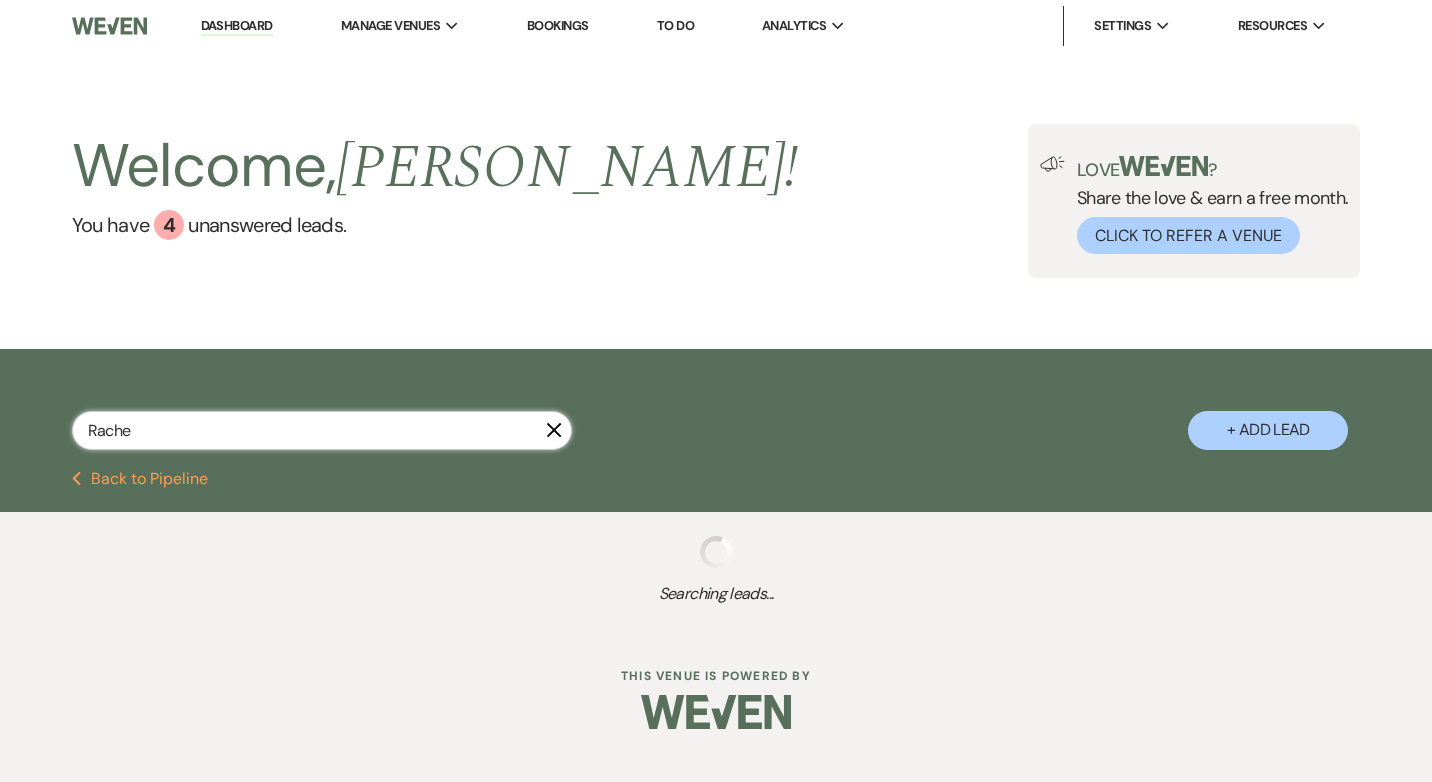 select on "9" 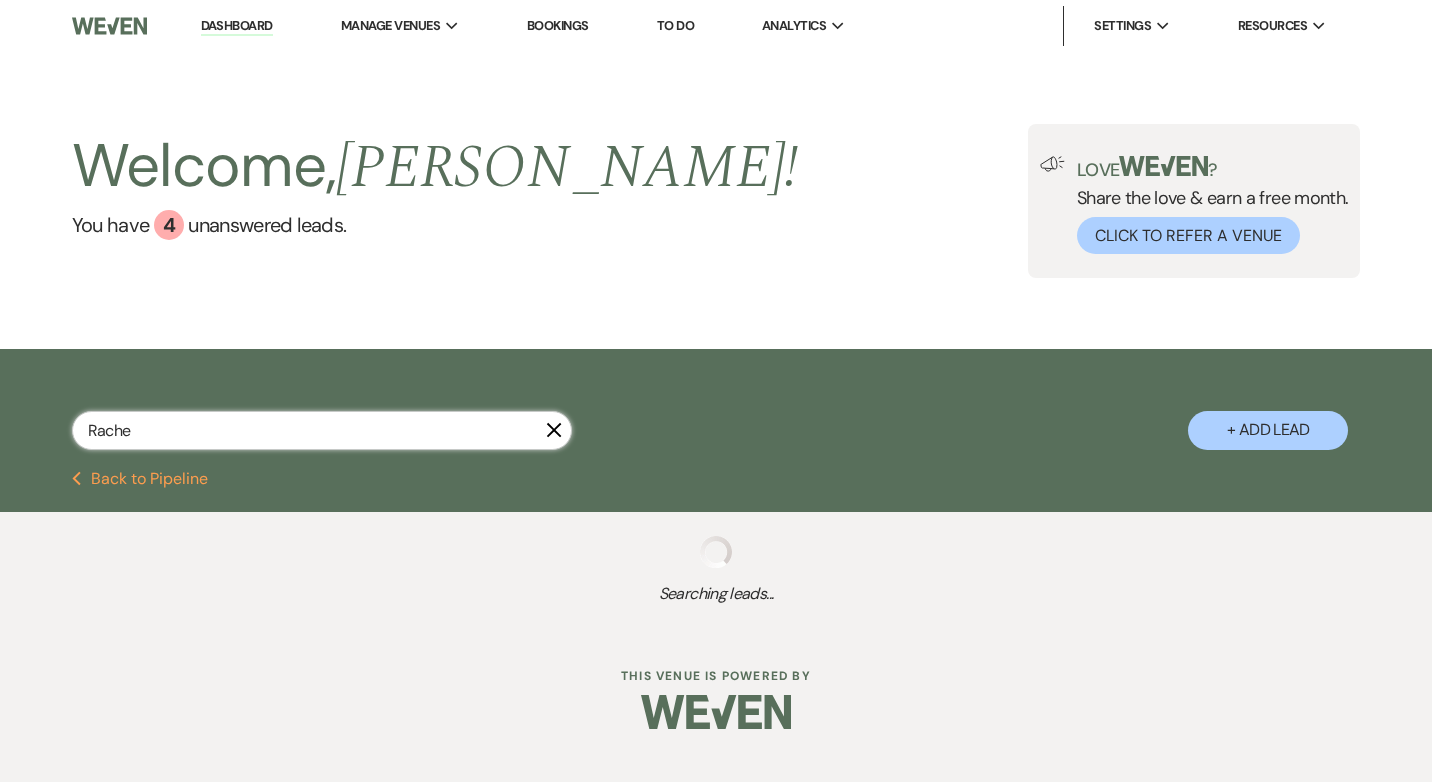 select on "9" 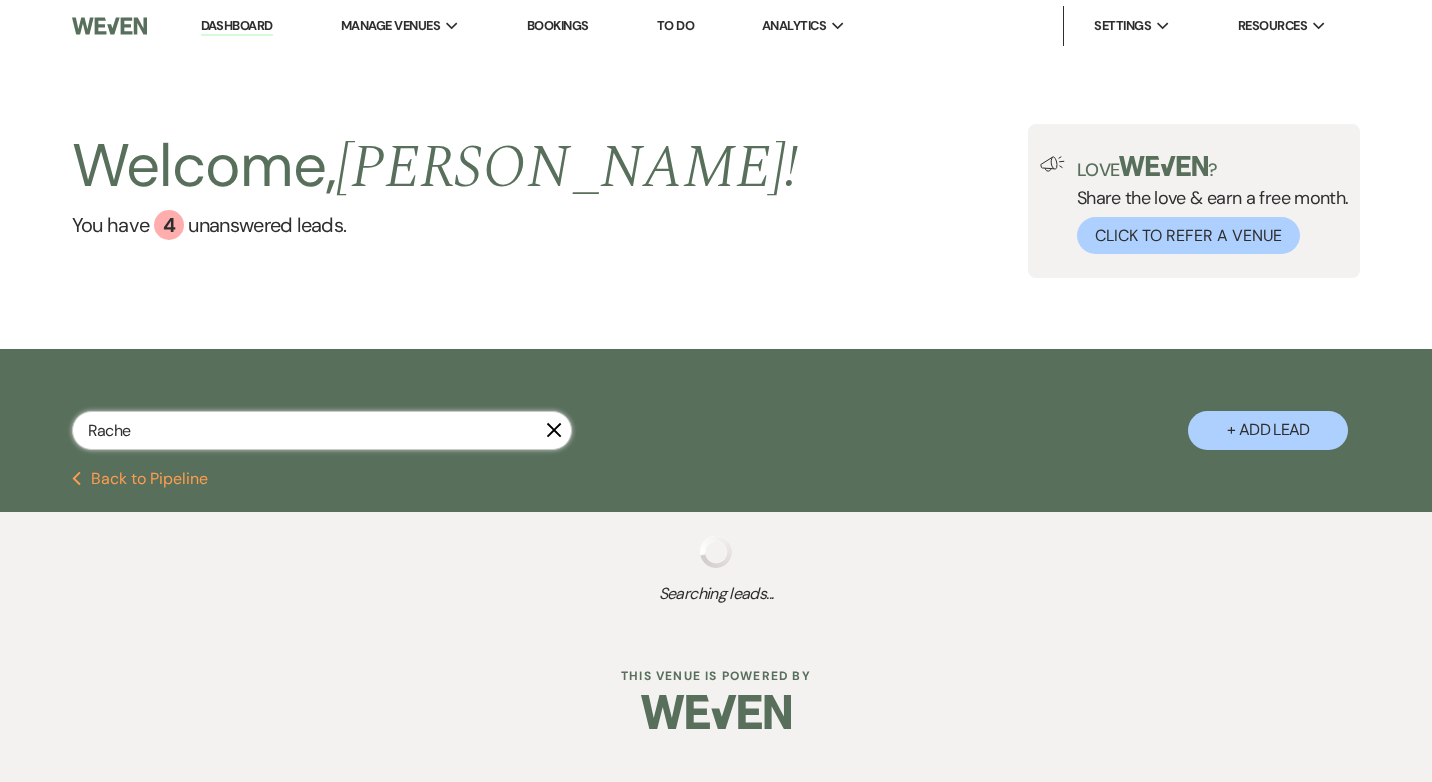 select on "8" 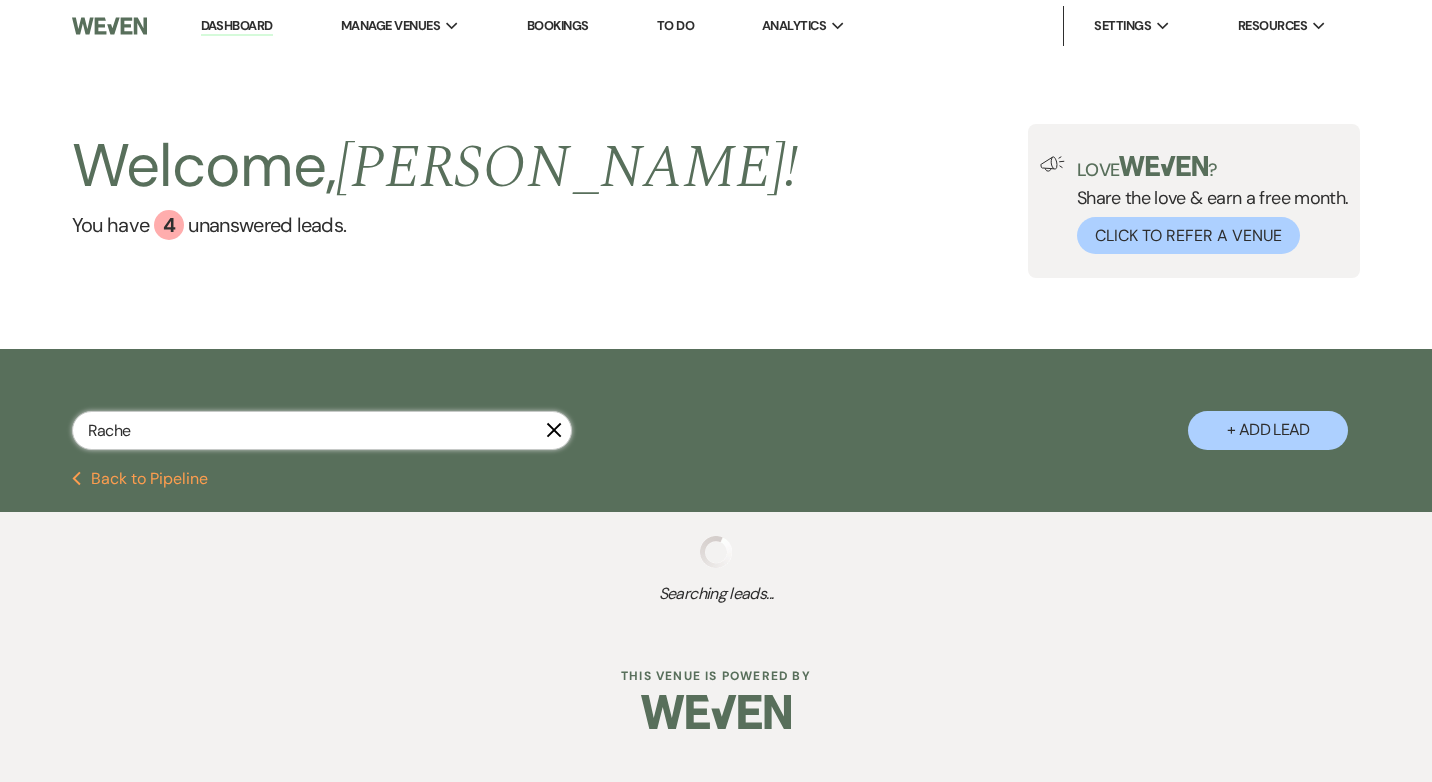 select on "5" 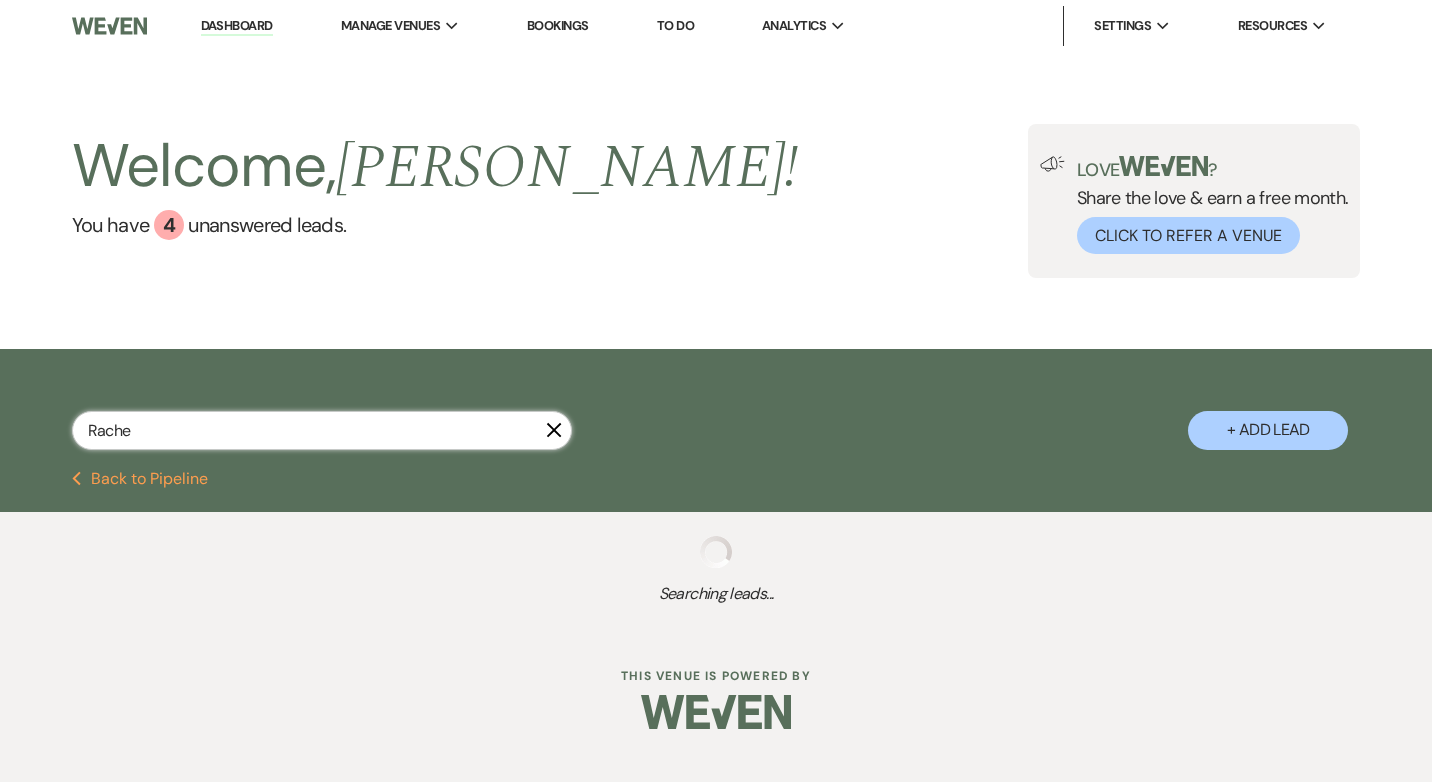 select on "5" 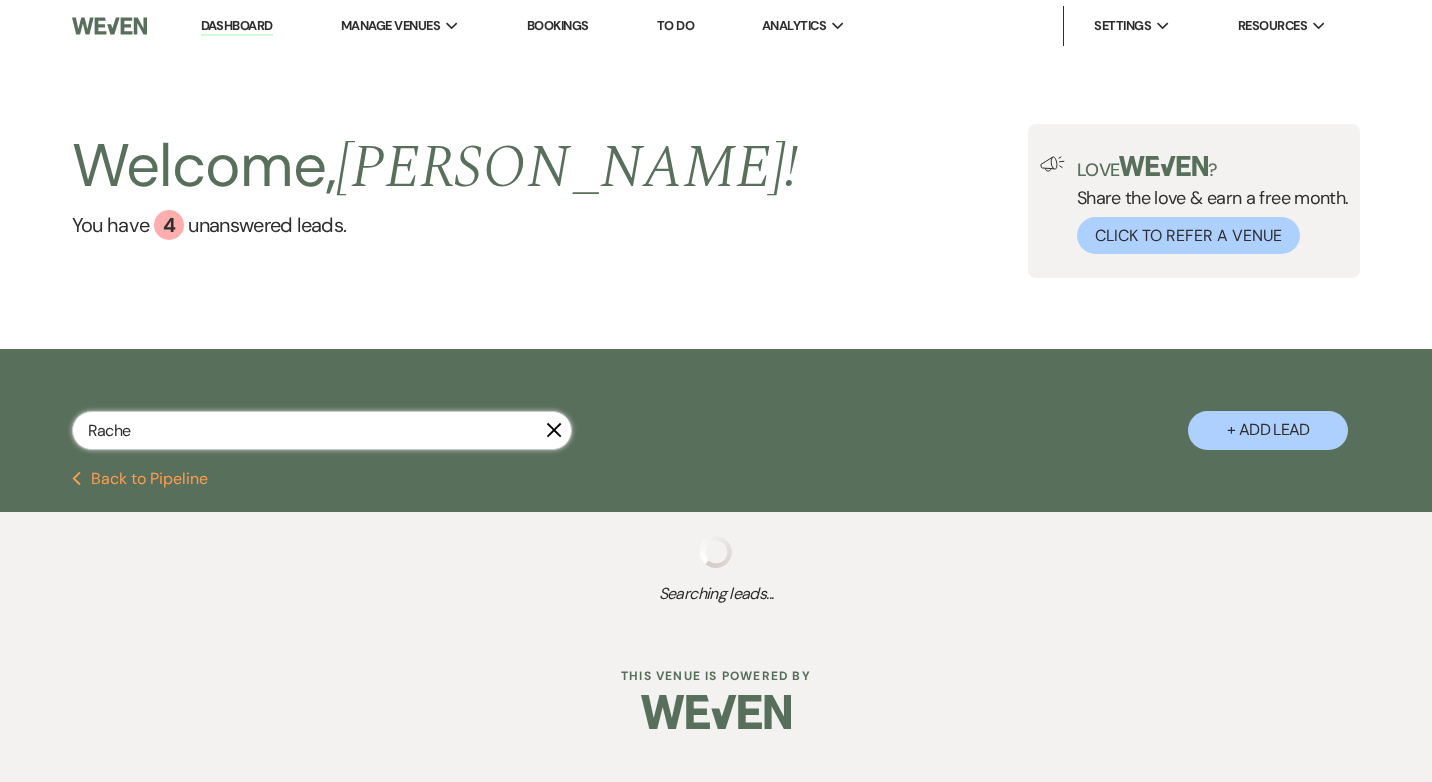 select on "8" 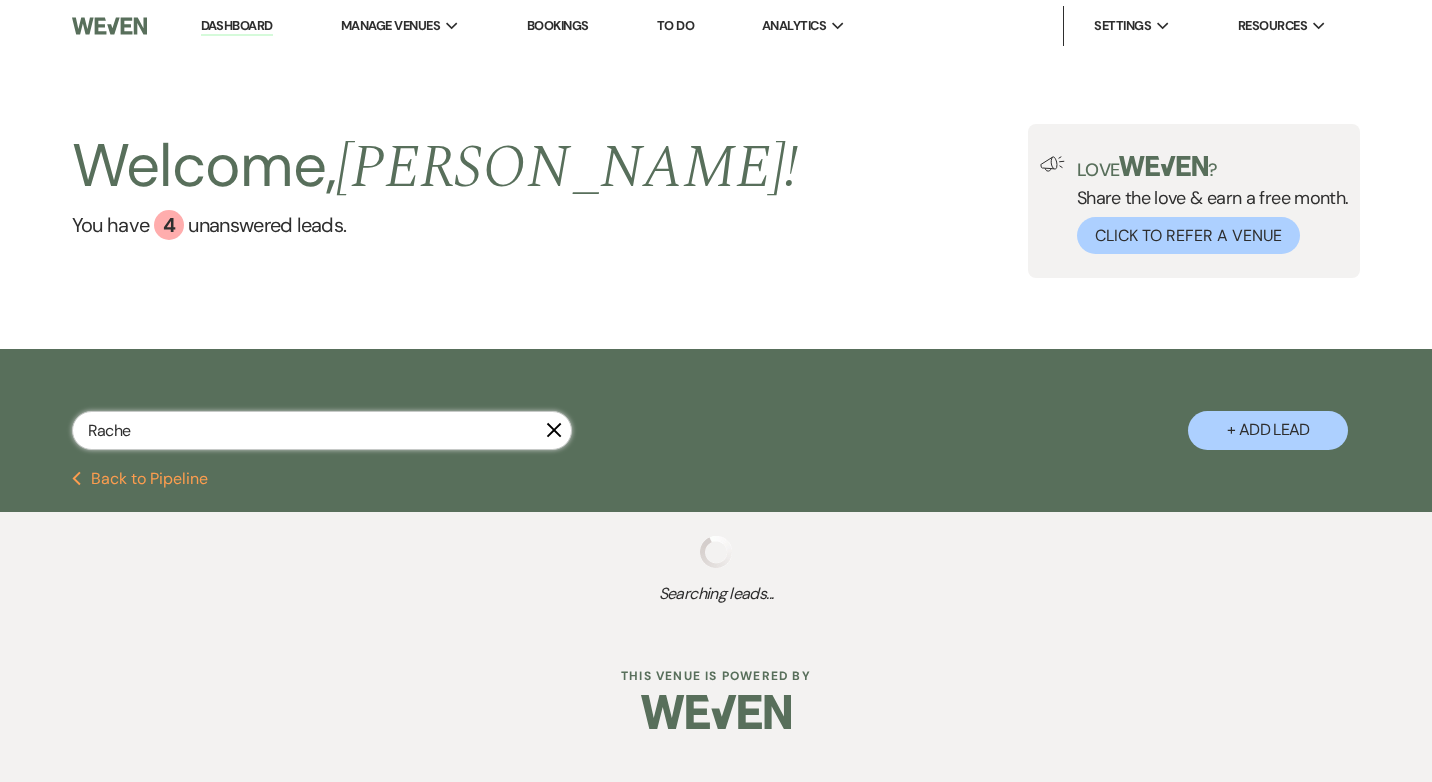select on "5" 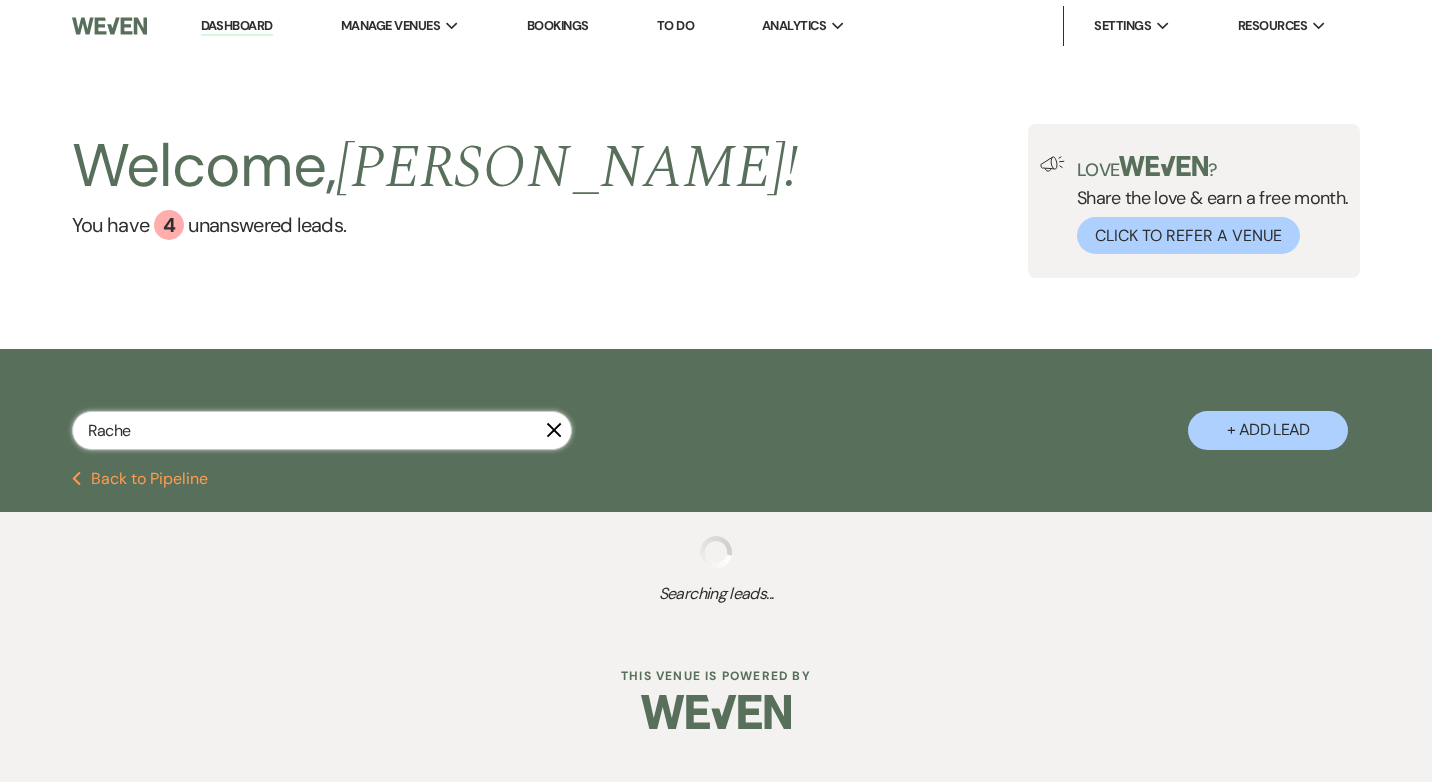 select on "5" 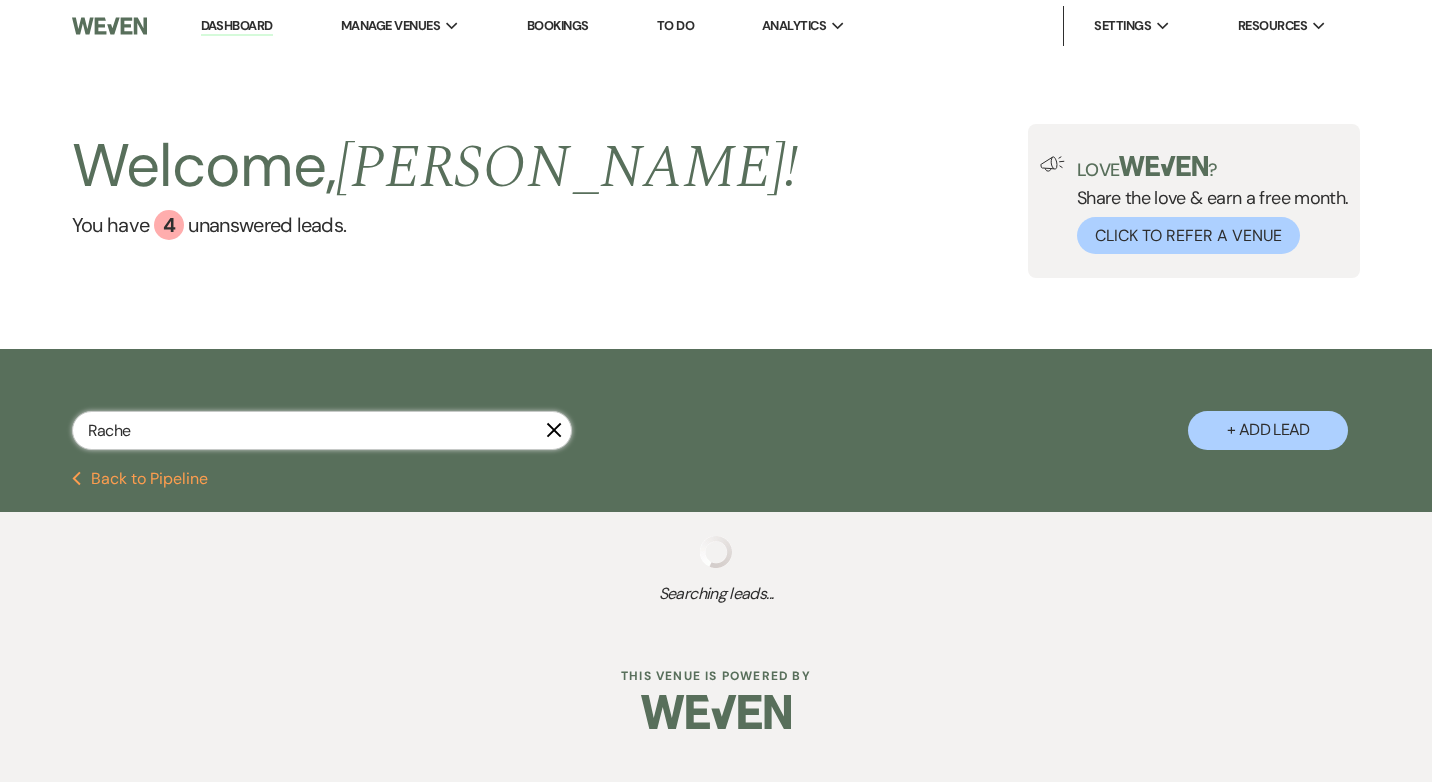 select on "5" 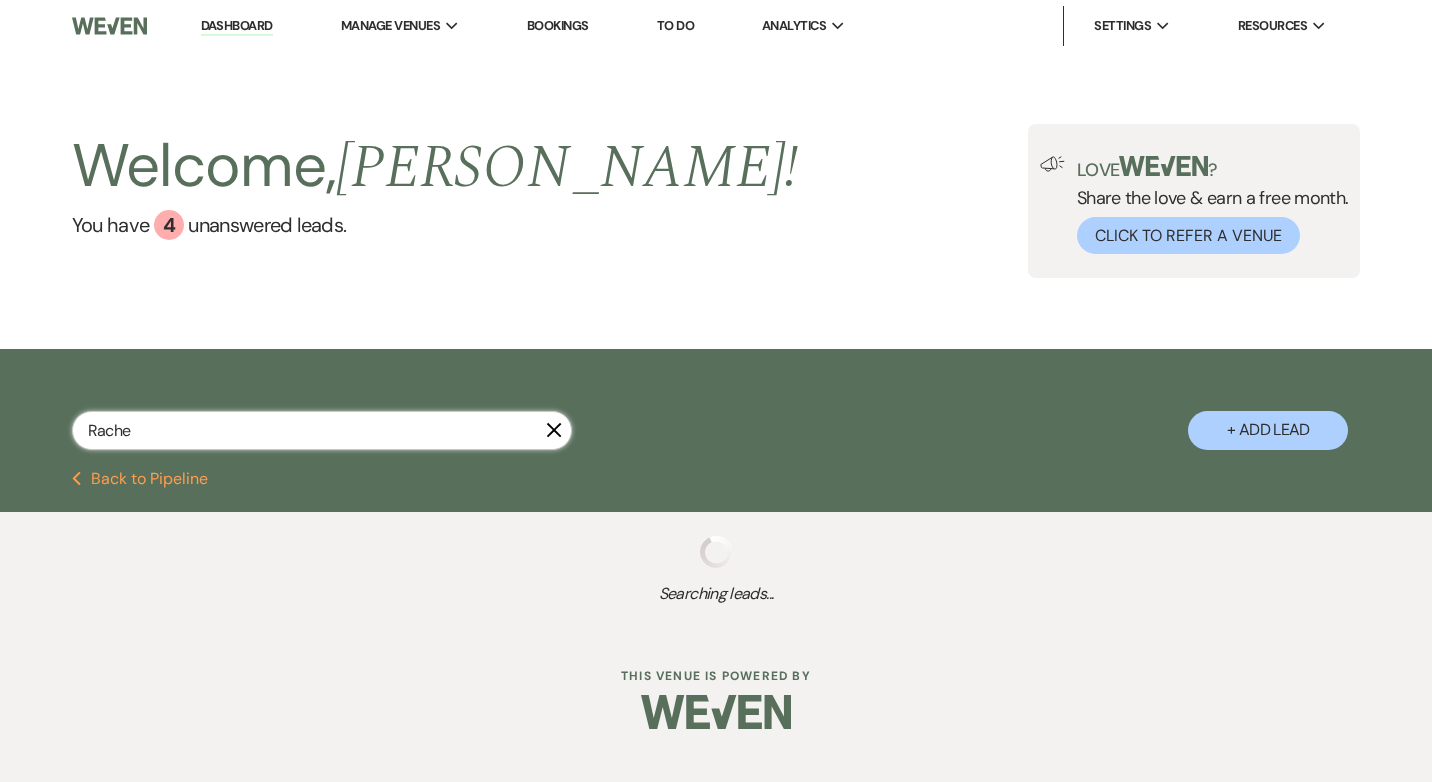 select on "8" 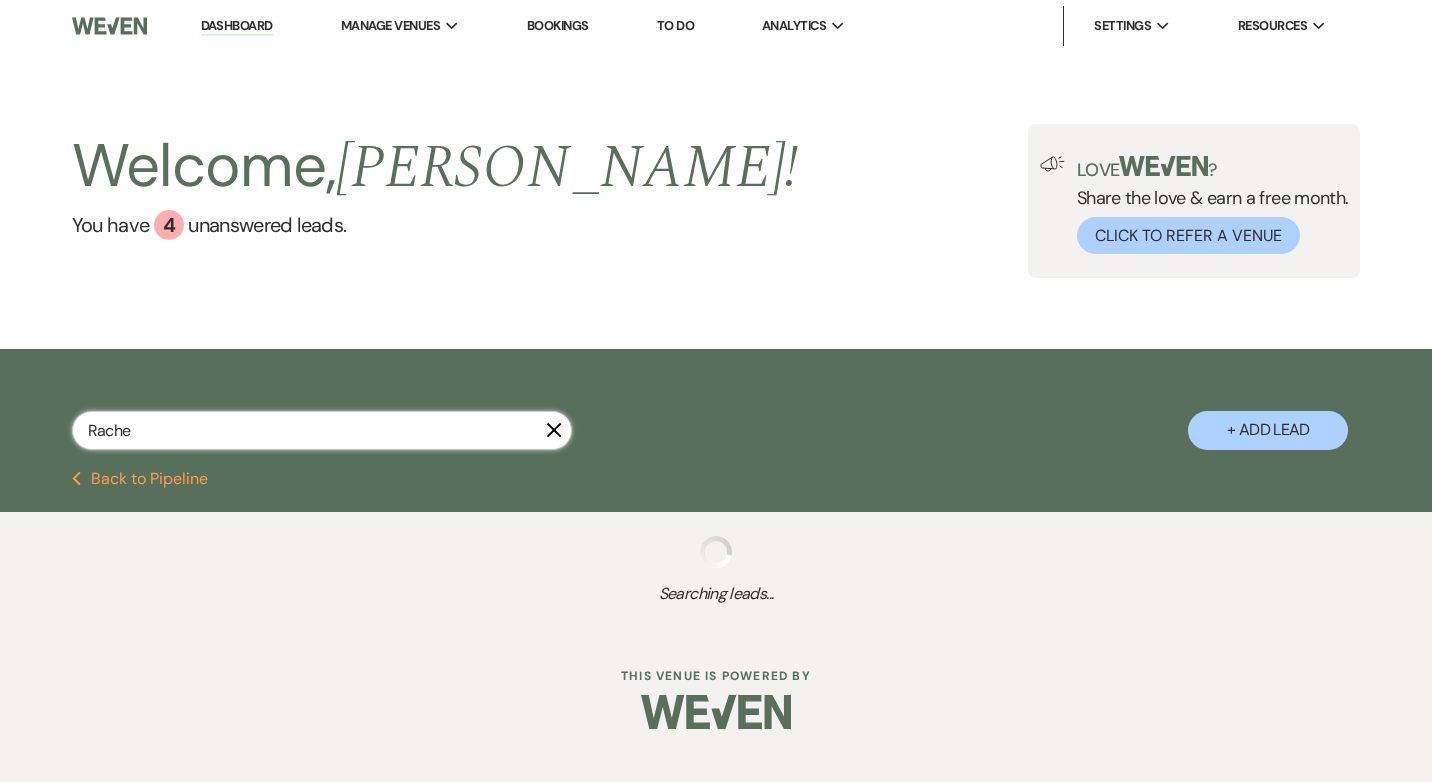 select on "5" 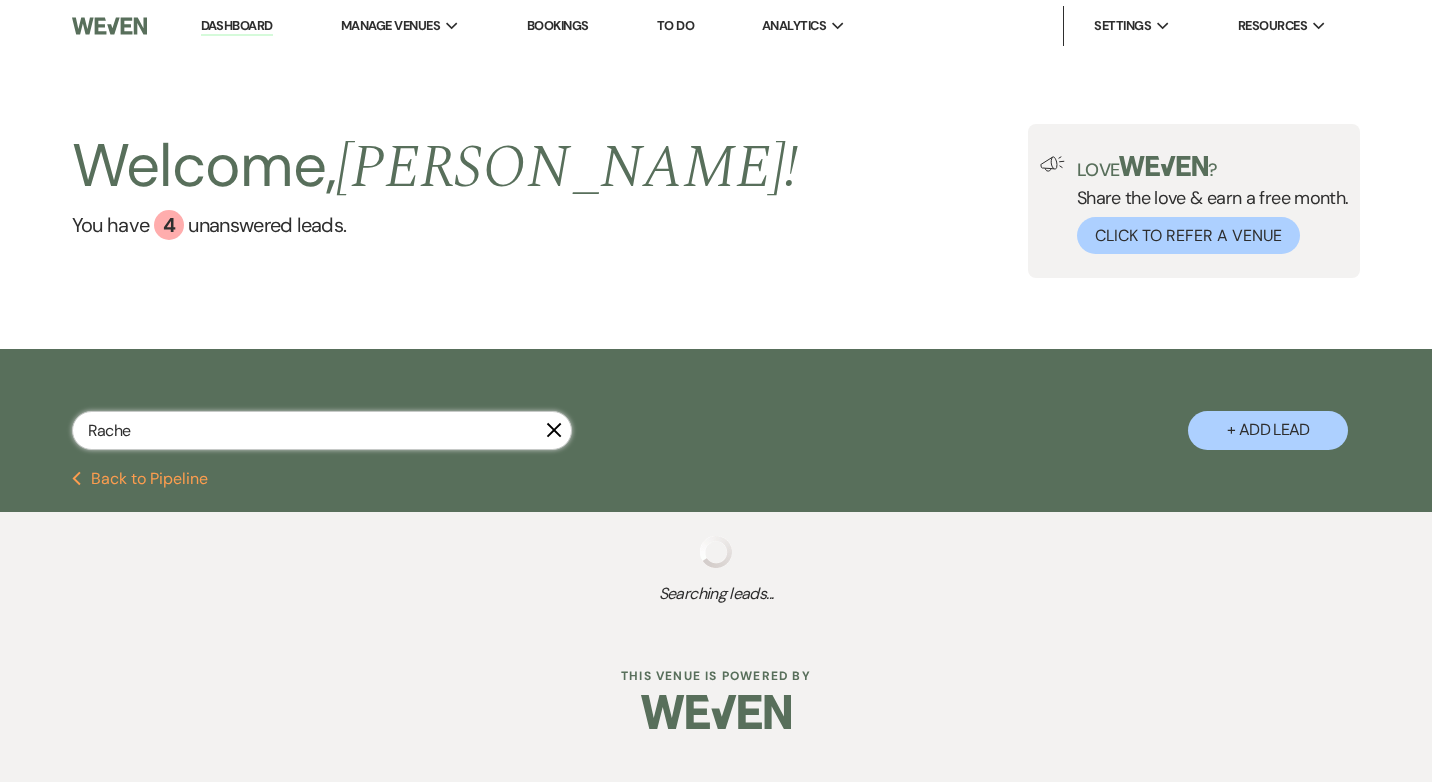 select on "8" 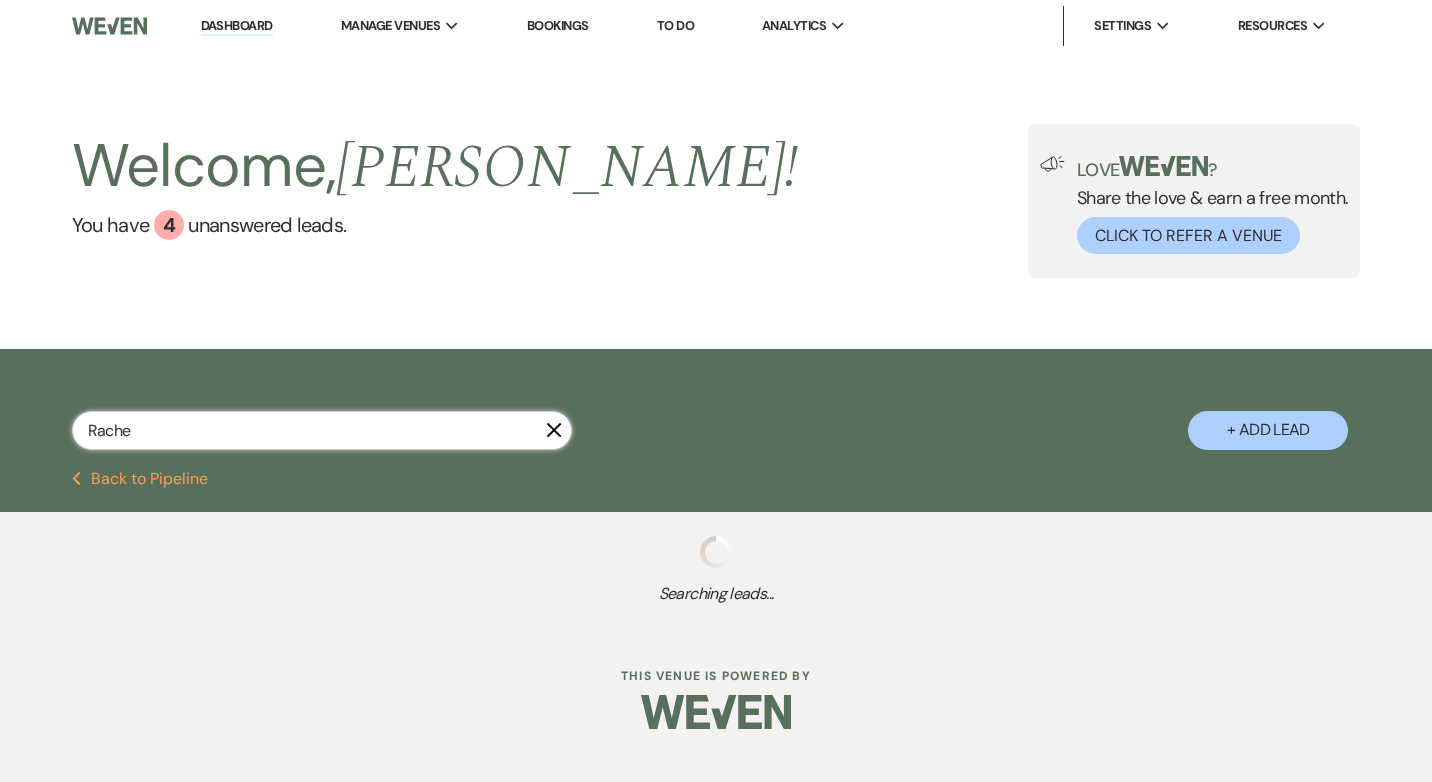 select on "6" 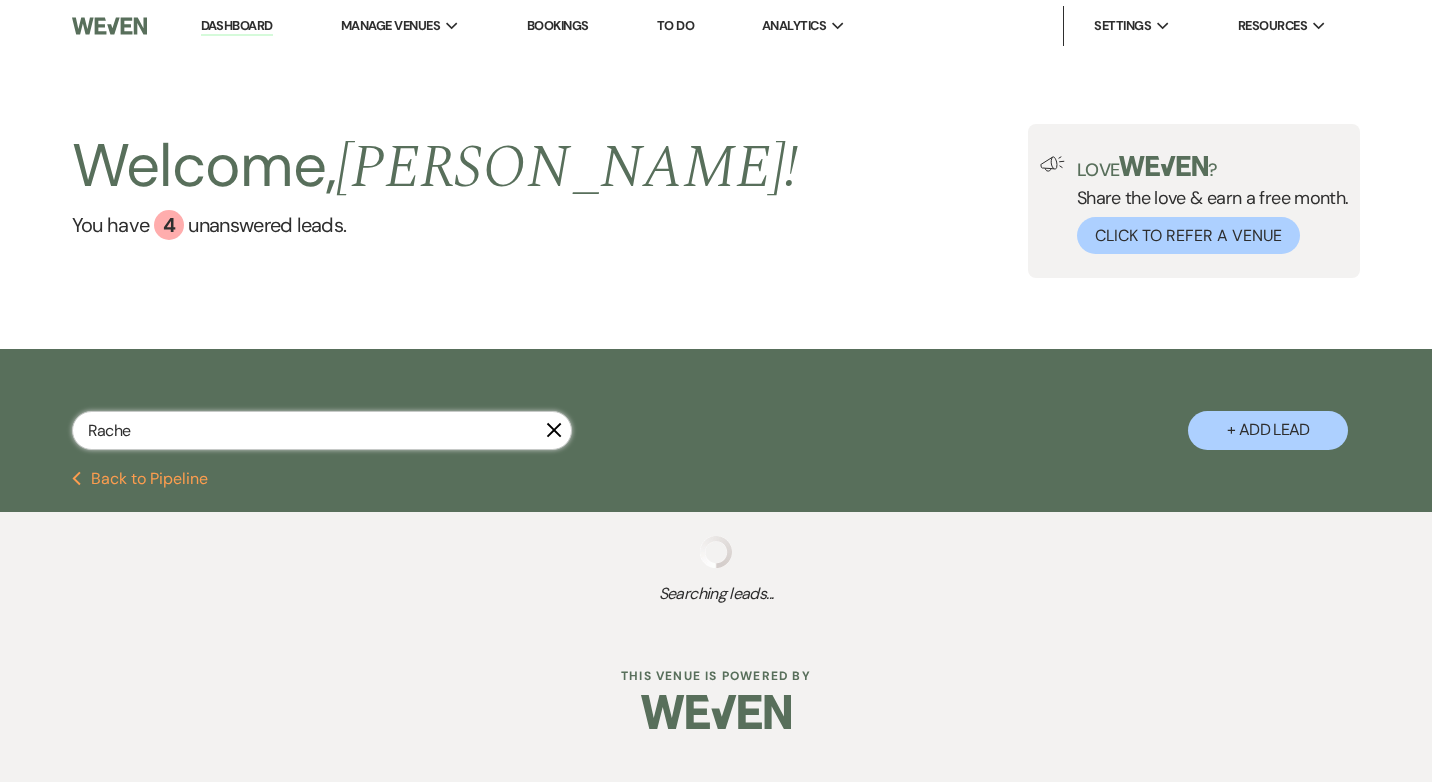 select on "8" 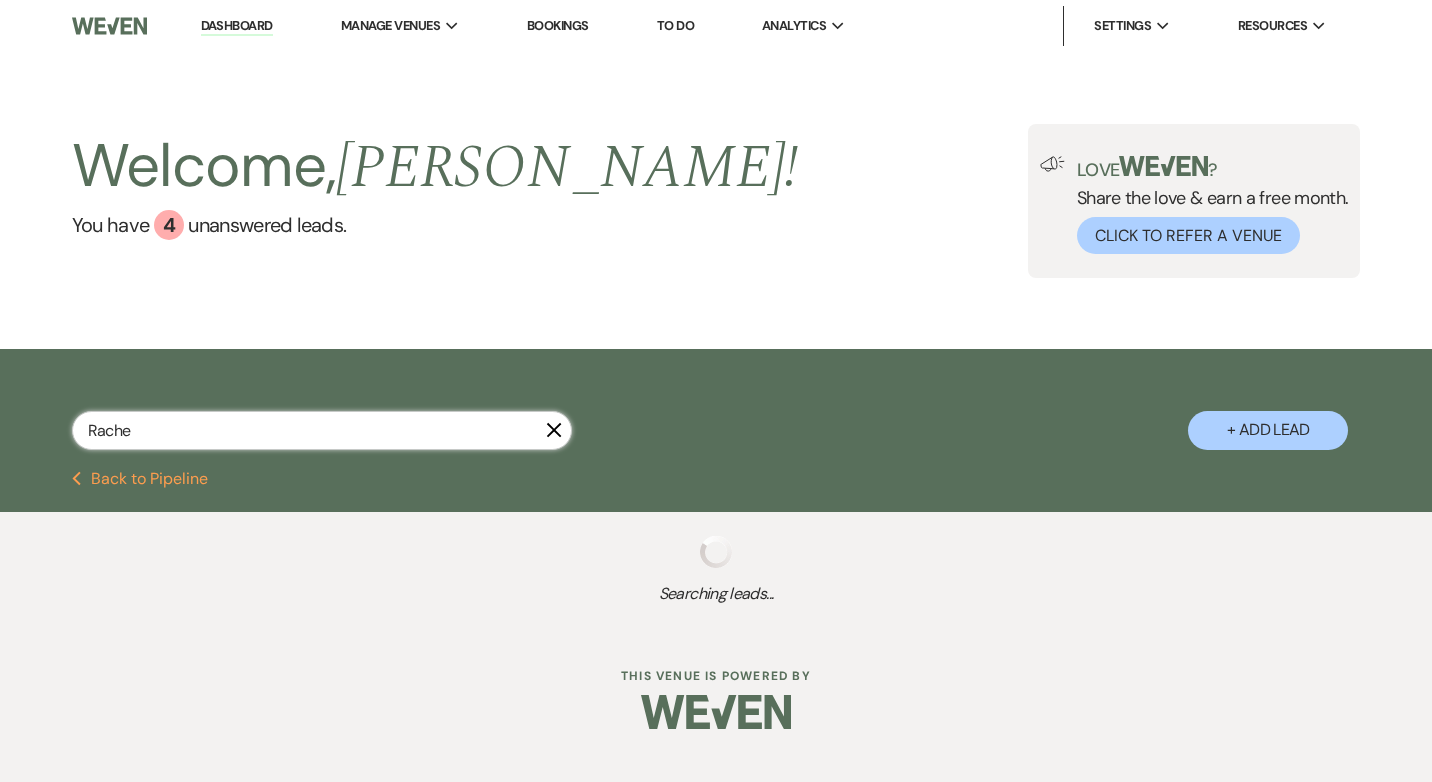 select on "5" 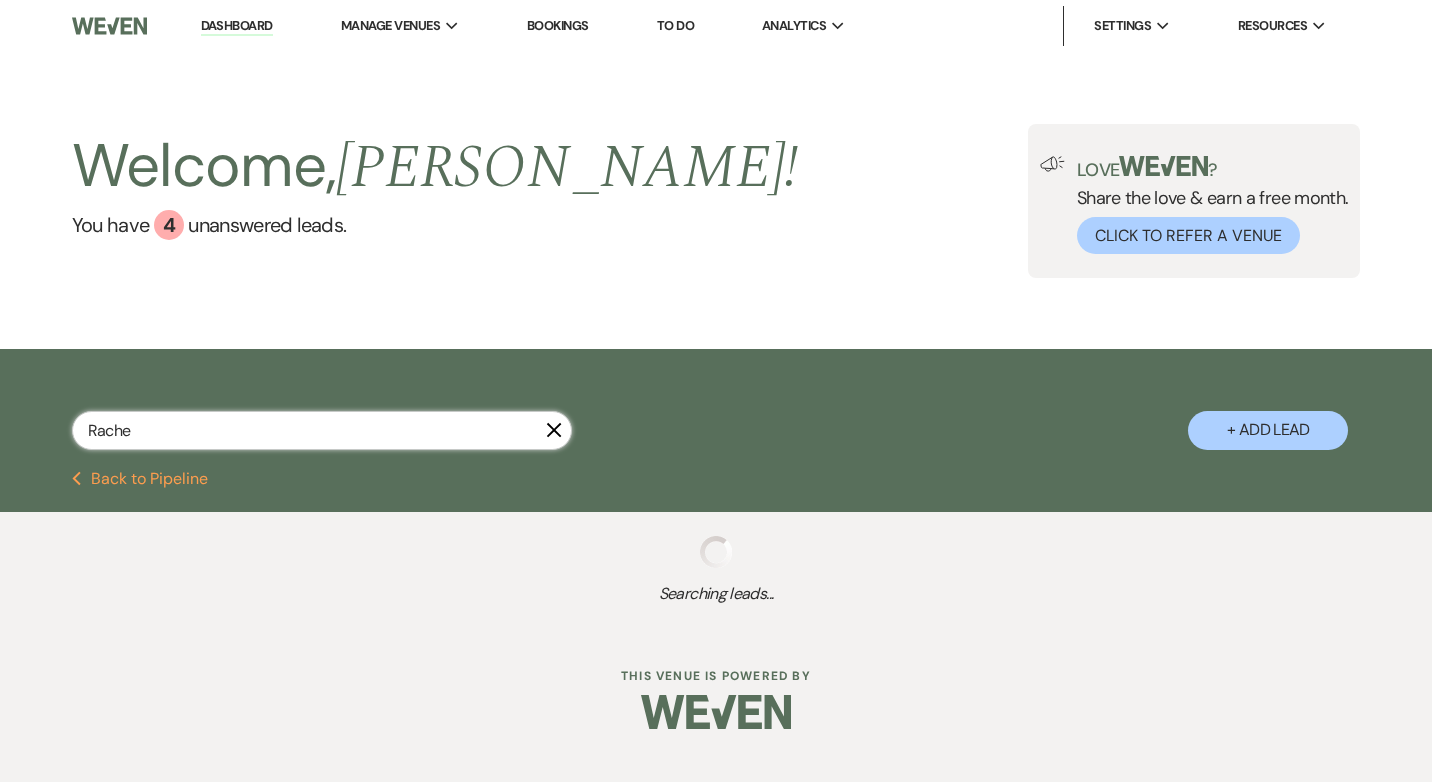 select on "8" 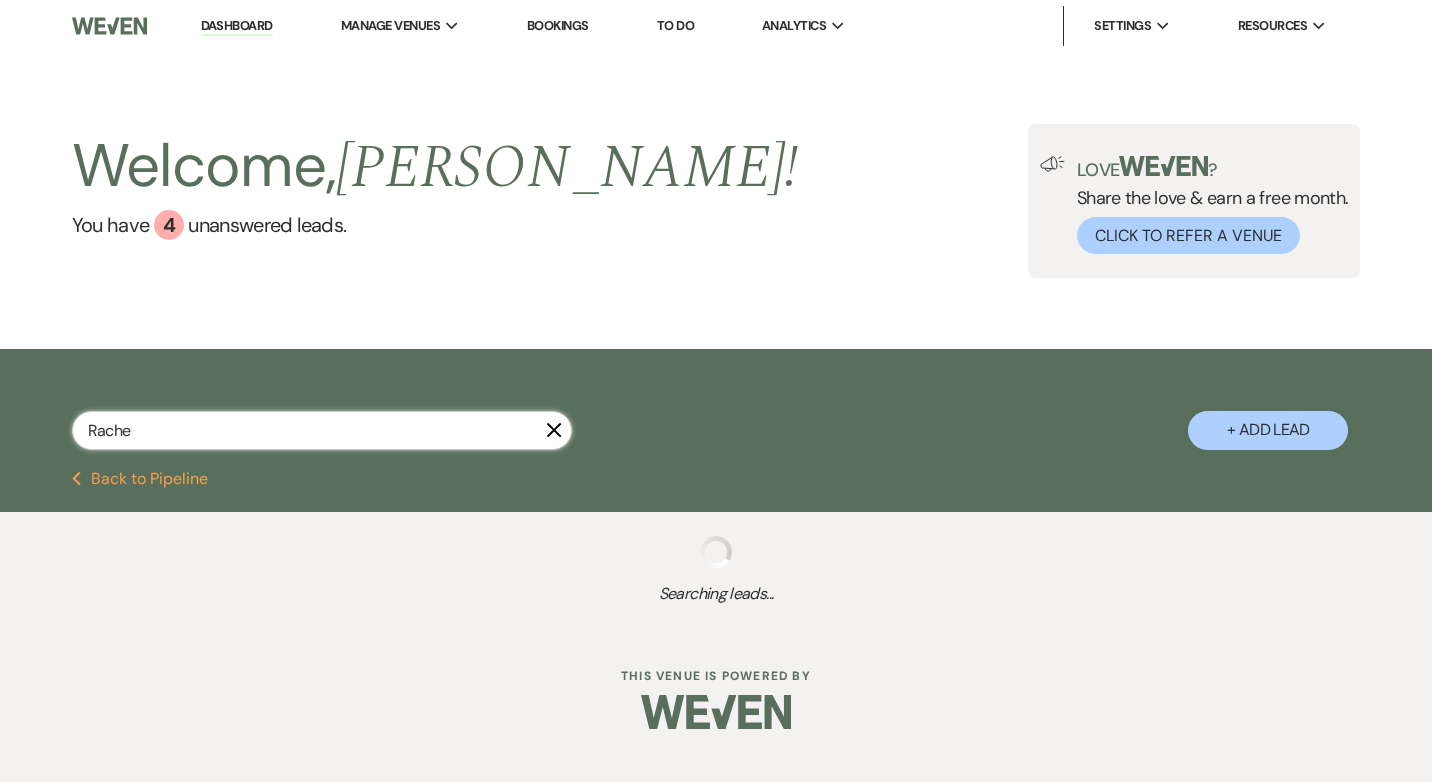 select on "5" 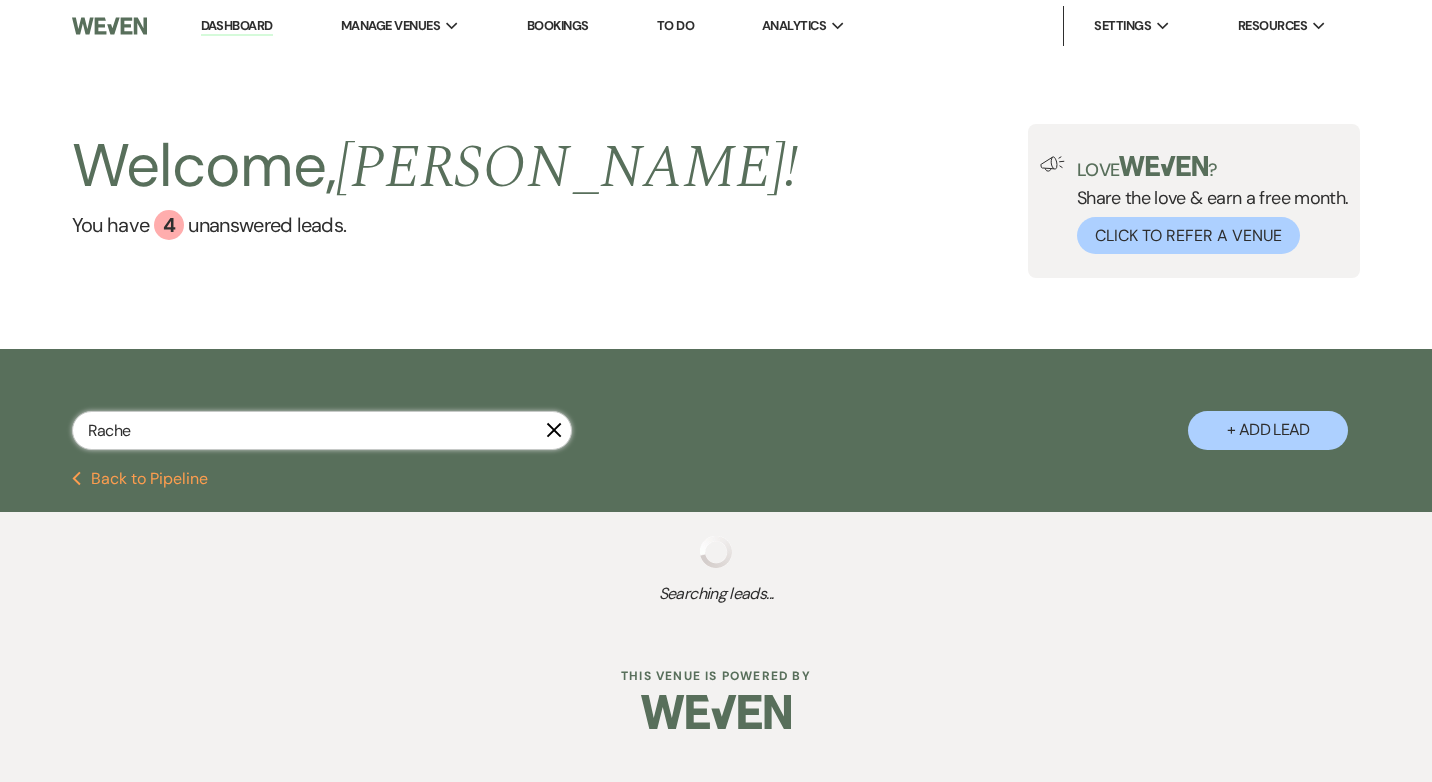 select on "8" 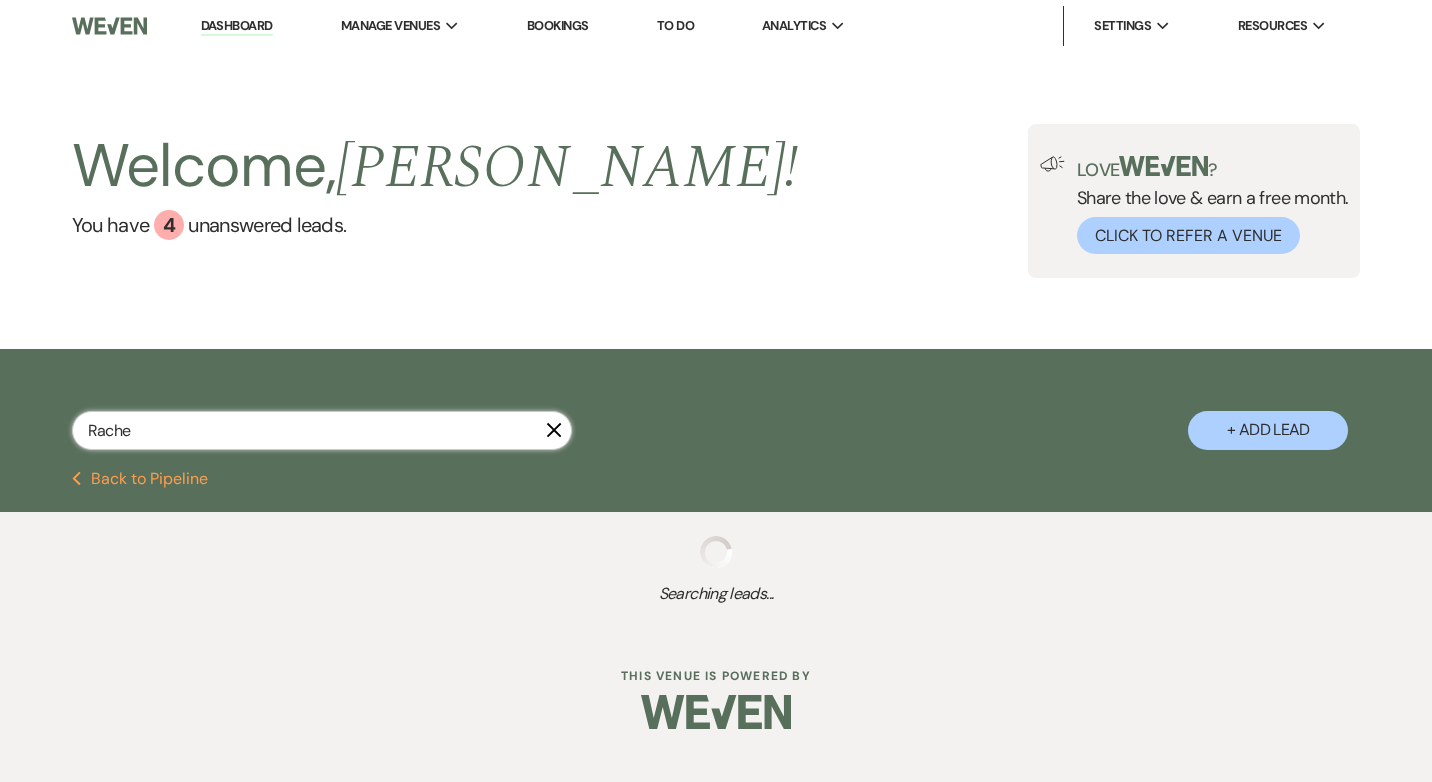 select on "5" 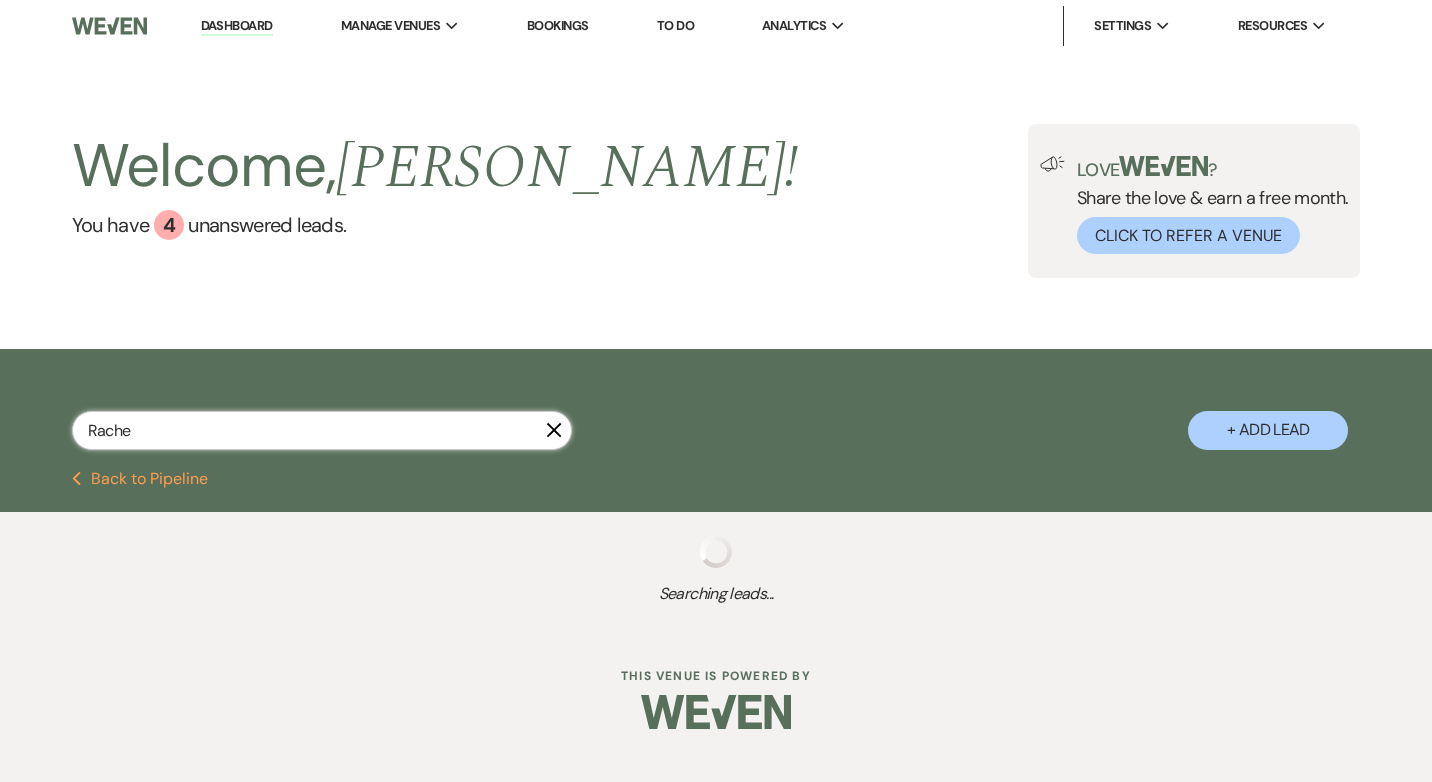 select on "8" 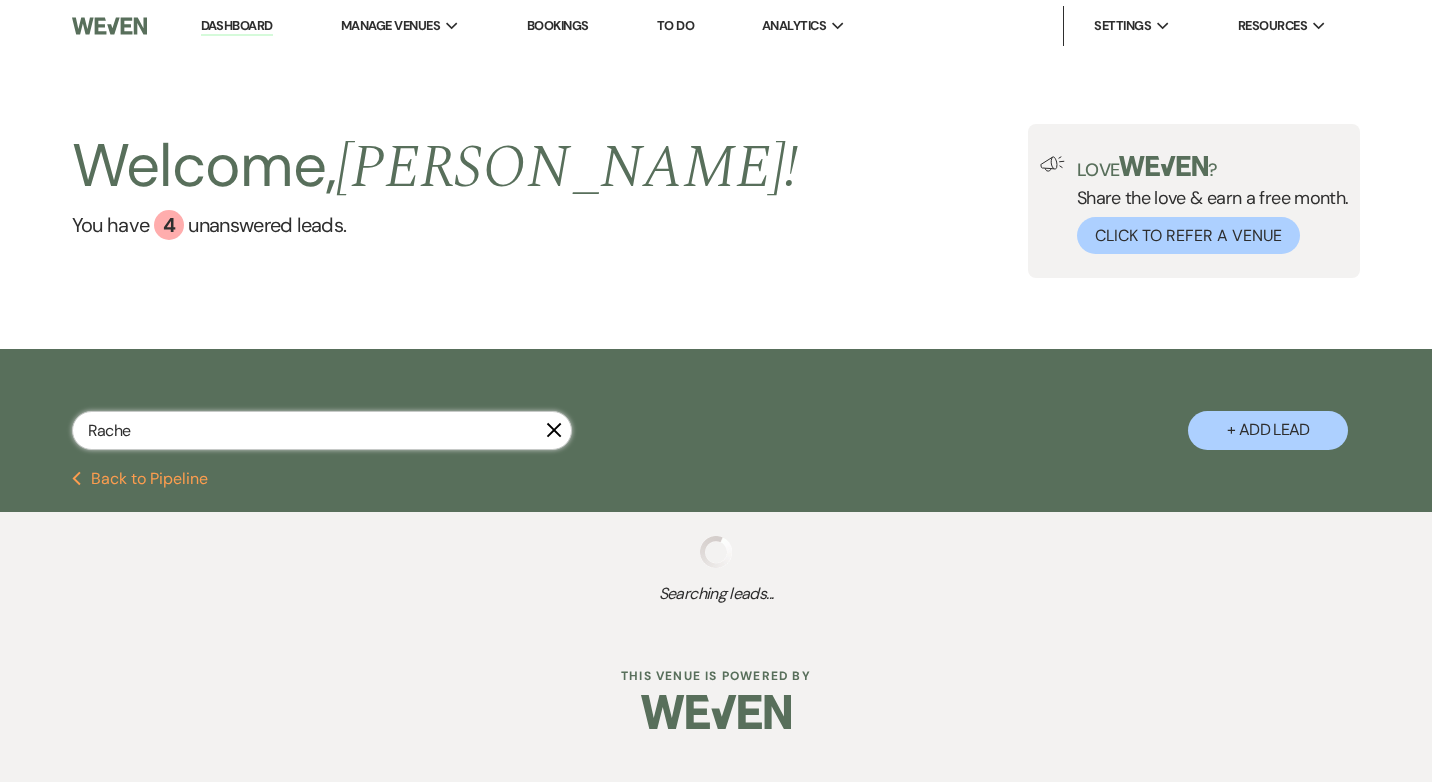 select on "5" 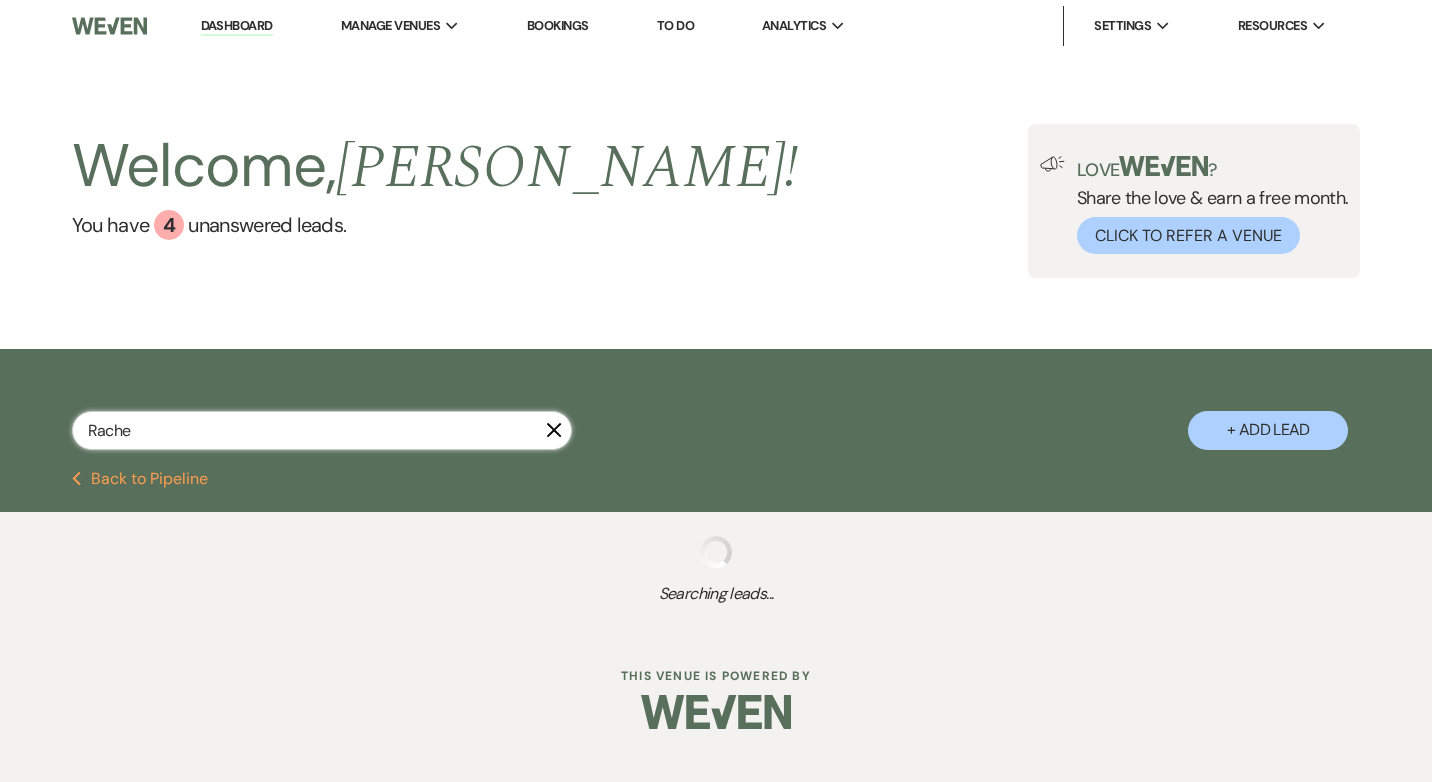 select on "8" 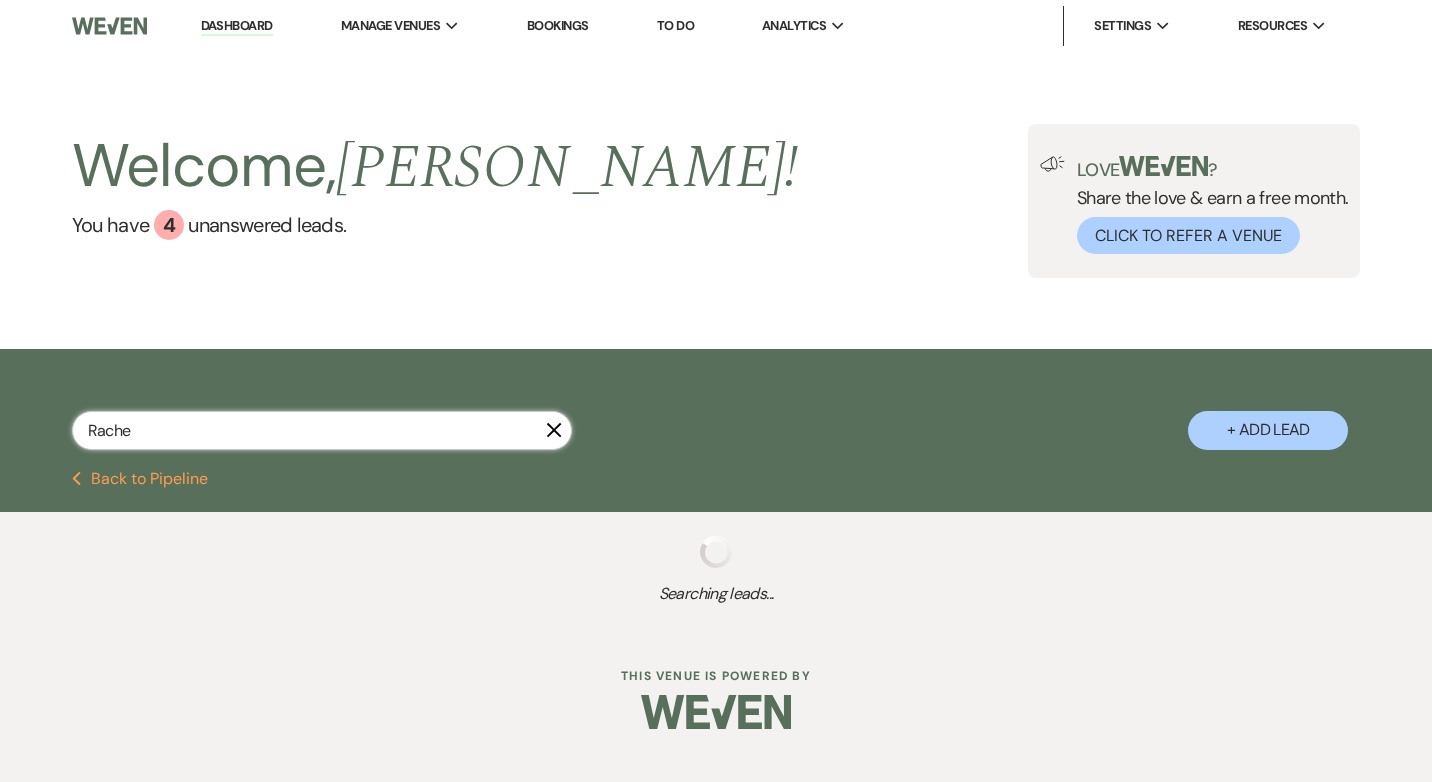 select on "5" 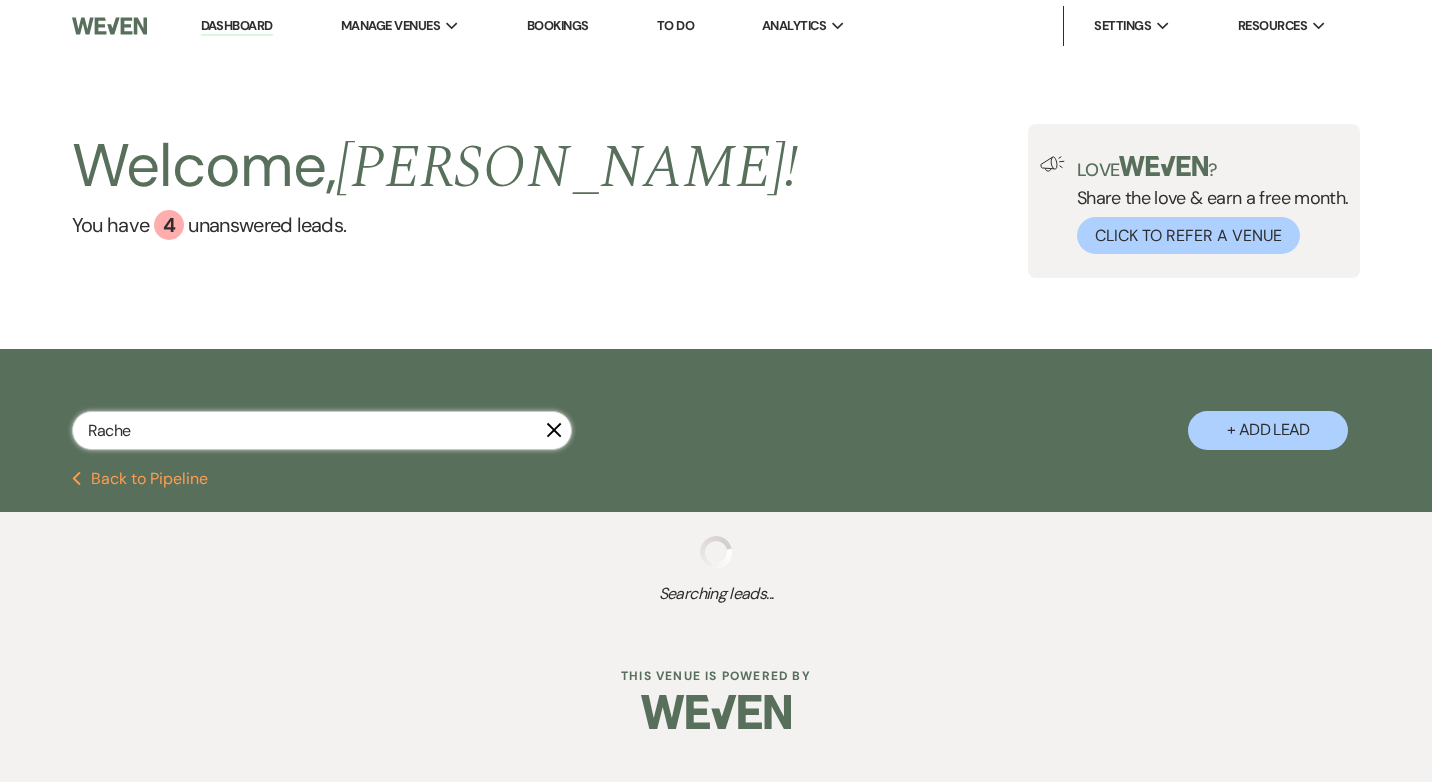 select on "8" 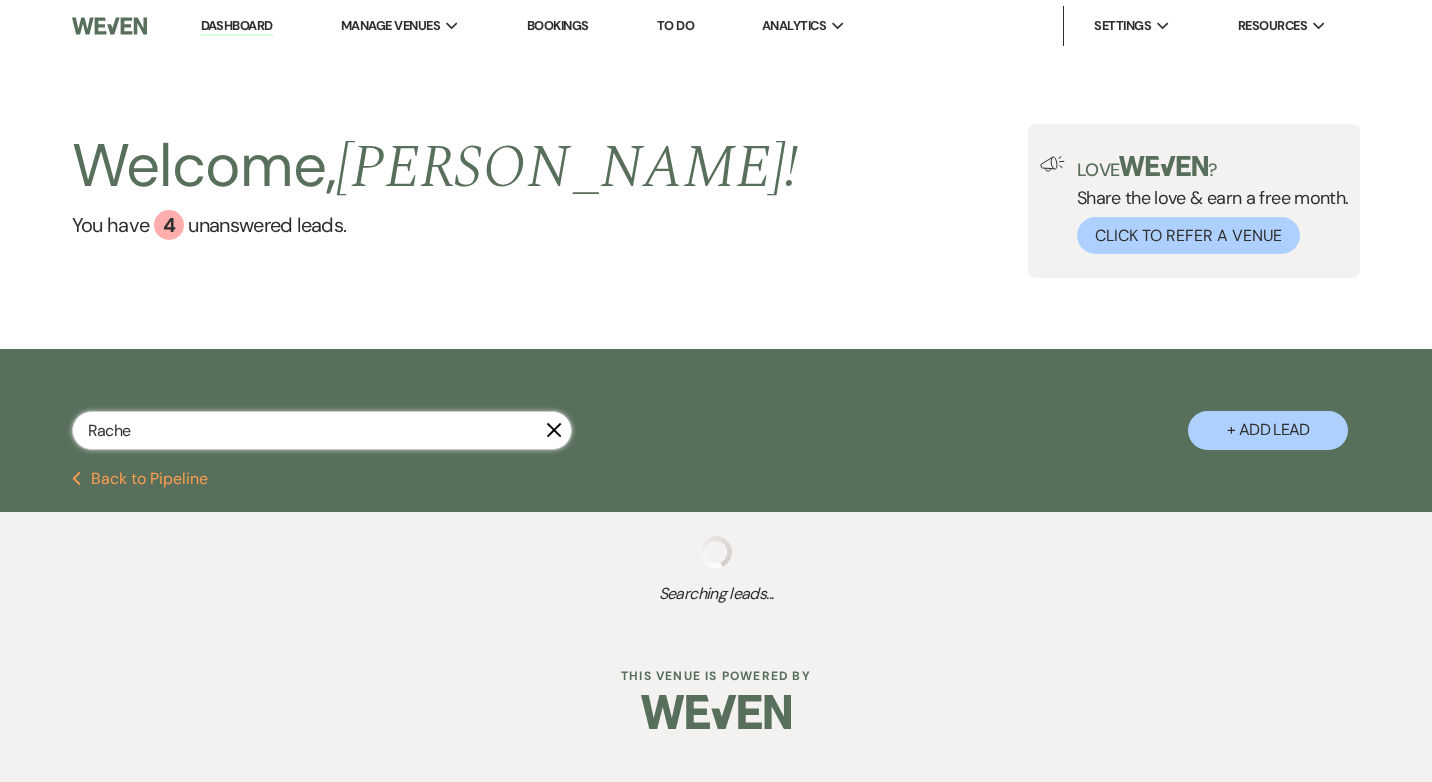 select on "2" 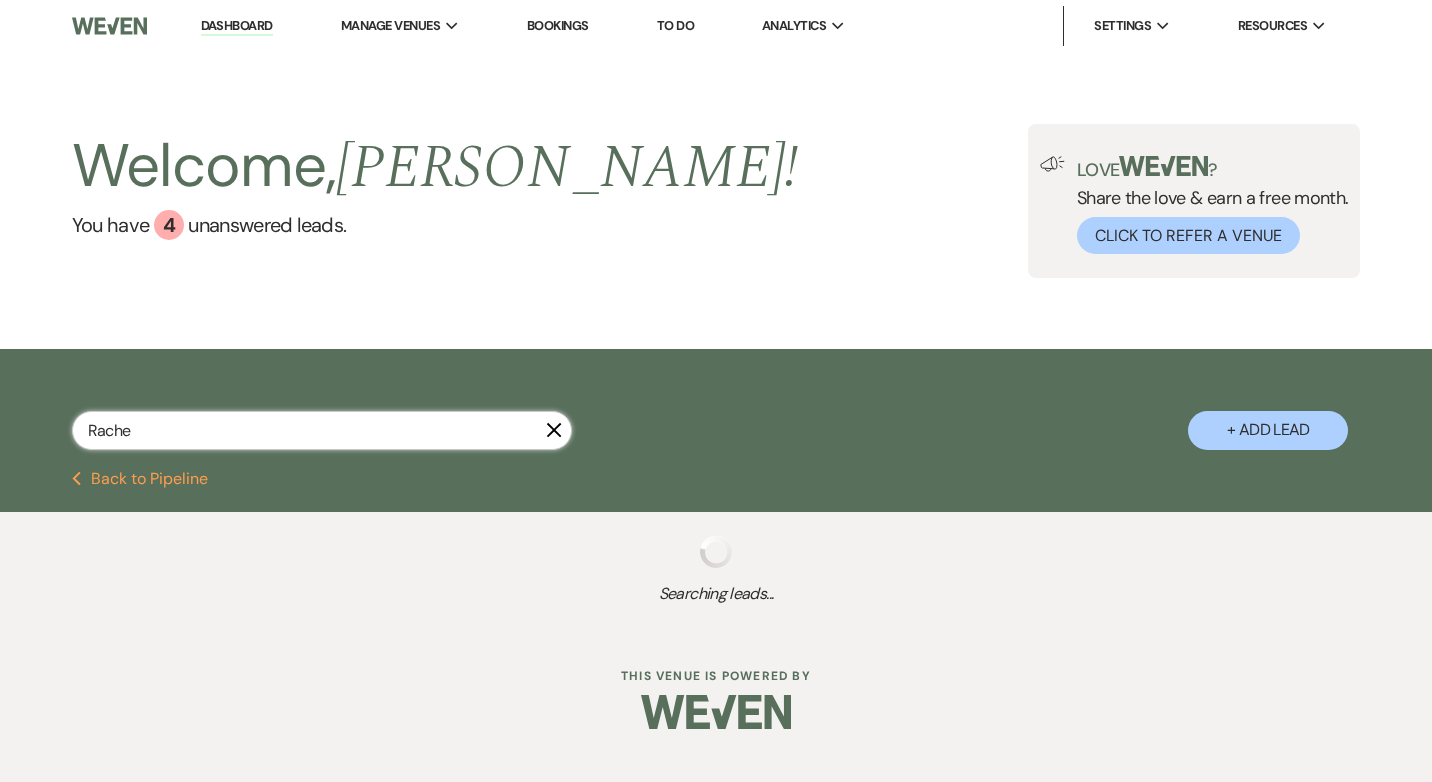 select on "8" 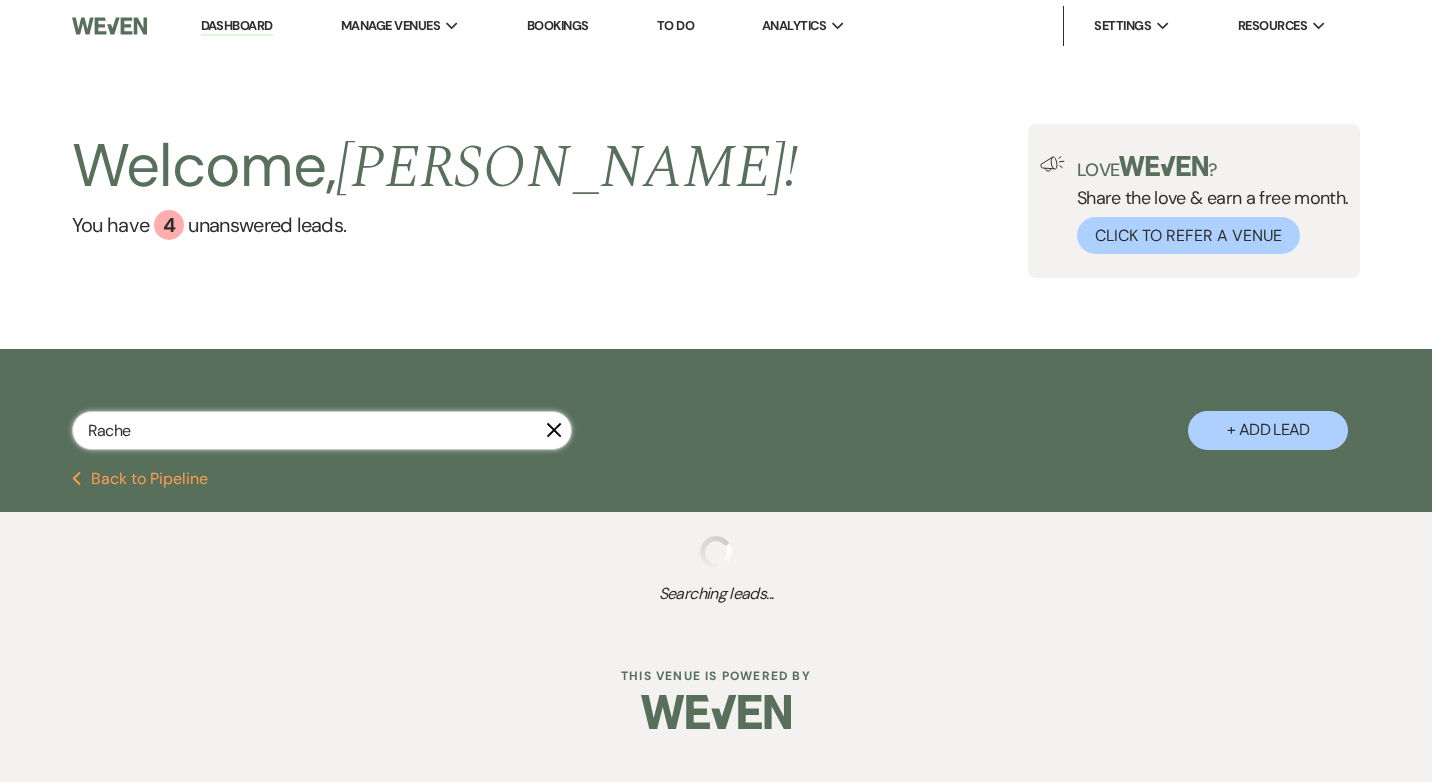select on "5" 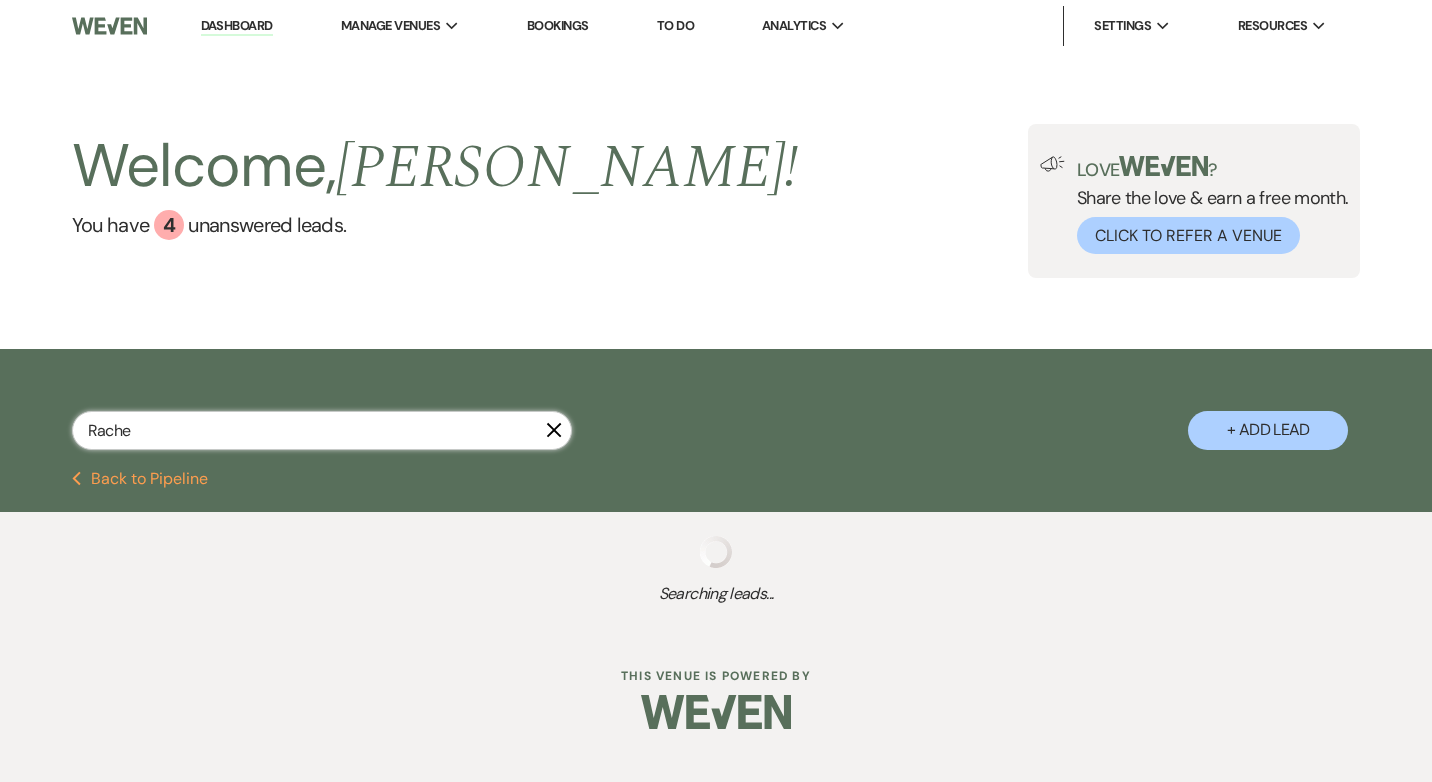 select on "8" 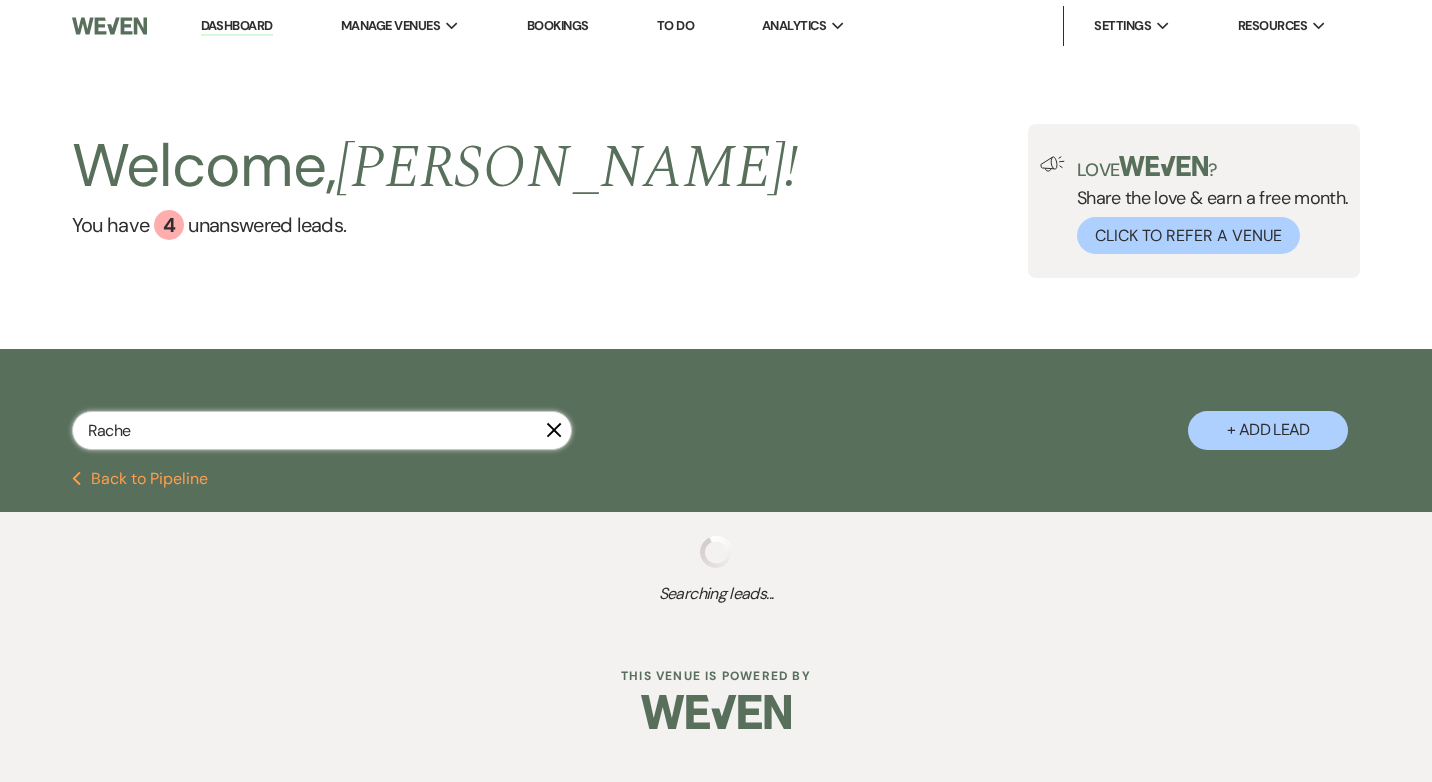 select on "11" 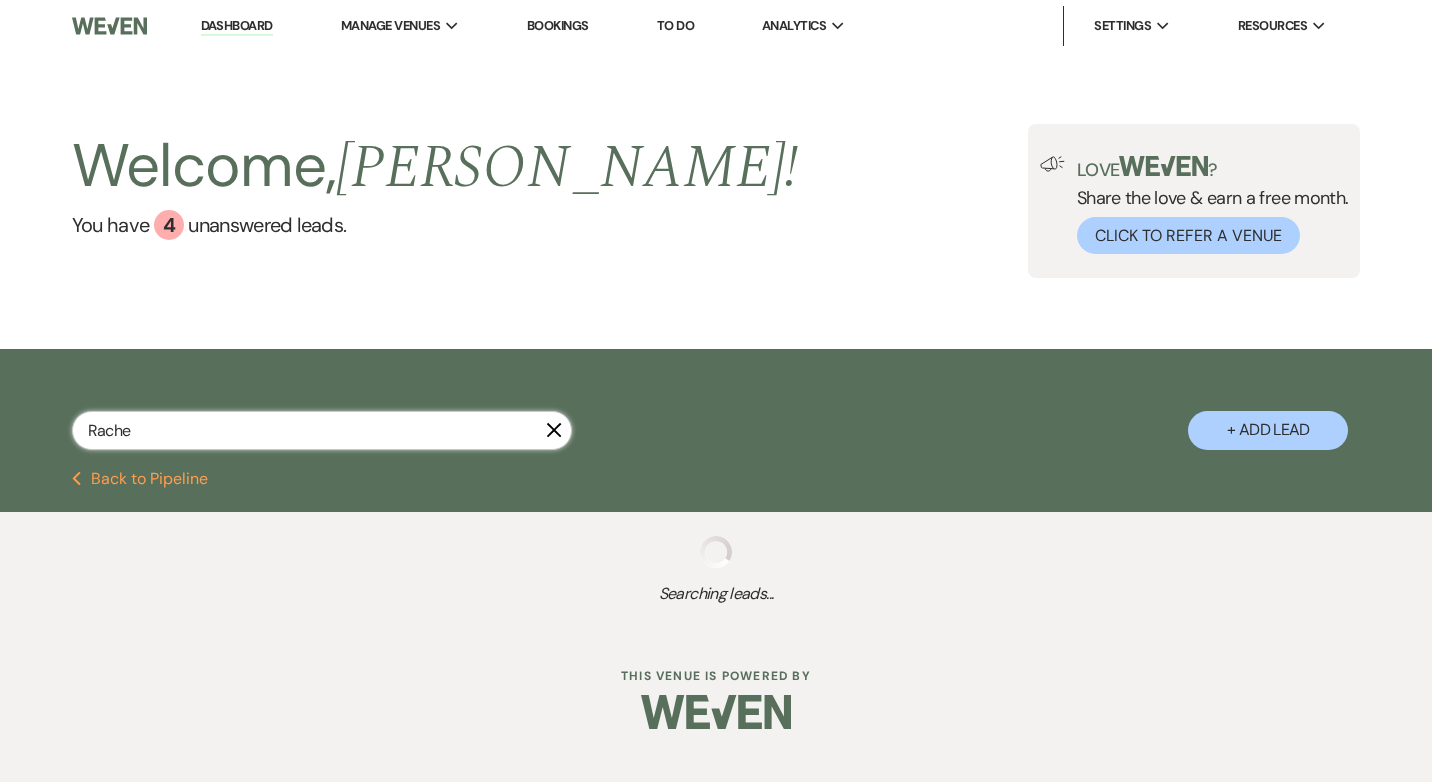 select on "8" 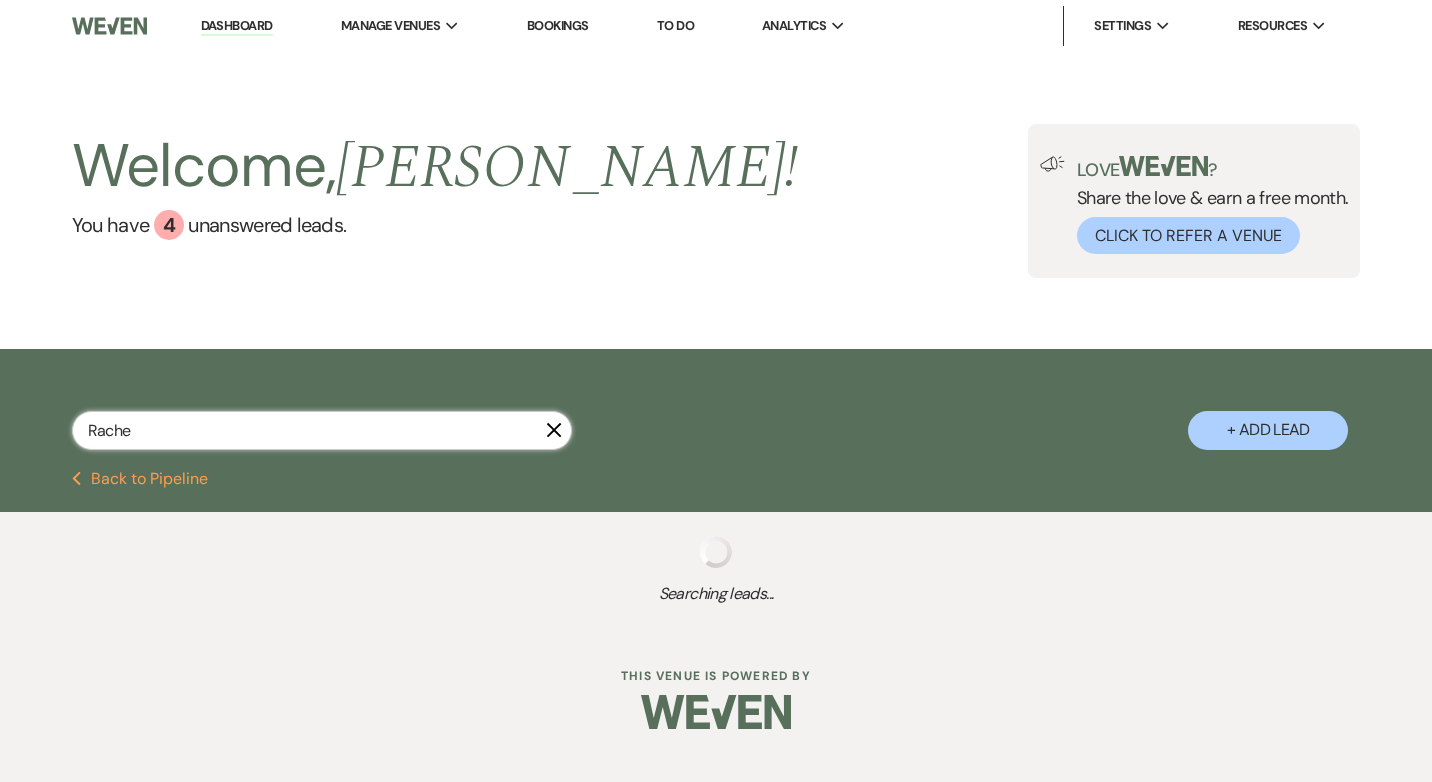 select on "11" 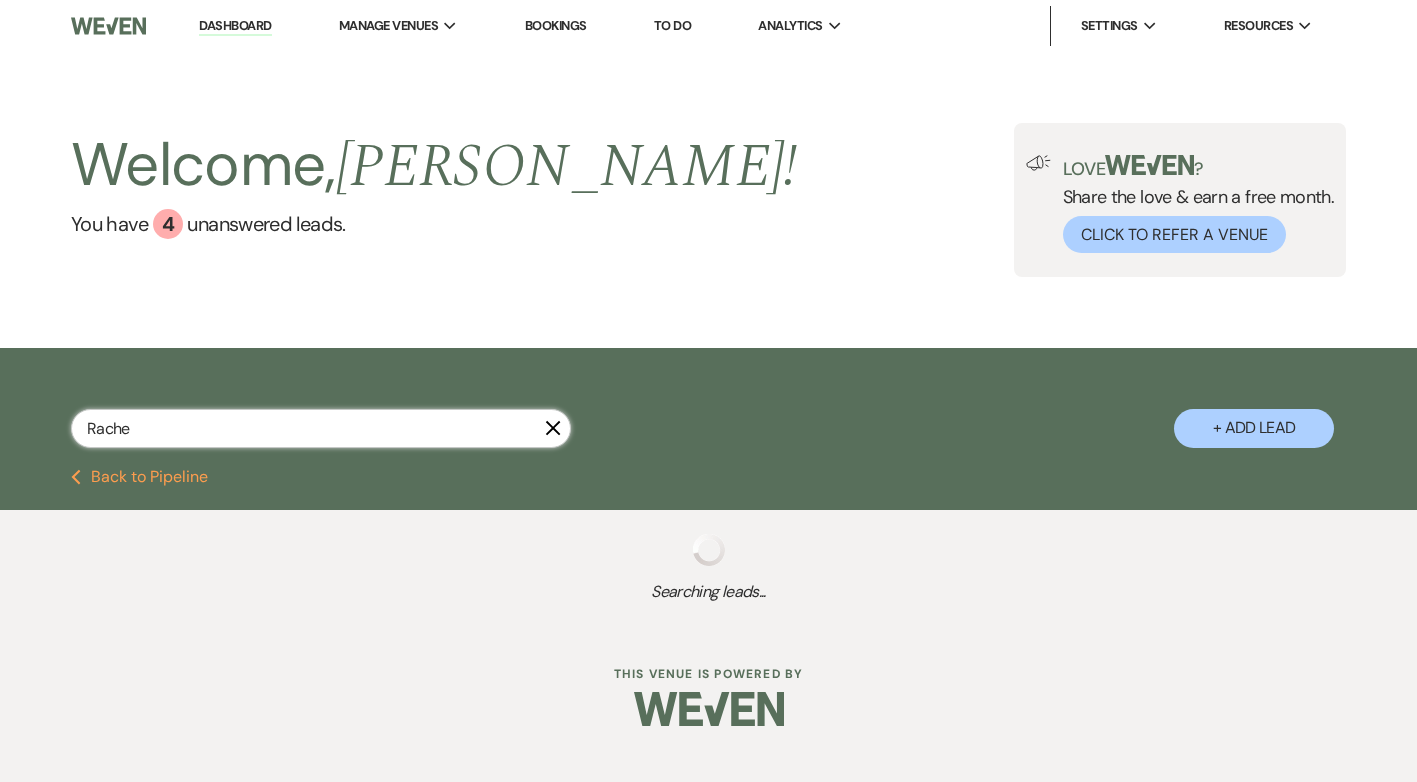 select on "8" 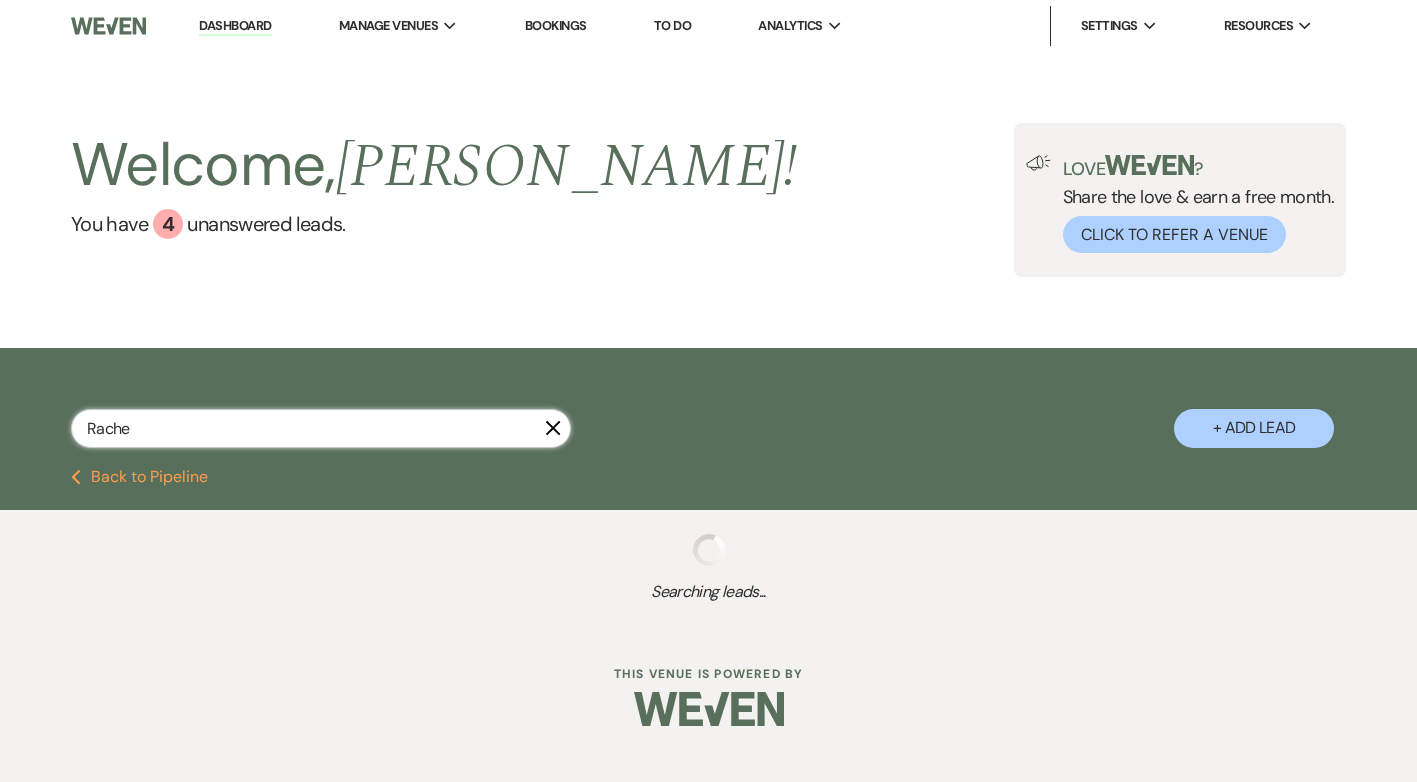 select on "4" 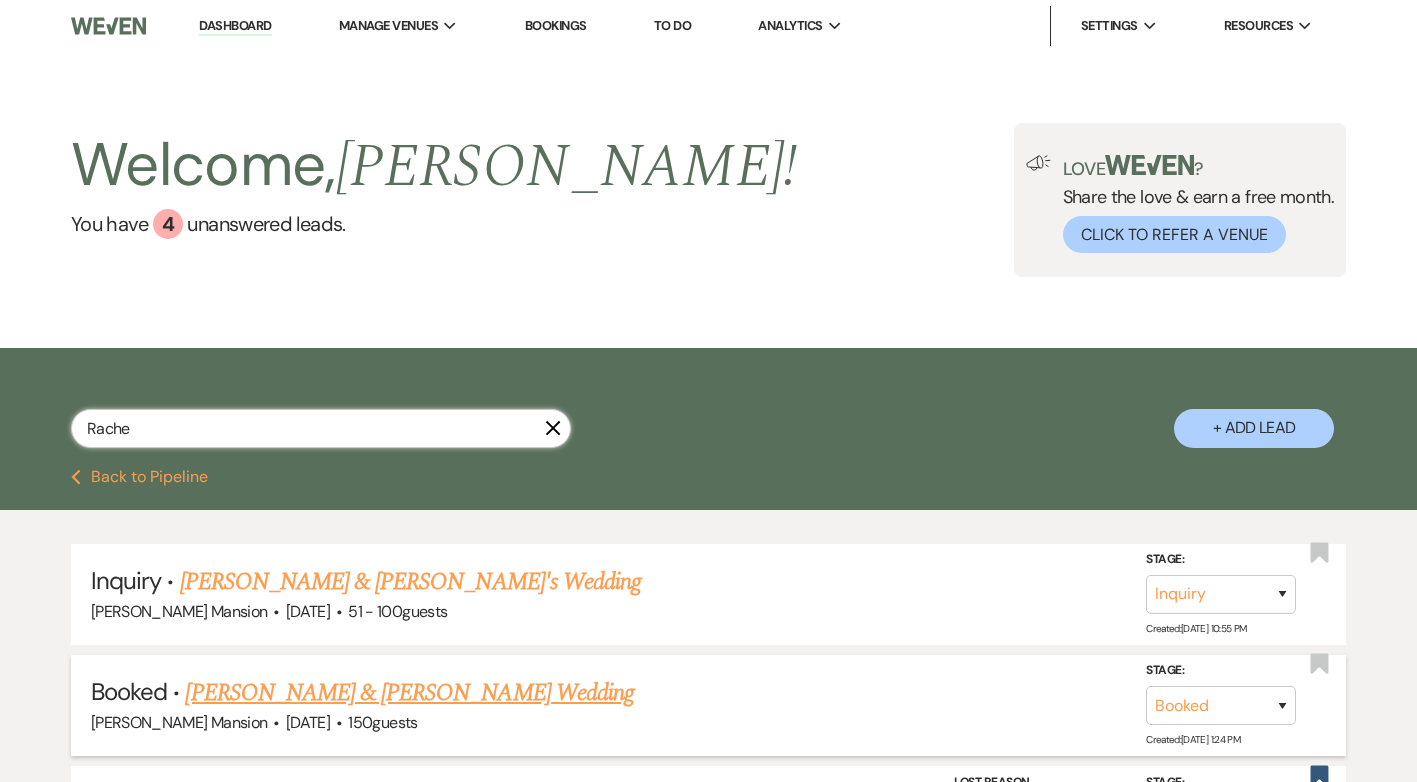 type on "Rache" 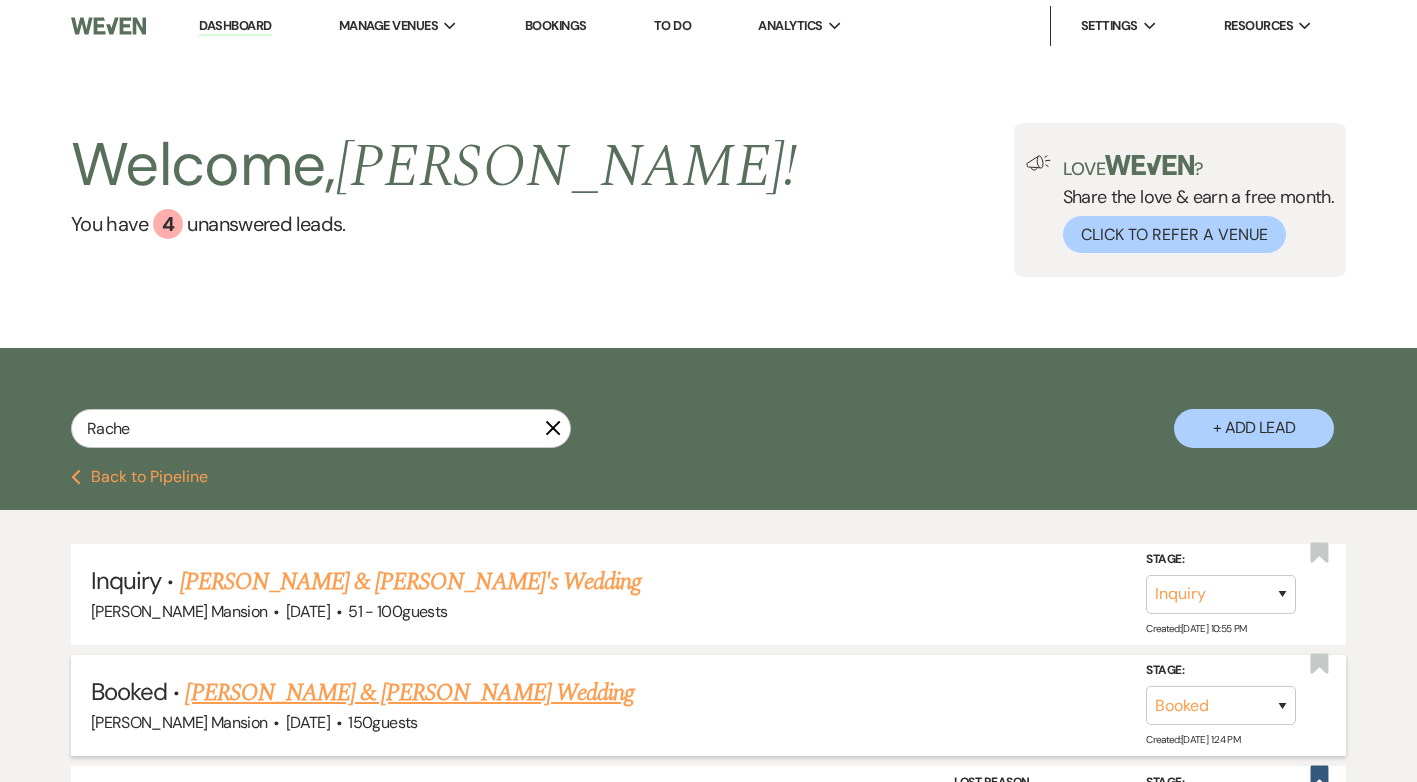 click on "[PERSON_NAME] & [PERSON_NAME] Wedding" at bounding box center (409, 693) 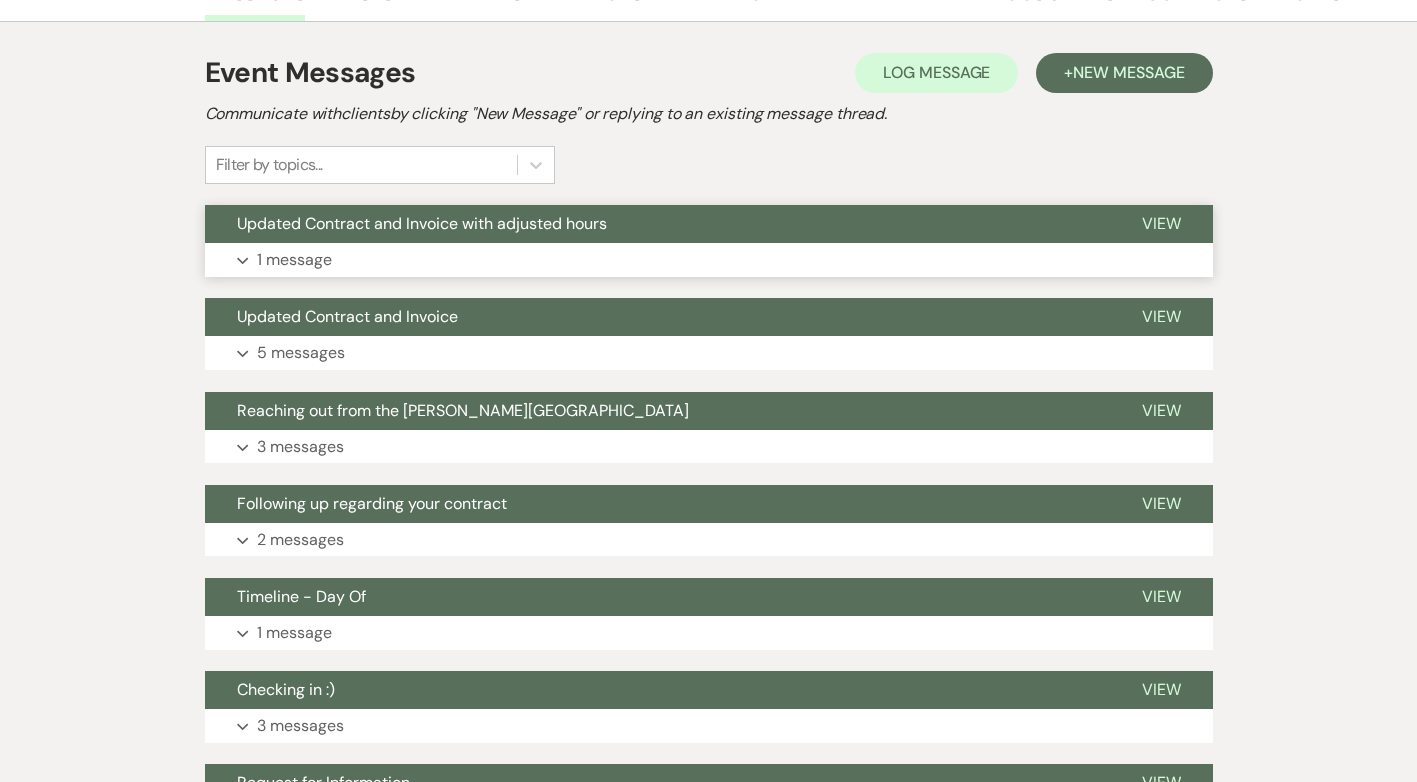 scroll, scrollTop: 400, scrollLeft: 0, axis: vertical 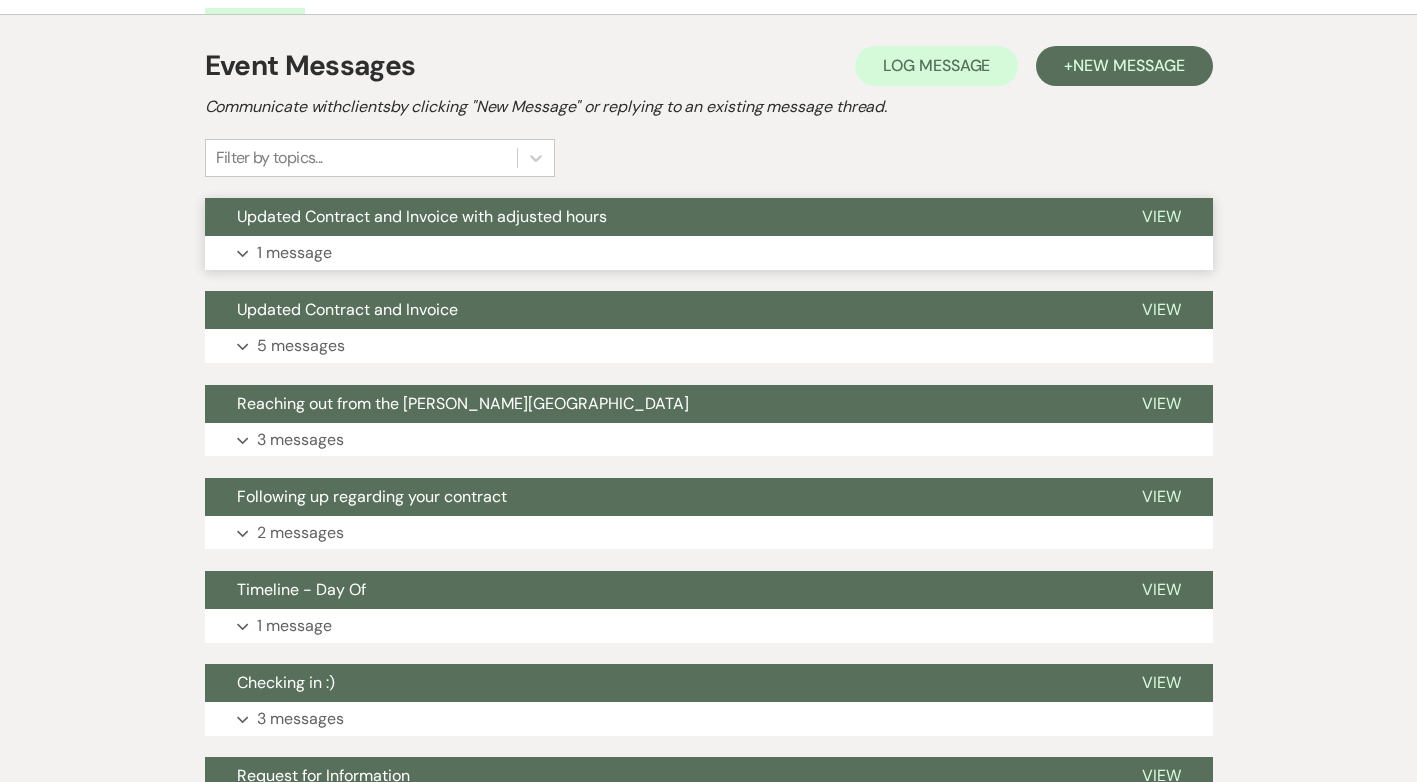 click on "1 message" at bounding box center [294, 253] 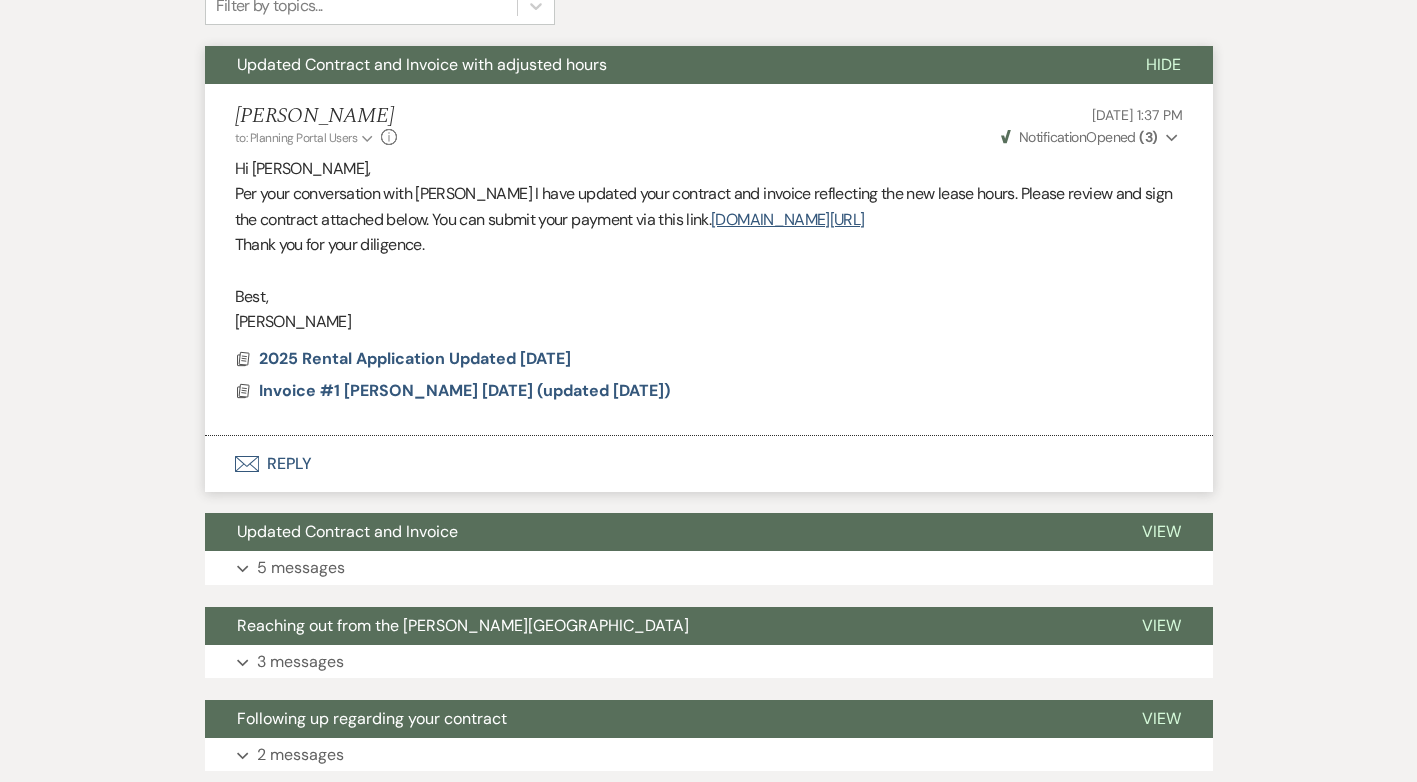 scroll, scrollTop: 0, scrollLeft: 0, axis: both 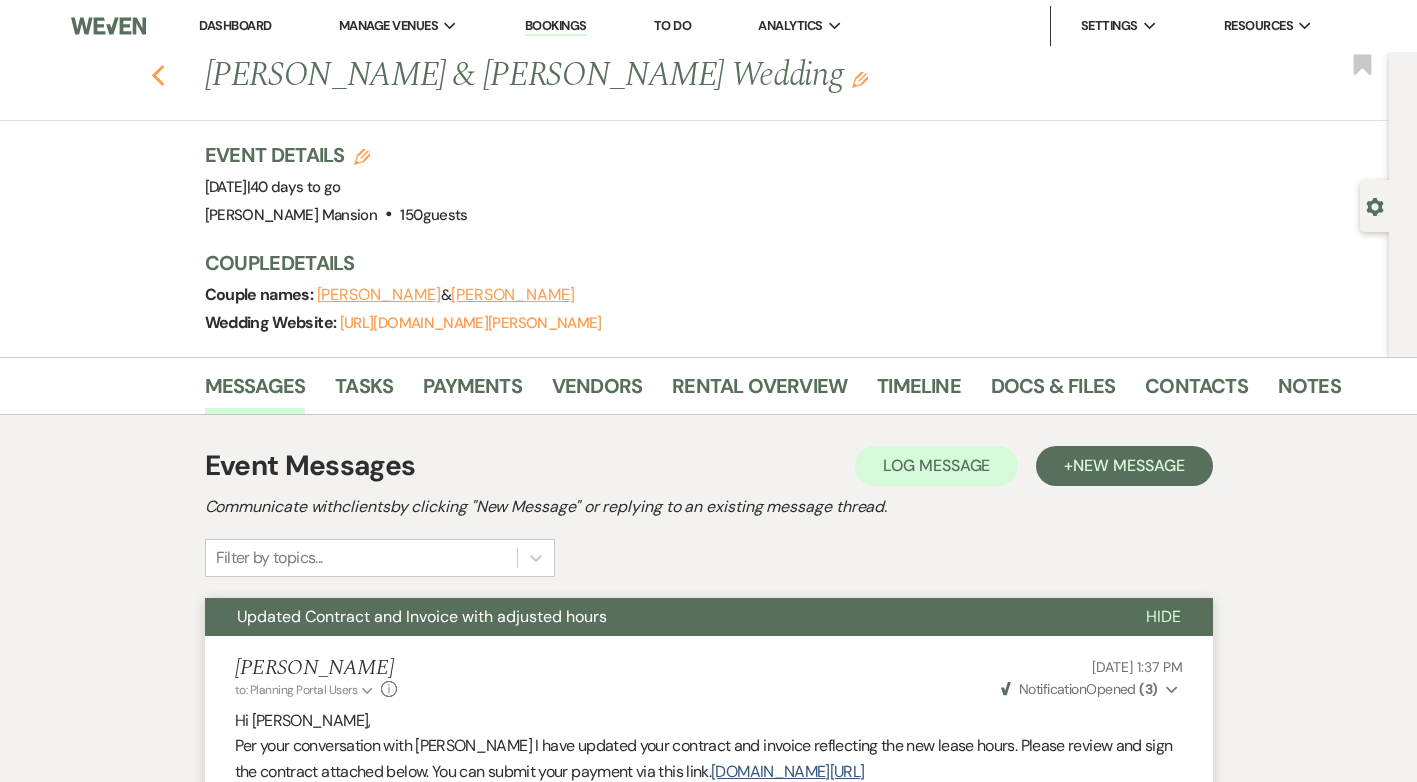 click on "Previous" 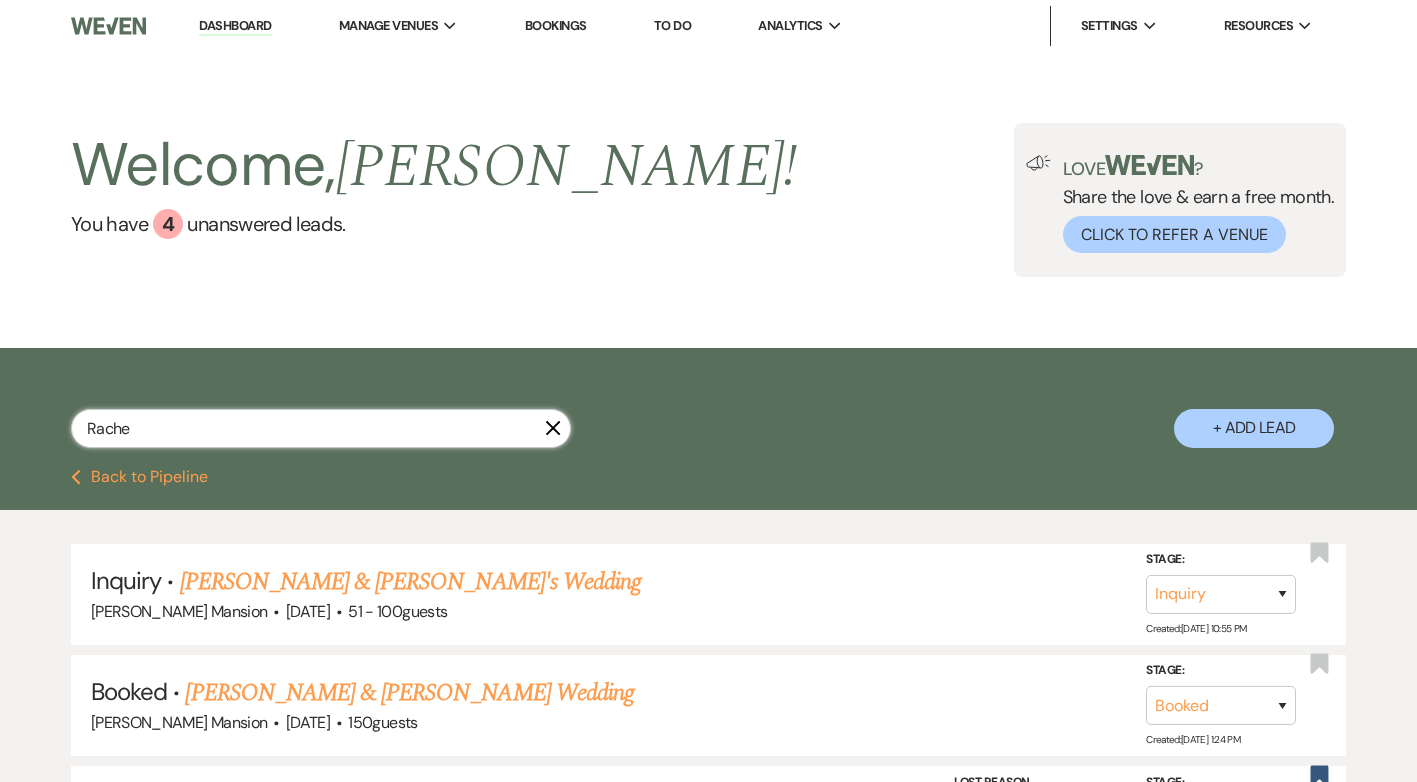 click on "Rache" at bounding box center (321, 428) 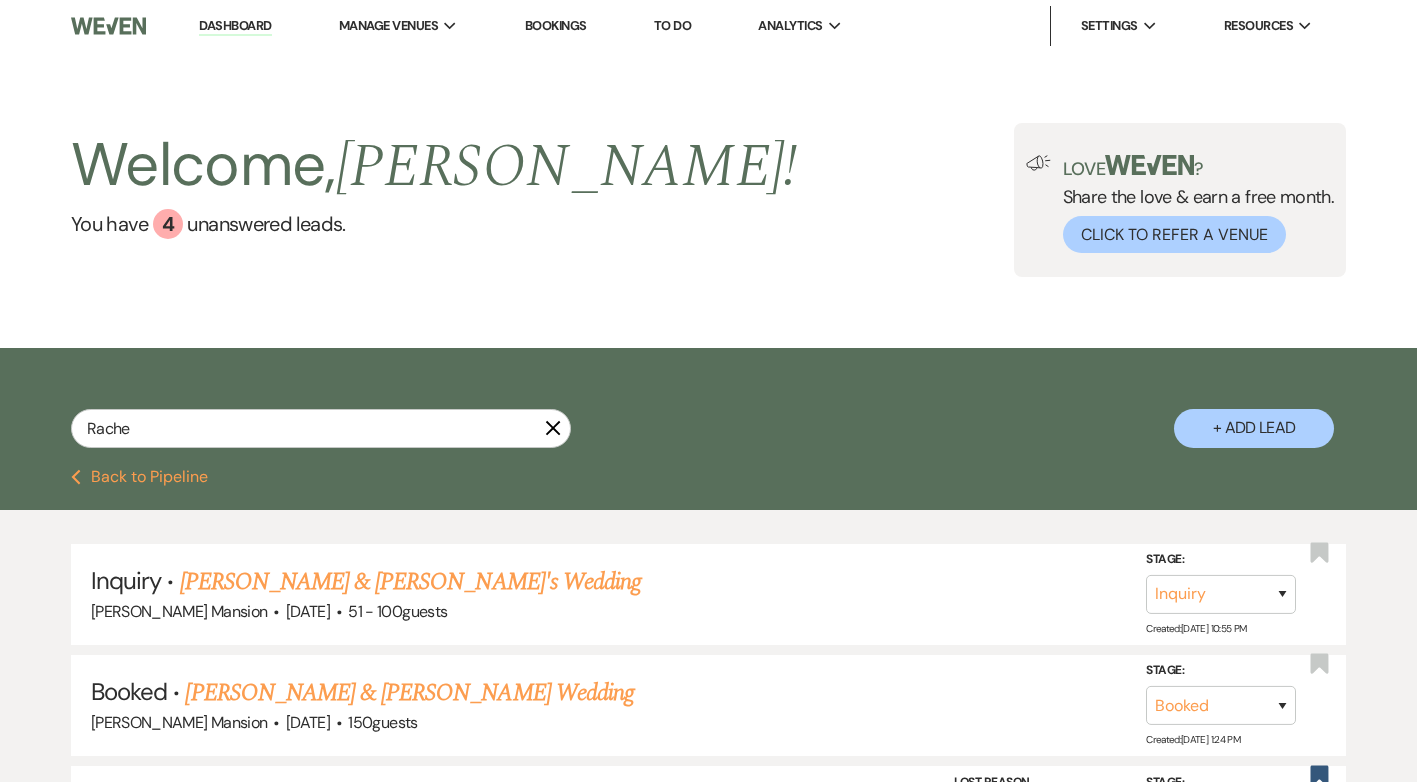 drag, startPoint x: 552, startPoint y: 427, endPoint x: 414, endPoint y: 436, distance: 138.29317 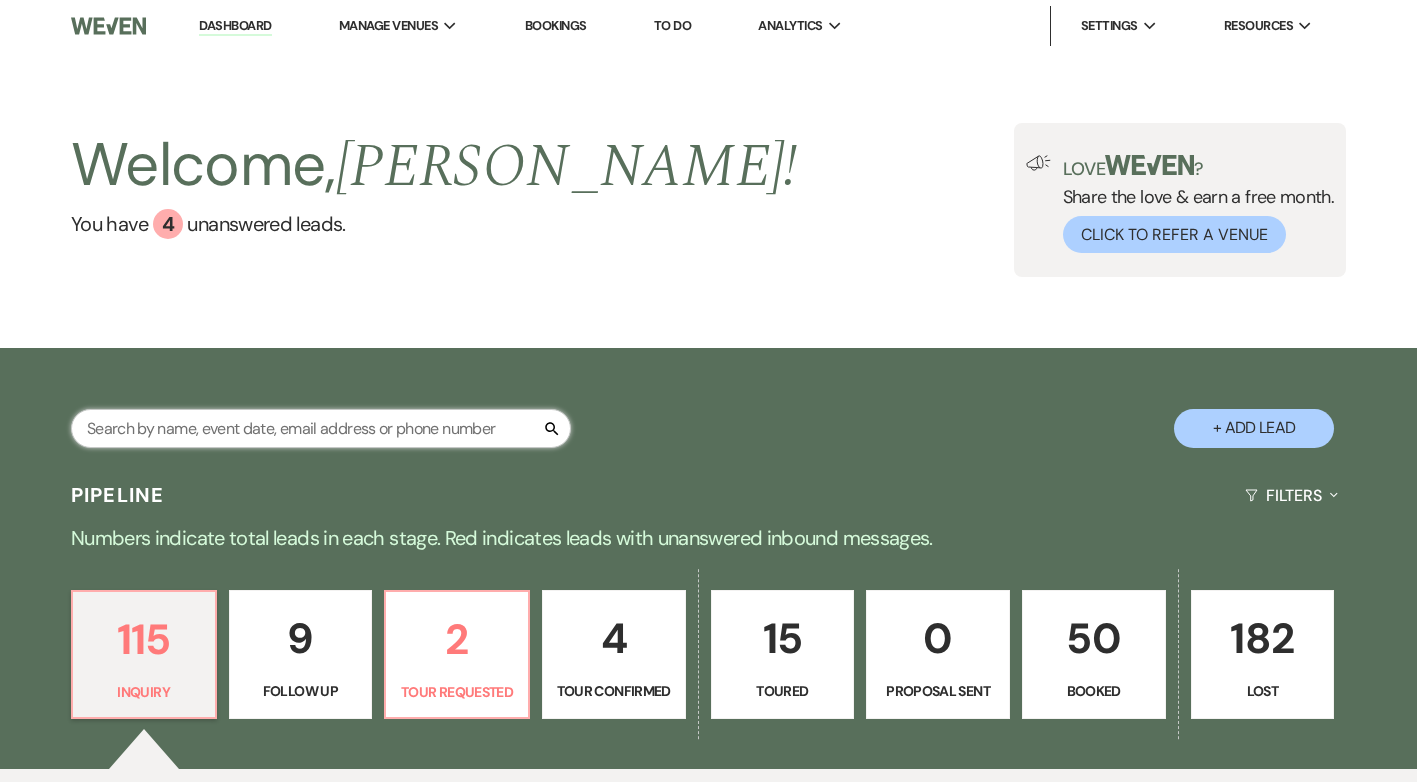 click at bounding box center [321, 428] 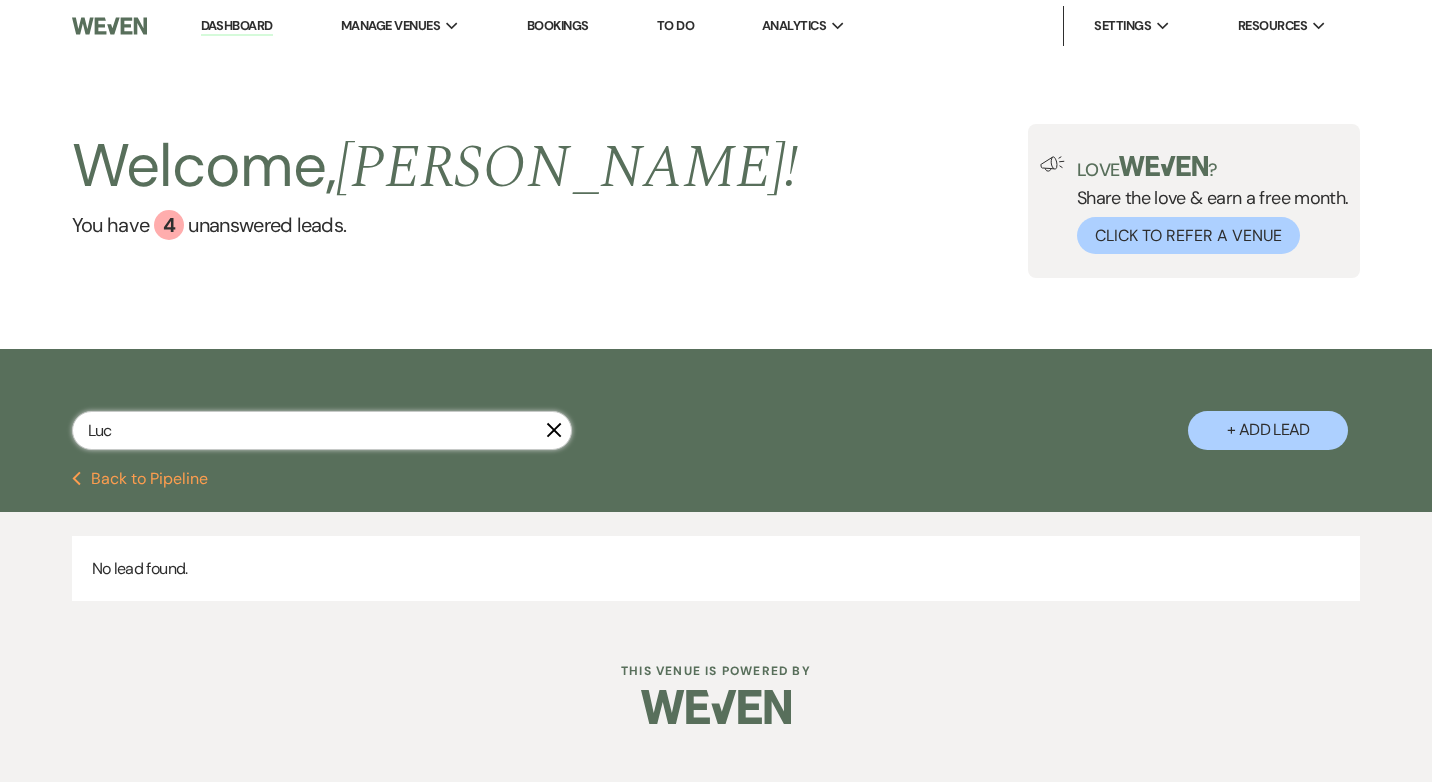 type on "[PERSON_NAME]" 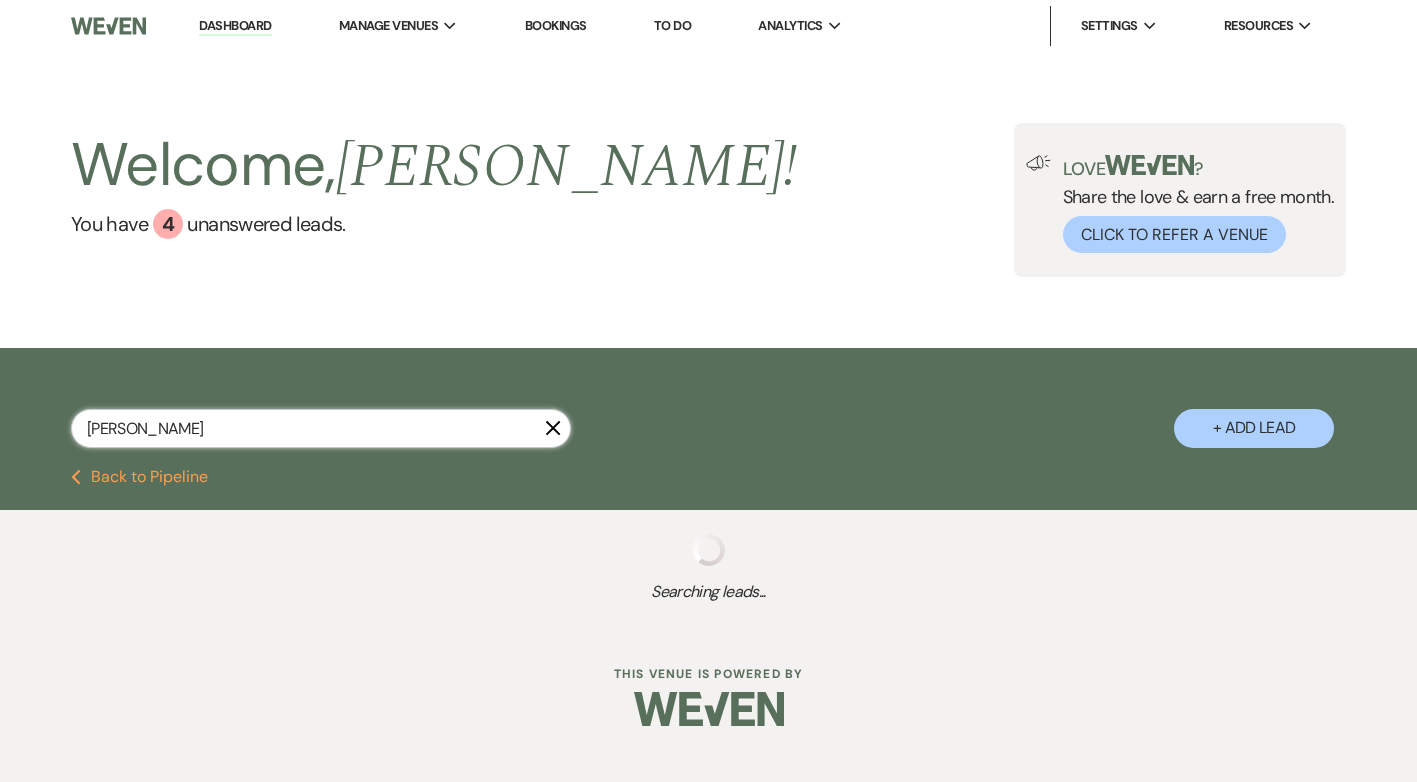select on "2" 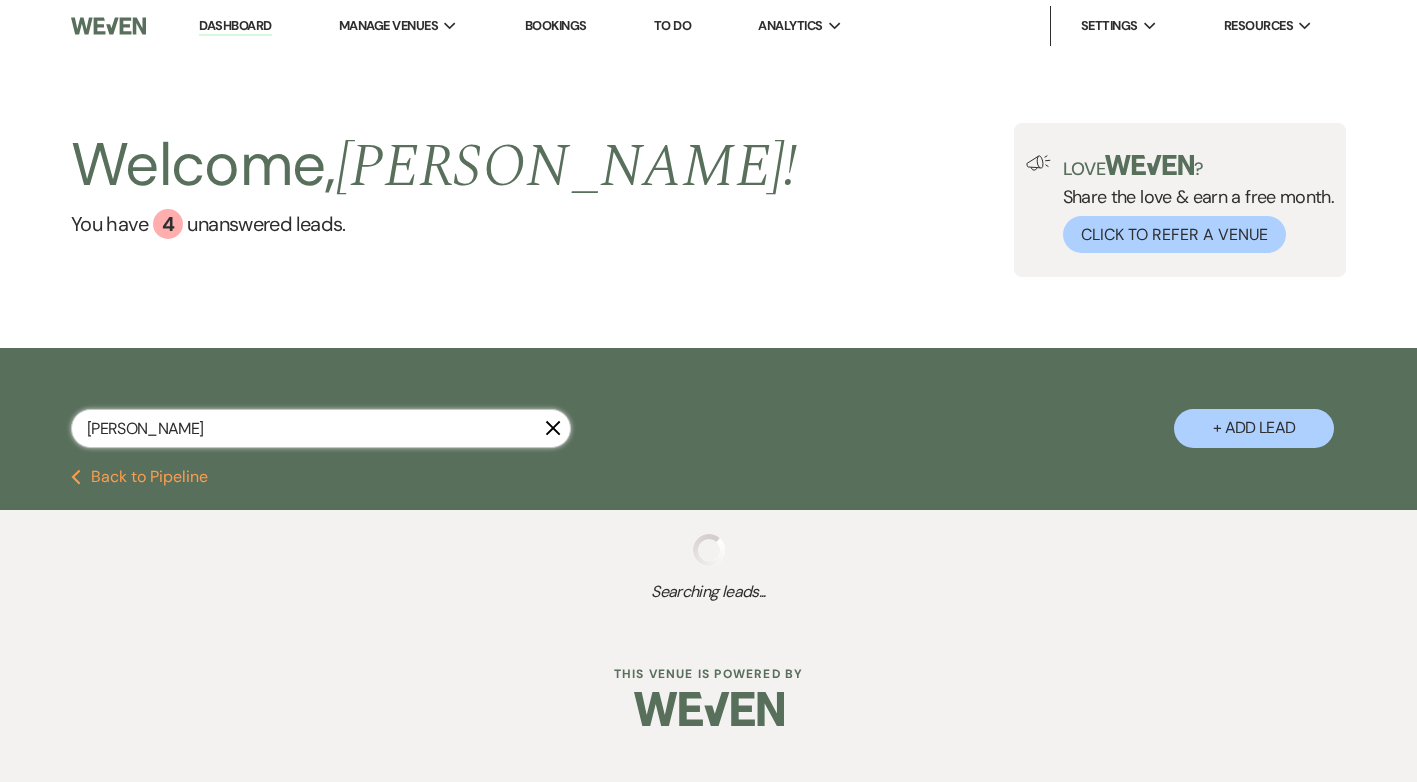 select on "8" 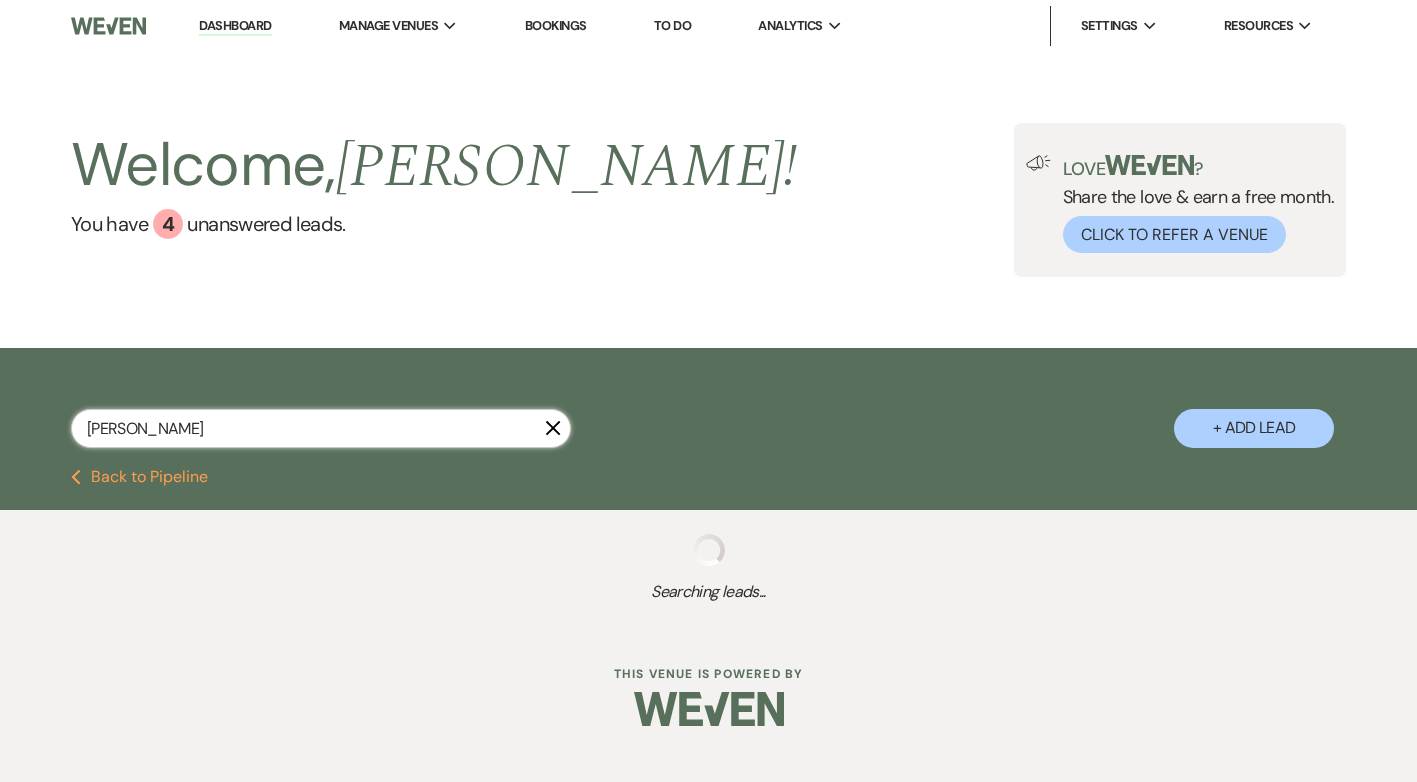 select on "5" 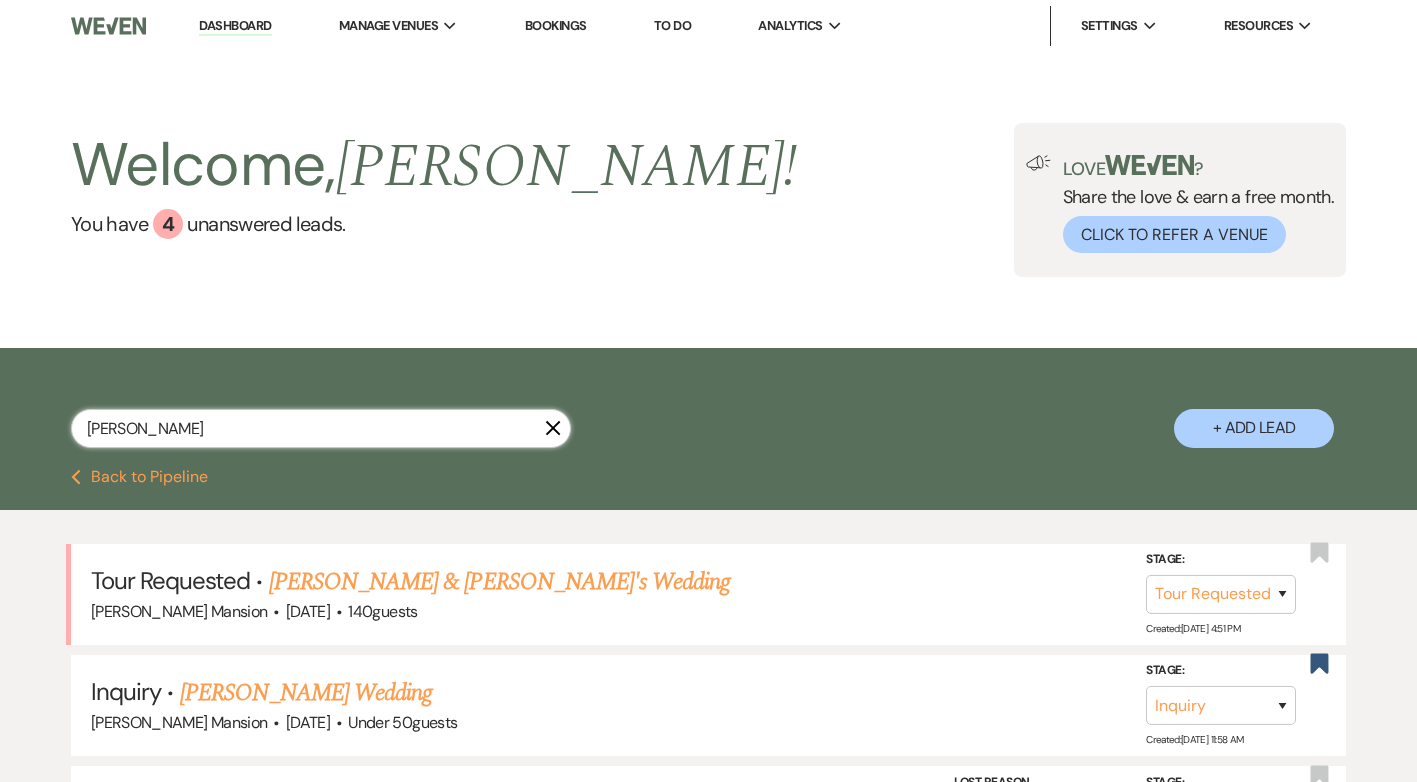 select on "2" 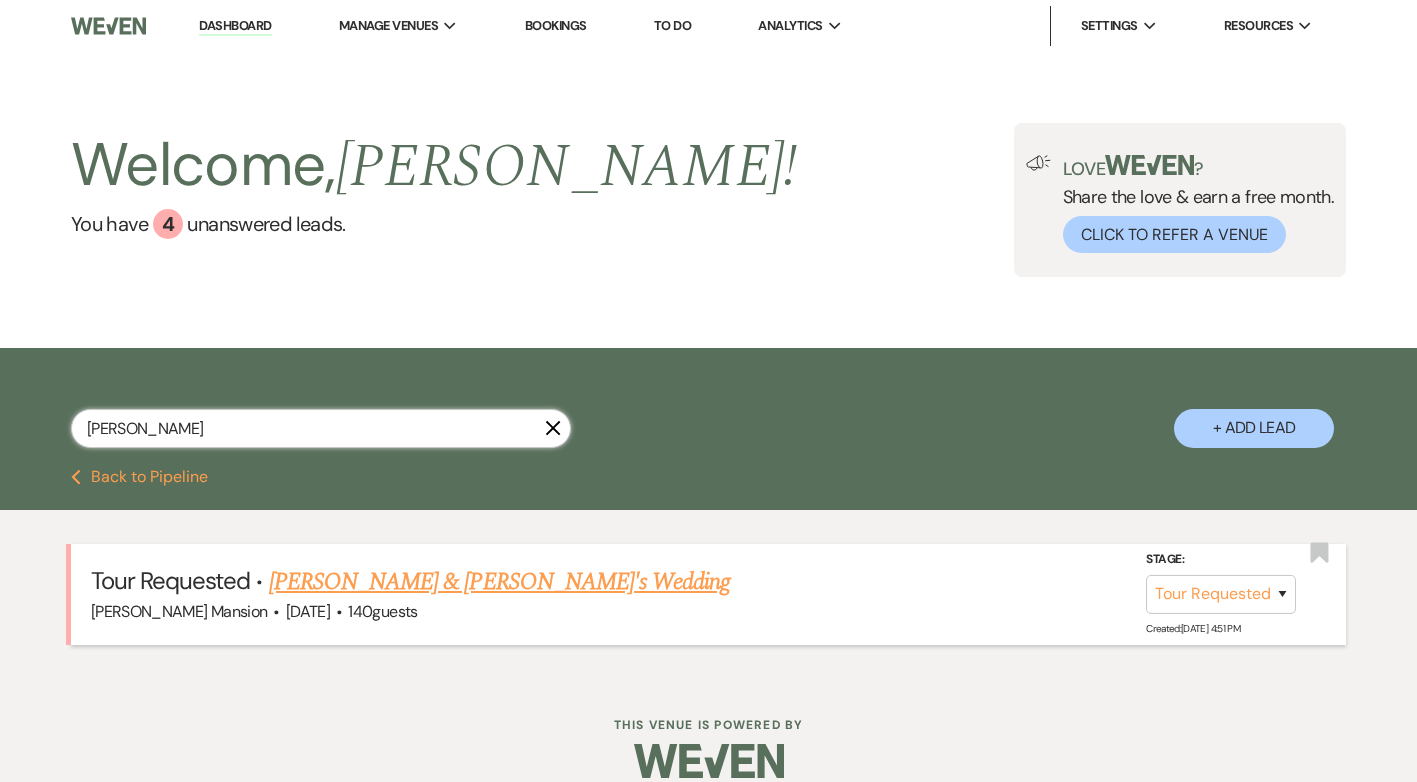 type on "[PERSON_NAME]" 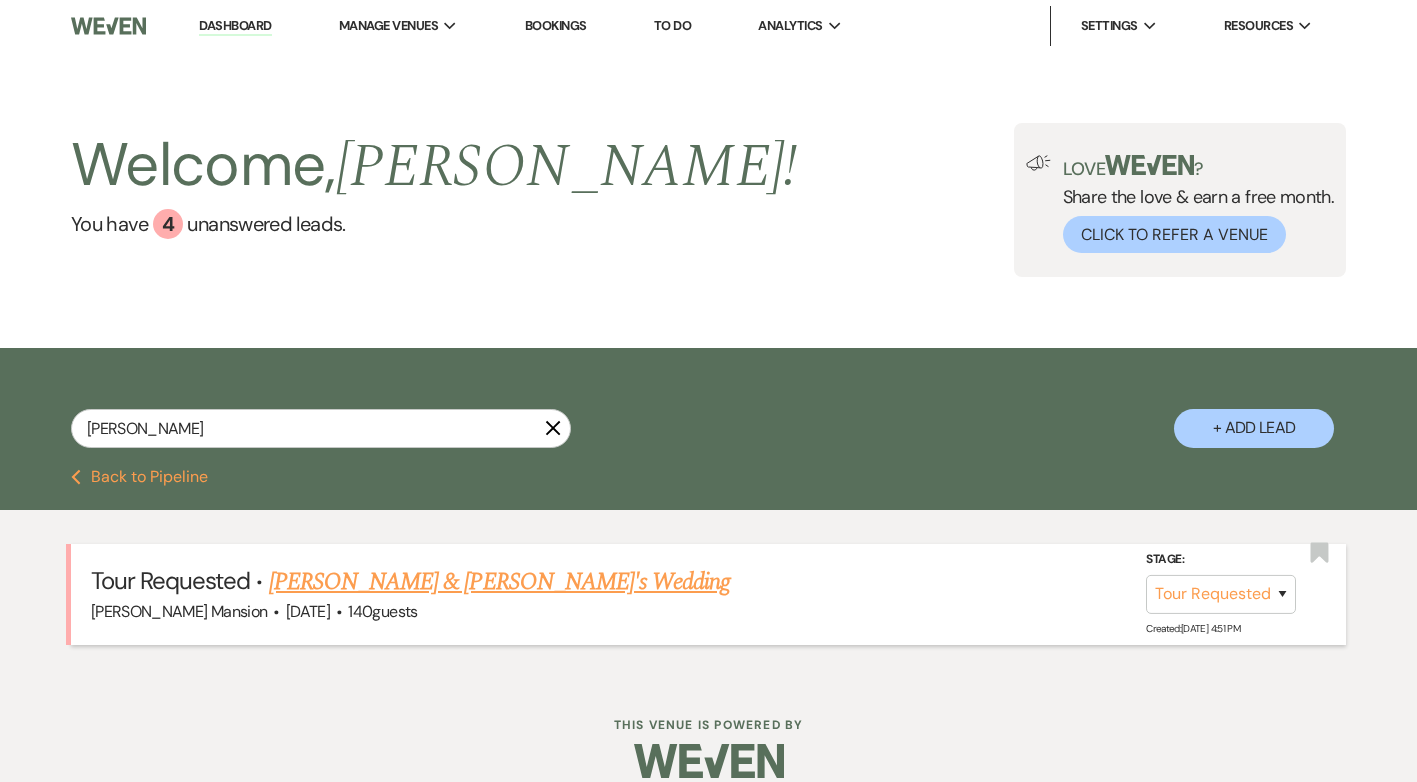 click on "[PERSON_NAME] & [PERSON_NAME]'s Wedding" at bounding box center [500, 582] 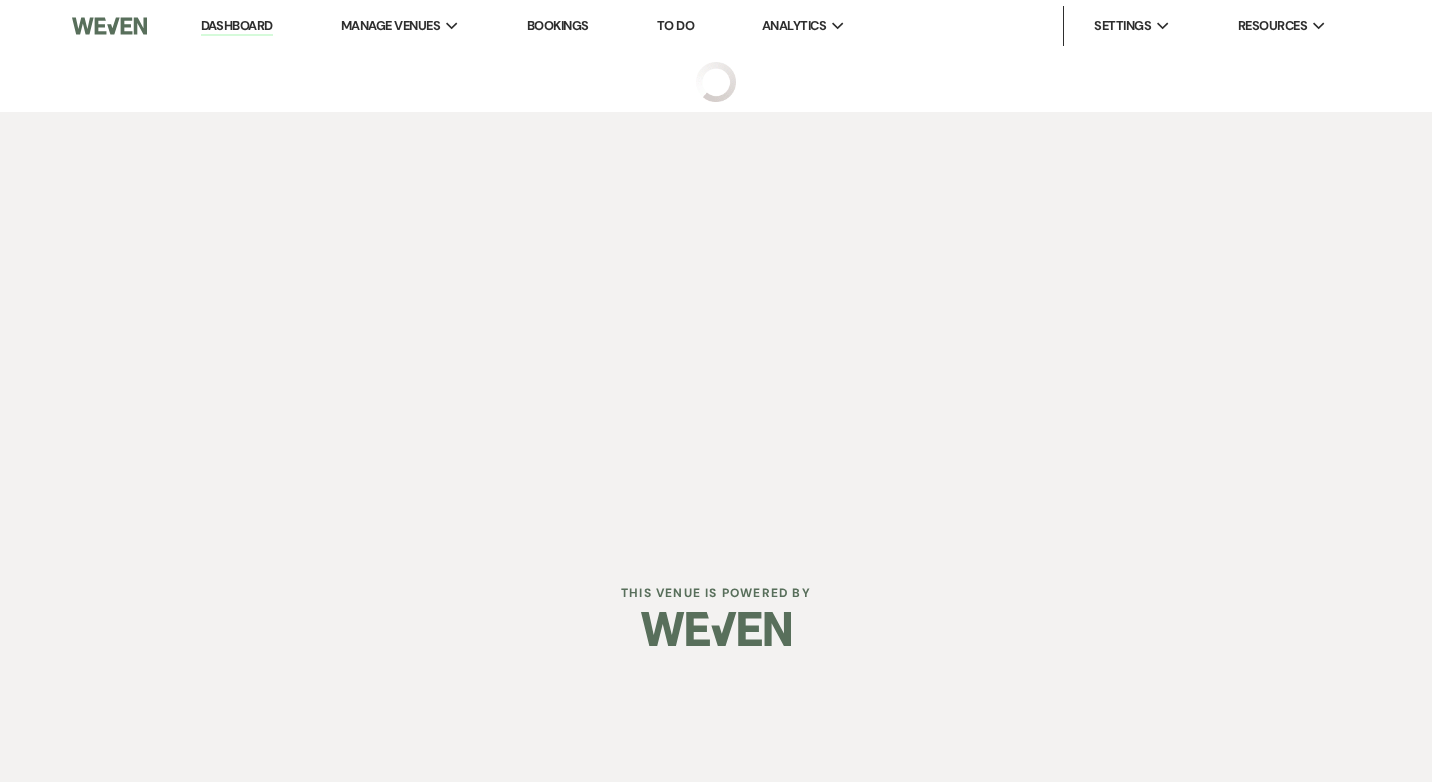 select on "2" 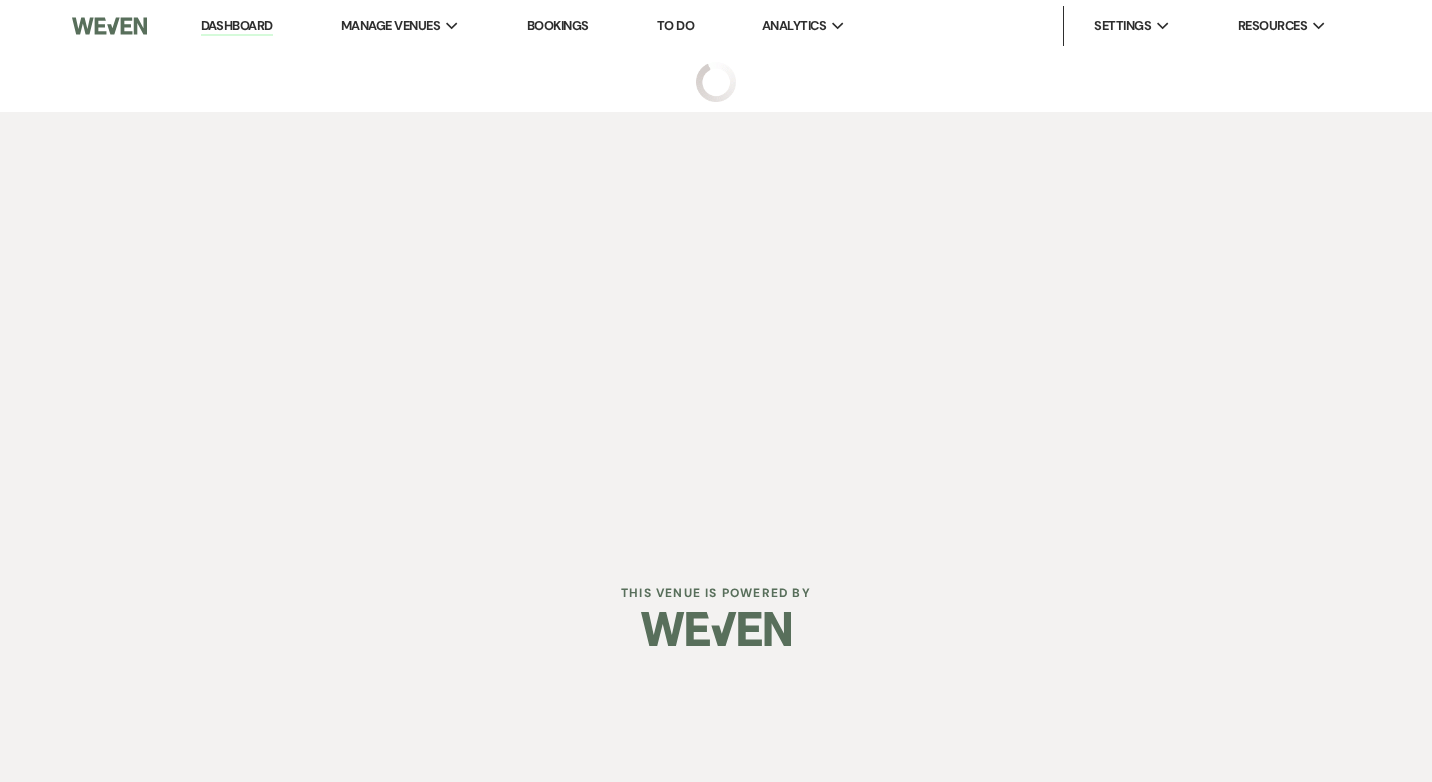select on "5" 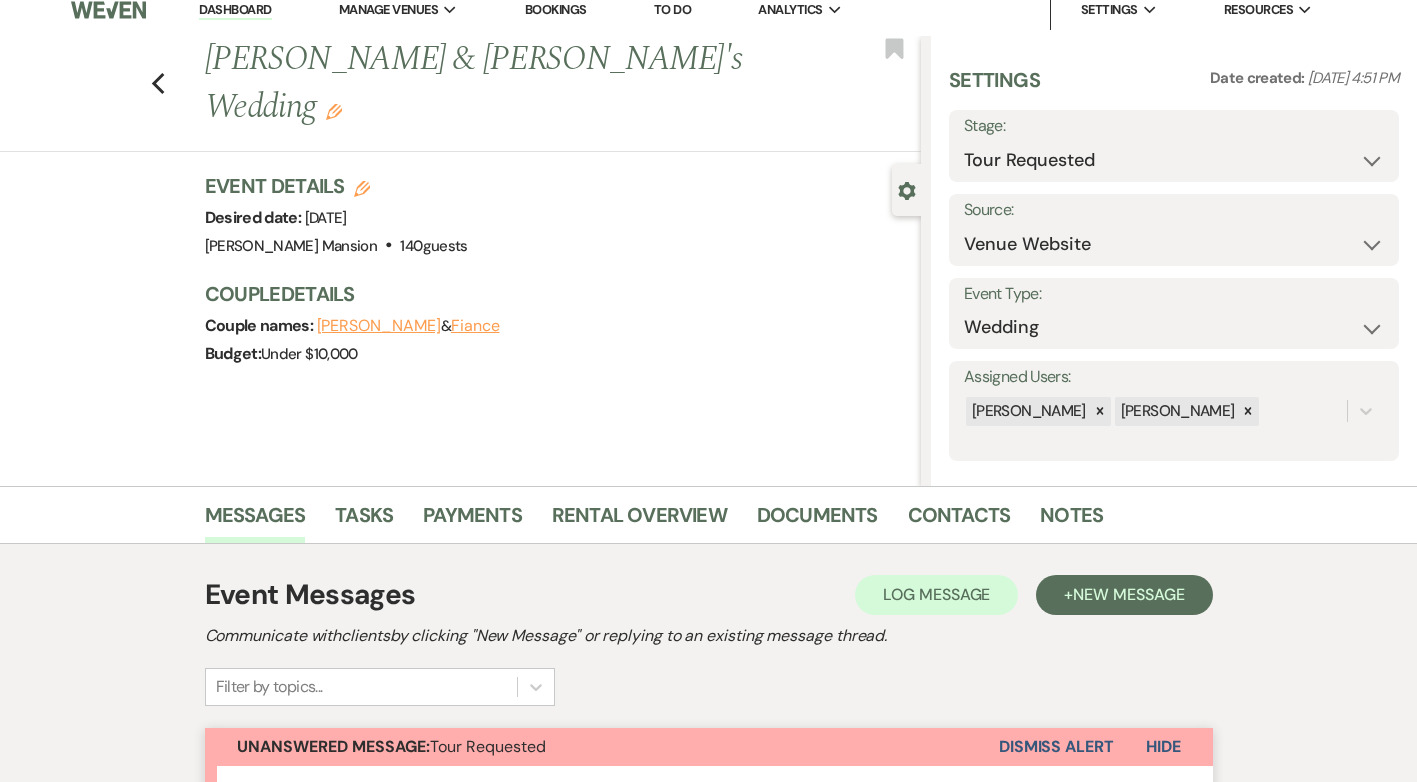 scroll, scrollTop: 0, scrollLeft: 0, axis: both 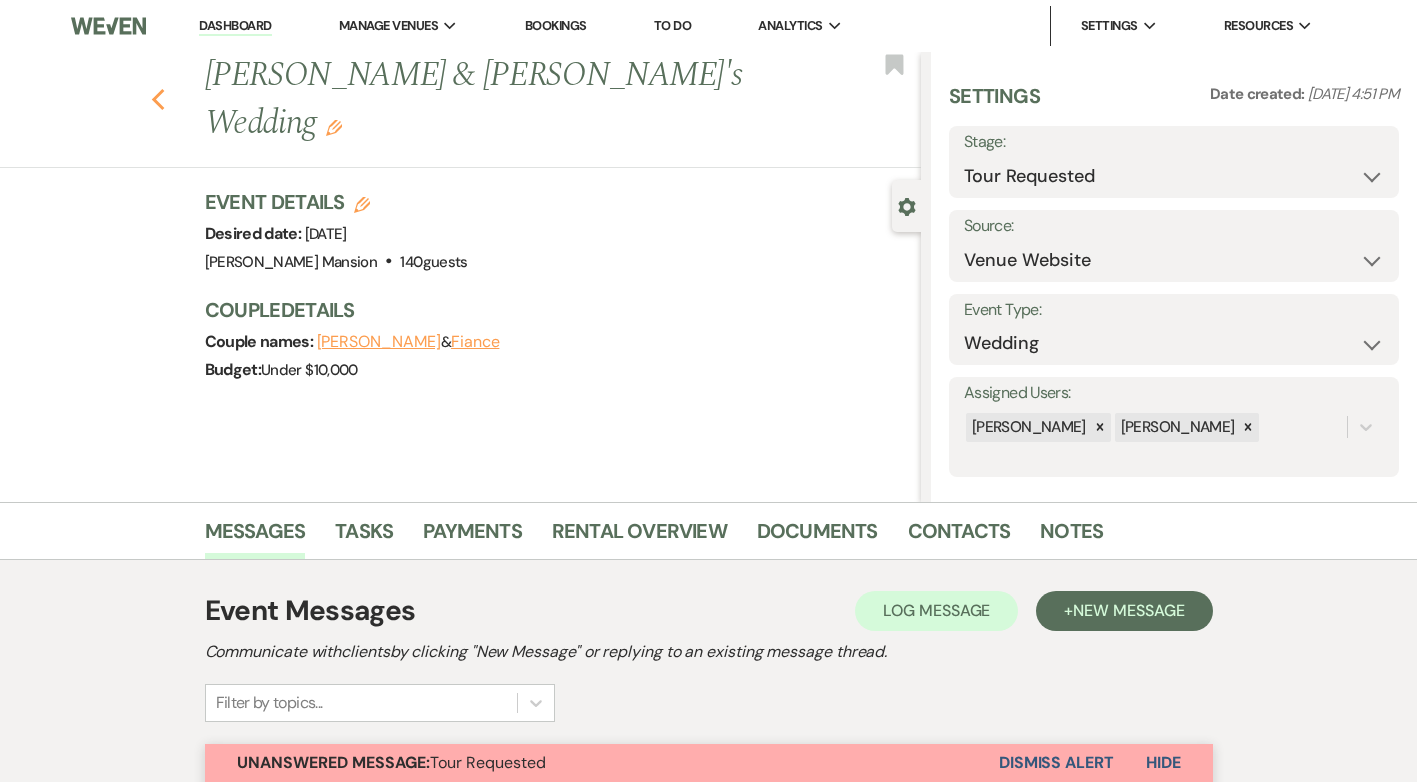 click on "Previous" 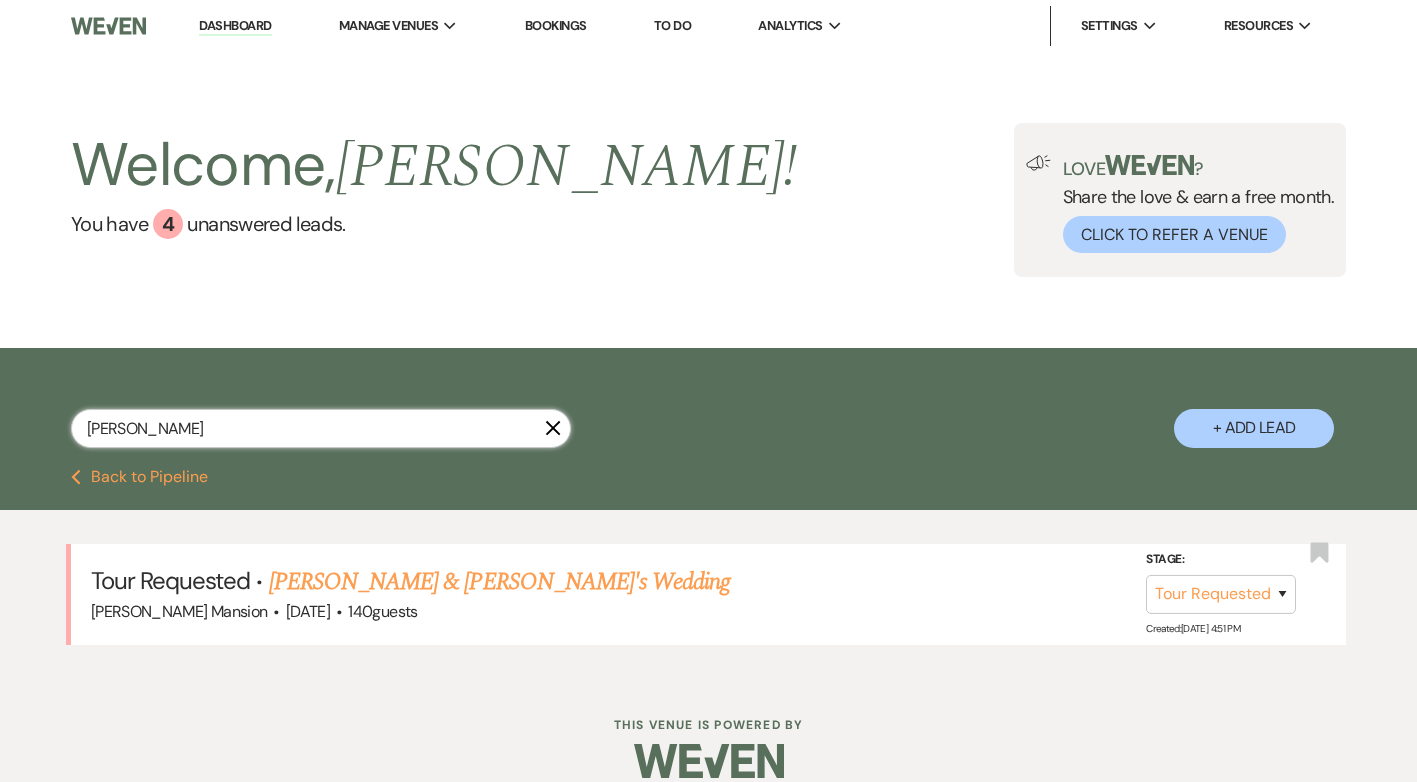 click on "[PERSON_NAME]" at bounding box center (321, 428) 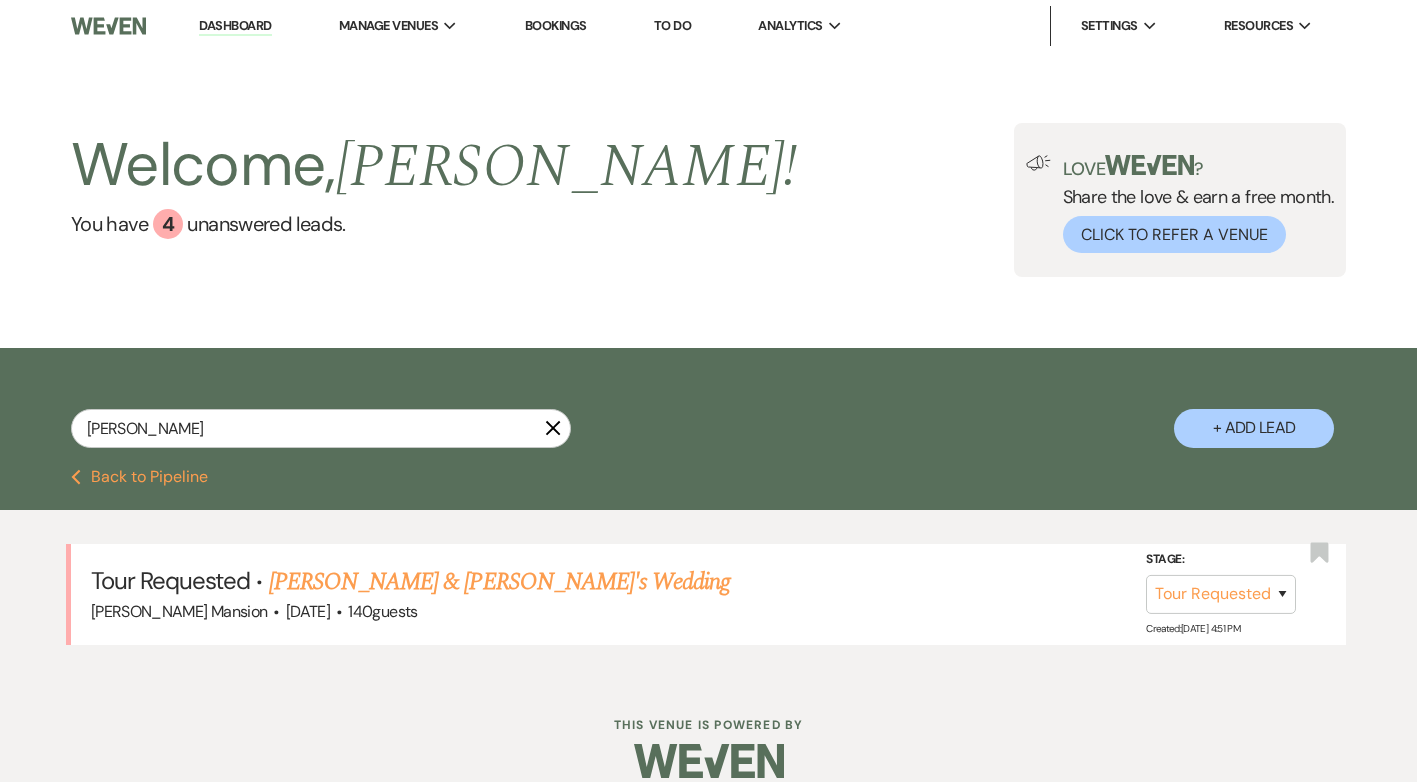 click on "X" 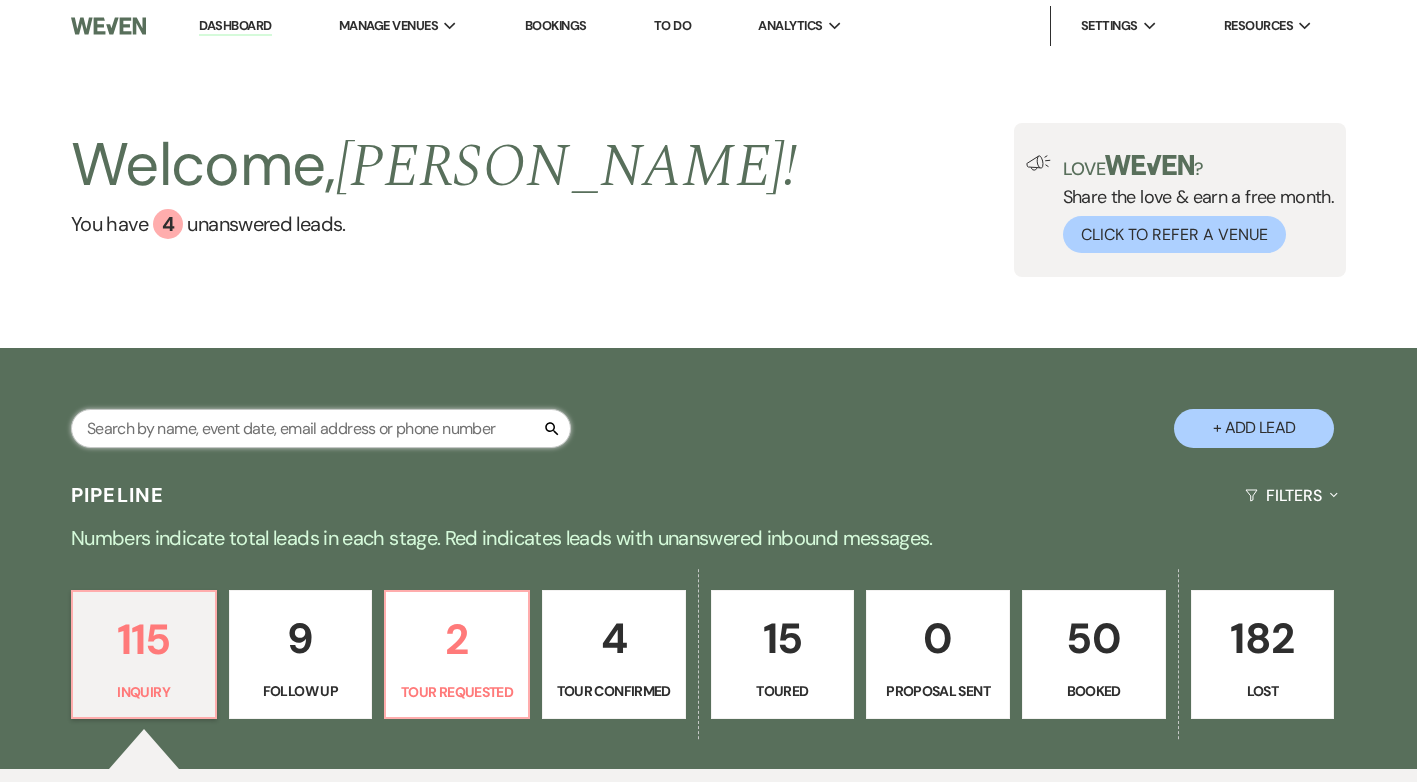 click at bounding box center (321, 428) 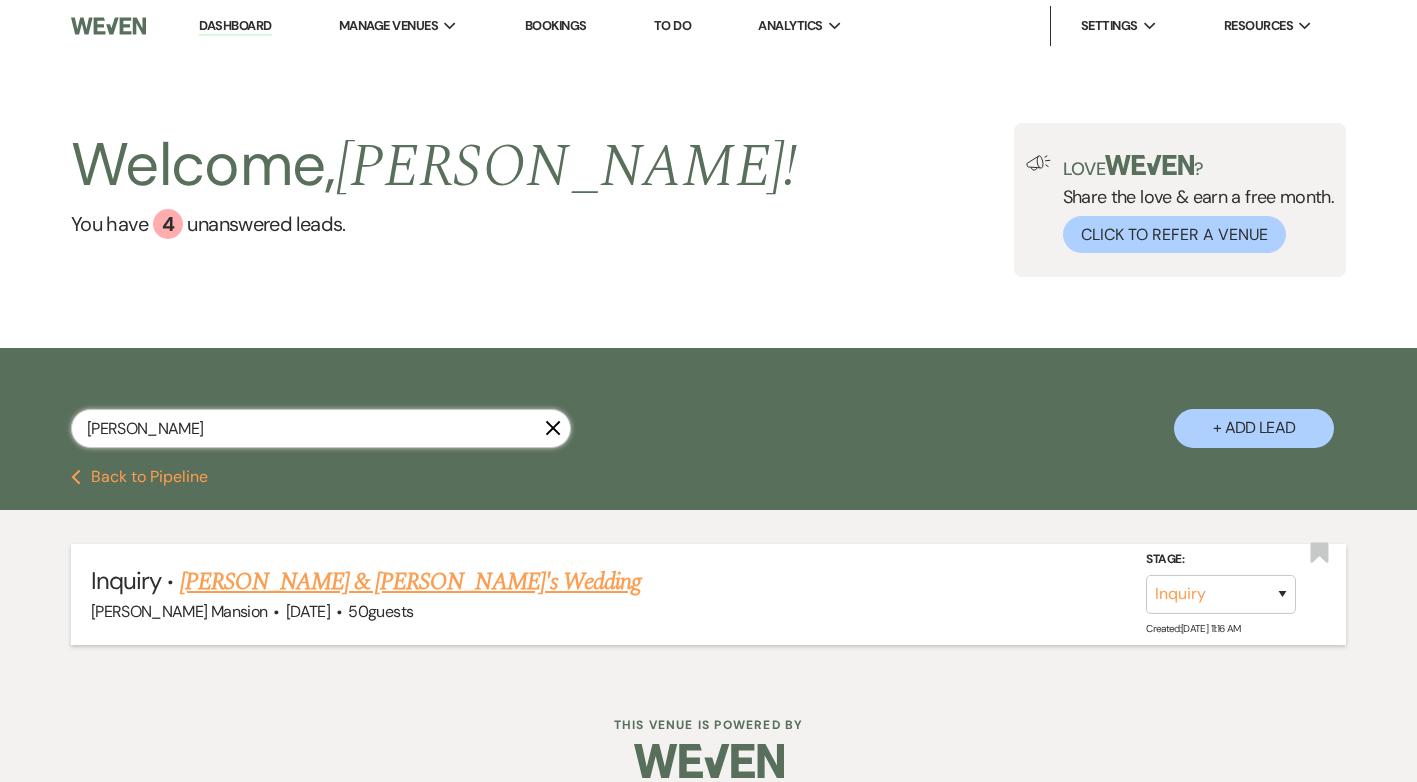 type on "[PERSON_NAME]" 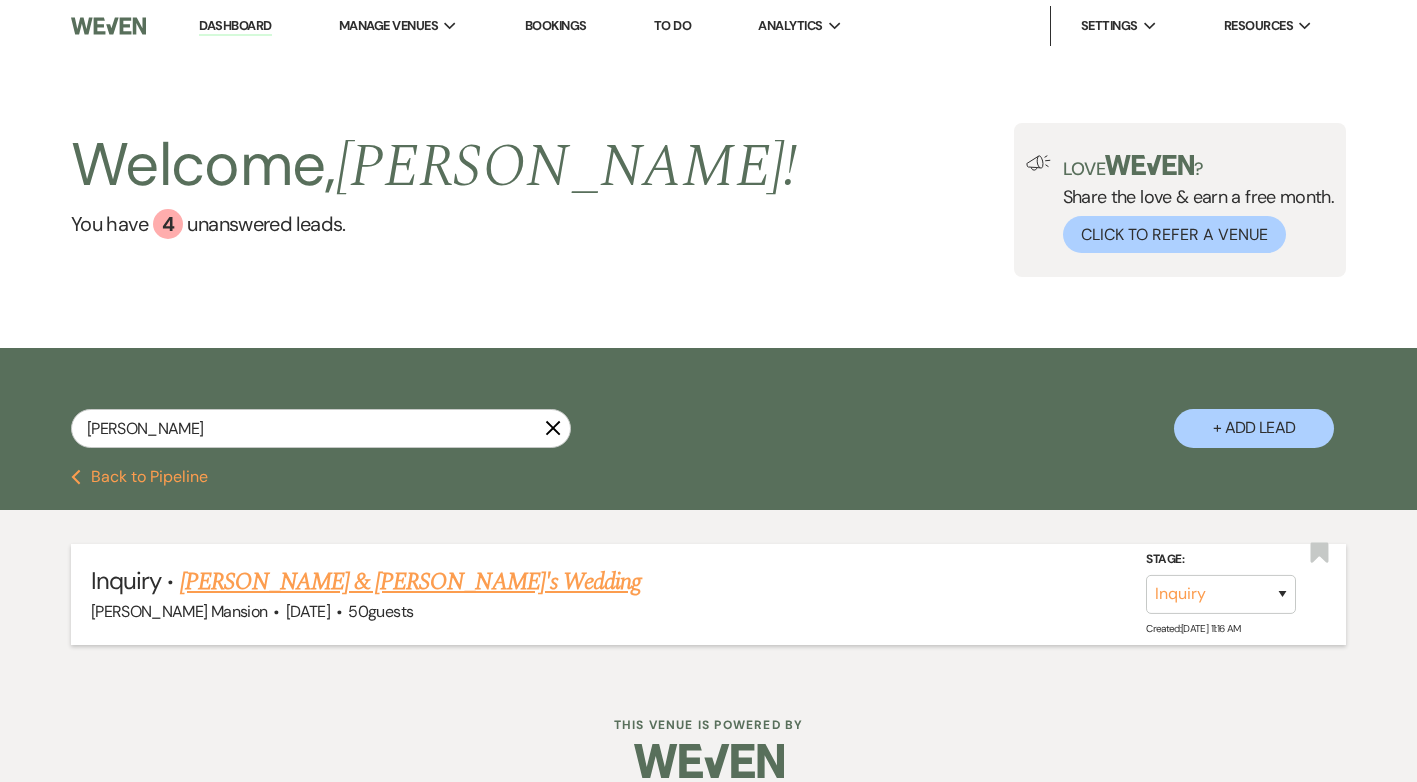 click on "[PERSON_NAME] & [PERSON_NAME]'s Wedding" at bounding box center [411, 582] 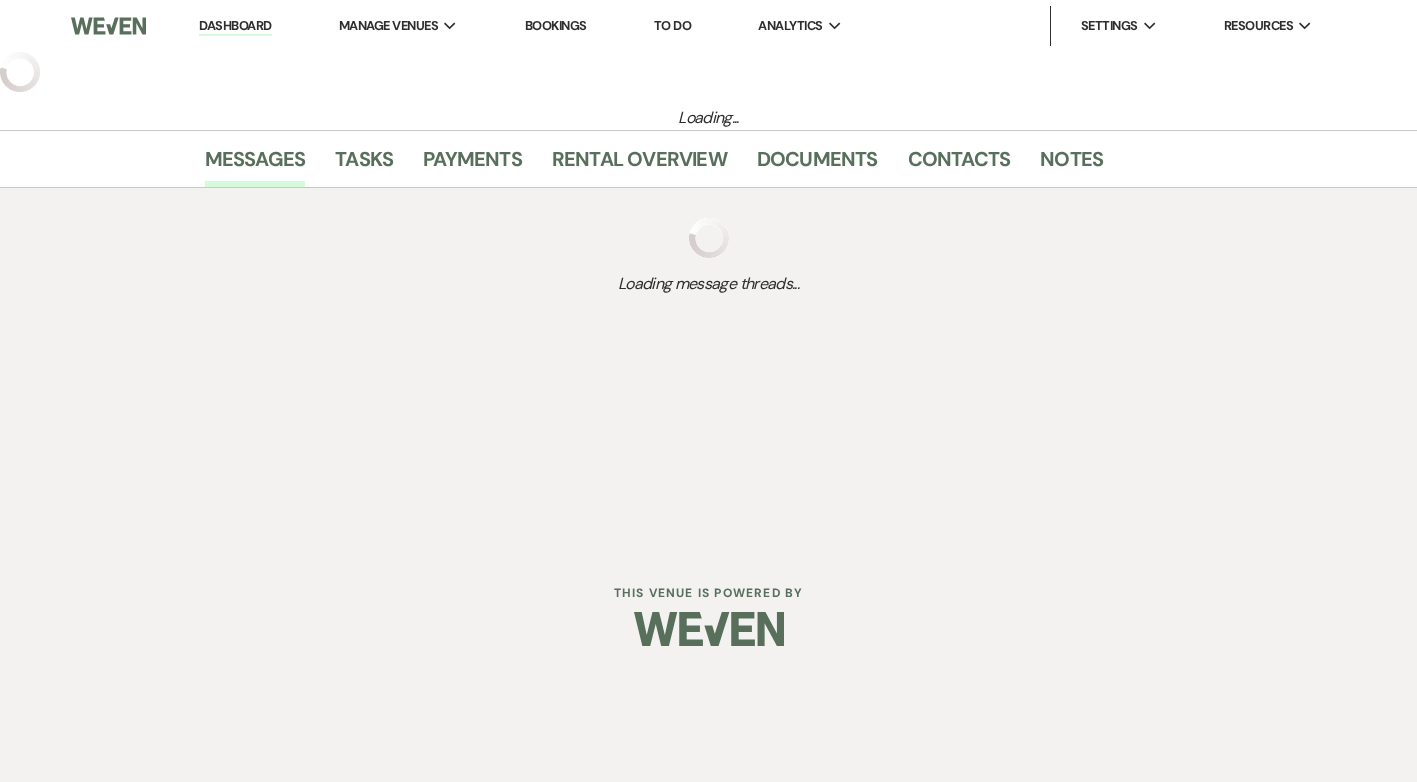 select on "1" 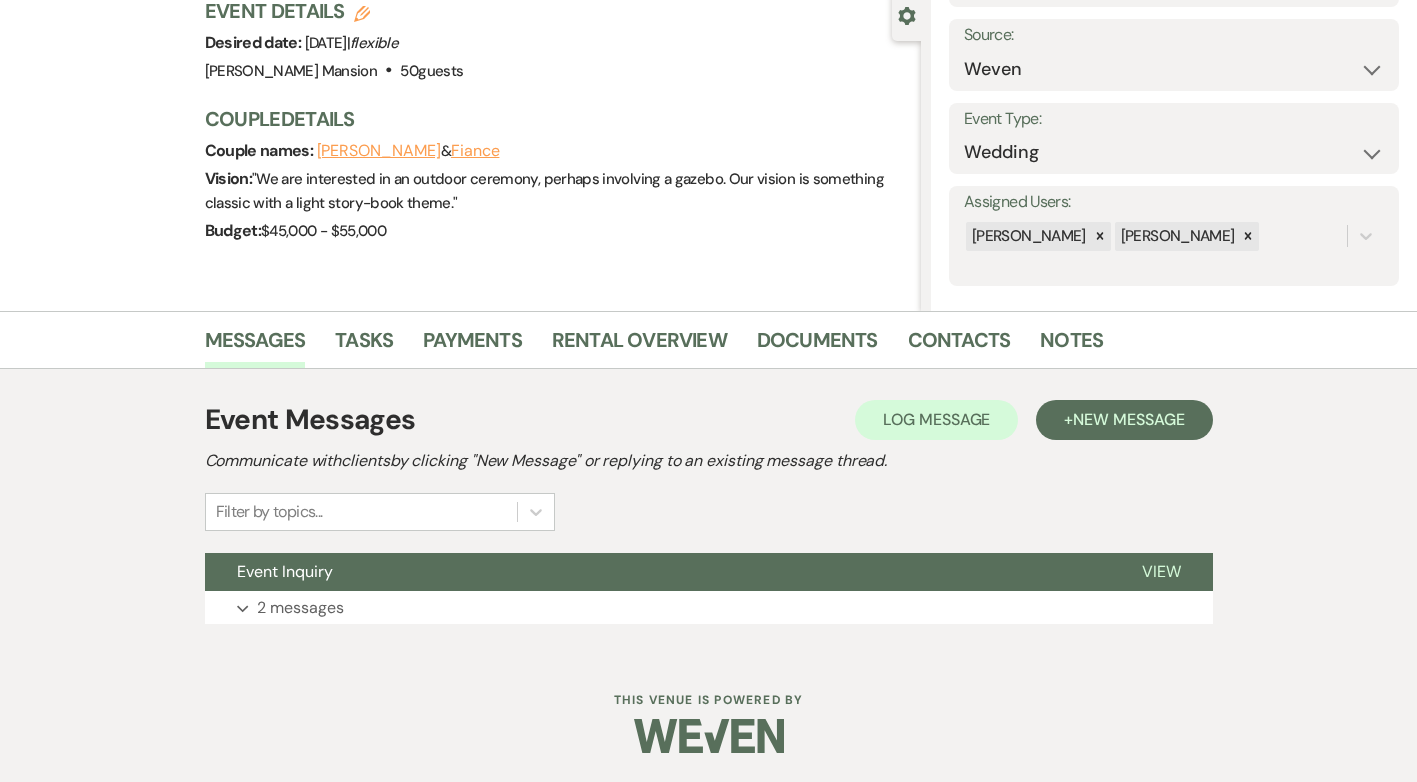 scroll, scrollTop: 192, scrollLeft: 0, axis: vertical 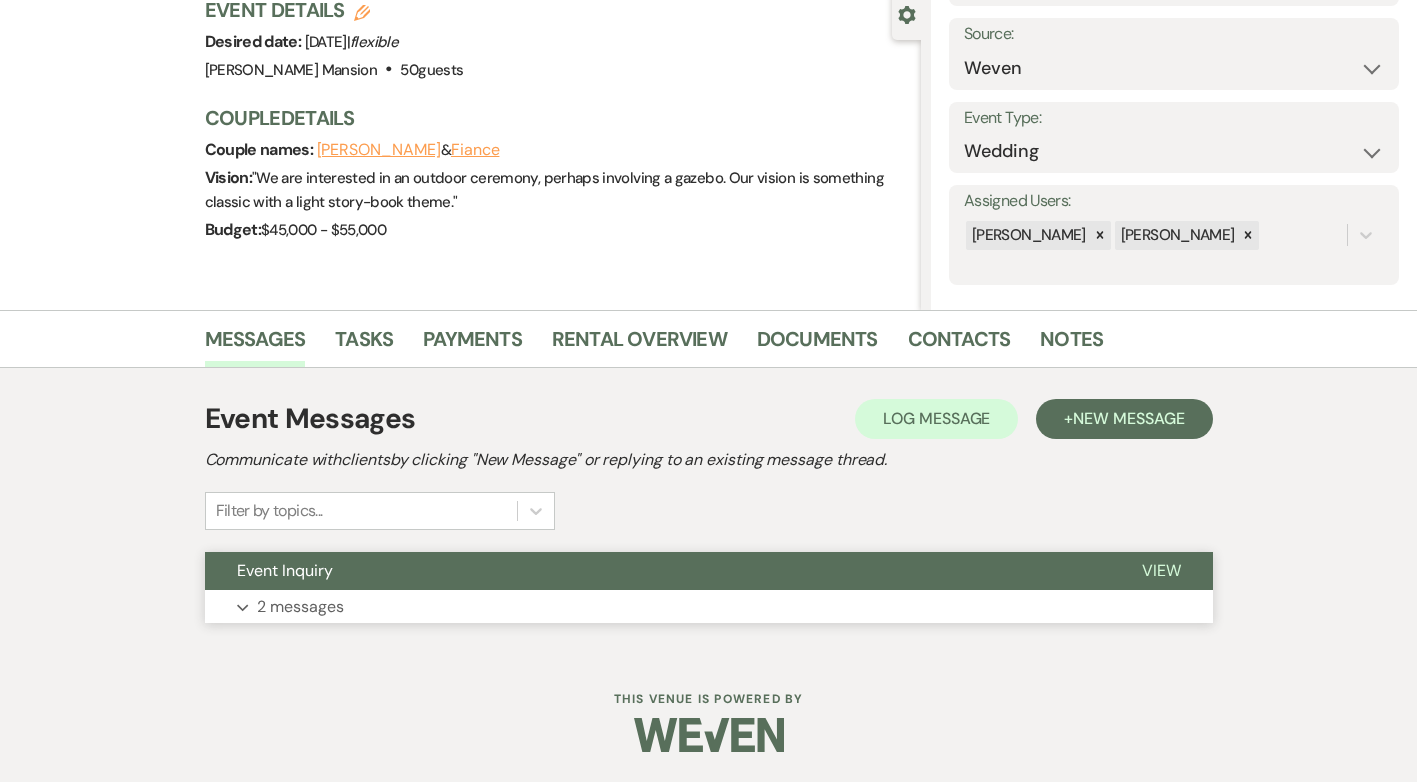 click on "2 messages" at bounding box center (300, 607) 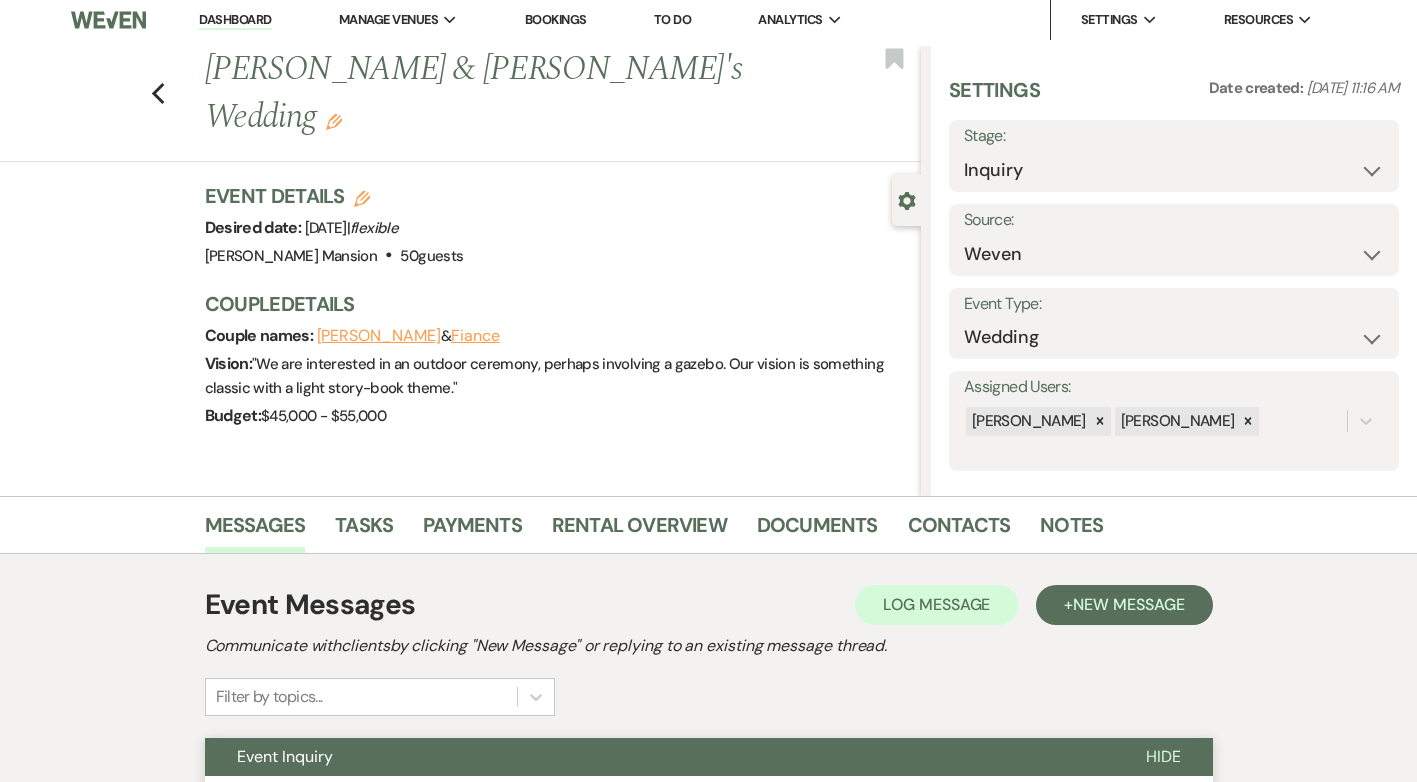 scroll, scrollTop: 0, scrollLeft: 0, axis: both 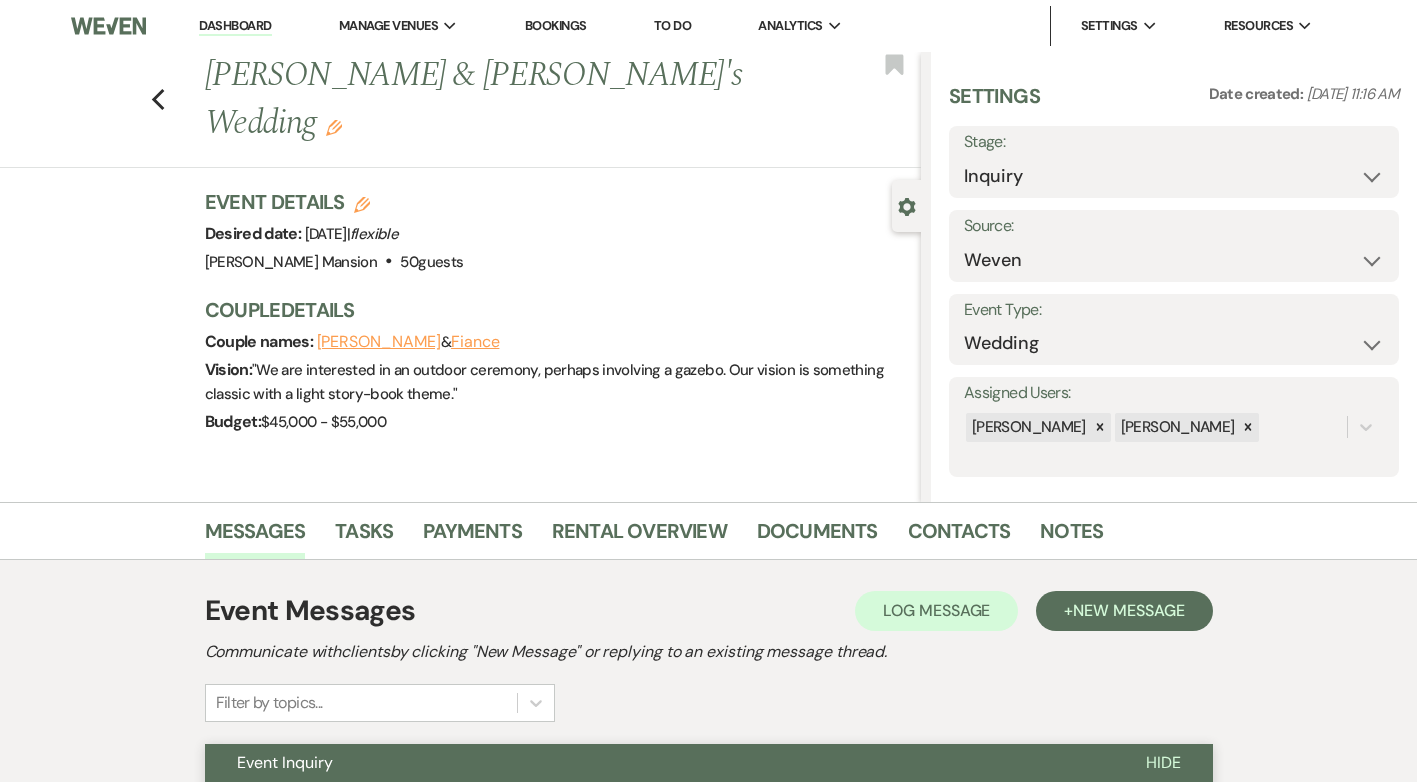 click on "Previous [PERSON_NAME] & [PERSON_NAME]'s Wedding Edit Bookmark" at bounding box center (455, 110) 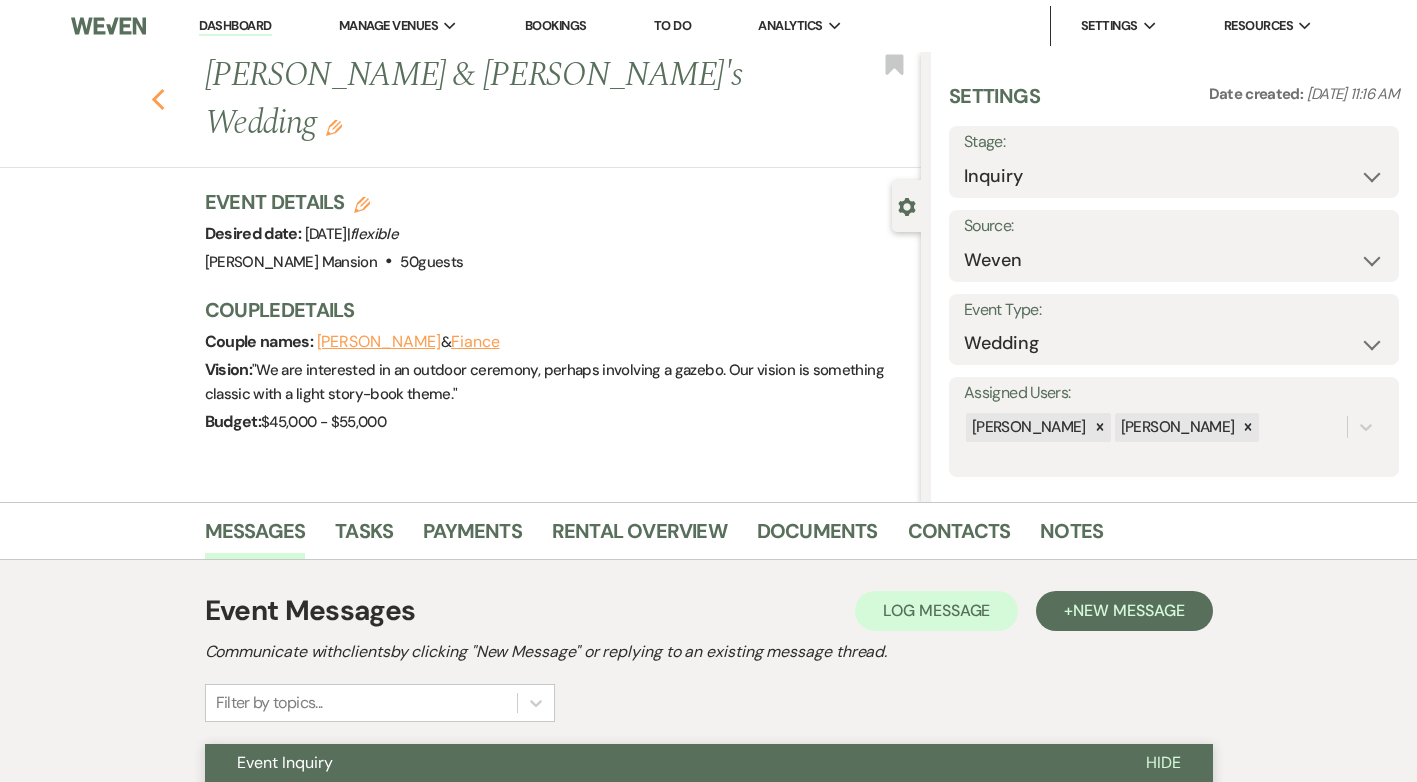 click on "Previous" 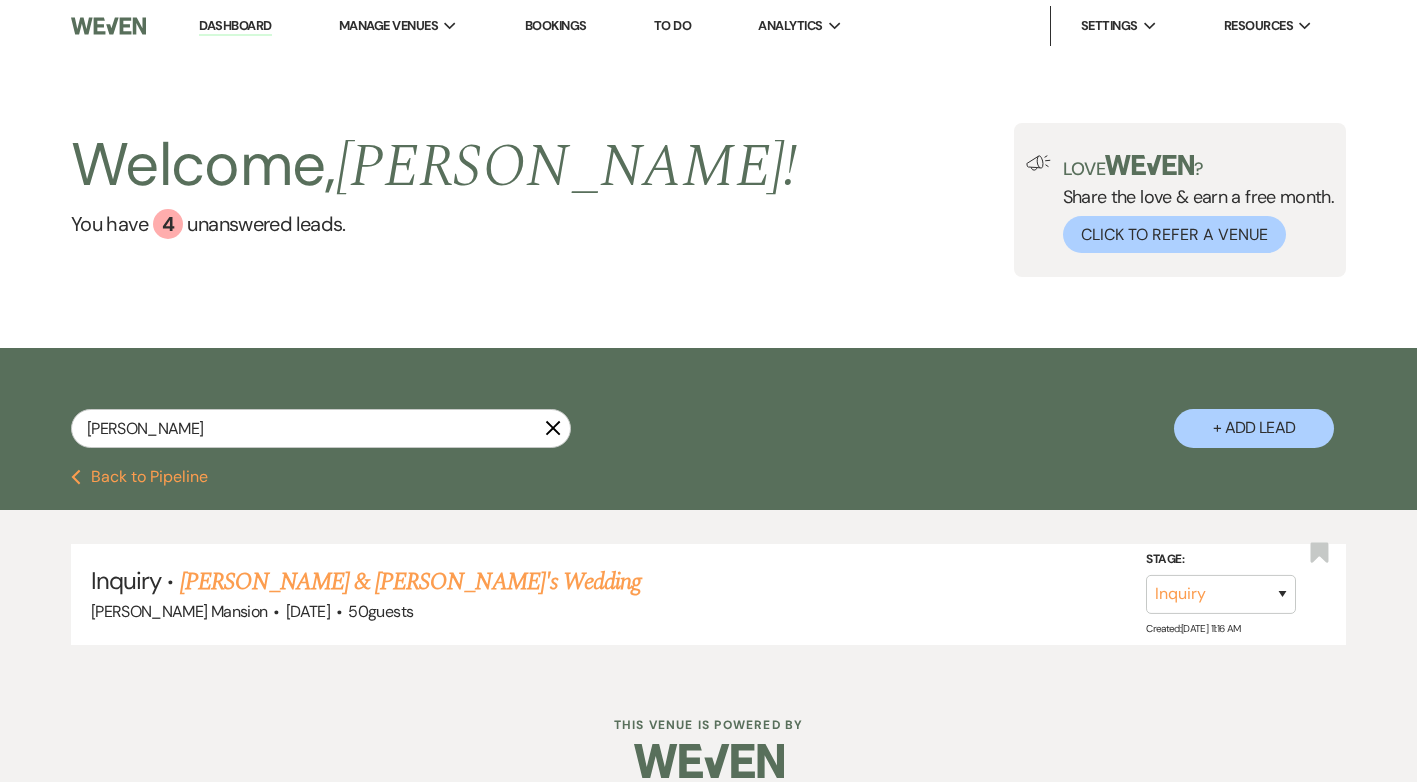 click 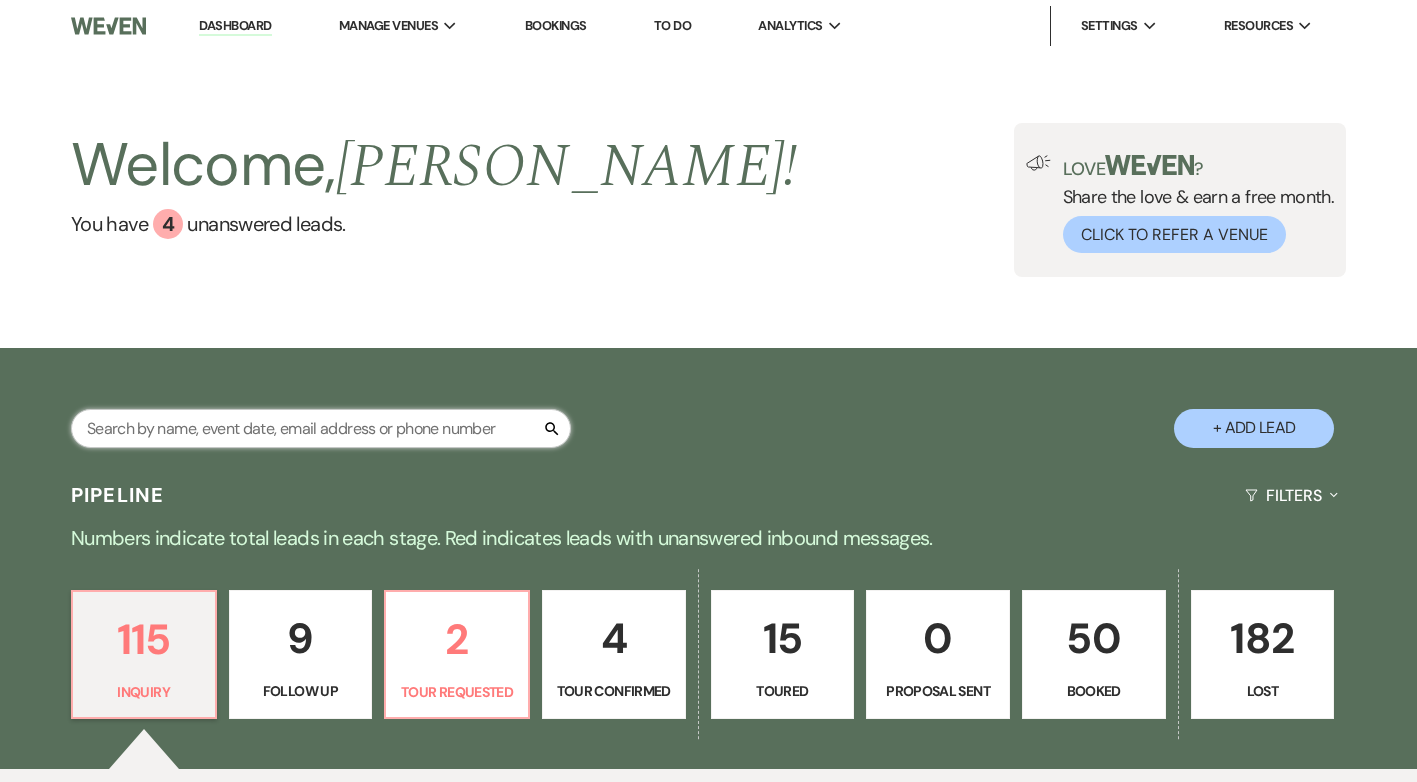 click at bounding box center (321, 428) 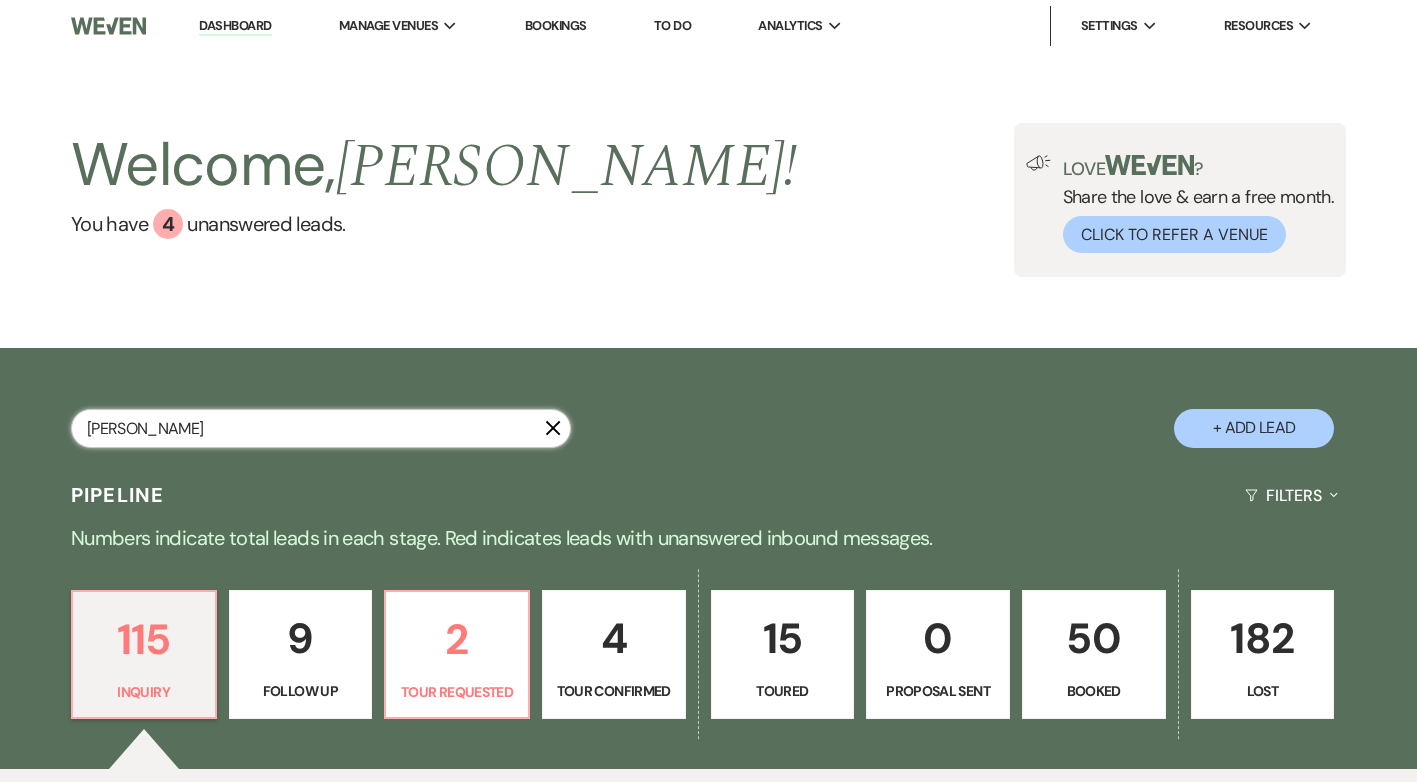 type on "[PERSON_NAME]" 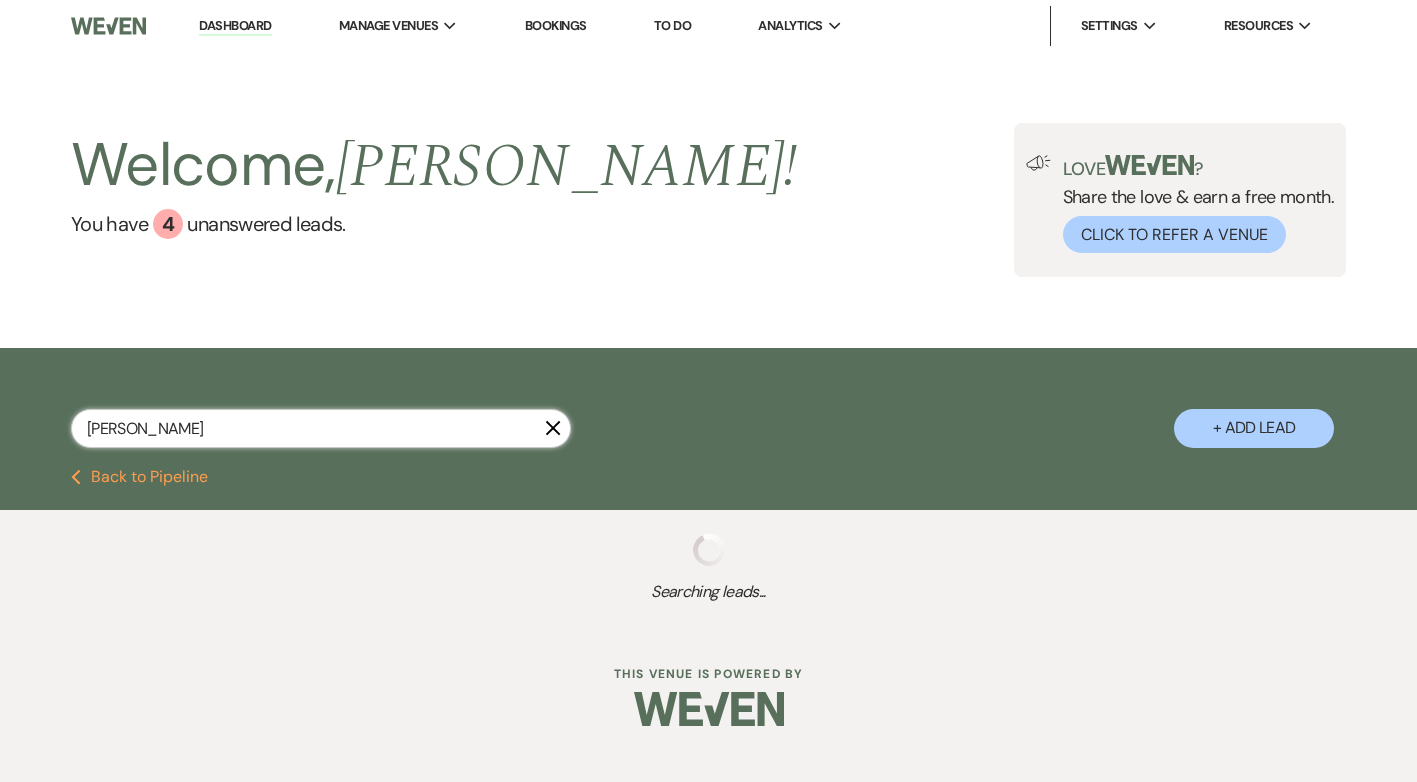 select on "2" 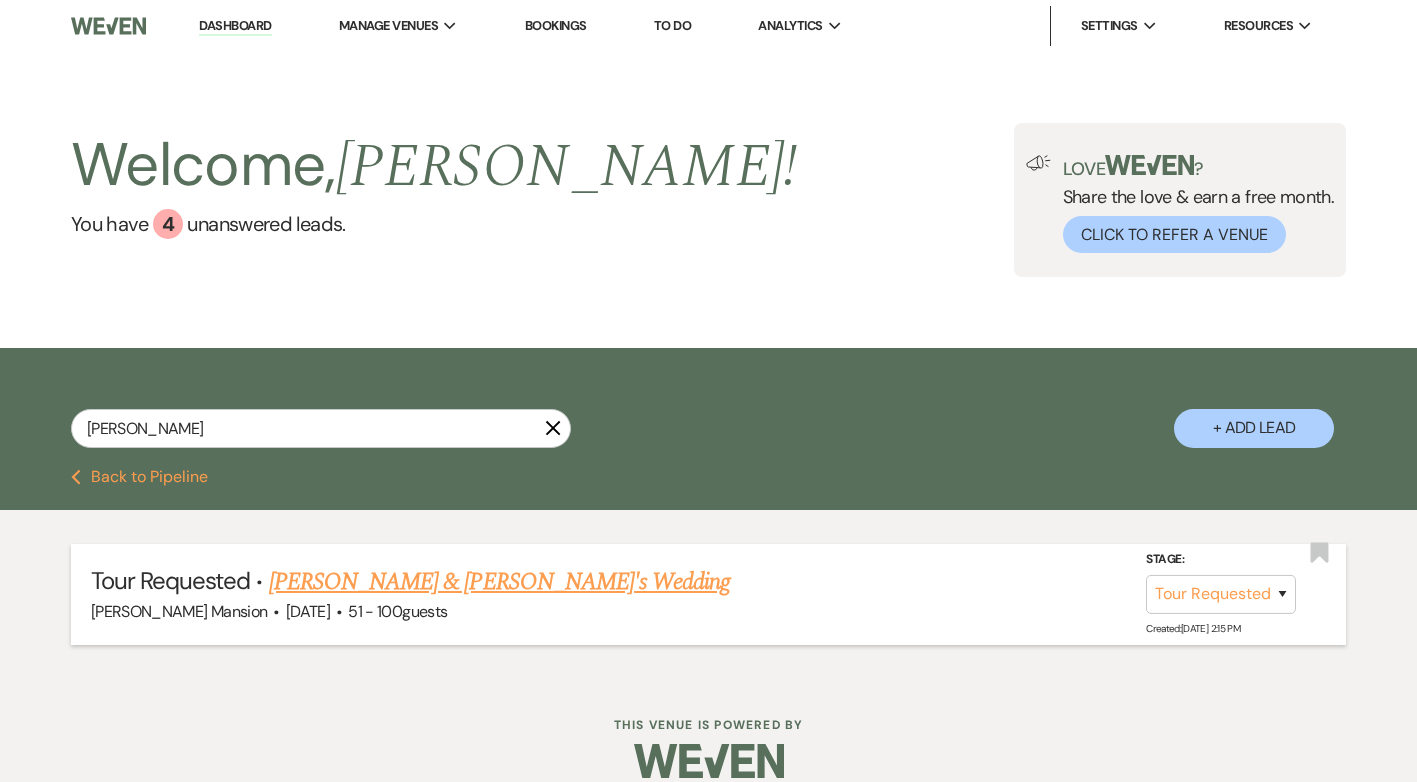 click on "[PERSON_NAME] & [PERSON_NAME]'s Wedding" at bounding box center [500, 582] 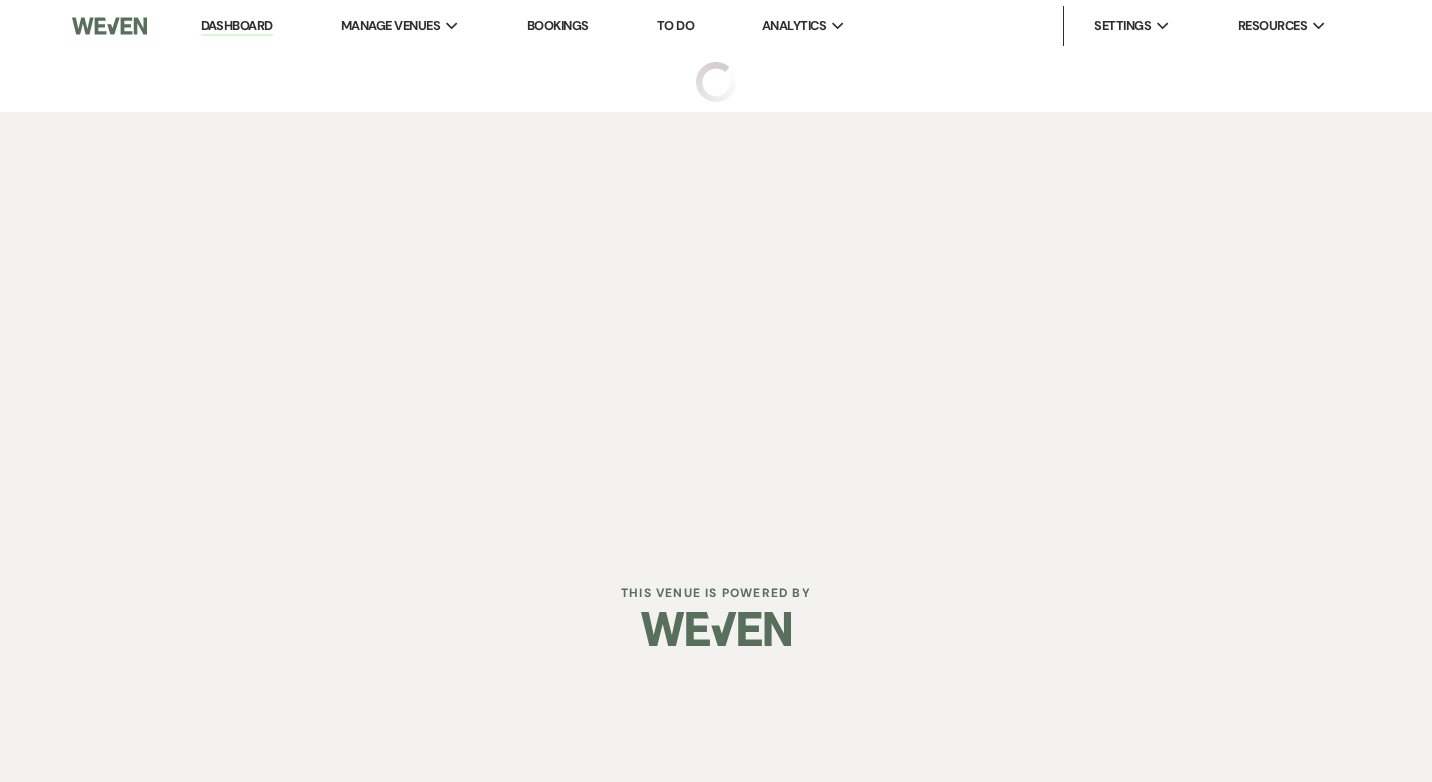 select on "2" 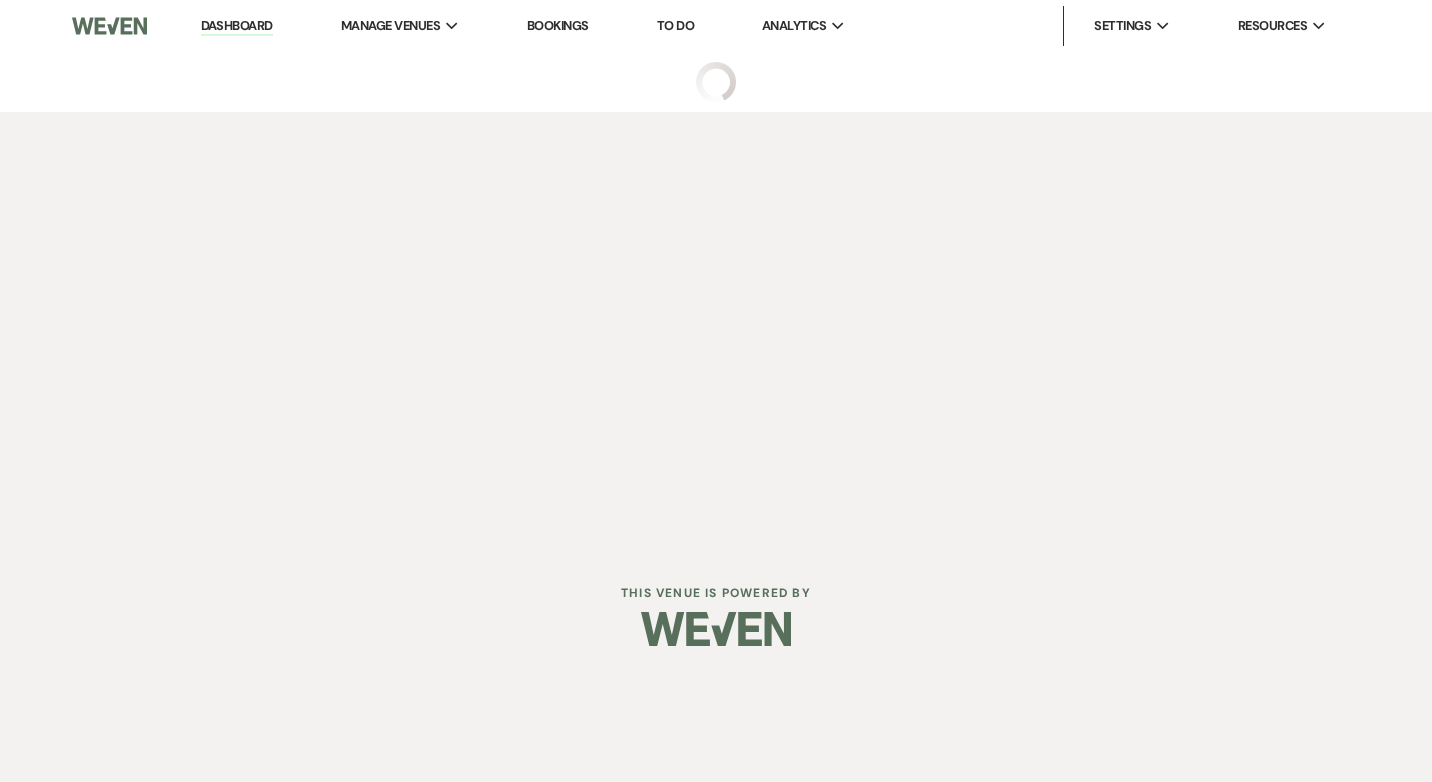select on "2" 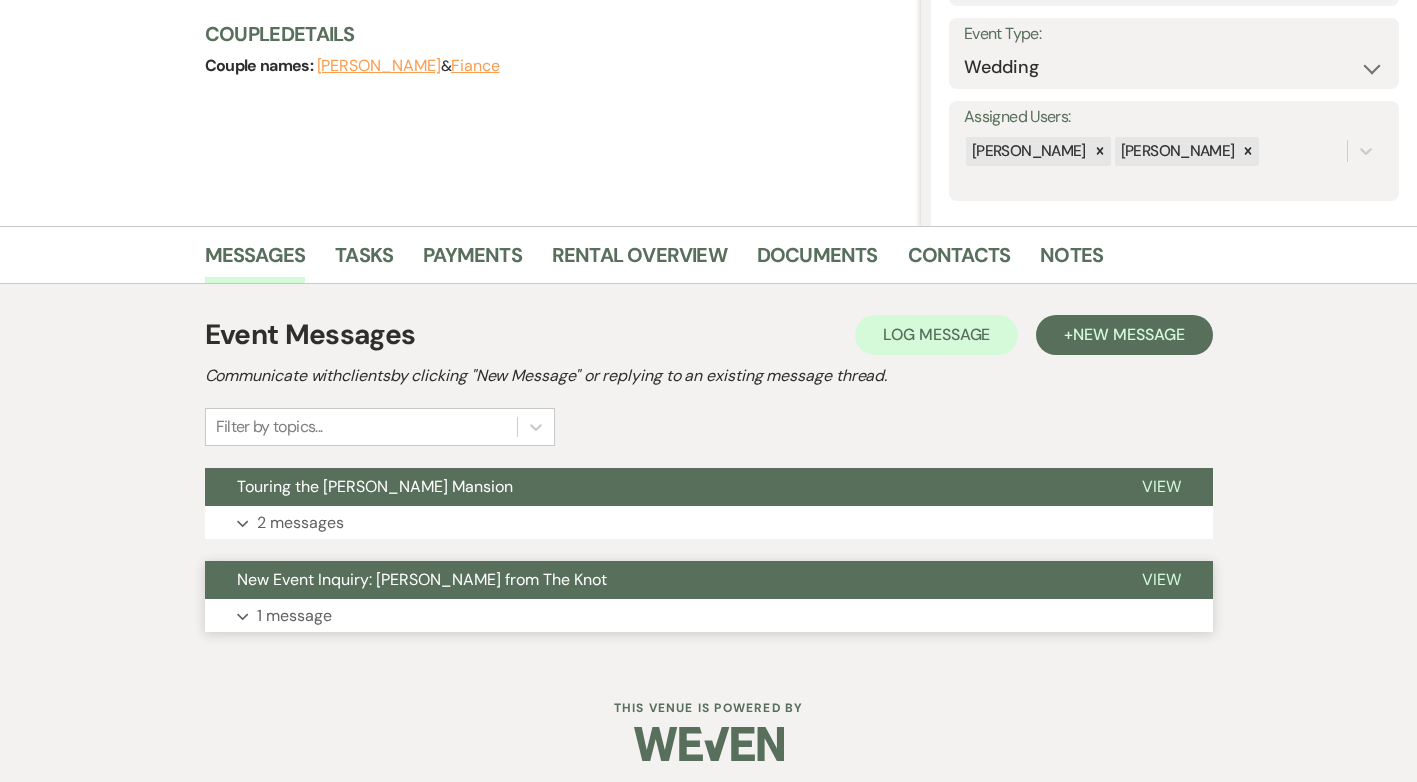 scroll, scrollTop: 285, scrollLeft: 0, axis: vertical 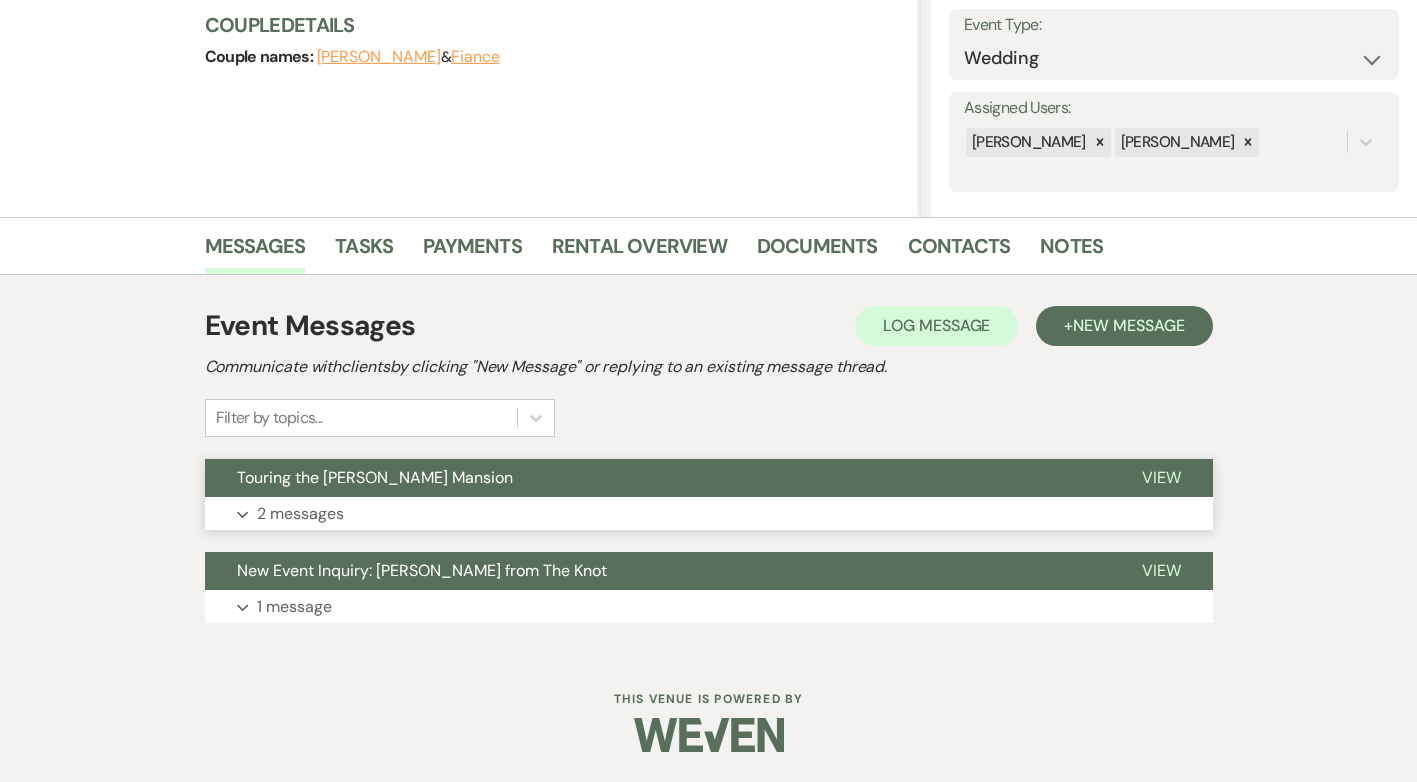 click on "2 messages" at bounding box center [300, 514] 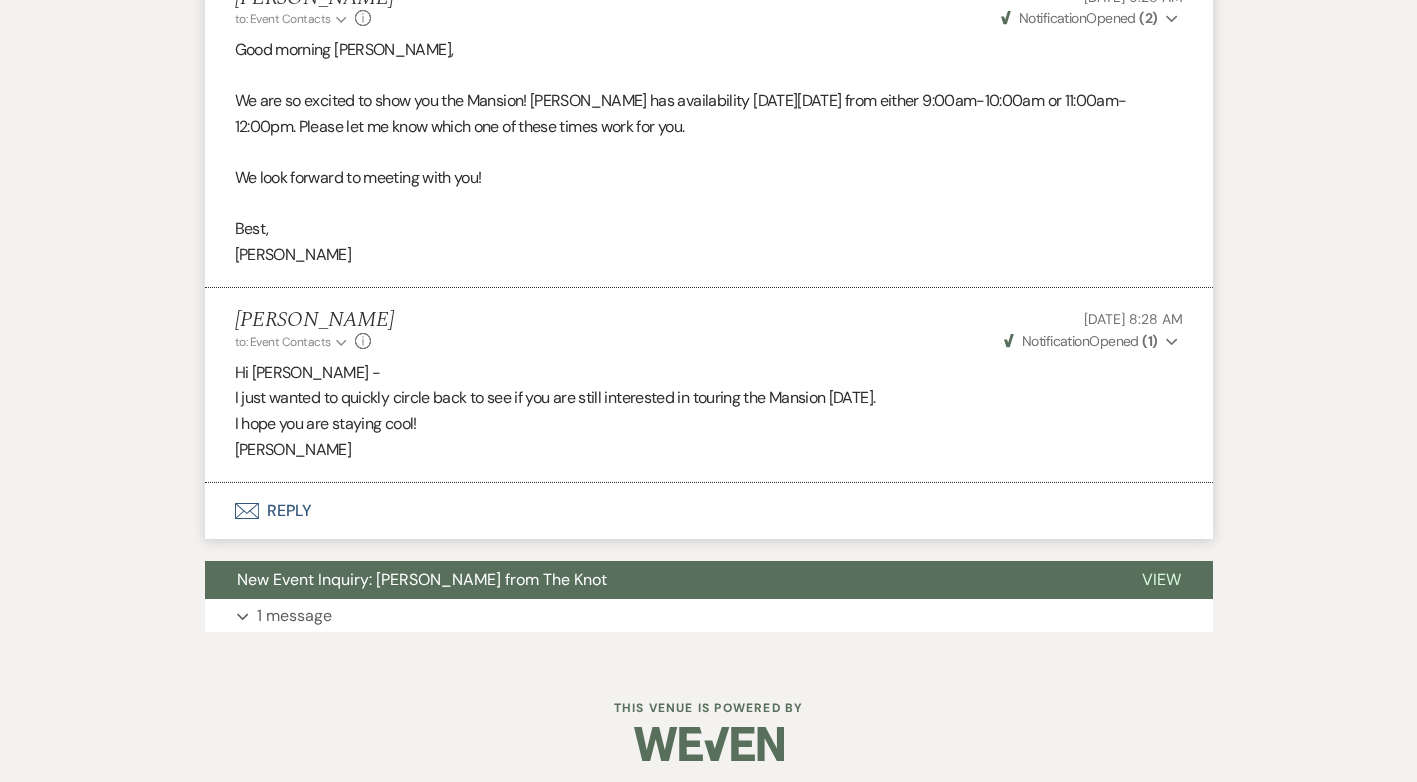 scroll, scrollTop: 825, scrollLeft: 0, axis: vertical 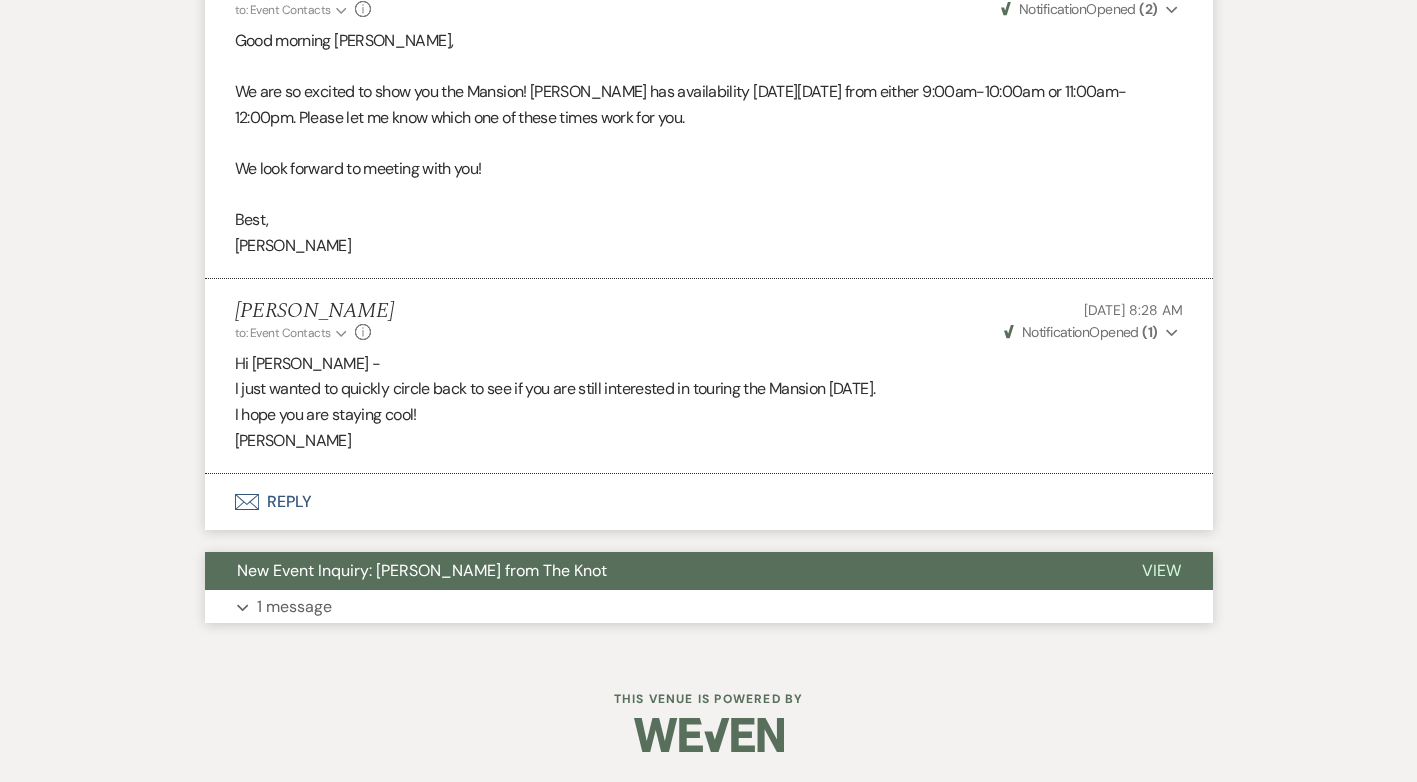 click on "1 message" at bounding box center [294, 607] 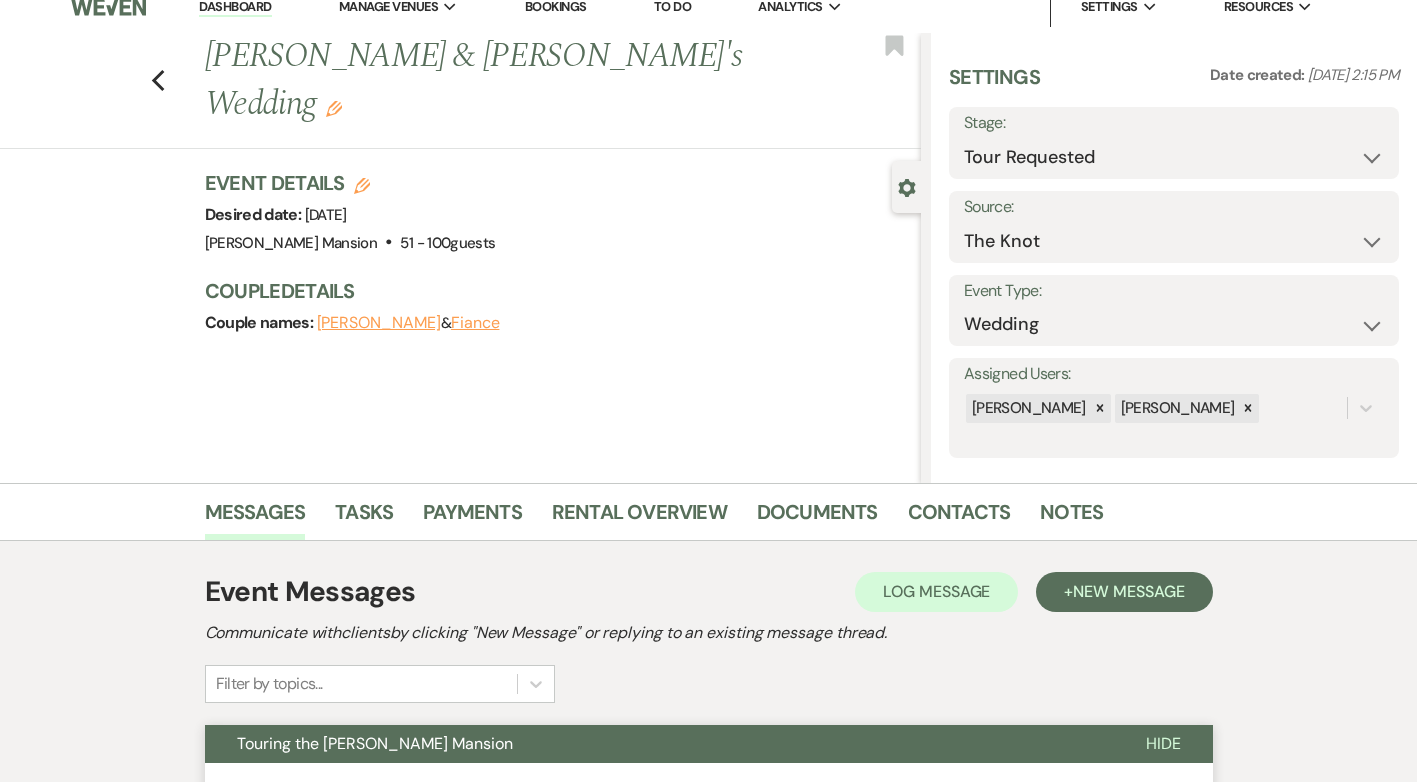 scroll, scrollTop: 0, scrollLeft: 0, axis: both 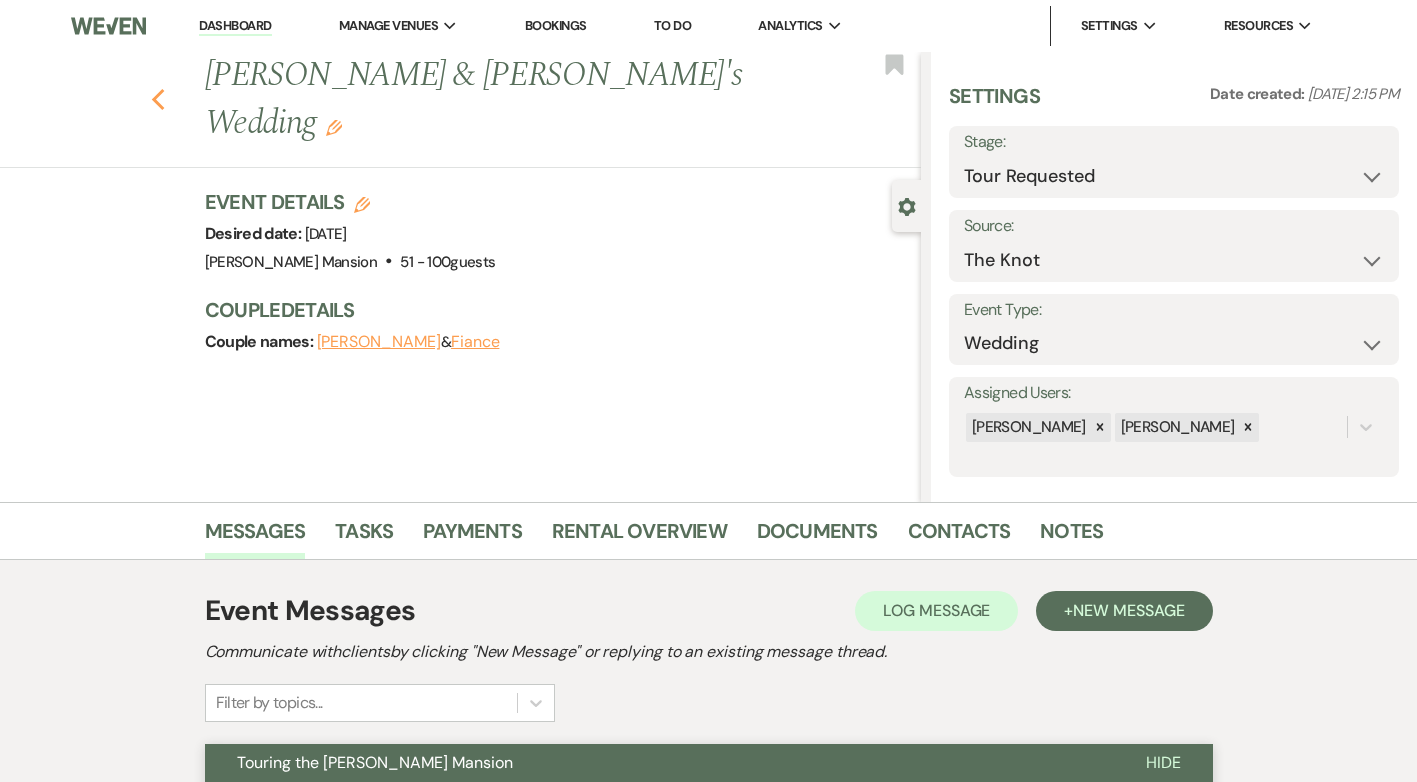 click 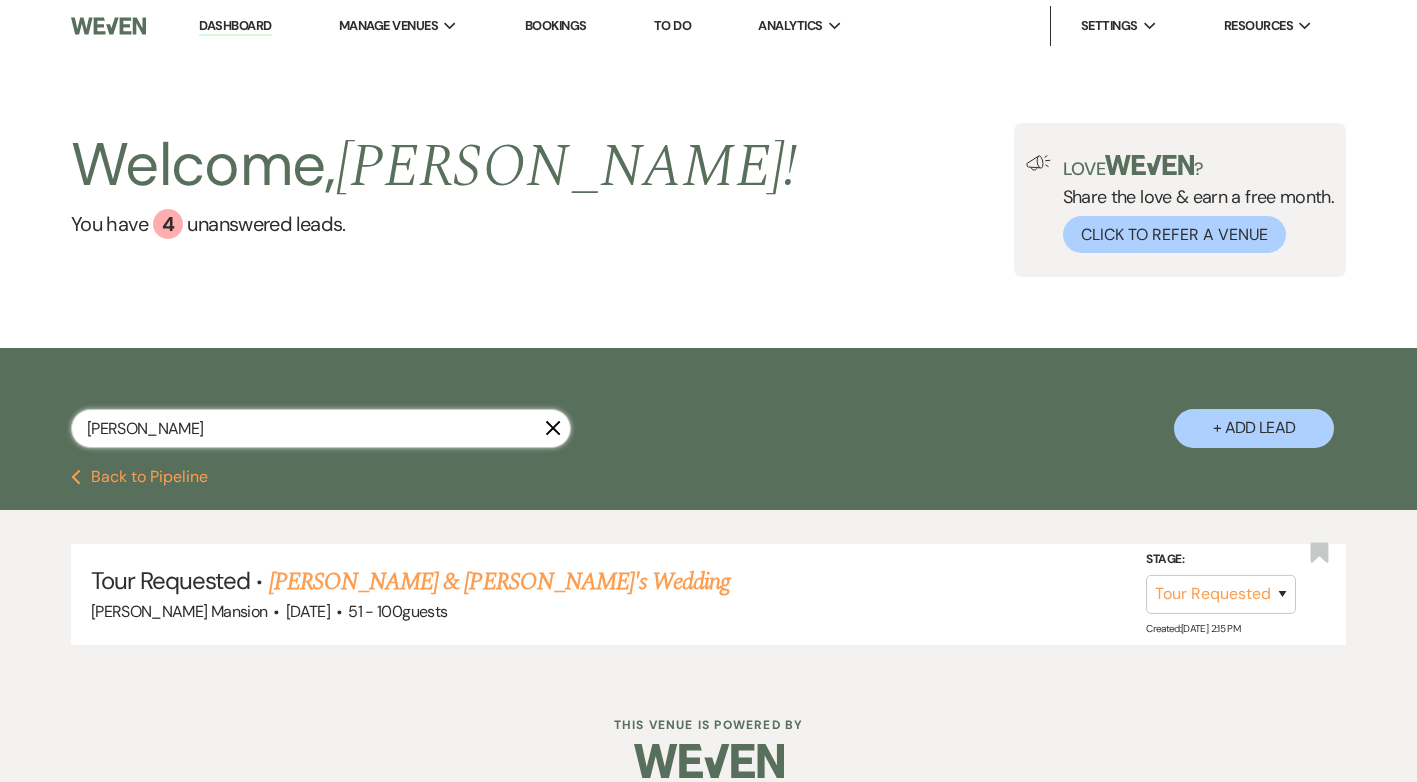 click on "[PERSON_NAME]" at bounding box center [321, 428] 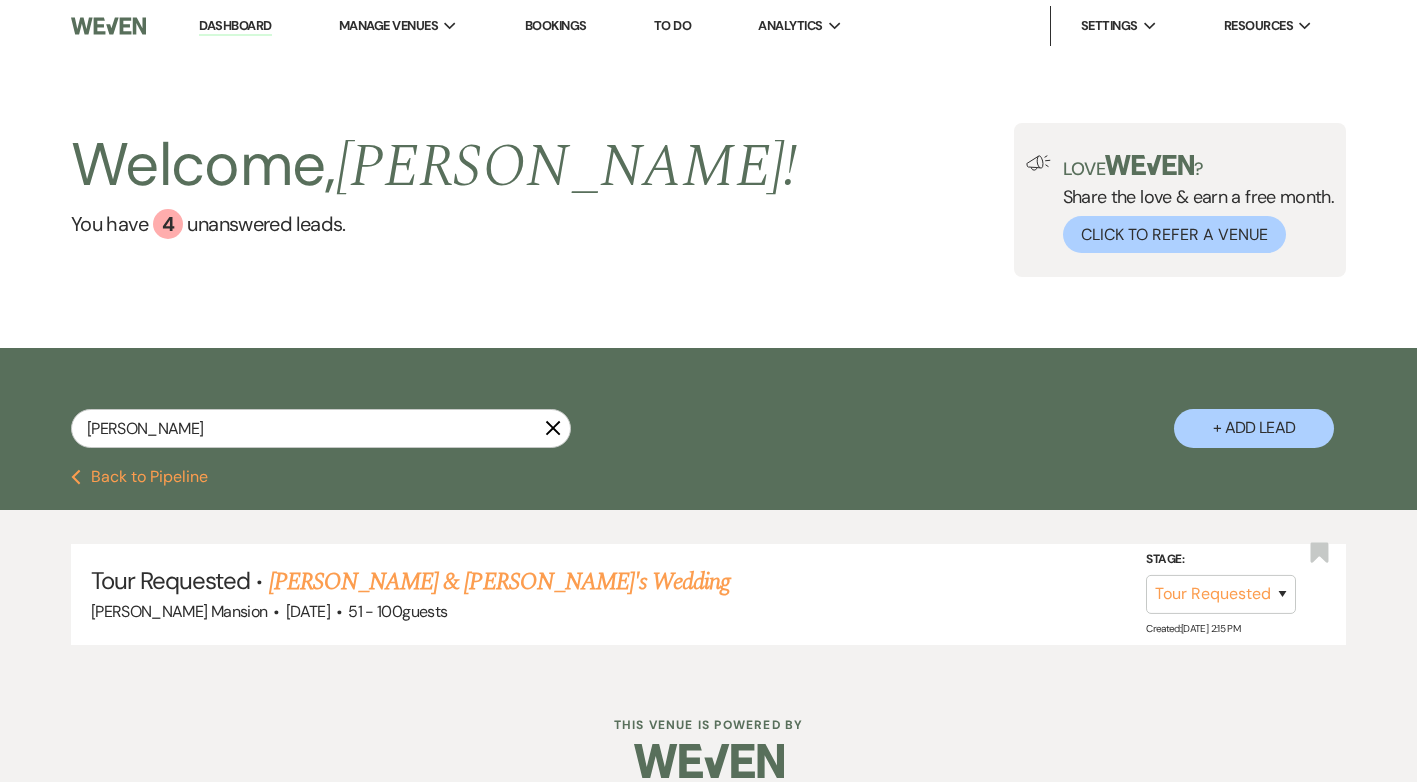 click 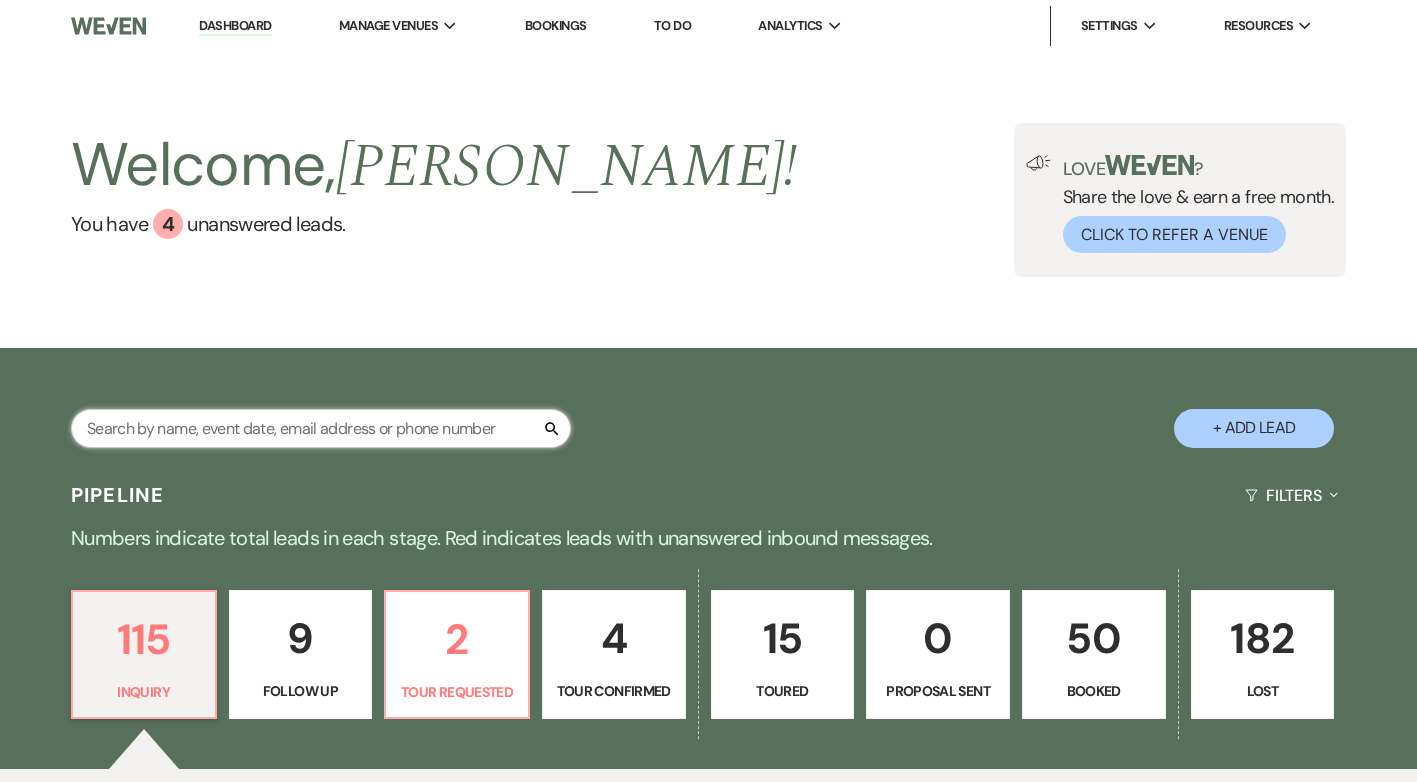 click at bounding box center (321, 428) 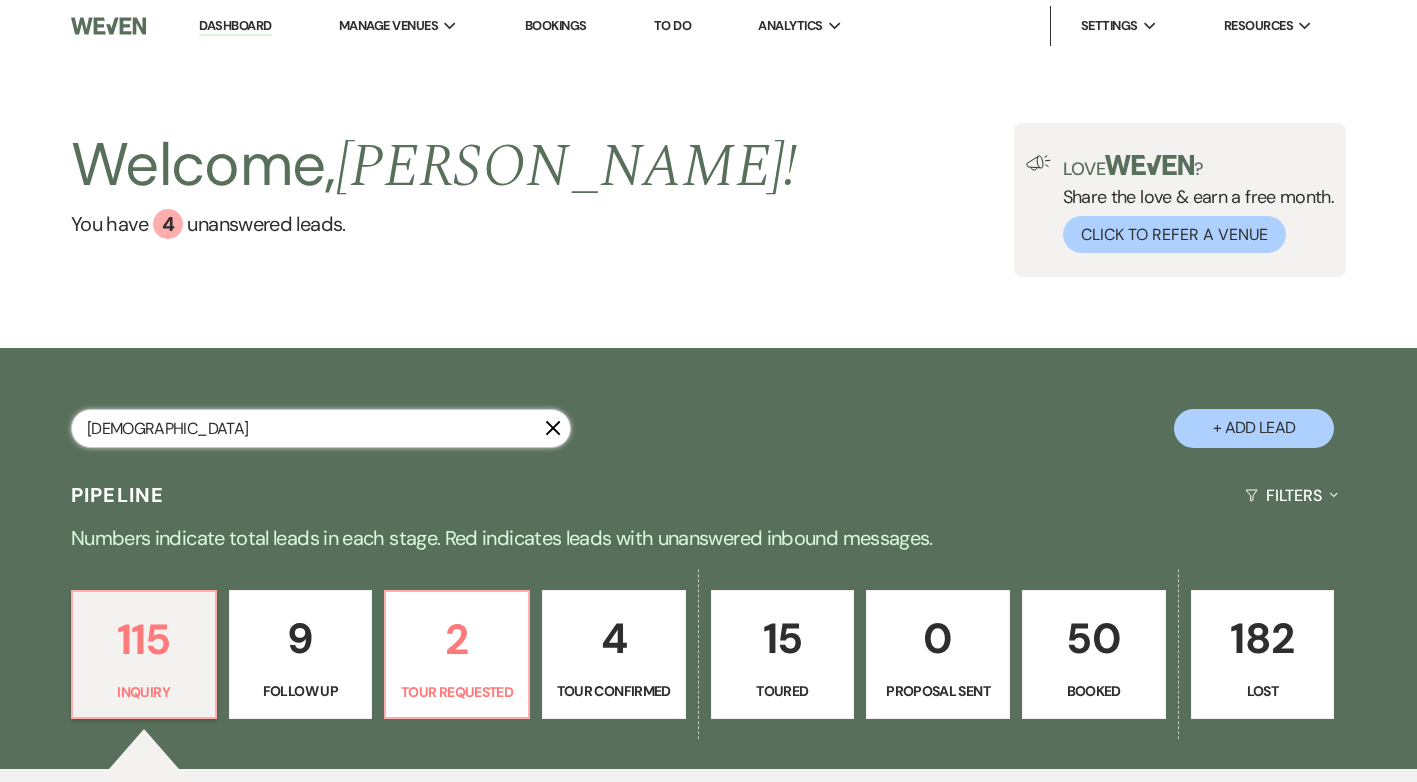 type on "[PERSON_NAME]" 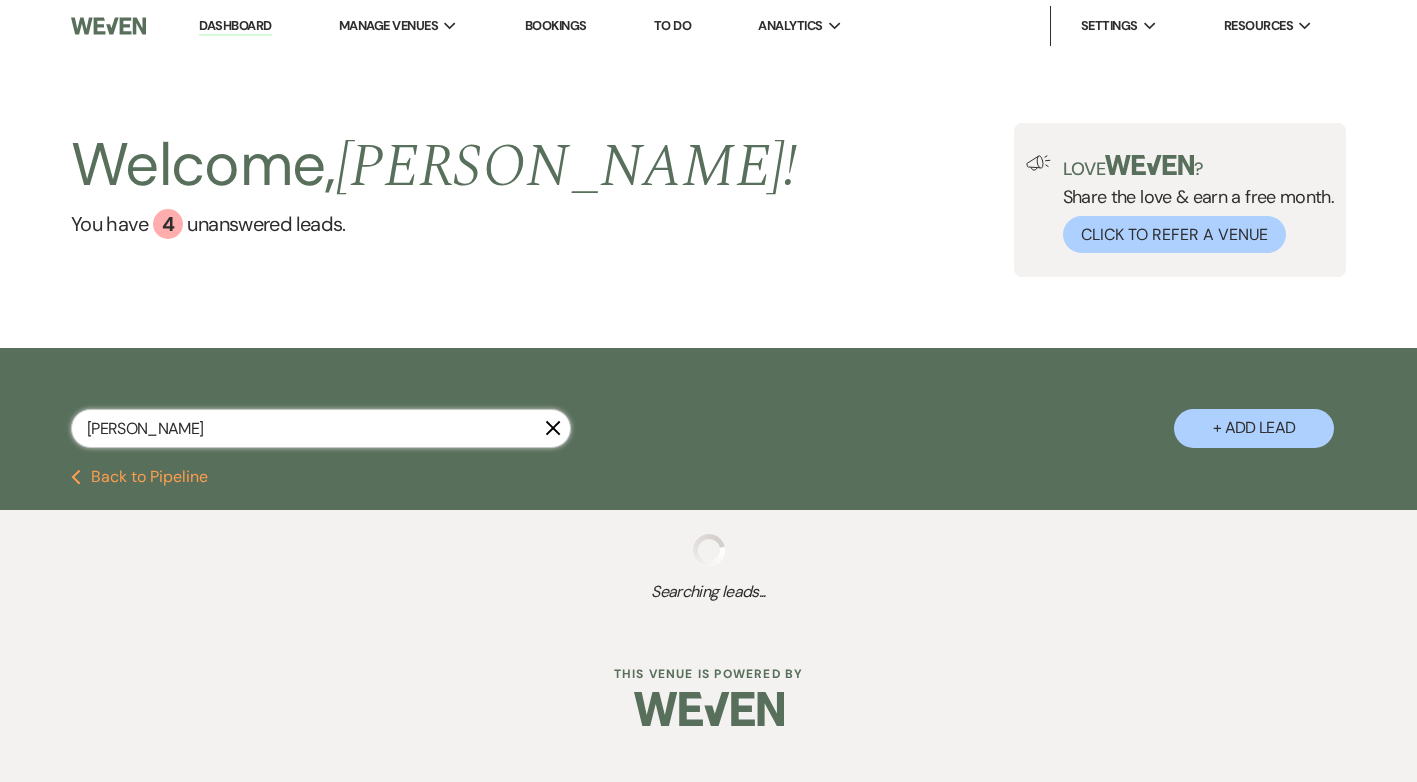 select on "8" 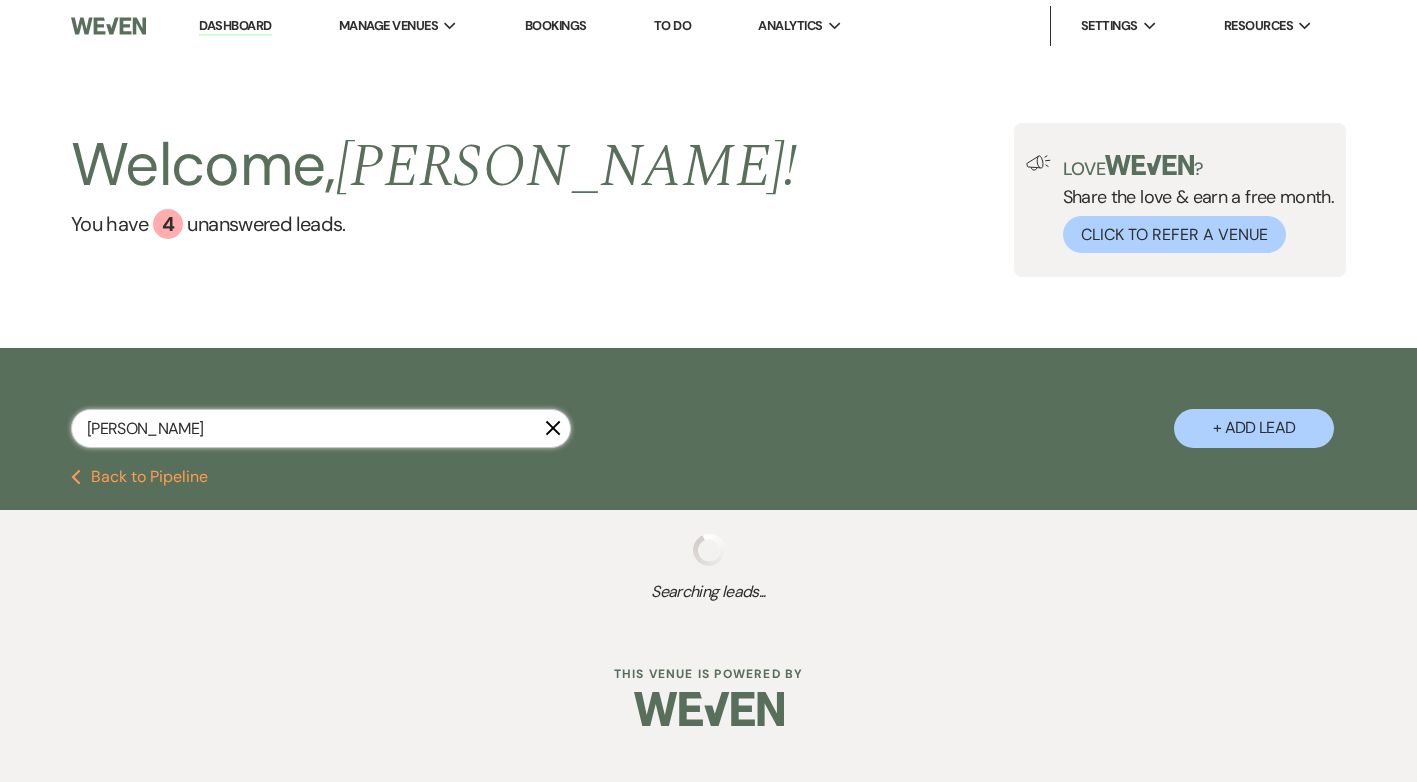 type 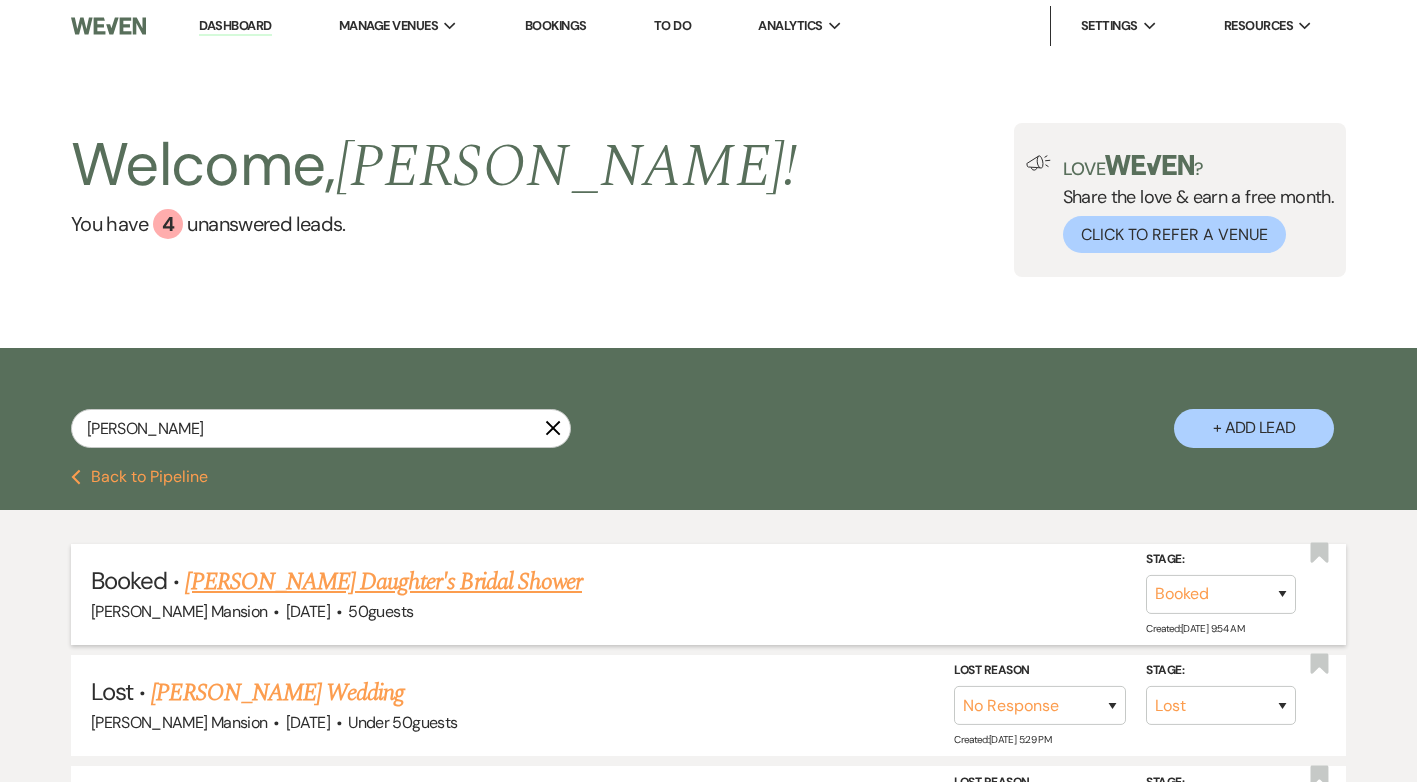 click on "[PERSON_NAME] Daughter's Bridal Shower" at bounding box center (383, 582) 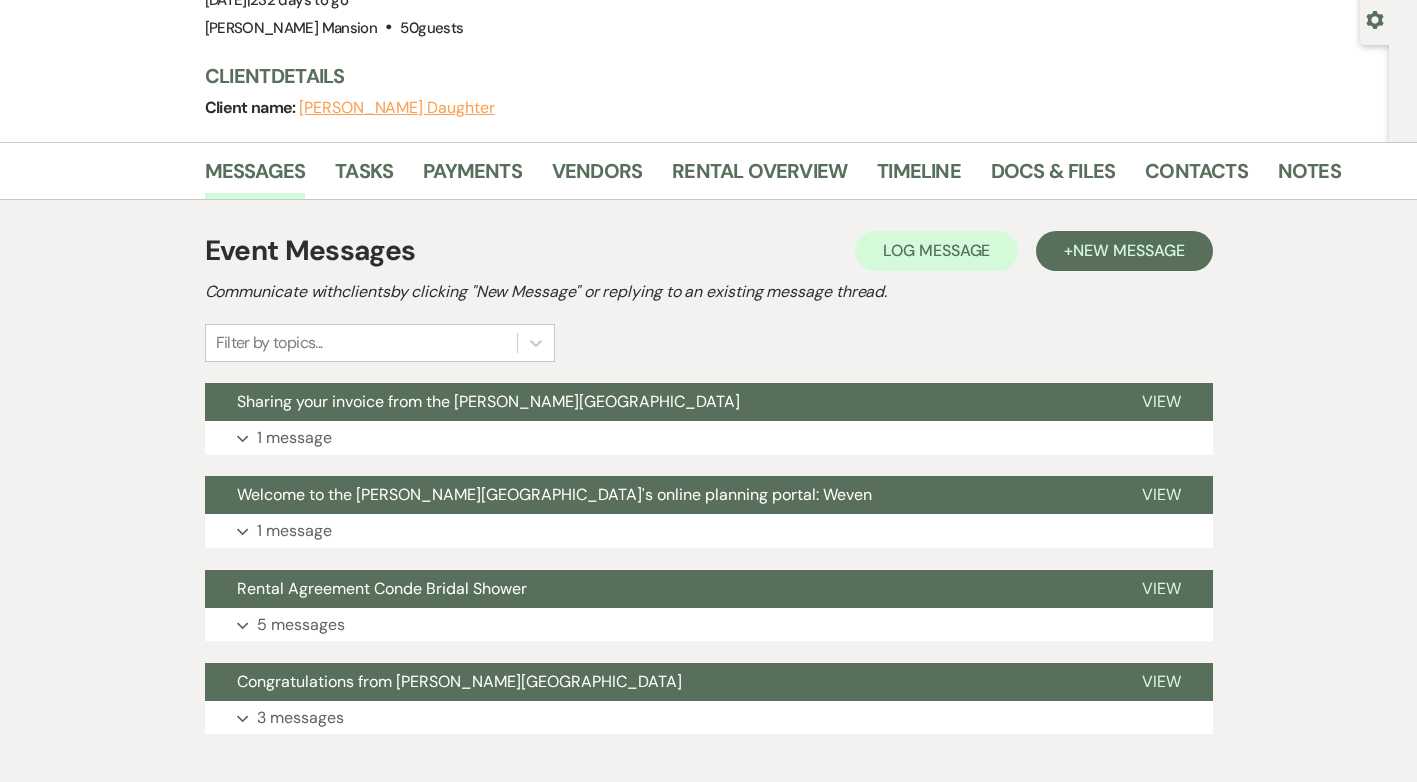 scroll, scrollTop: 298, scrollLeft: 0, axis: vertical 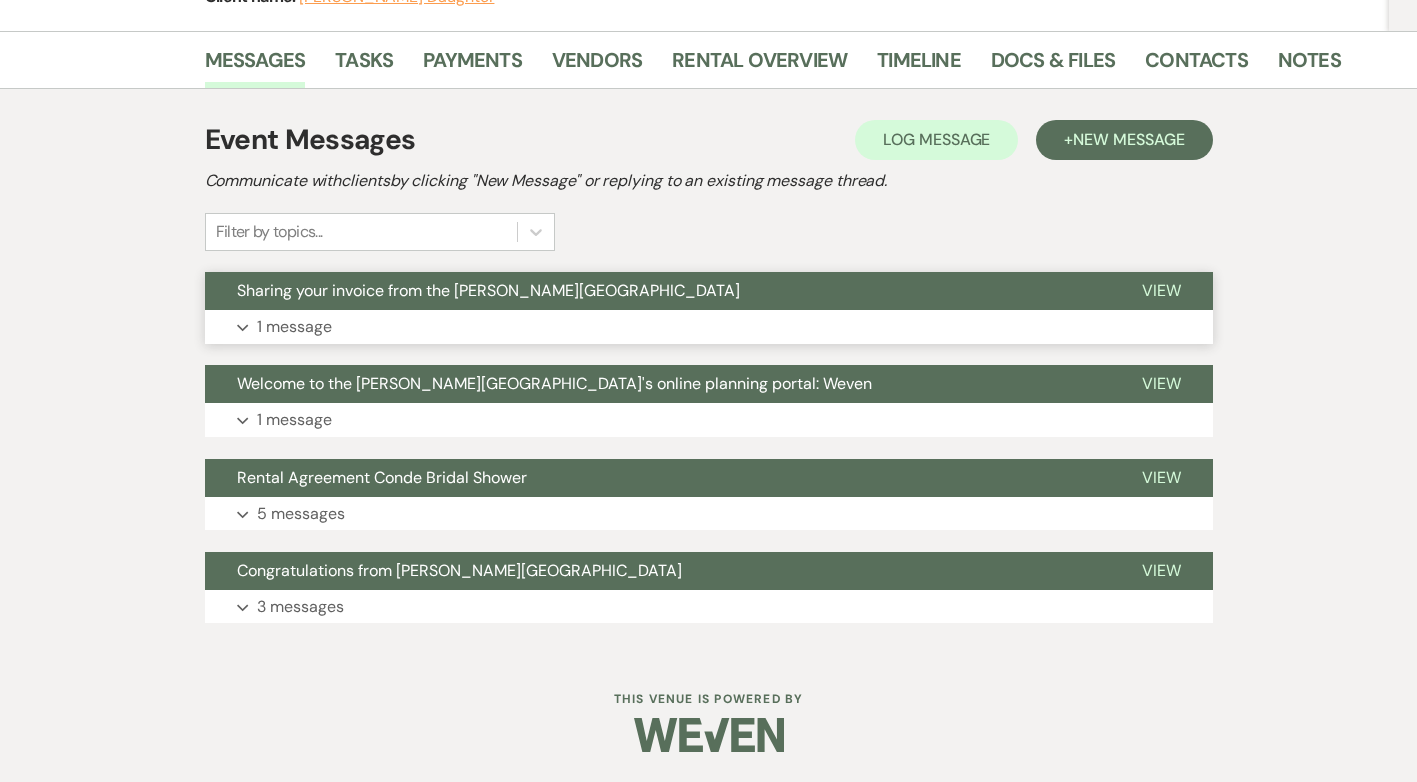 click on "1 message" at bounding box center (294, 327) 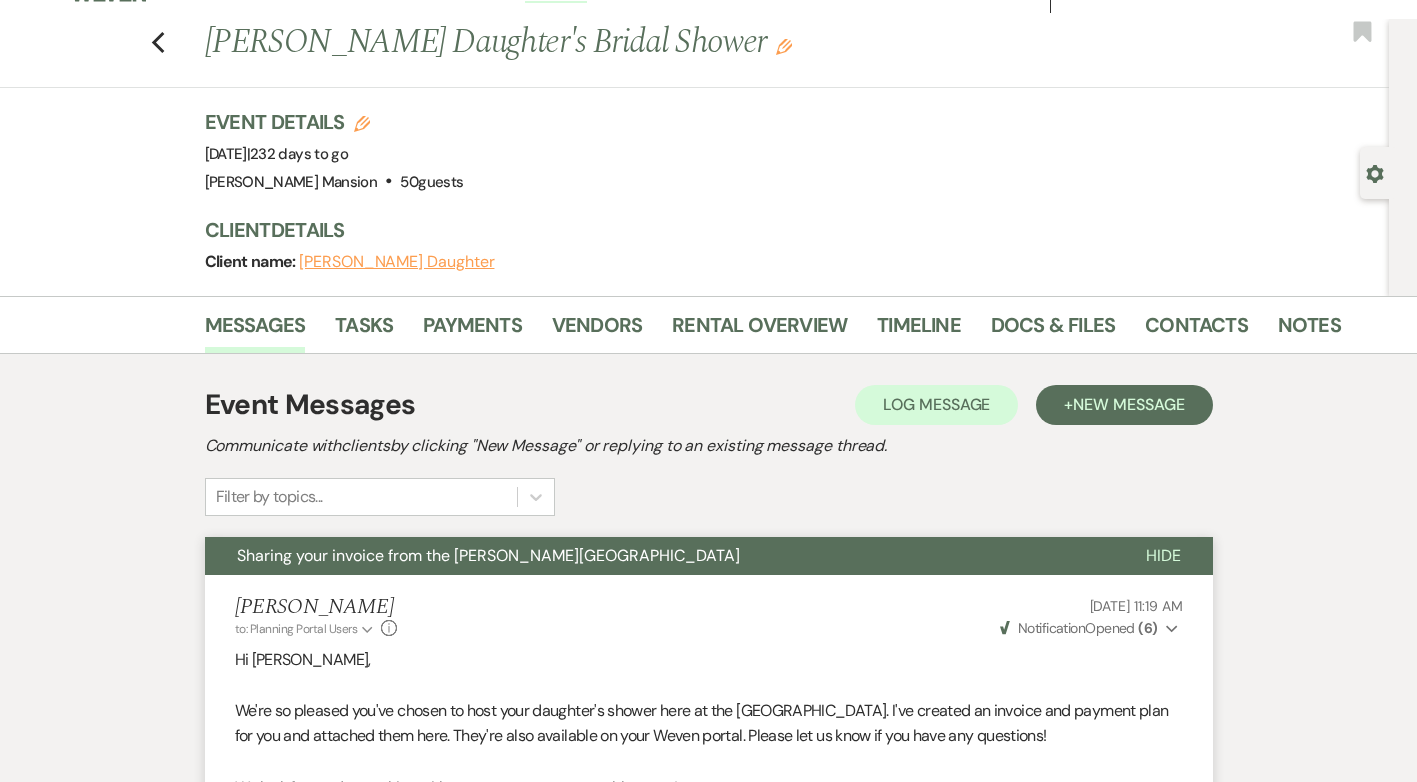 scroll, scrollTop: 0, scrollLeft: 0, axis: both 